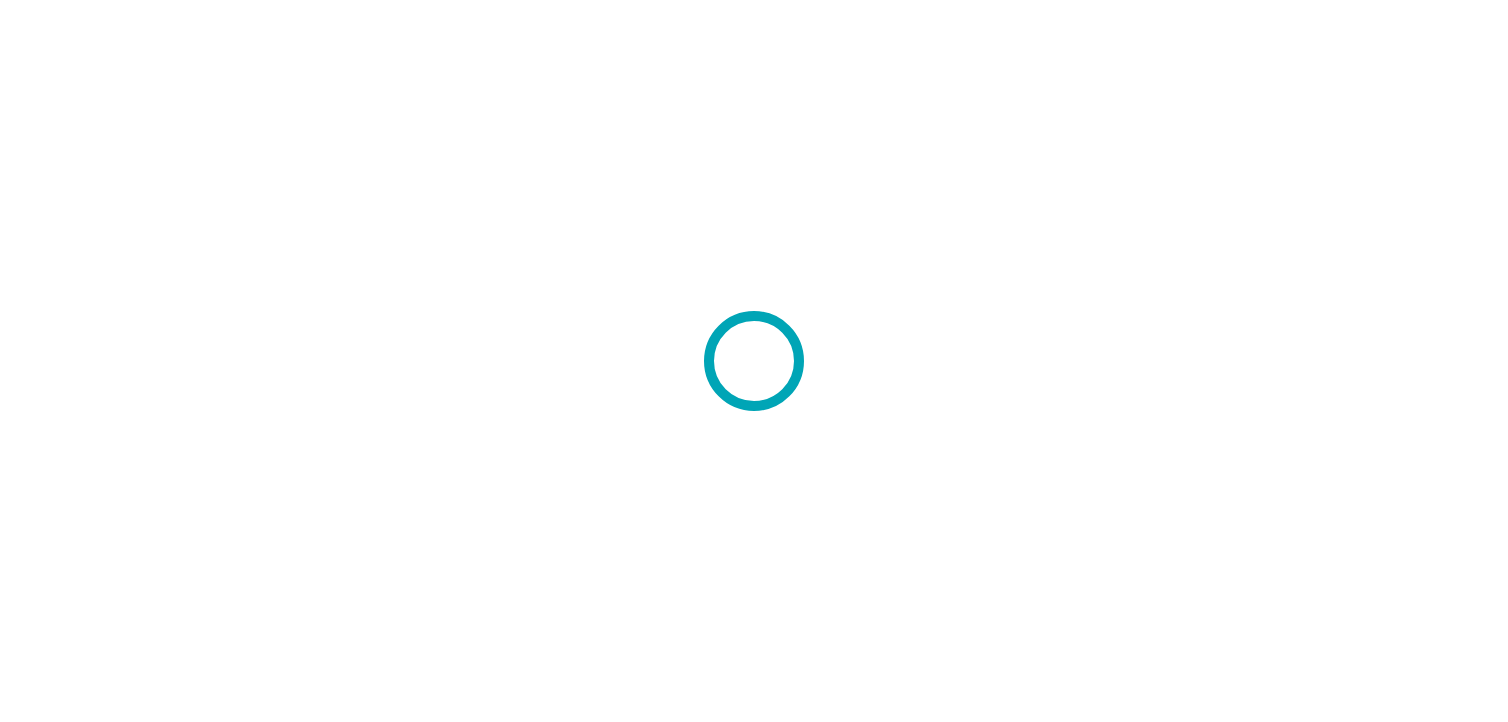 scroll, scrollTop: 0, scrollLeft: 0, axis: both 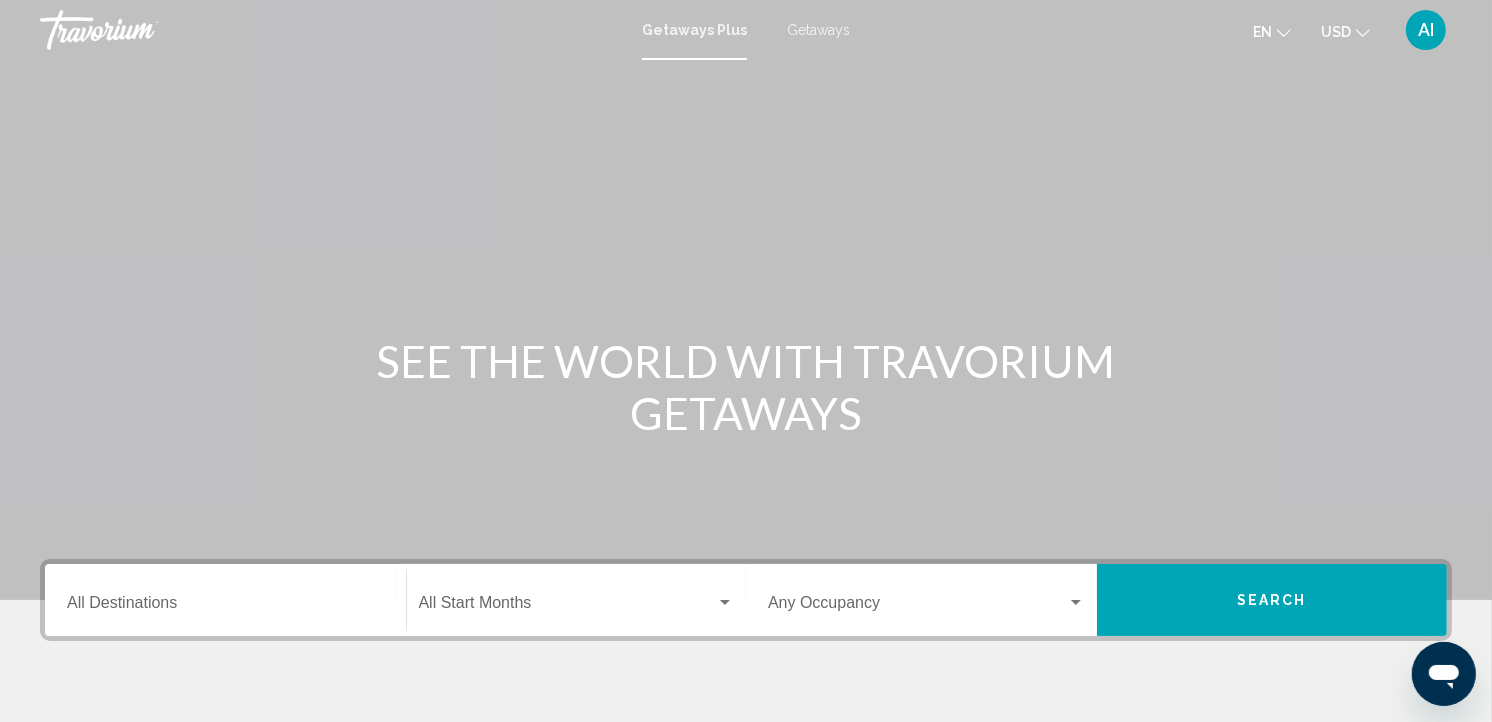 click at bounding box center [746, 300] 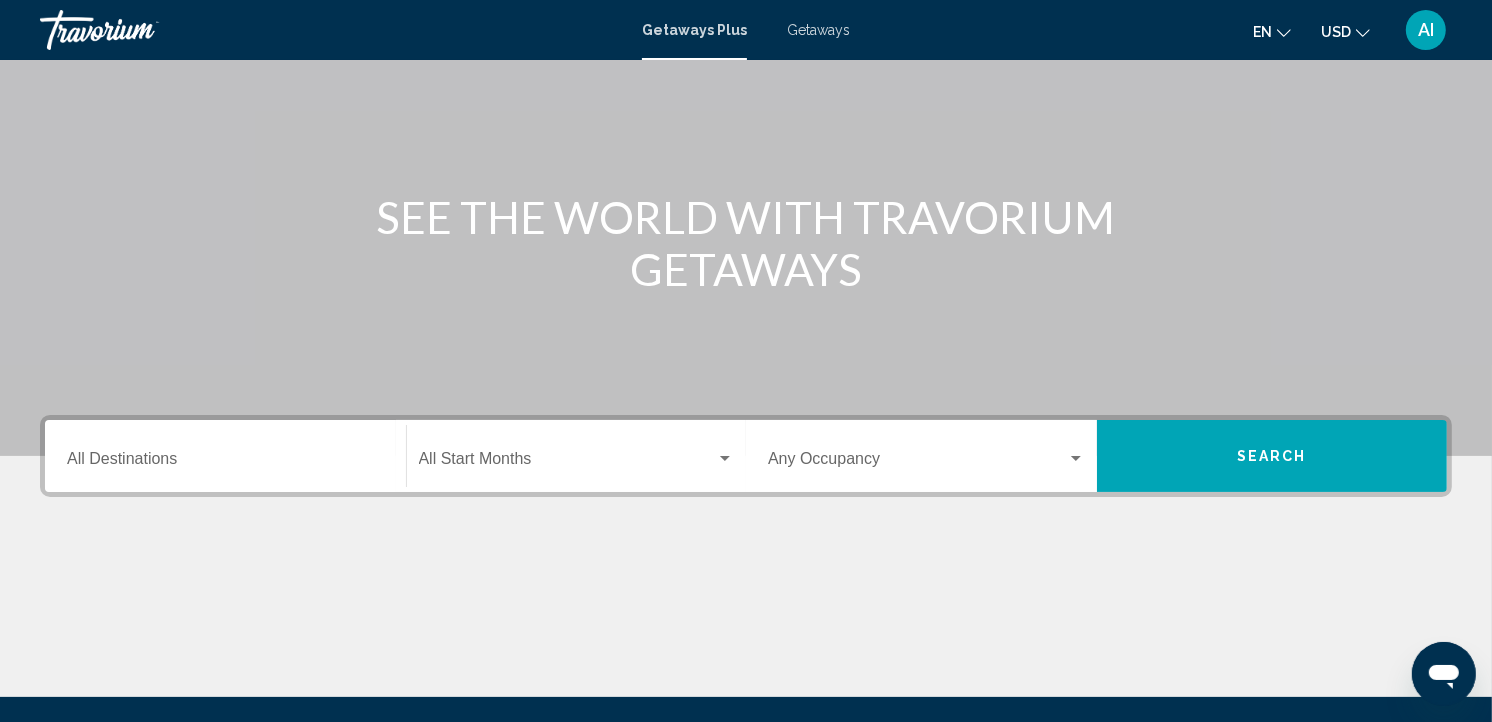 scroll, scrollTop: 363, scrollLeft: 0, axis: vertical 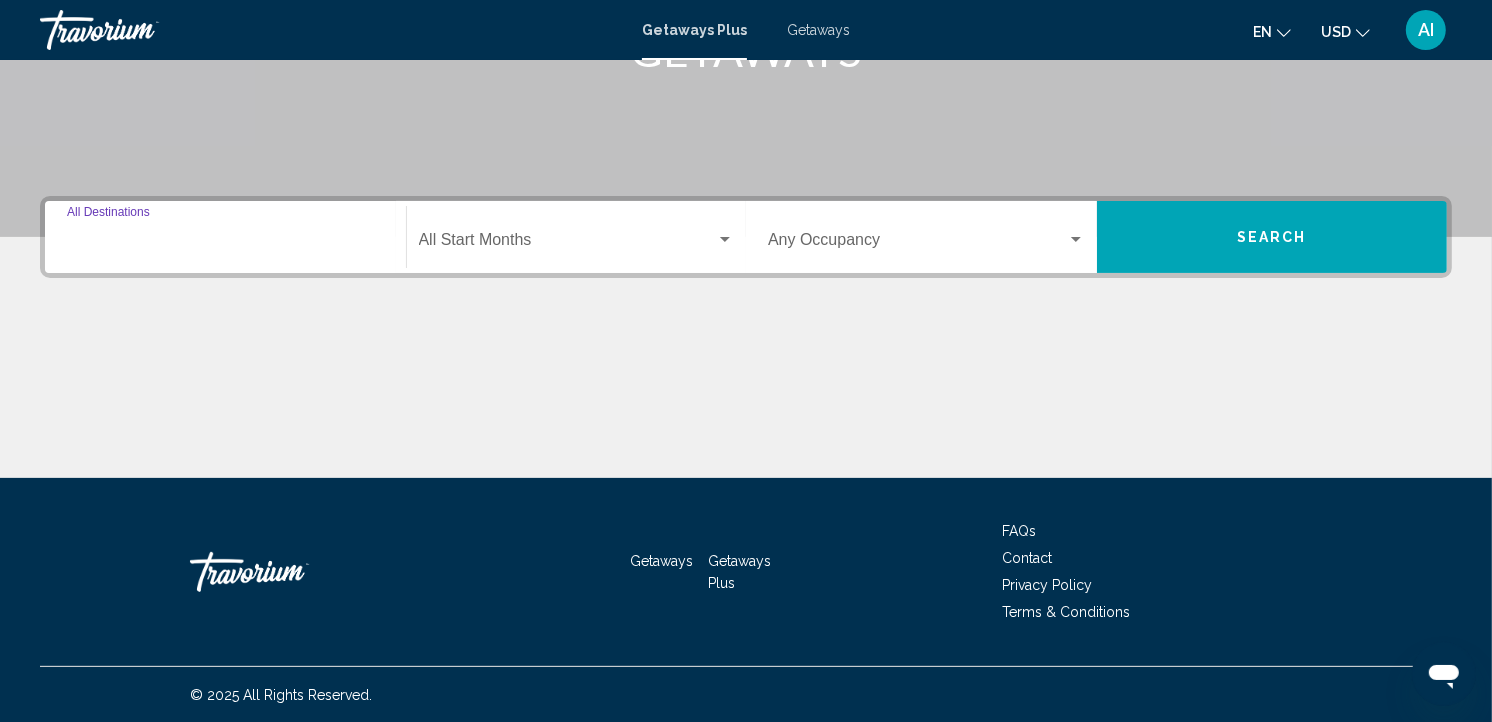 click on "Destination All Destinations" at bounding box center (225, 244) 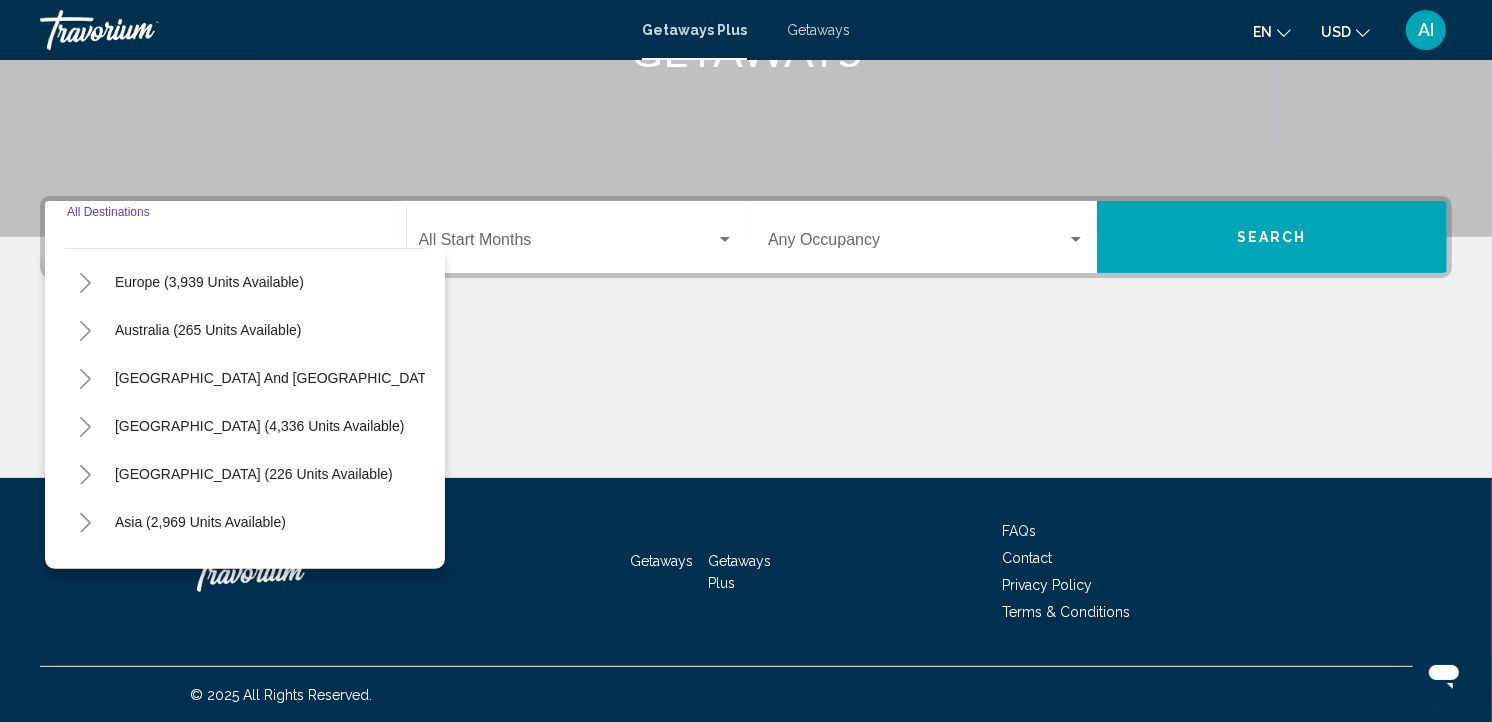 scroll, scrollTop: 242, scrollLeft: 0, axis: vertical 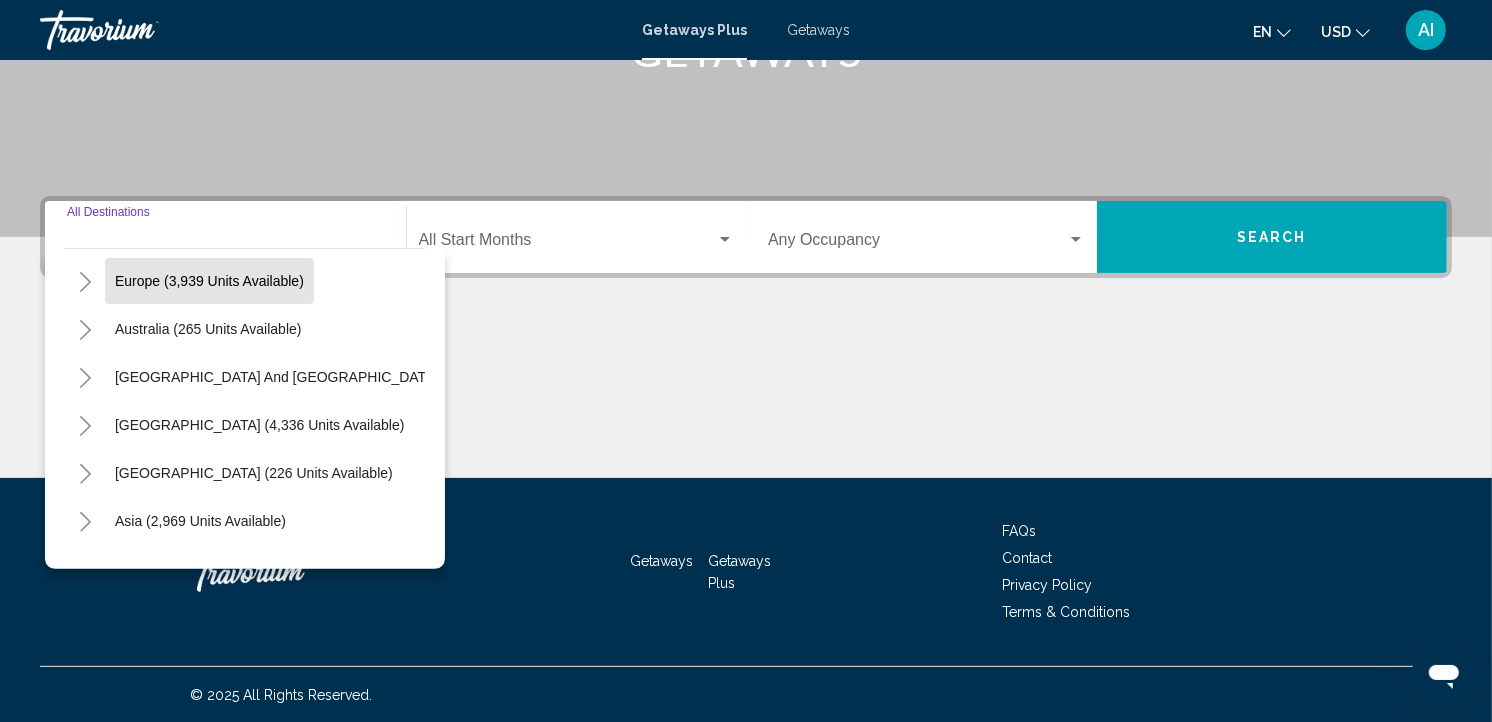 click on "Europe (3,939 units available)" at bounding box center (208, 329) 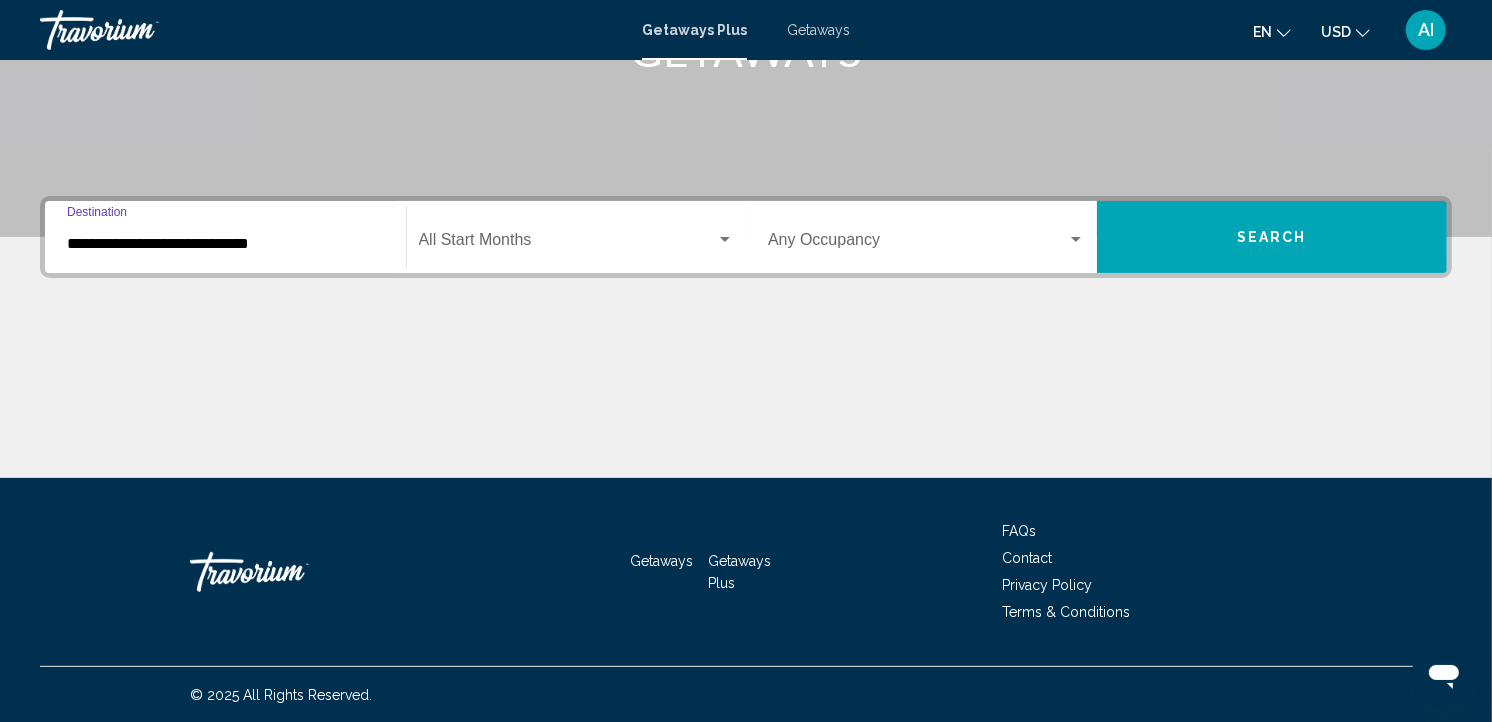 click on "**********" at bounding box center [225, 244] 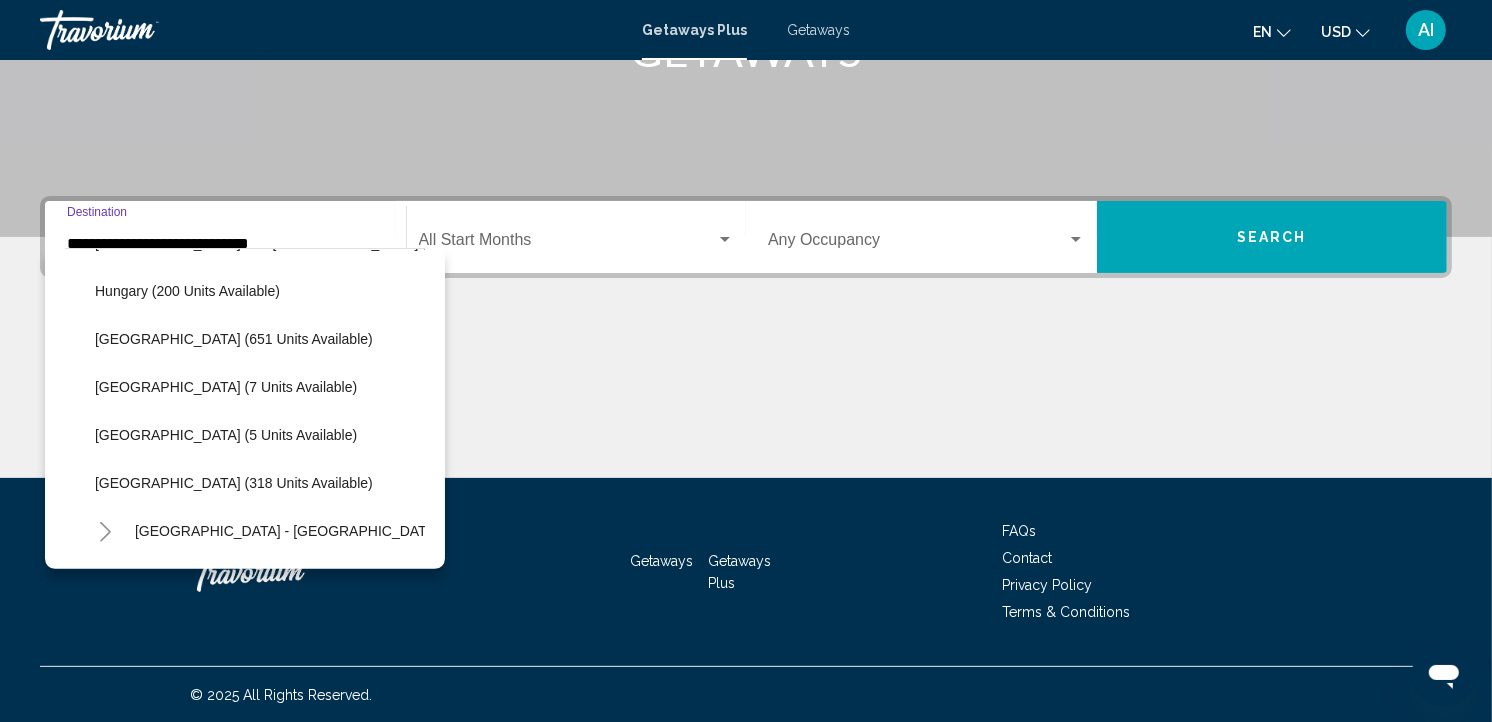 scroll, scrollTop: 498, scrollLeft: 0, axis: vertical 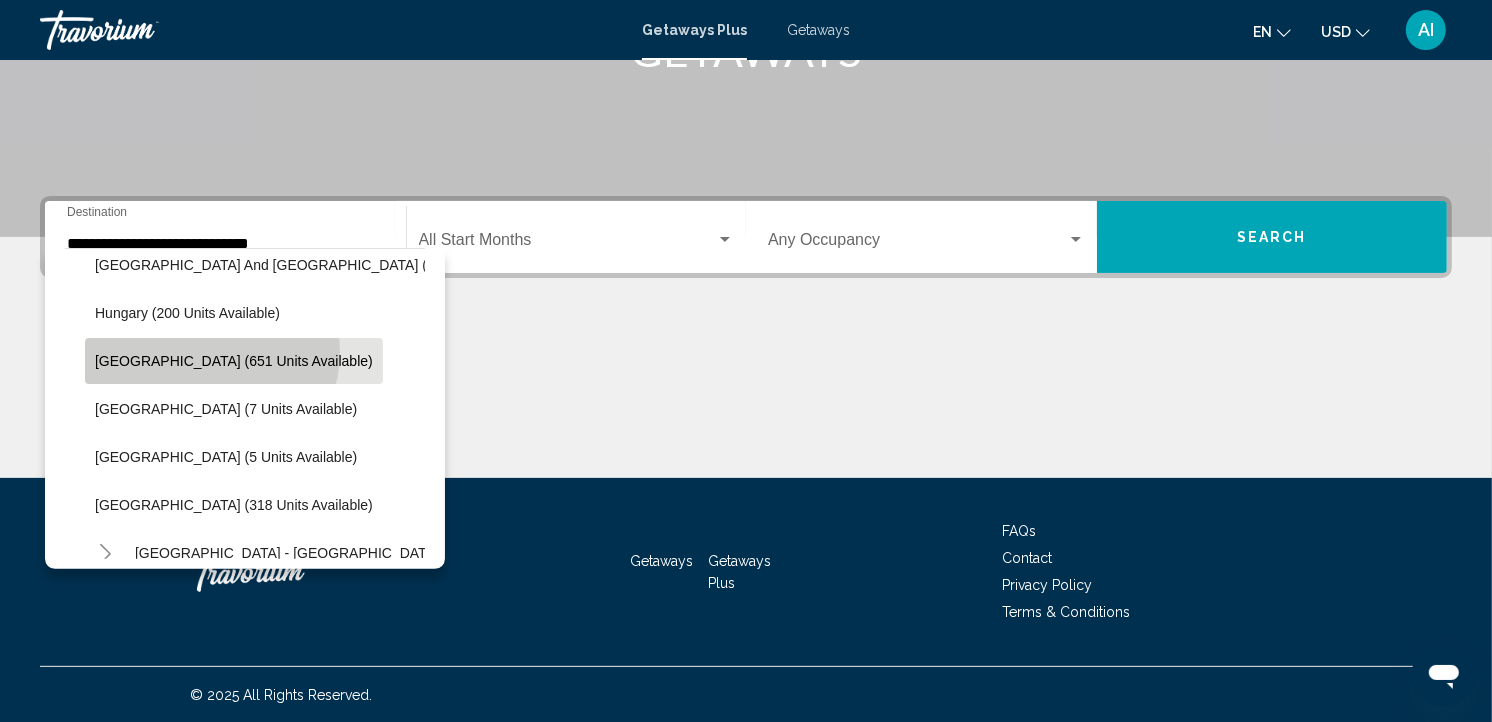 click on "[GEOGRAPHIC_DATA] (651 units available)" 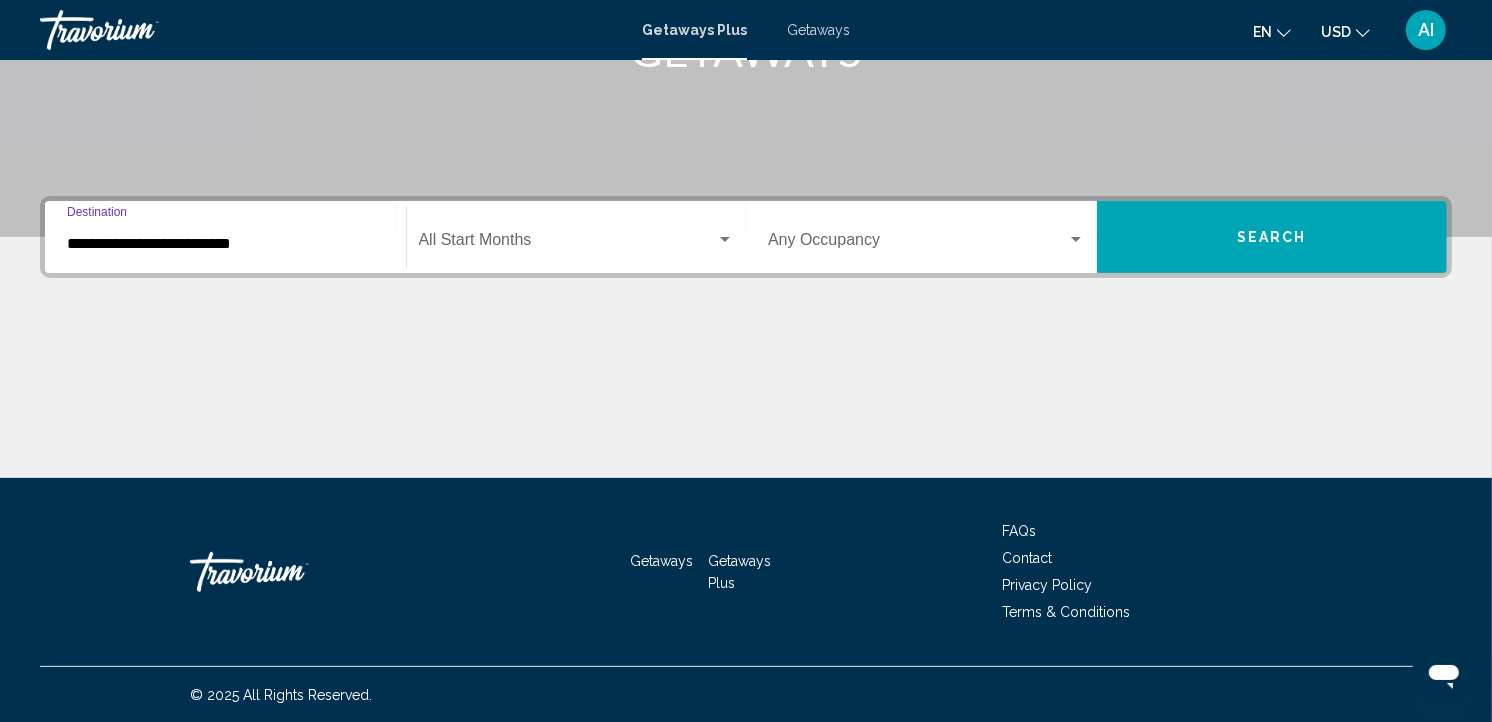 click at bounding box center [568, 244] 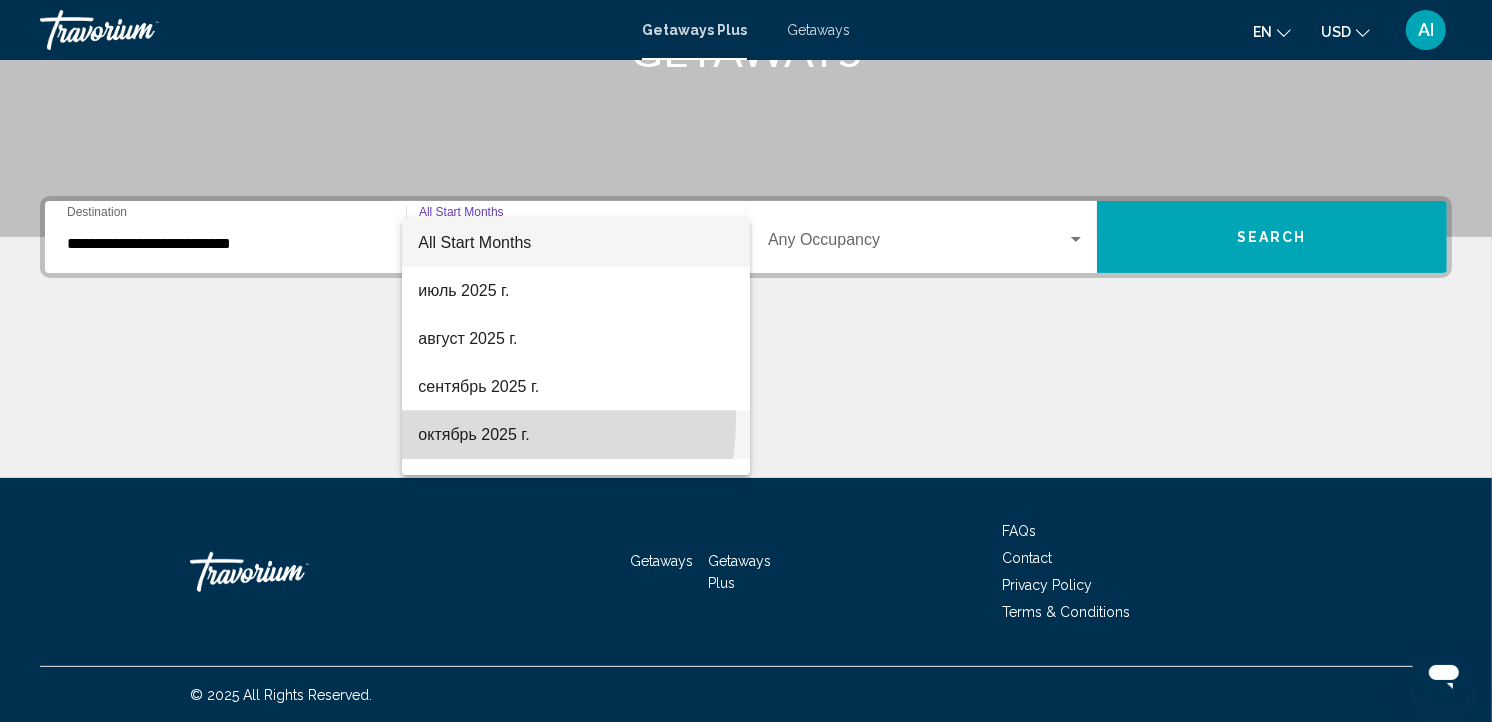 click on "октябрь 2025 г." at bounding box center (576, 435) 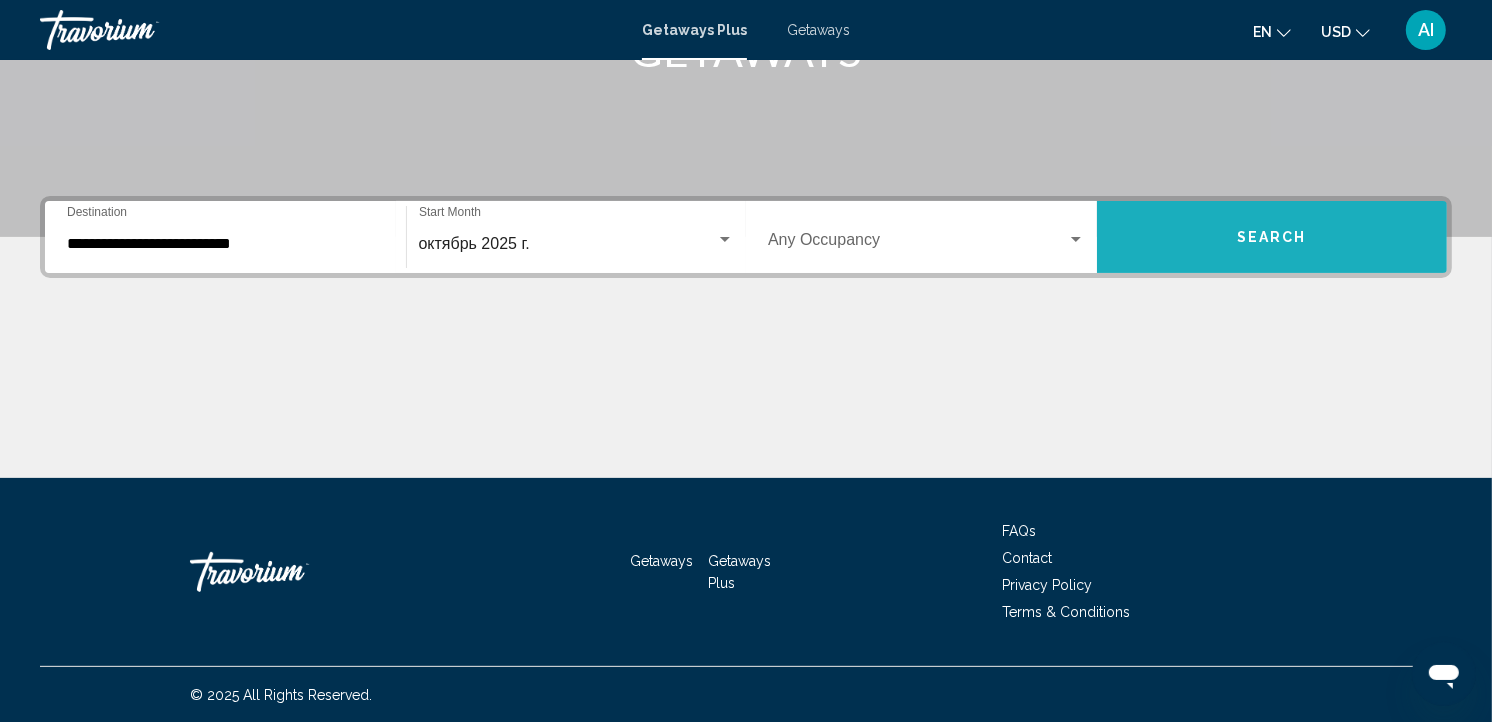 click on "Search" at bounding box center (1272, 237) 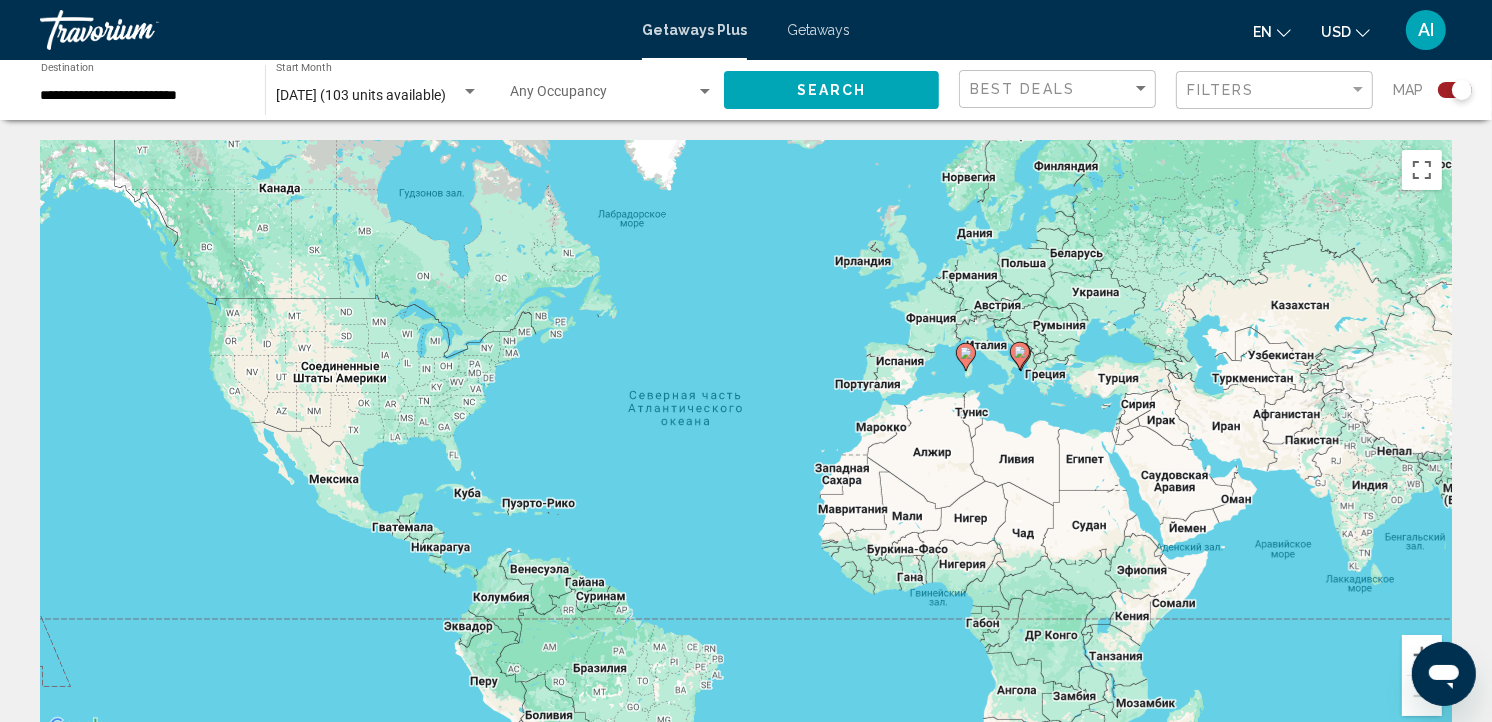 click on "Getaways" at bounding box center [818, 30] 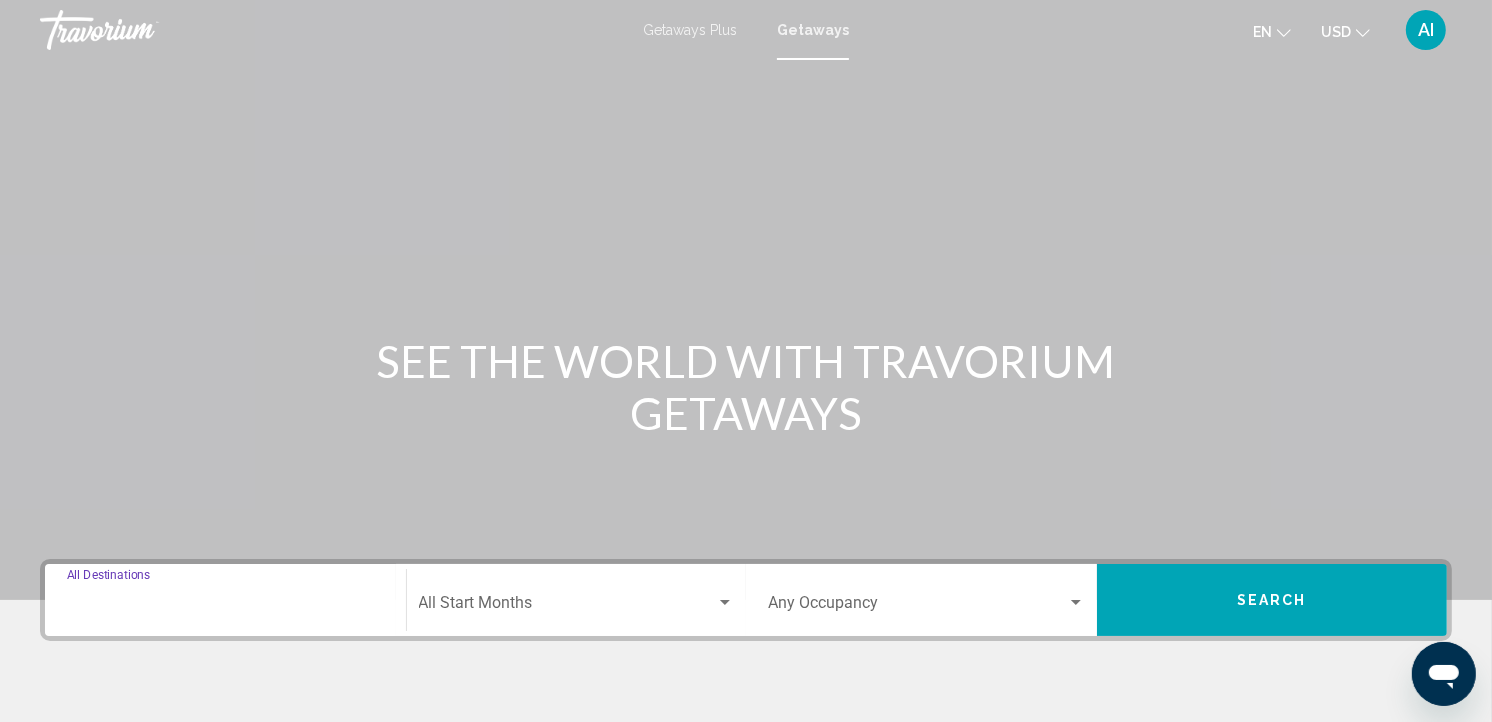 click on "Destination All Destinations" at bounding box center [225, 607] 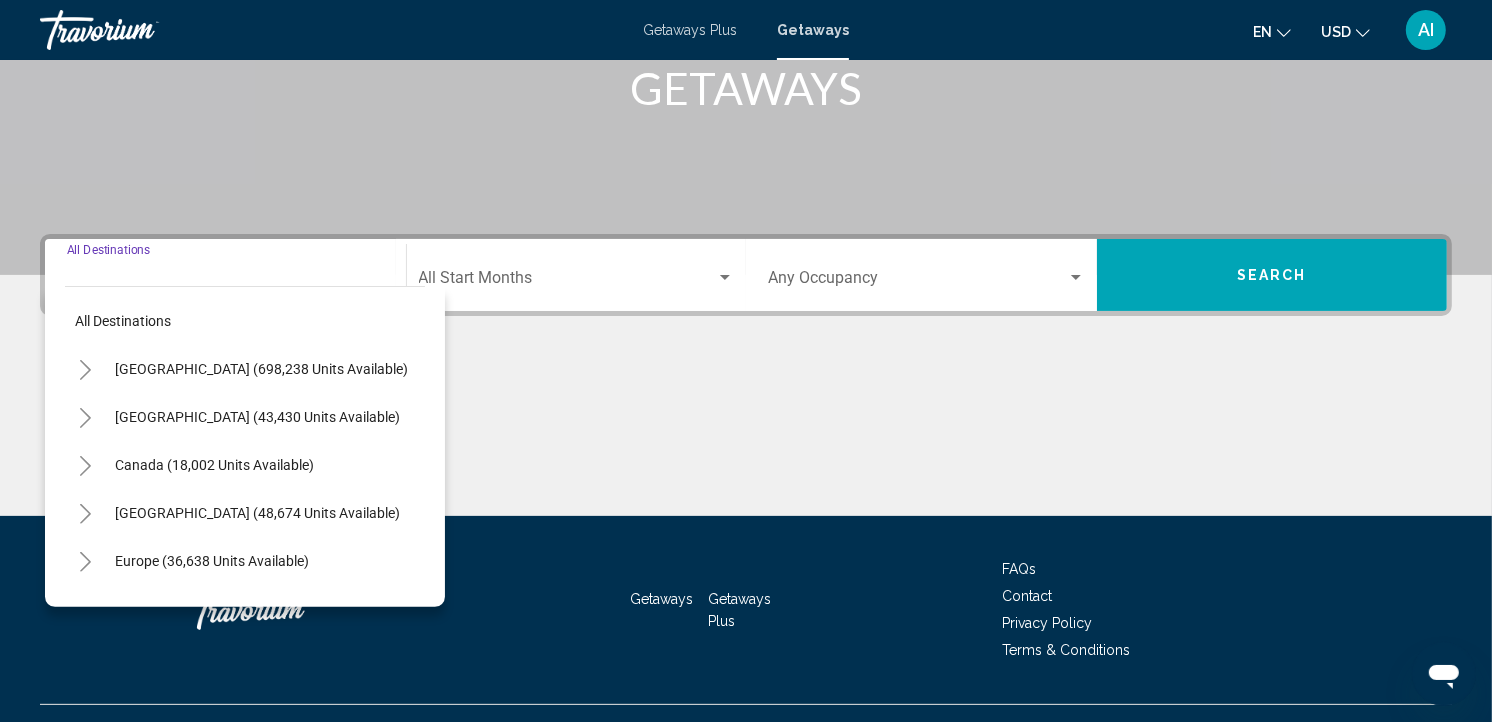 scroll, scrollTop: 363, scrollLeft: 0, axis: vertical 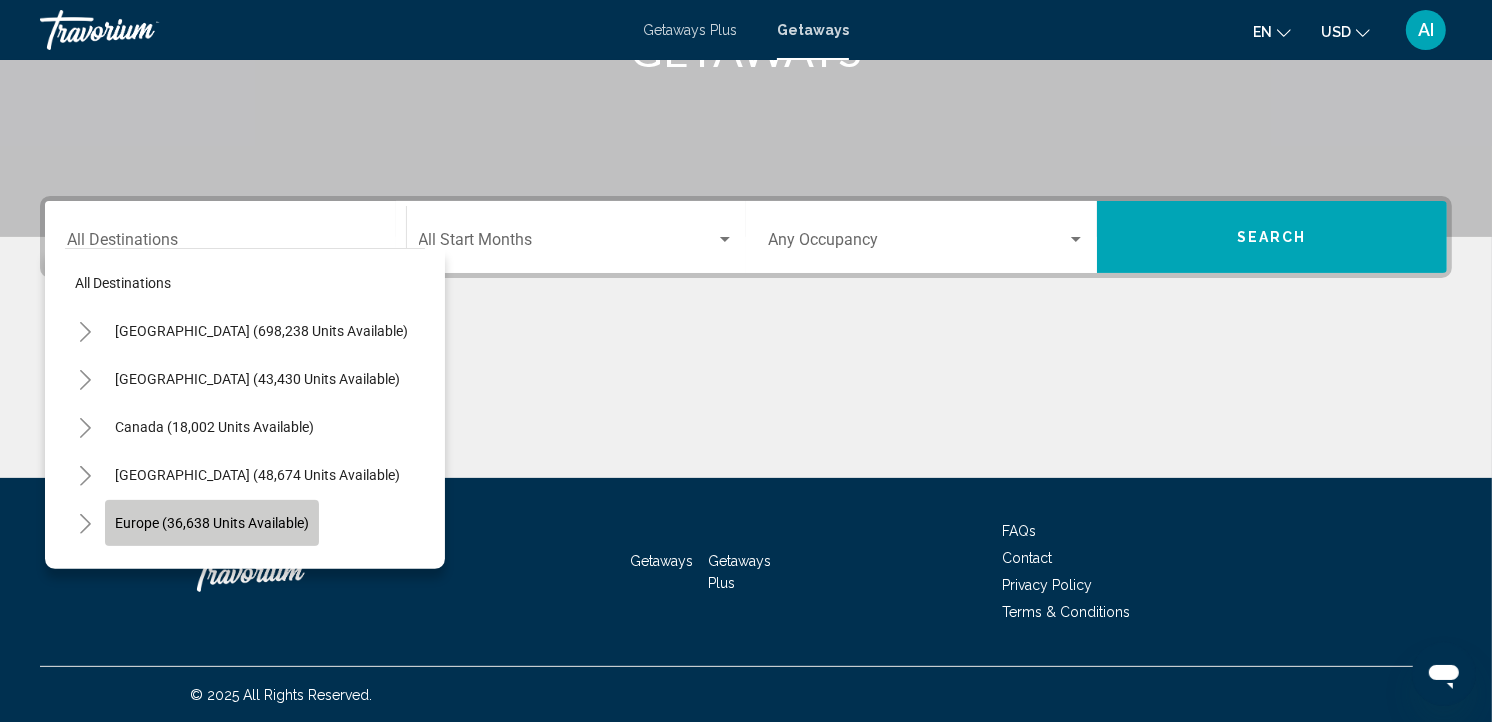 click on "Europe (36,638 units available)" 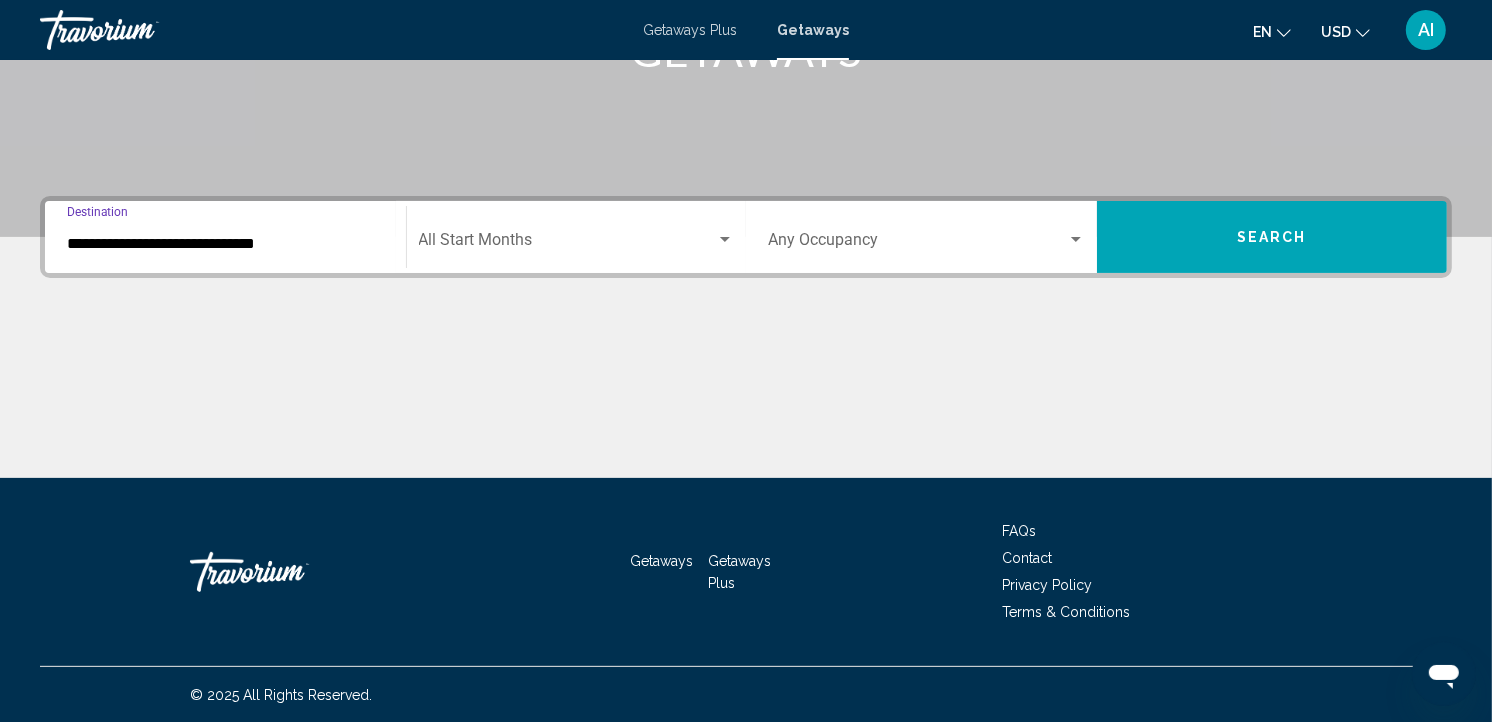 click on "**********" at bounding box center [225, 244] 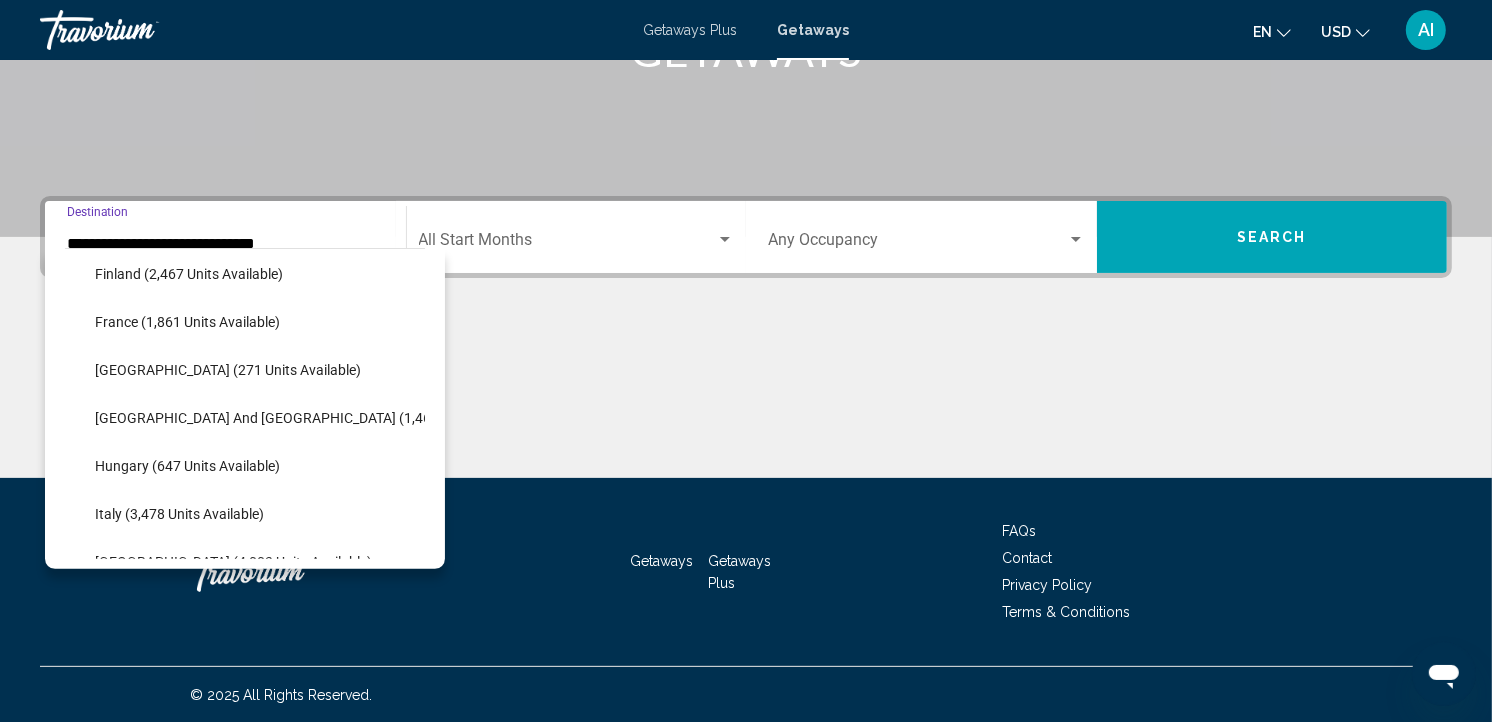 scroll, scrollTop: 542, scrollLeft: 0, axis: vertical 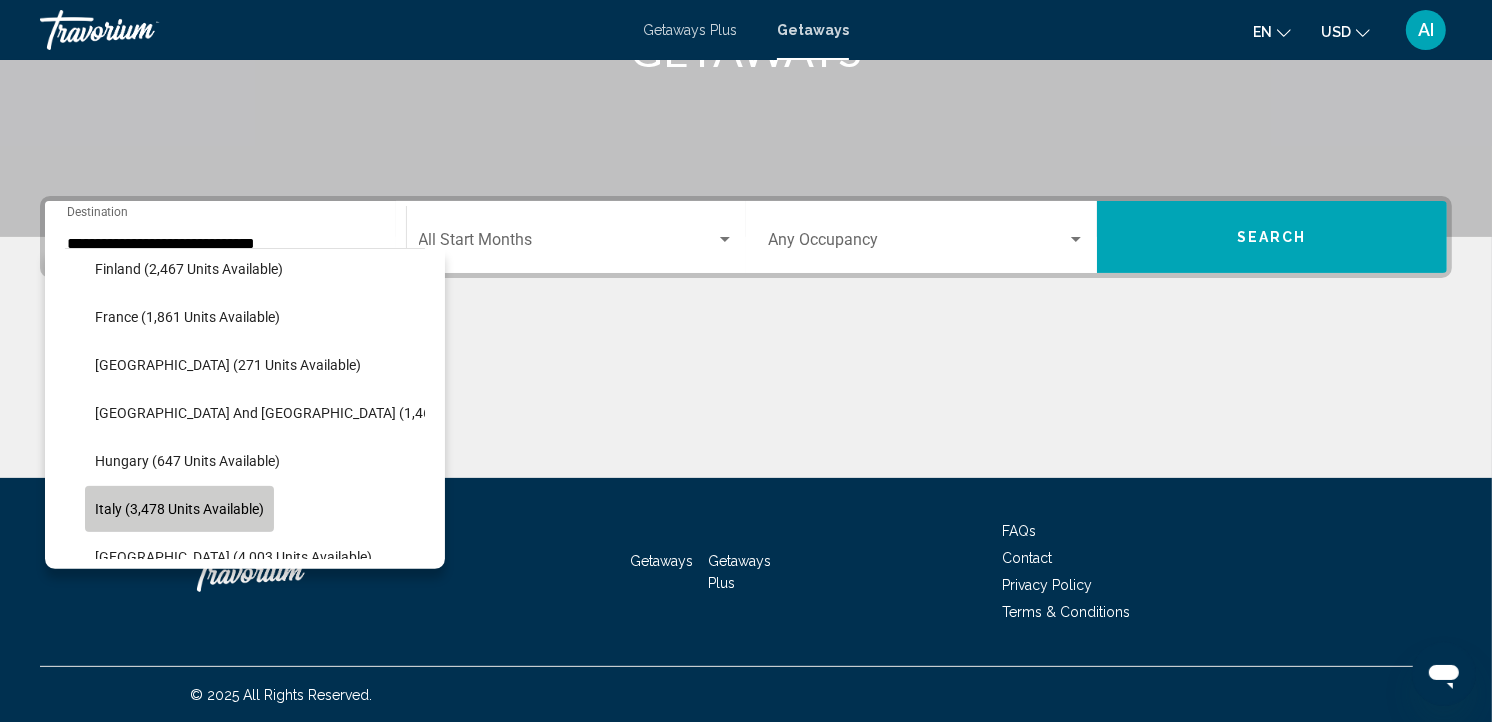 click on "Italy (3,478 units available)" 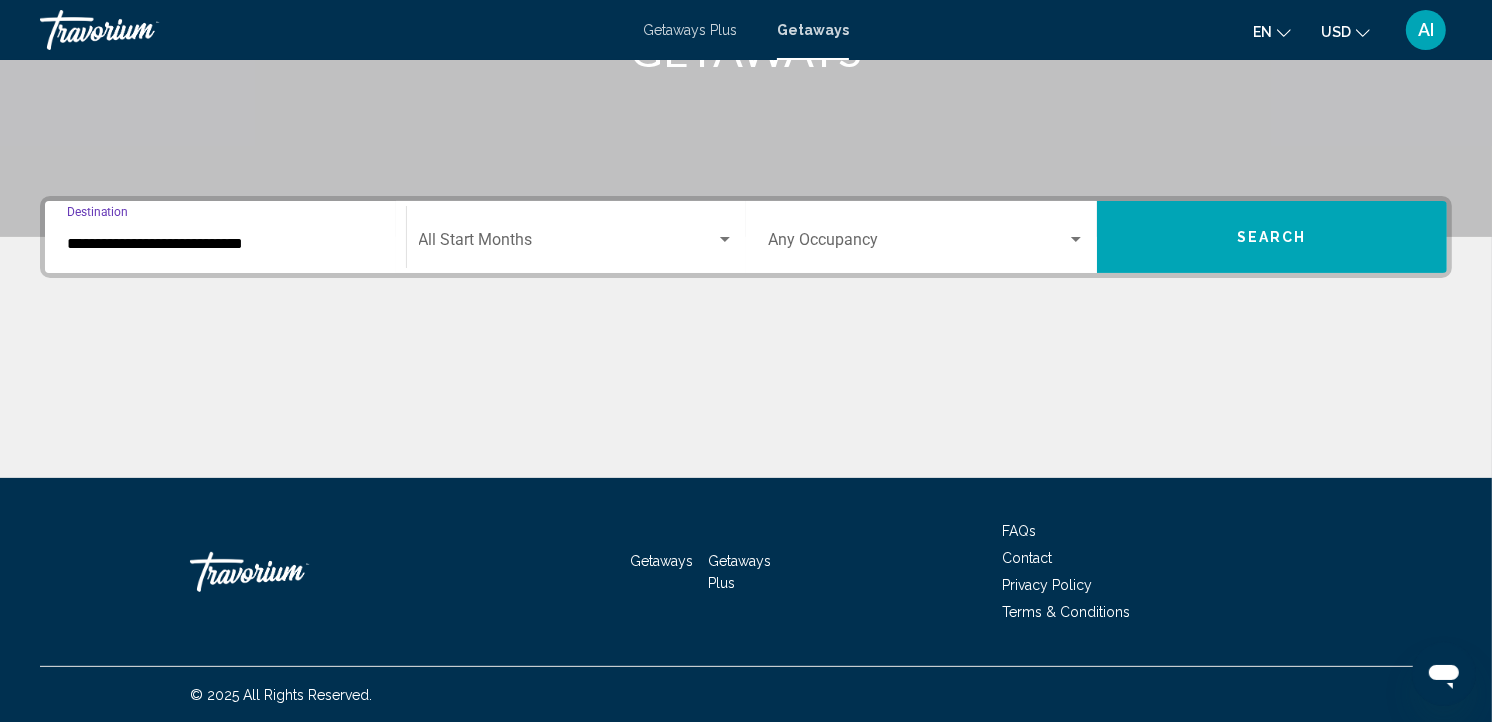 click on "Start Month All Start Months" 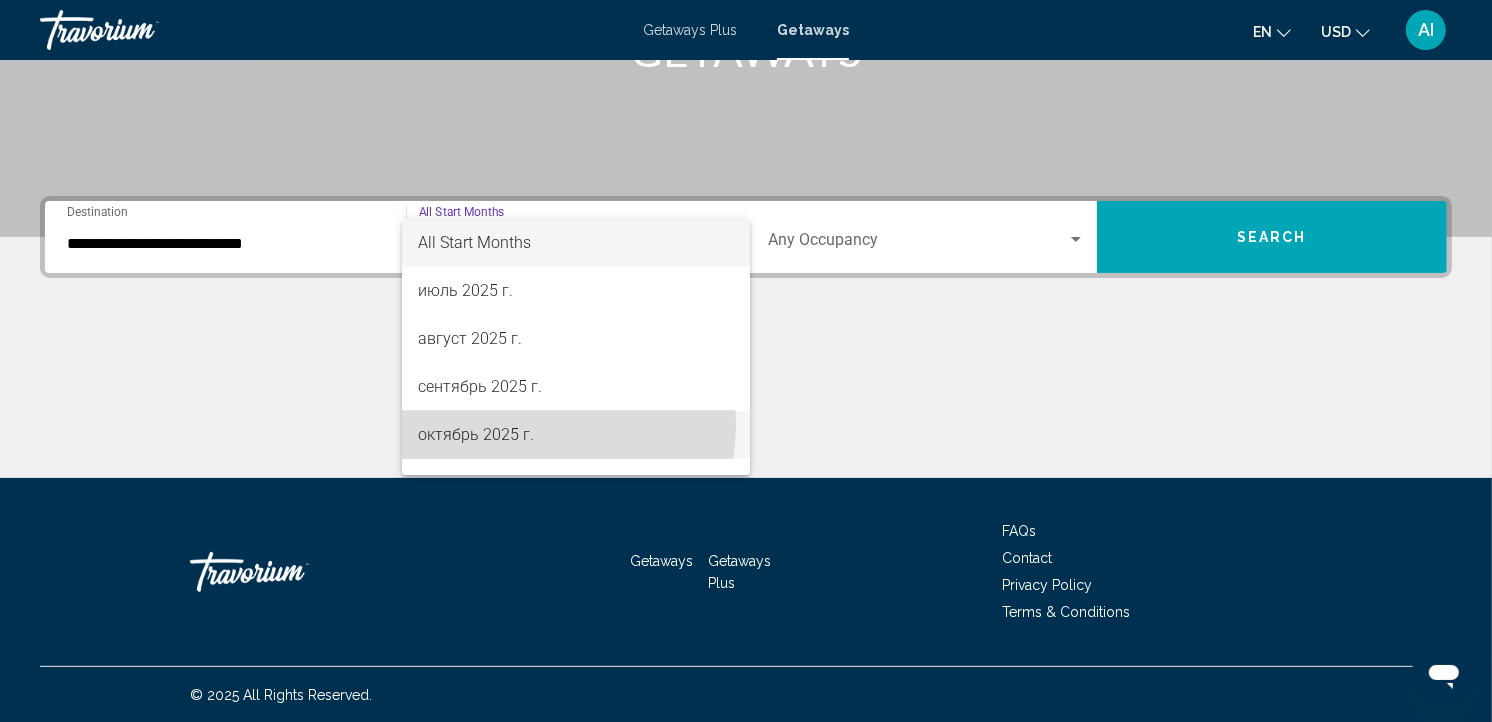 click on "октябрь 2025 г." at bounding box center [576, 435] 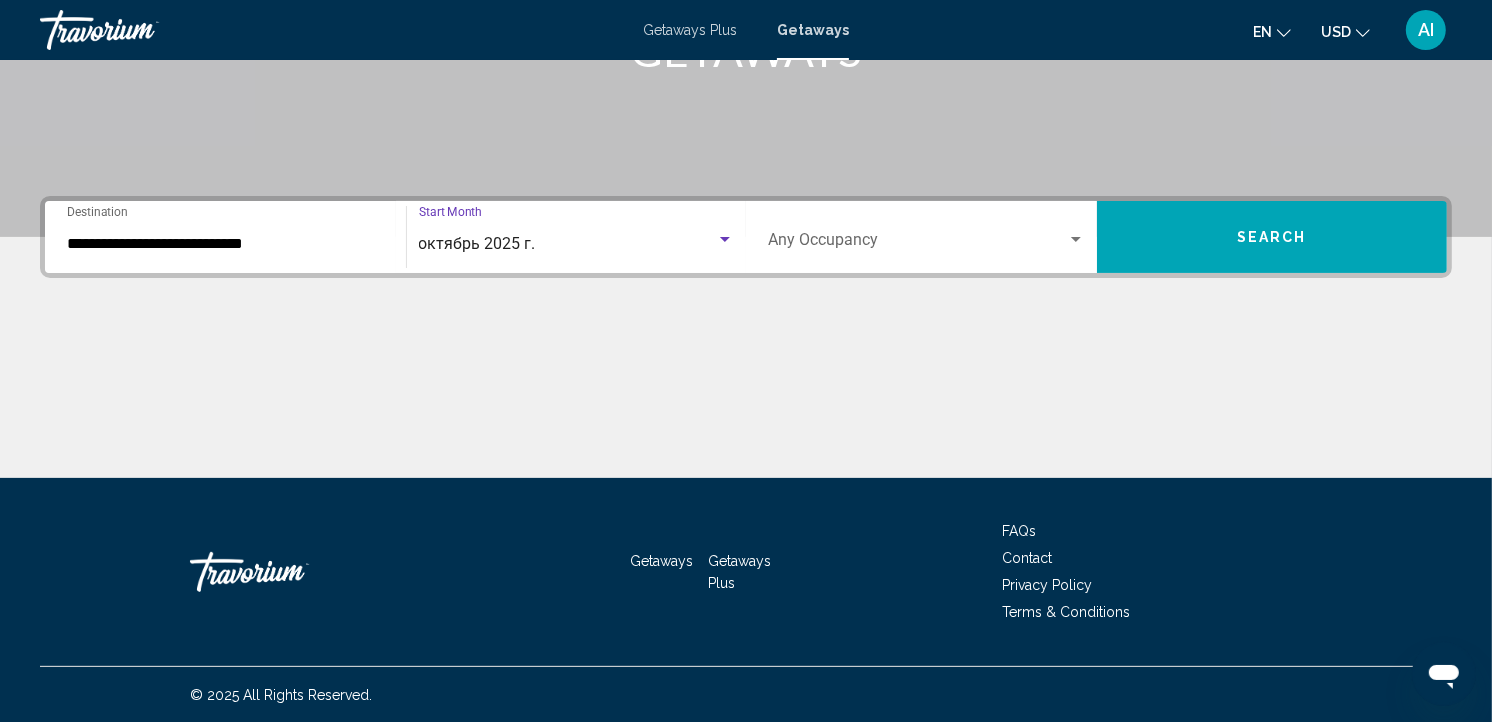 click on "Search" at bounding box center (1272, 237) 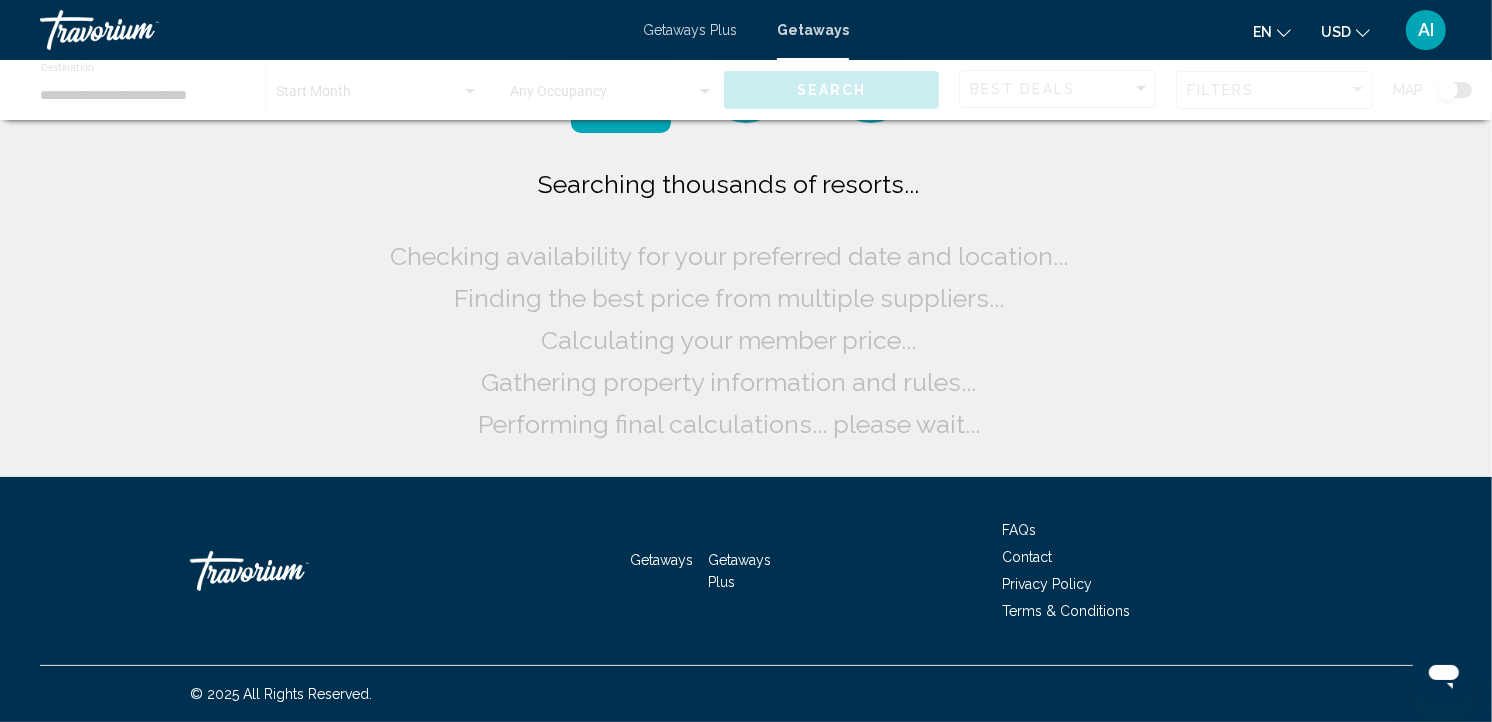 scroll, scrollTop: 0, scrollLeft: 0, axis: both 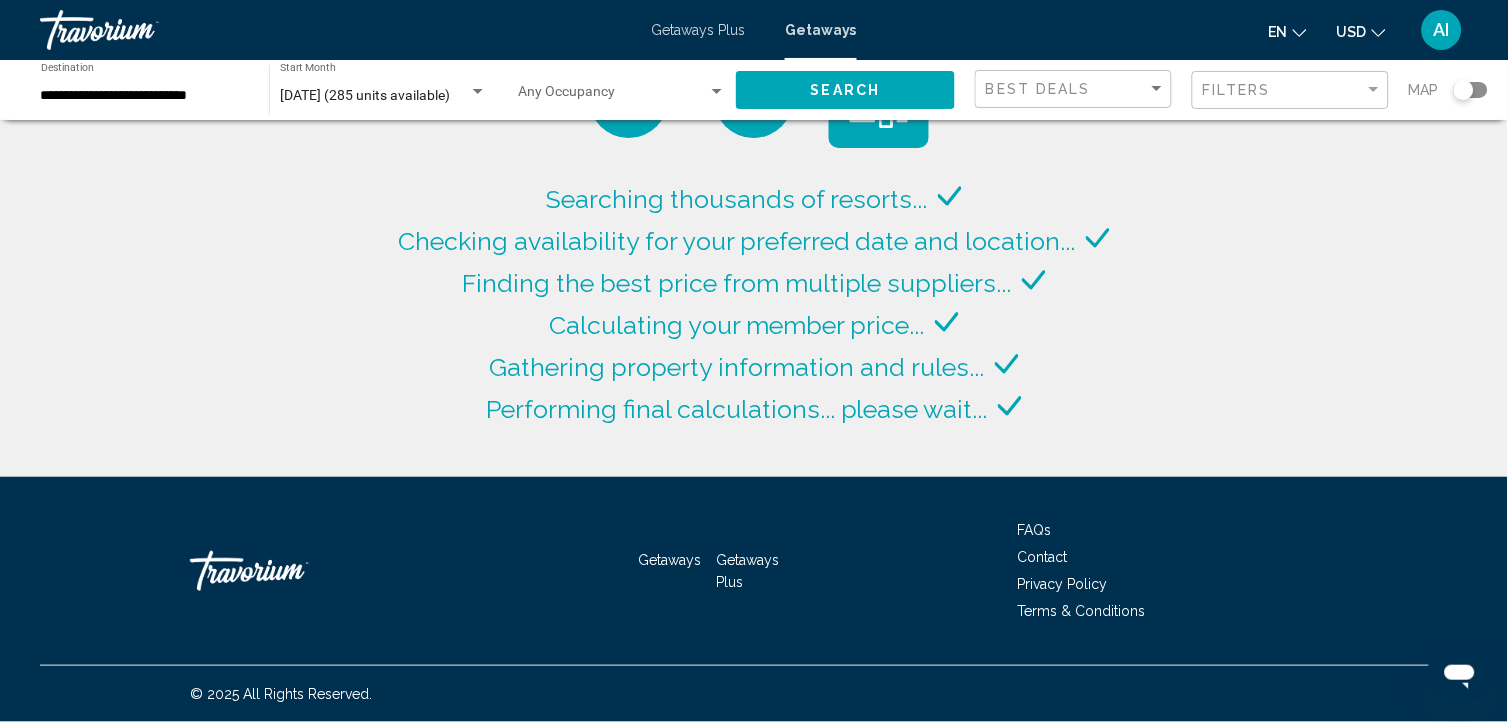 click 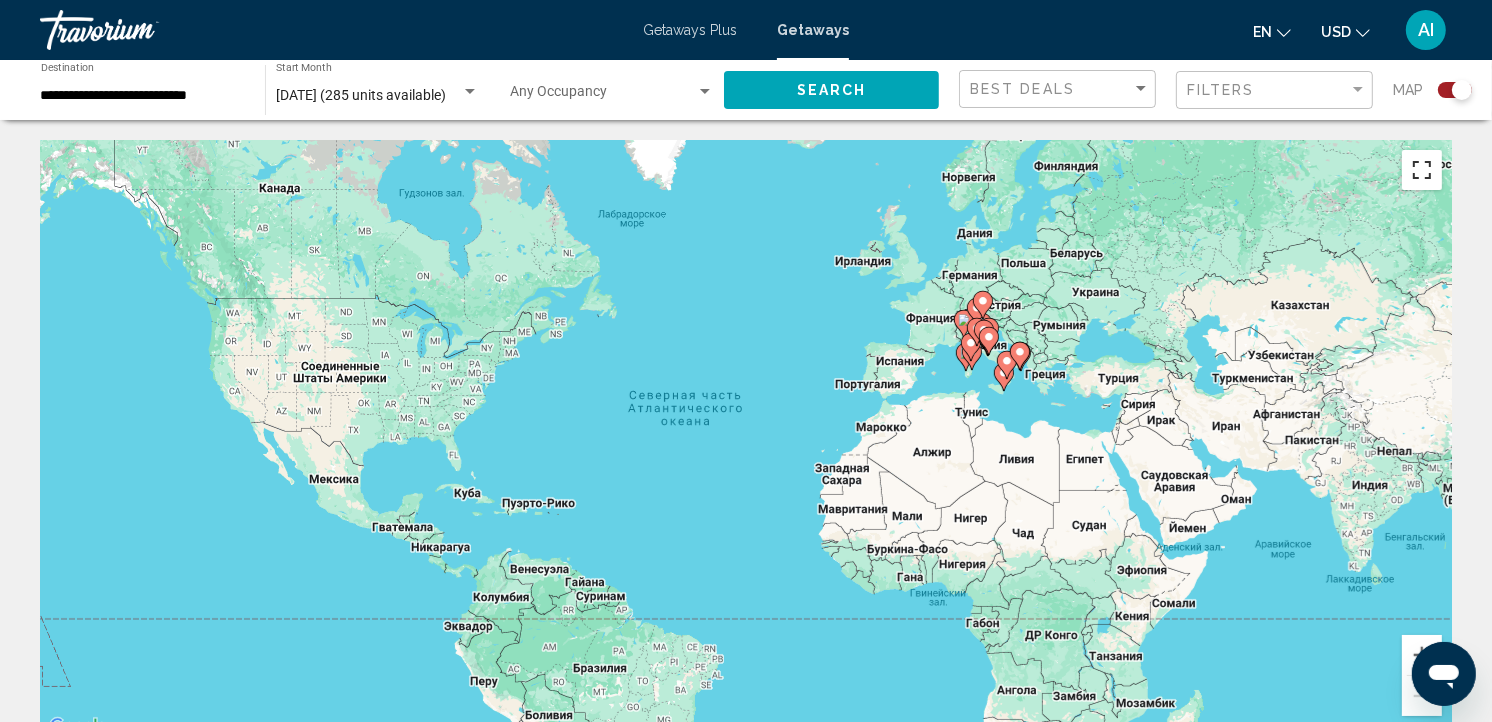 click at bounding box center [1422, 170] 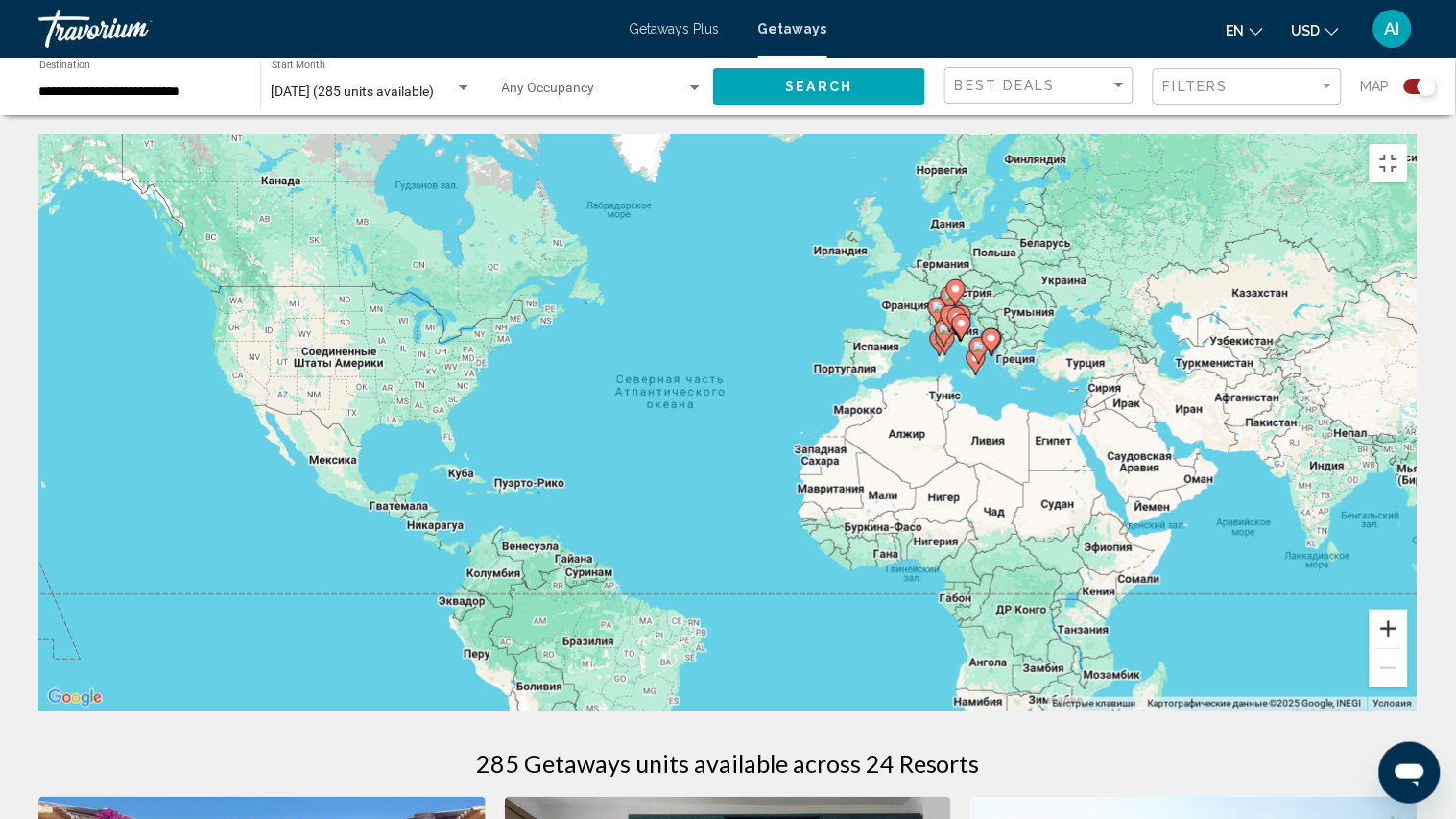 click at bounding box center [1389, 629] 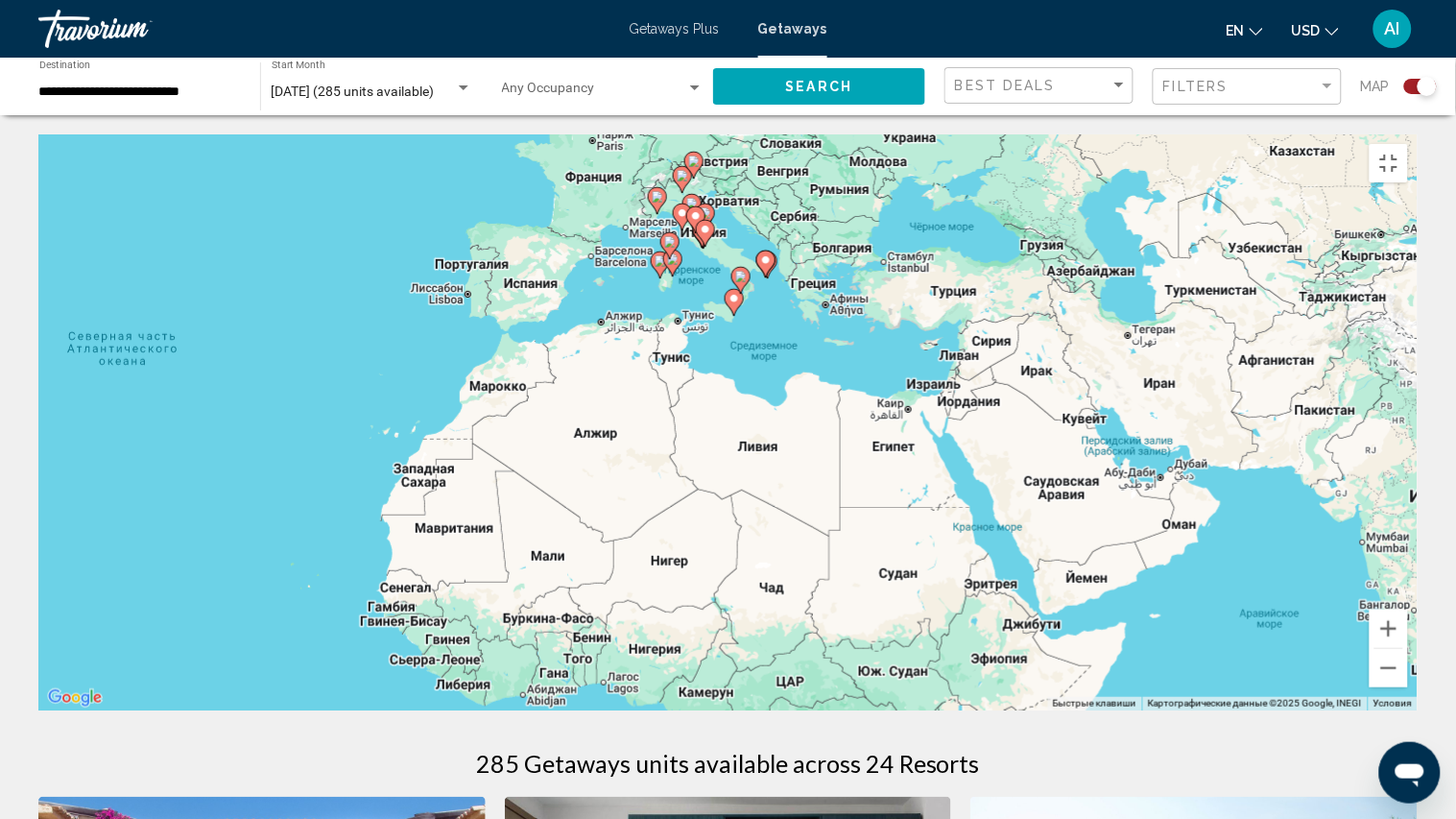 drag, startPoint x: 1263, startPoint y: 573, endPoint x: 771, endPoint y: 559, distance: 492.19915 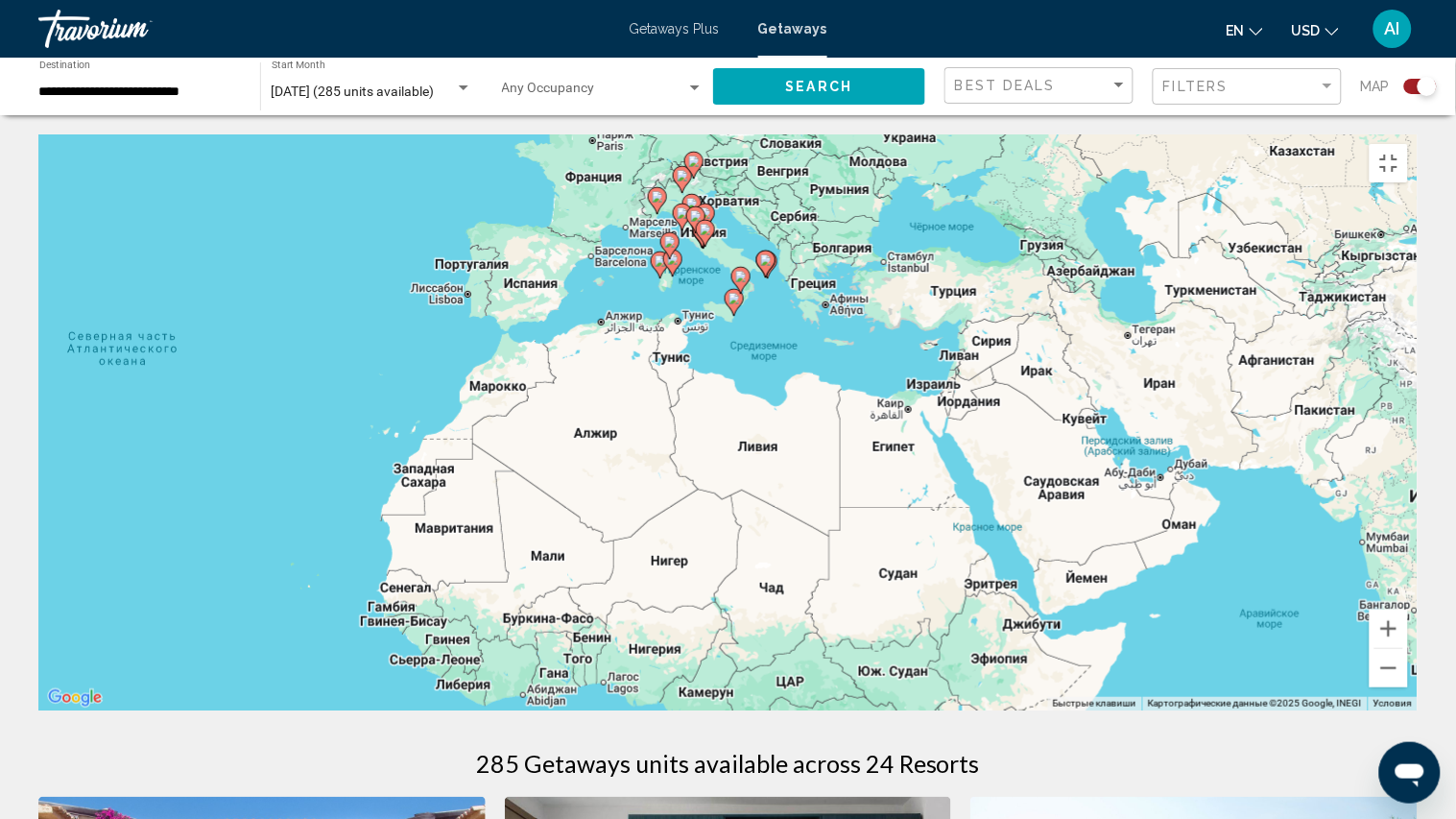 click on "Для навигации используйте клавиши со стрелками. Чтобы активировать перетаскивание с помощью клавиатуры, нажмите Alt + Ввод. После этого перемещайте маркер, используя клавиши со стрелками. Чтобы завершить перетаскивание, нажмите клавишу Ввод. Чтобы отменить действие, нажмите клавишу Esc." at bounding box center [728, 422] 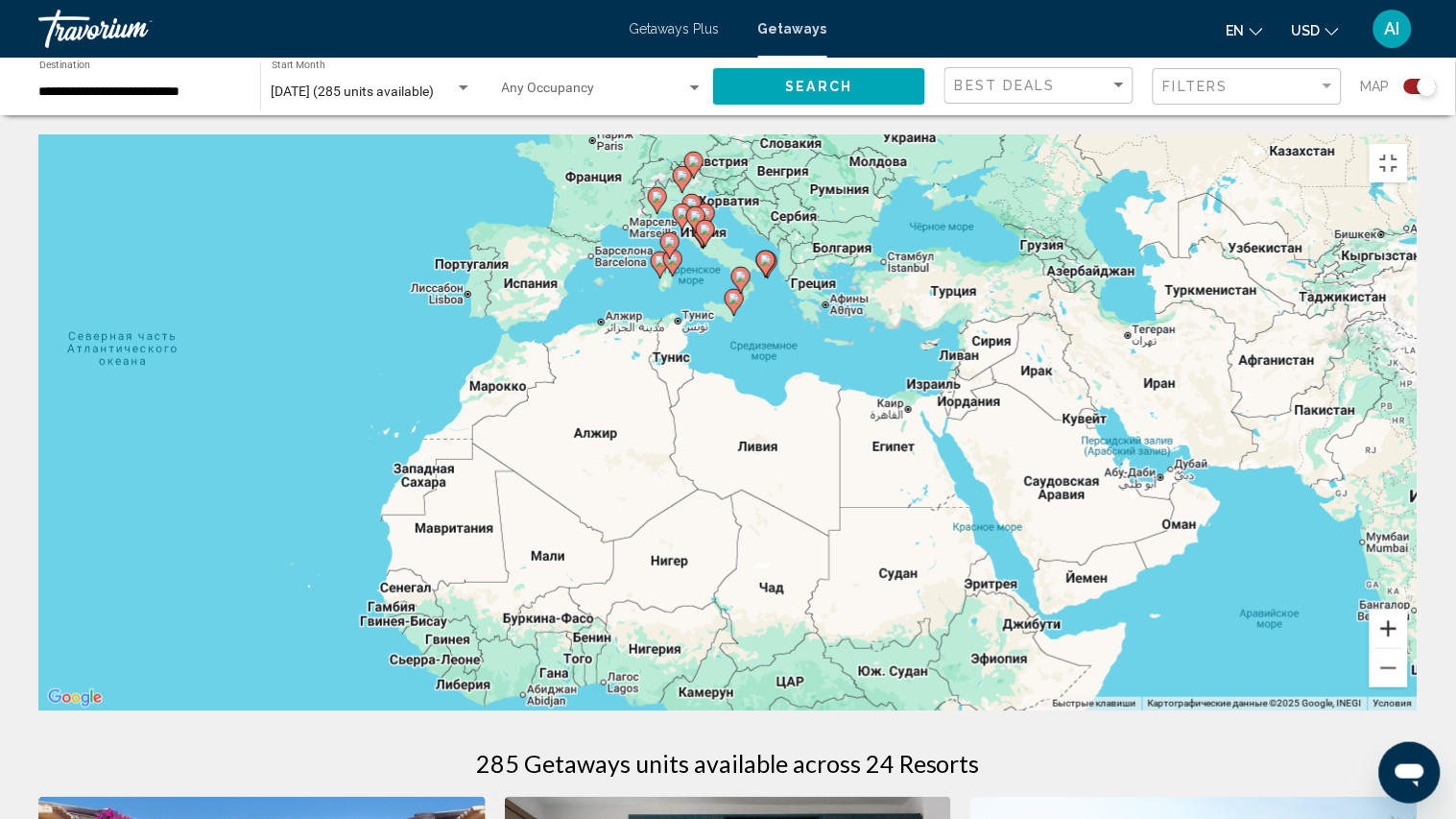 click at bounding box center (1389, 629) 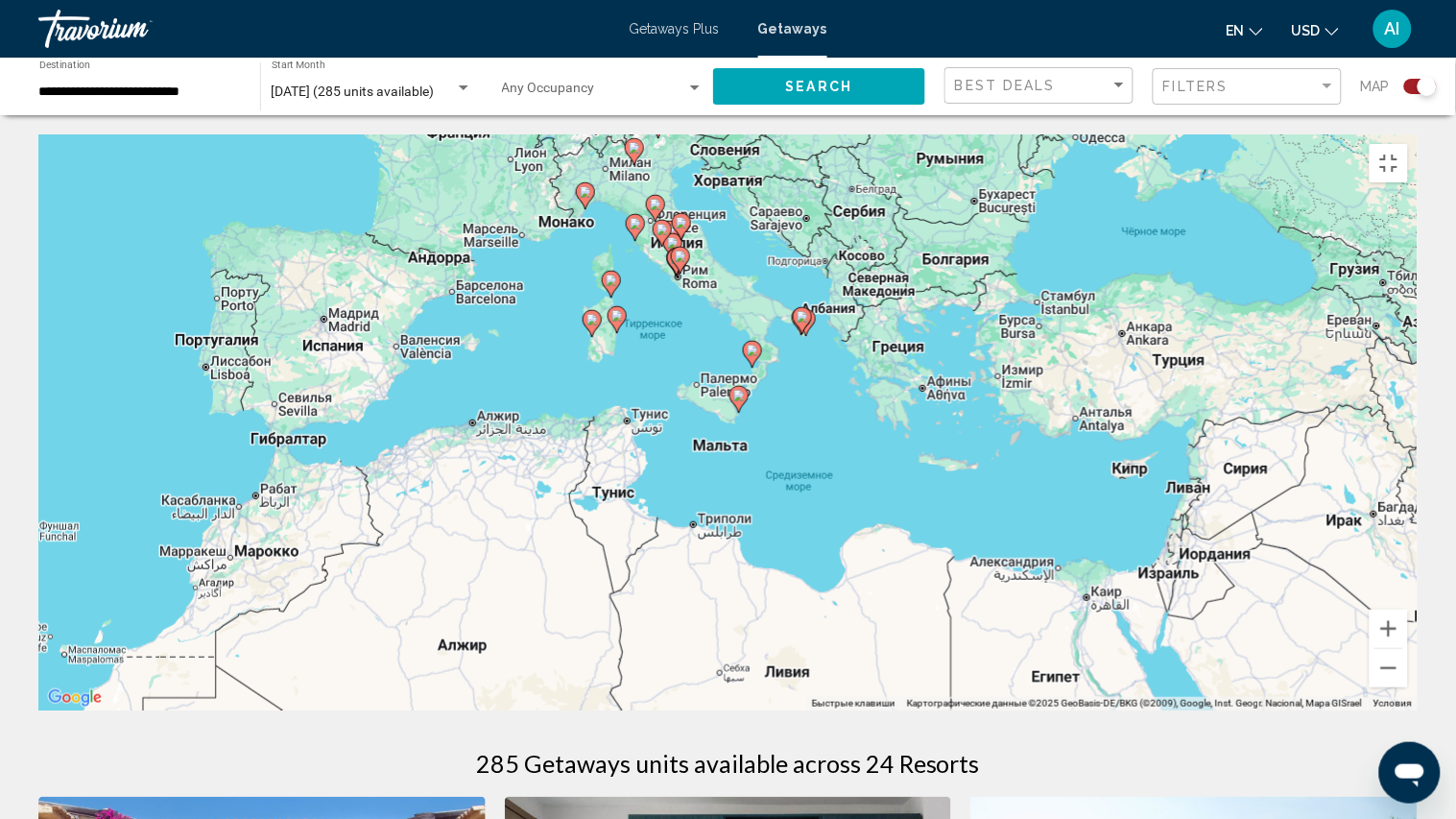 drag, startPoint x: 752, startPoint y: 140, endPoint x: 750, endPoint y: 347, distance: 207.00966 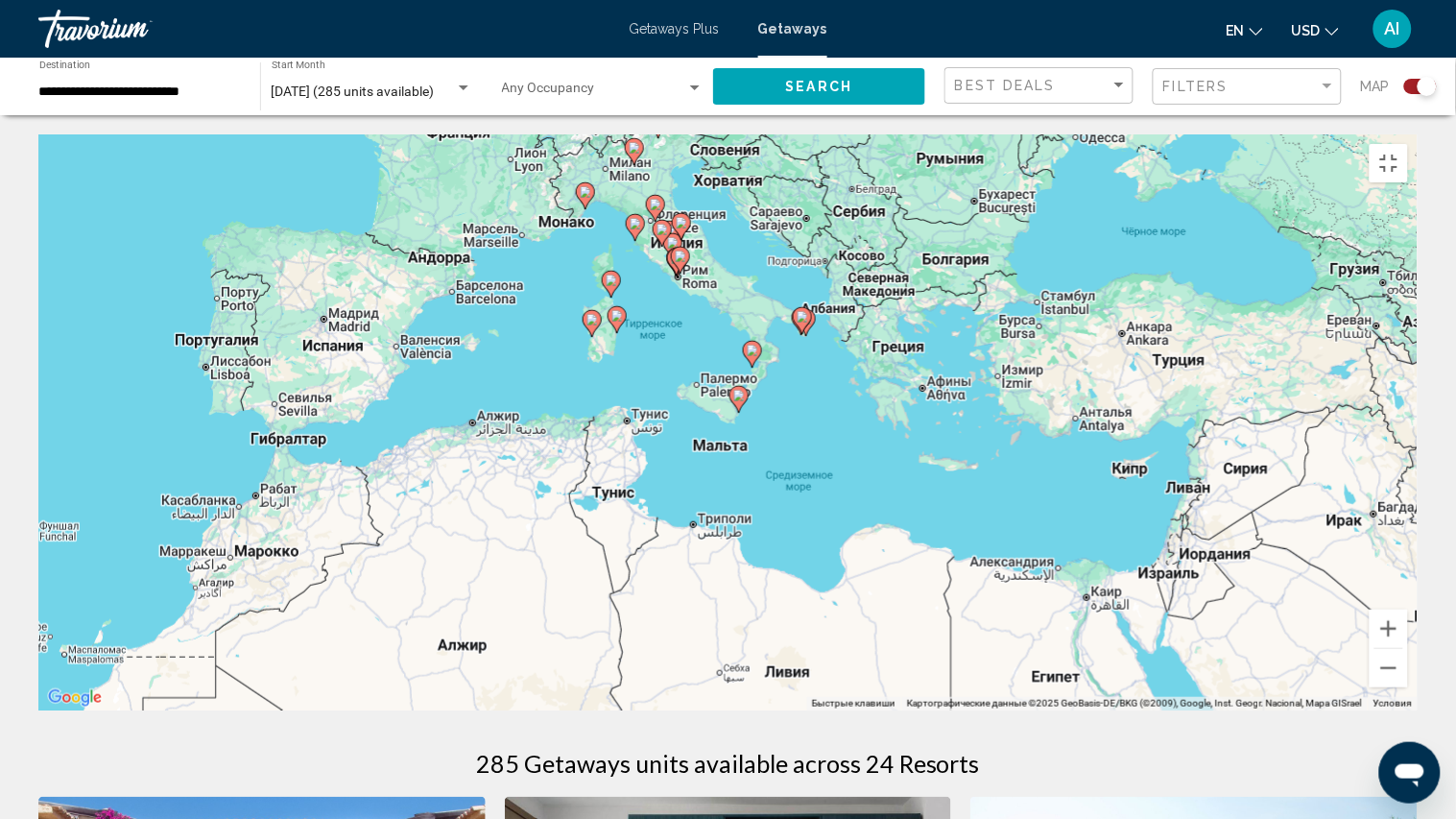 click 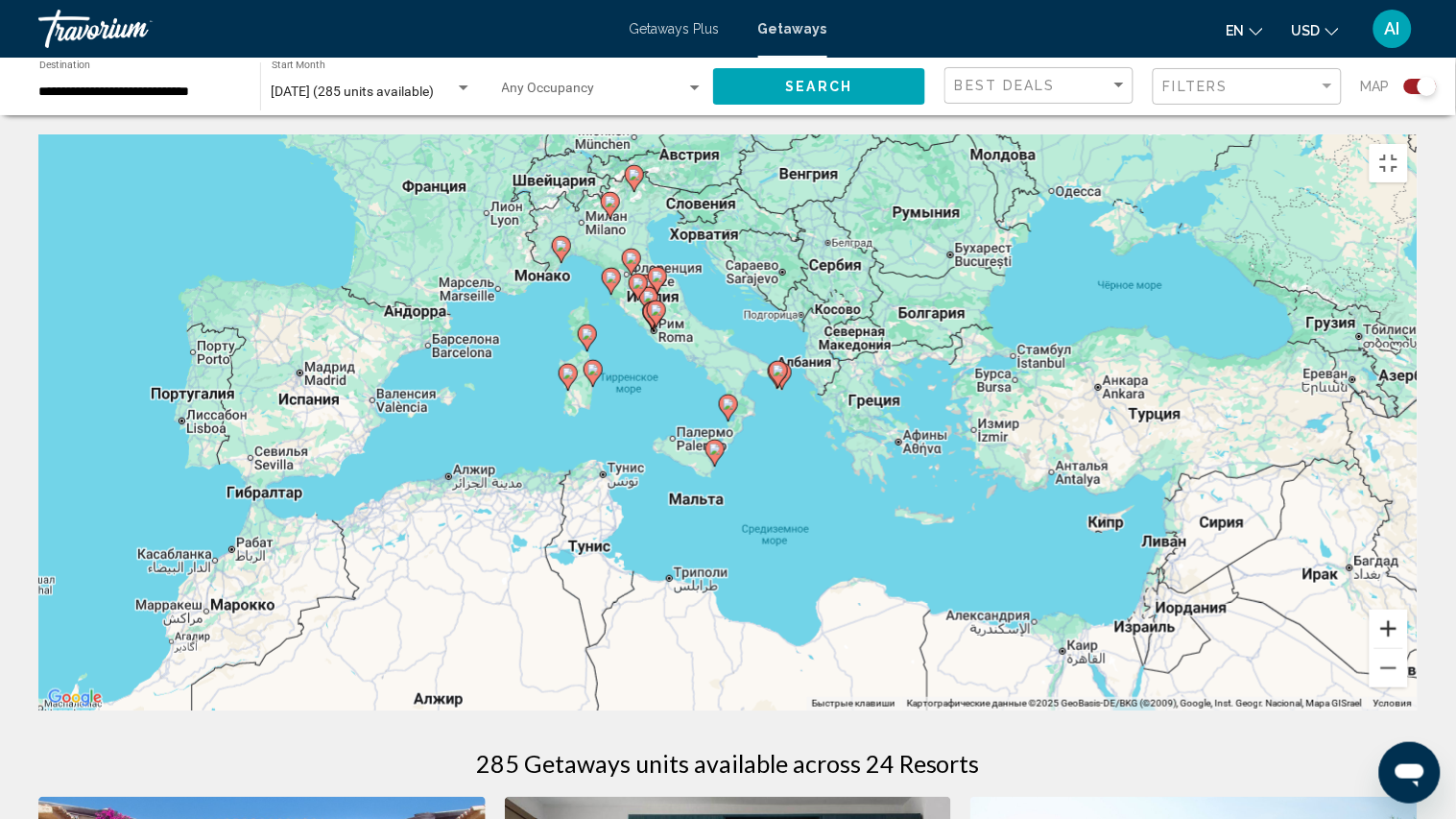 click at bounding box center [1389, 629] 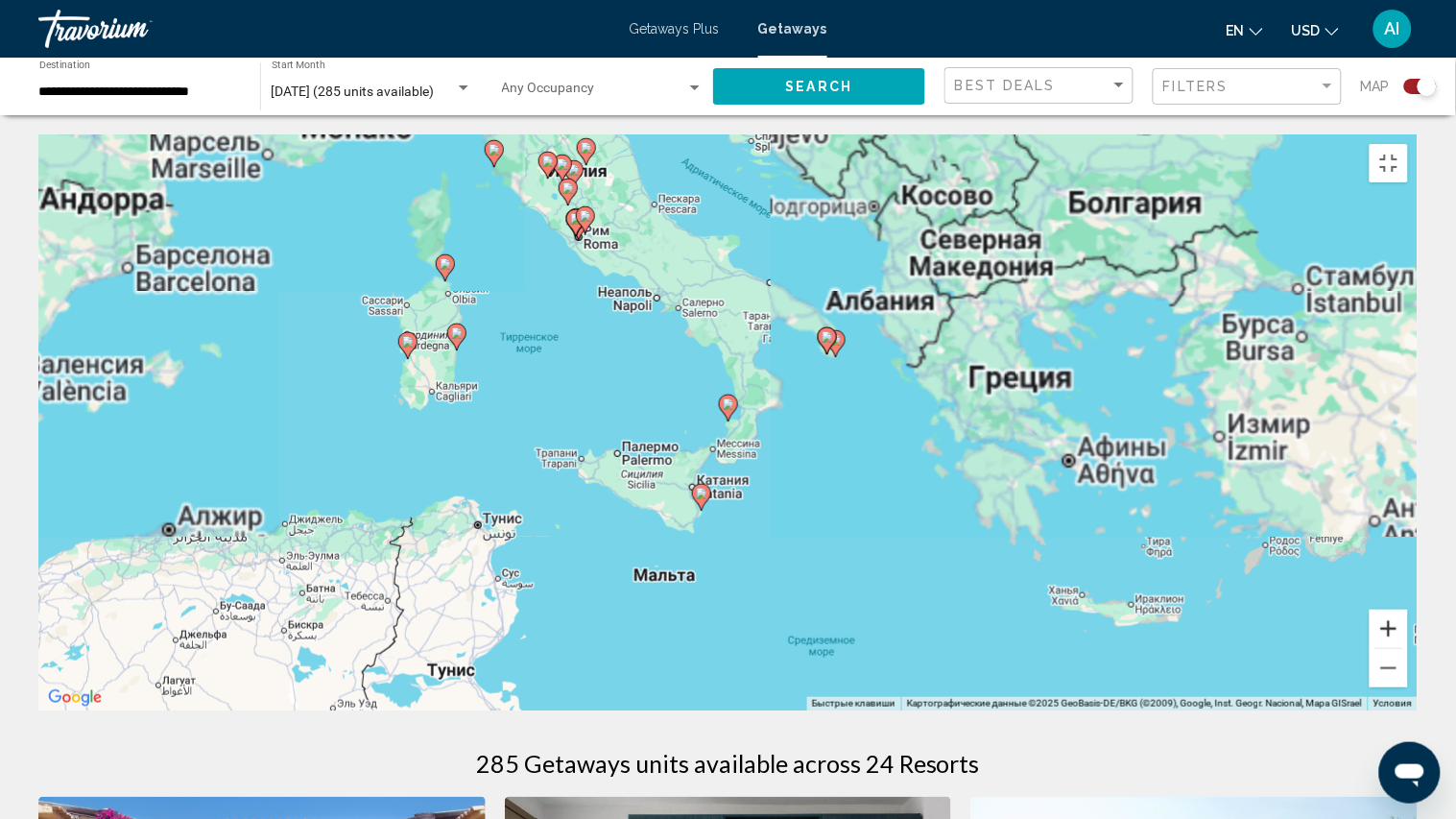 click at bounding box center (1389, 629) 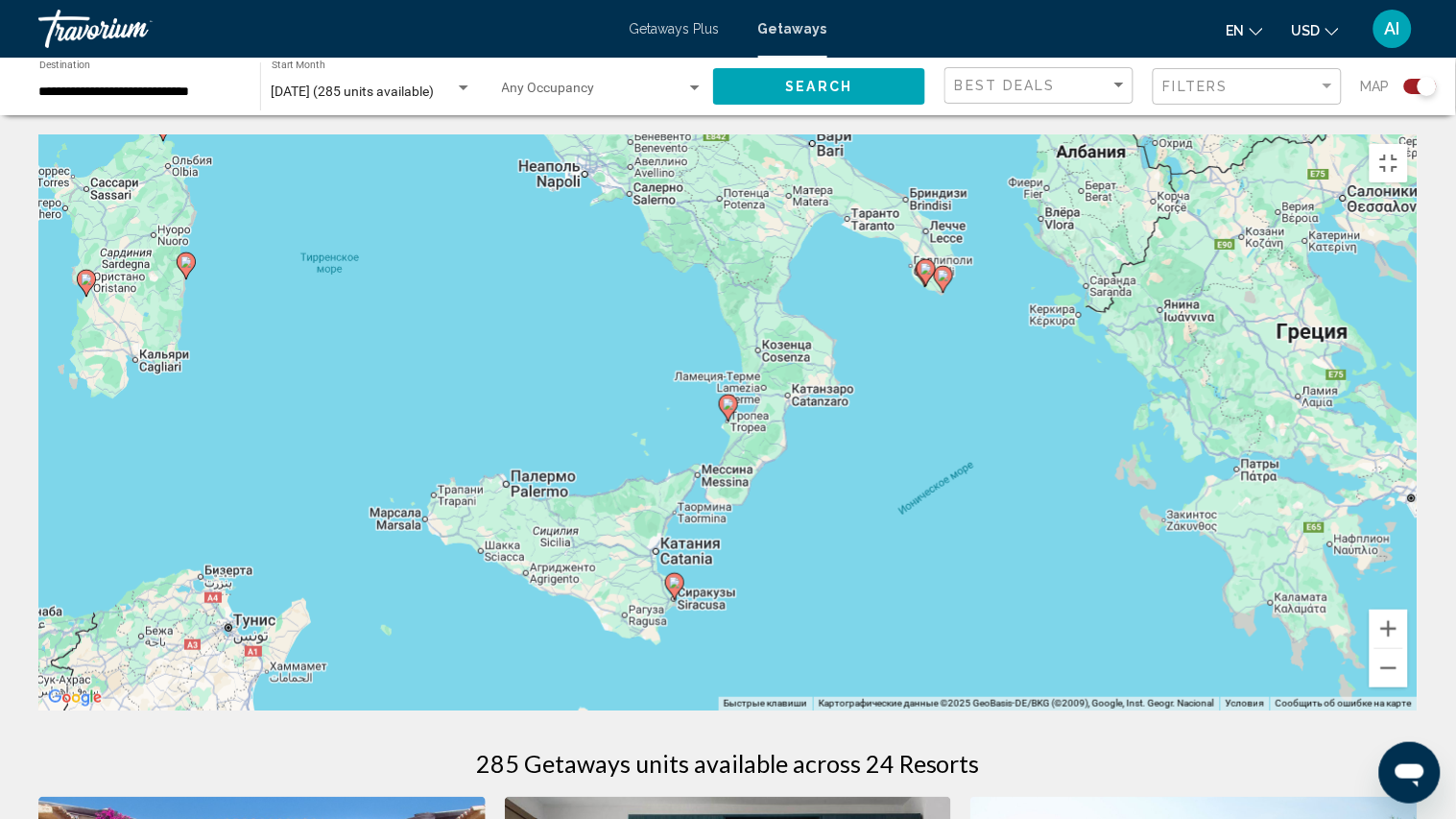 click 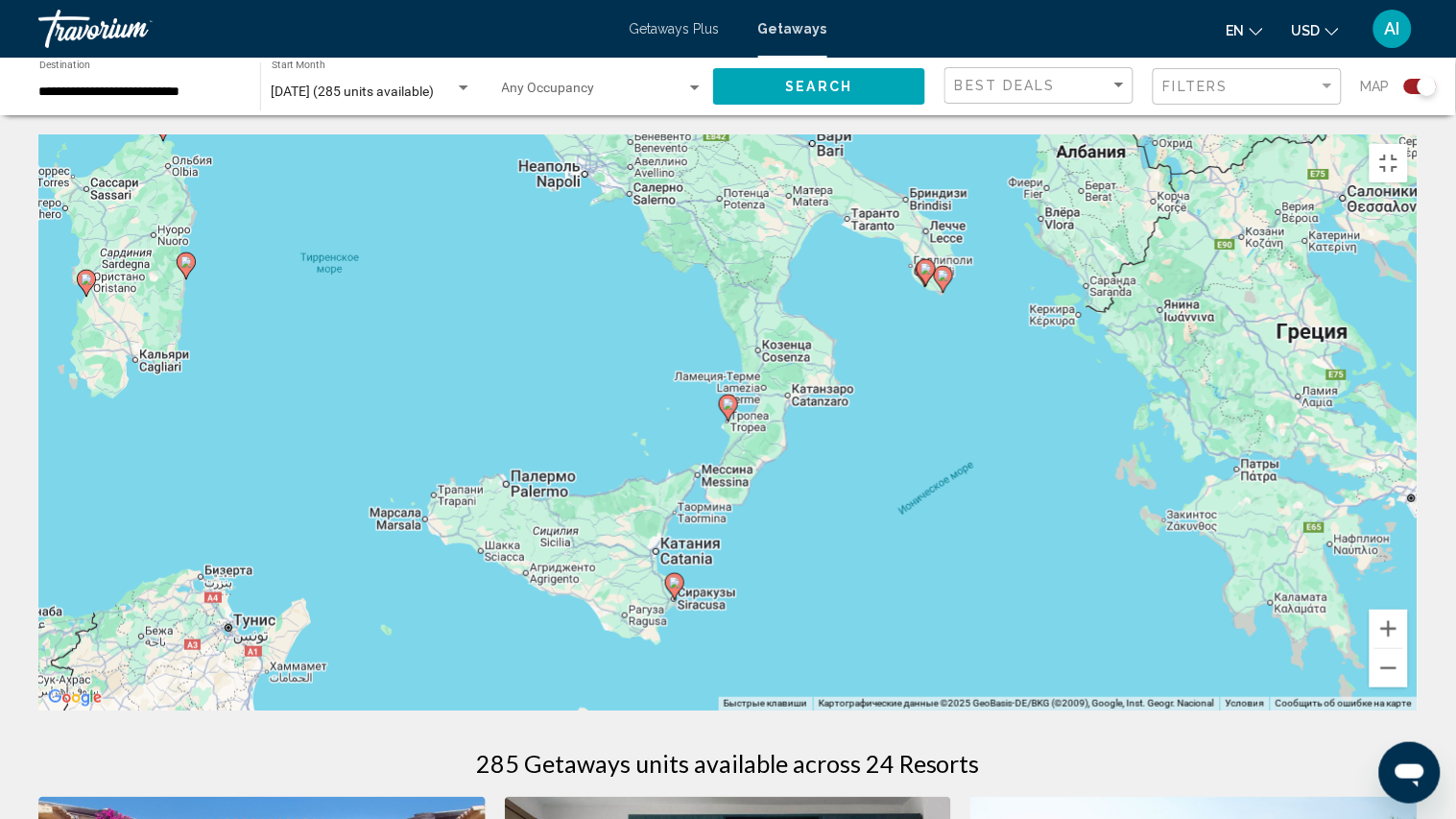 click 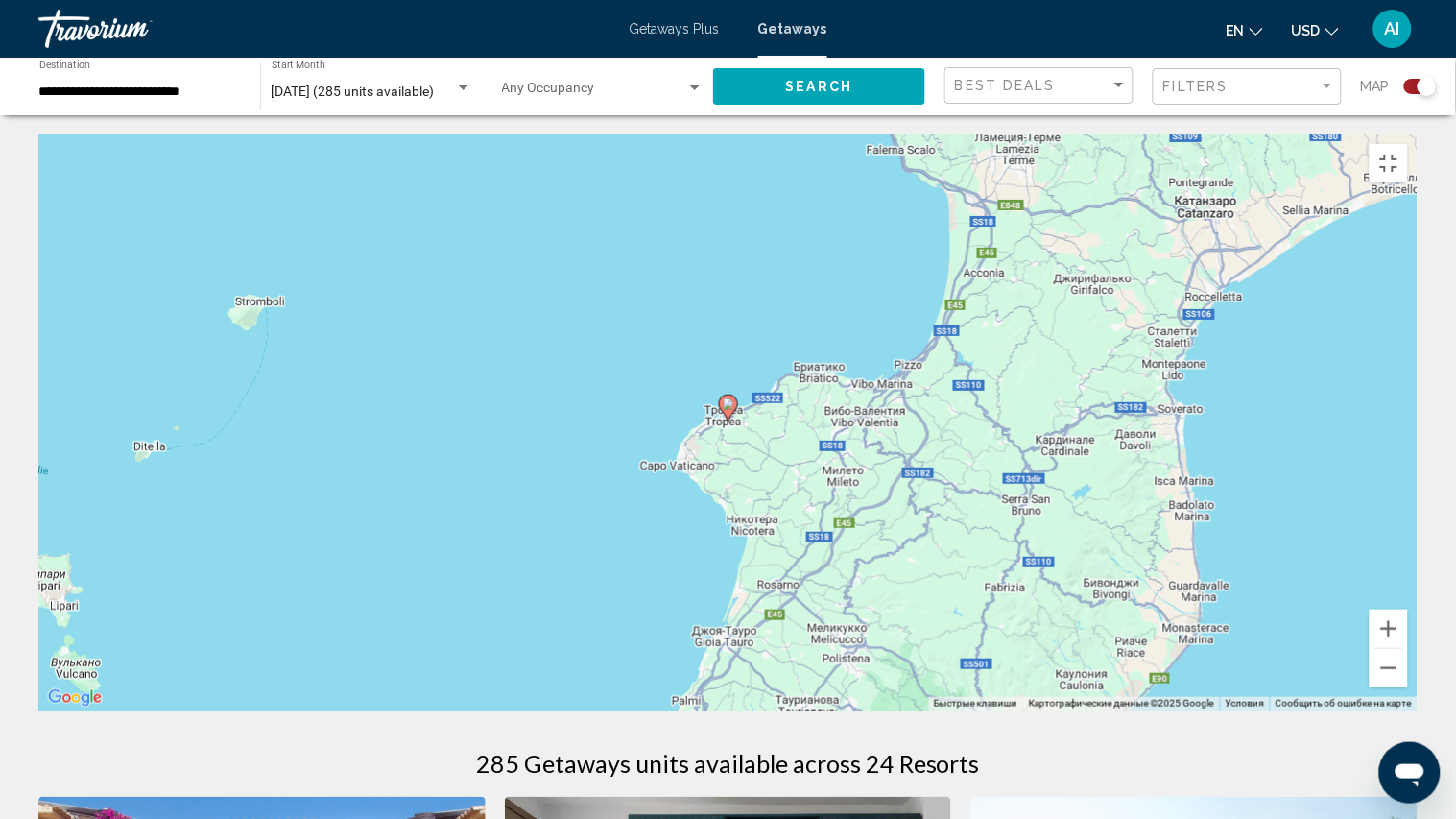 click 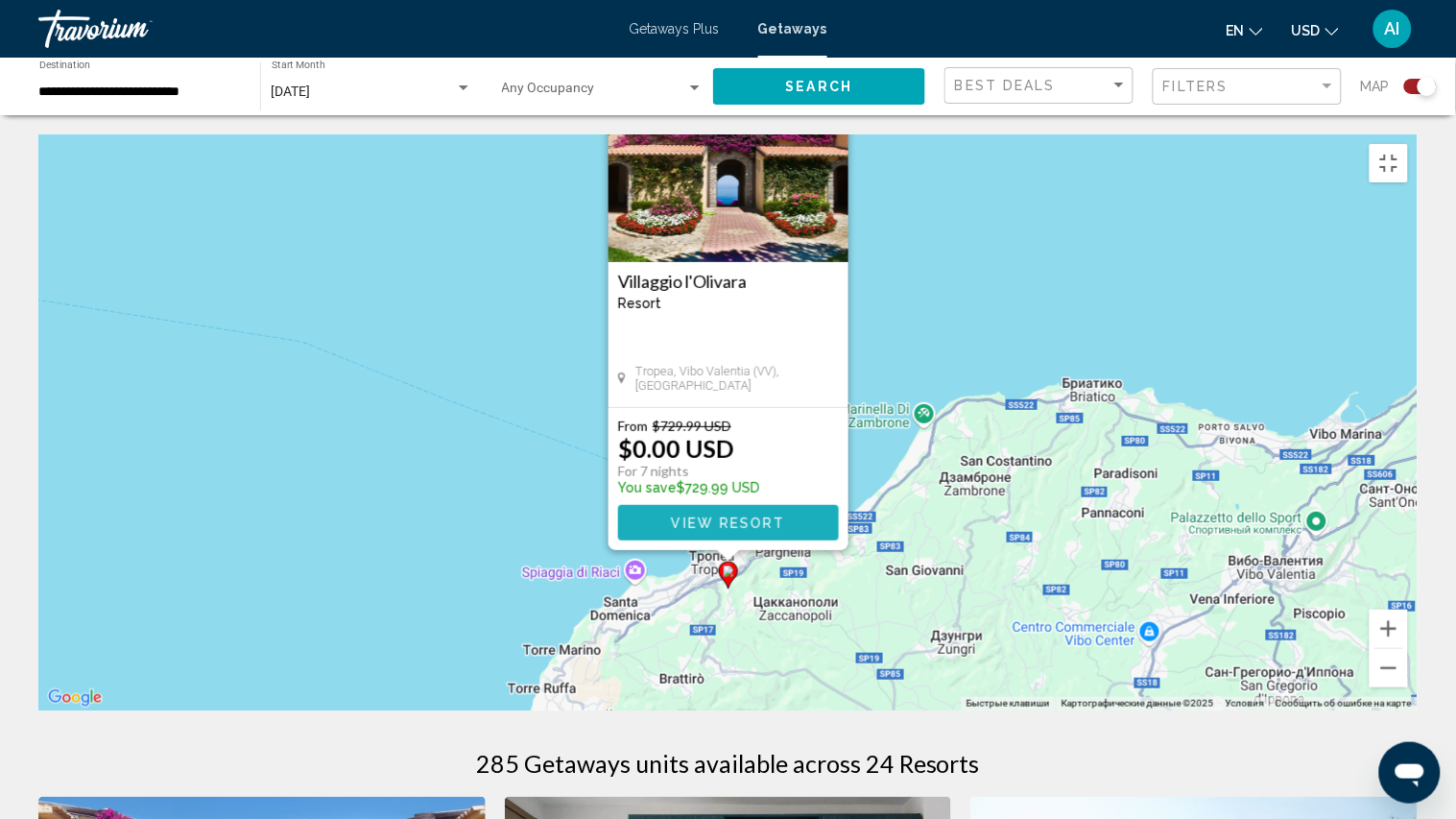 click on "View Resort" at bounding box center (728, 522) 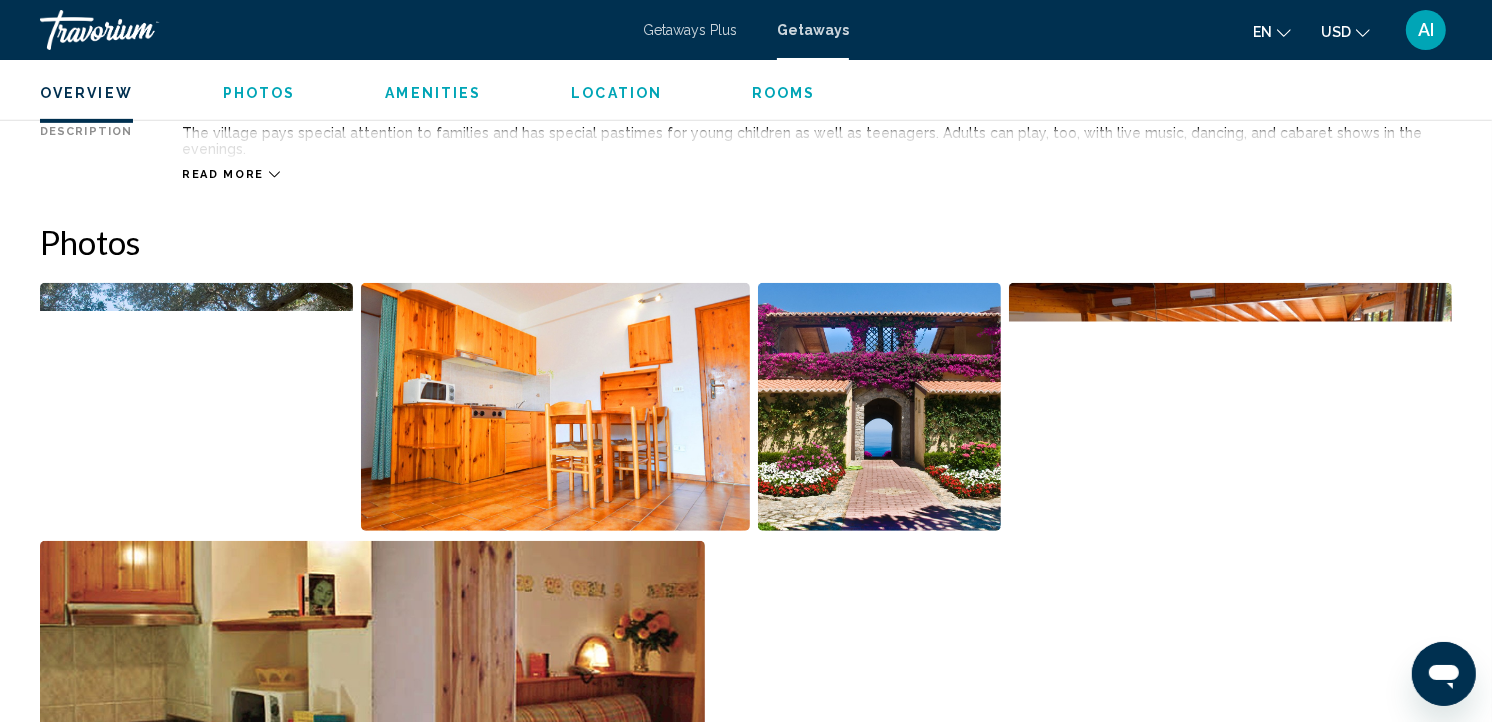 scroll, scrollTop: 780, scrollLeft: 0, axis: vertical 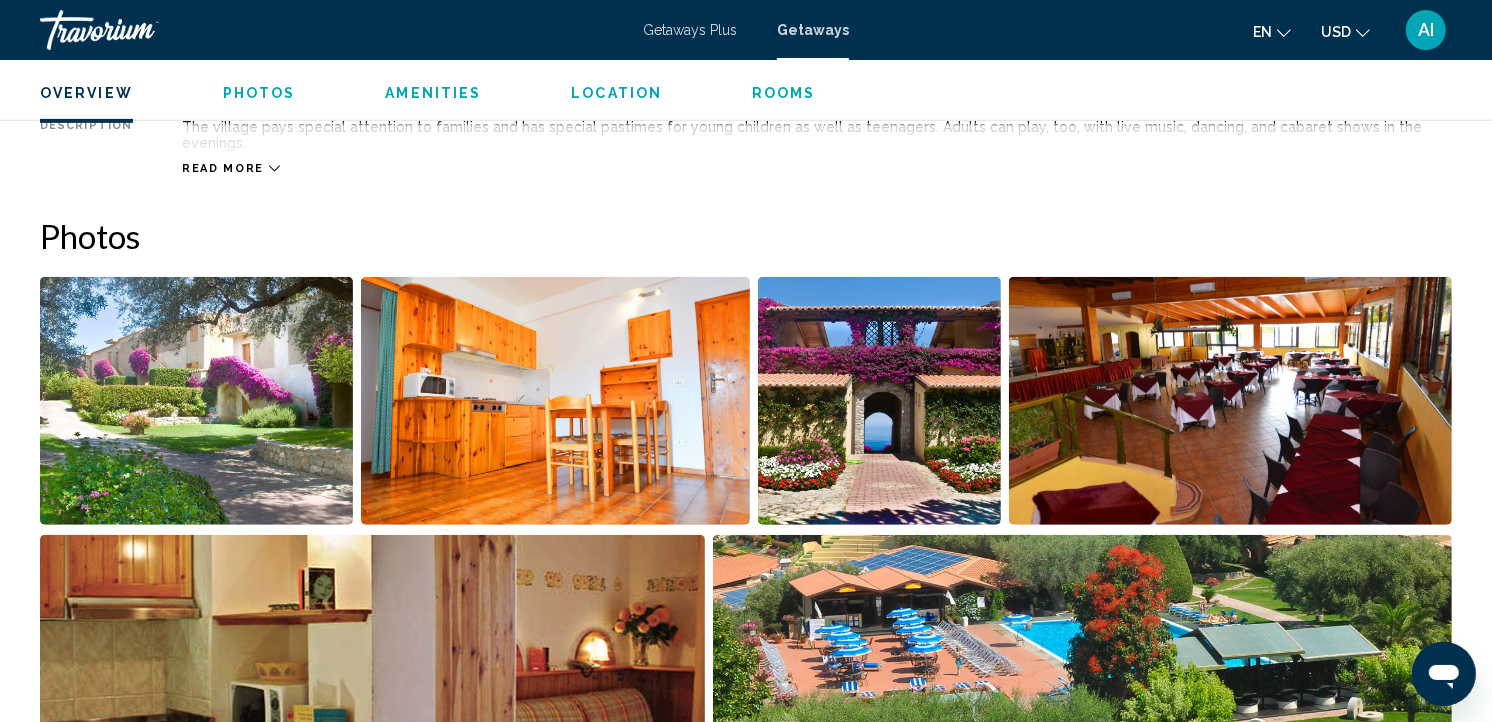 click on "Location" at bounding box center (616, 93) 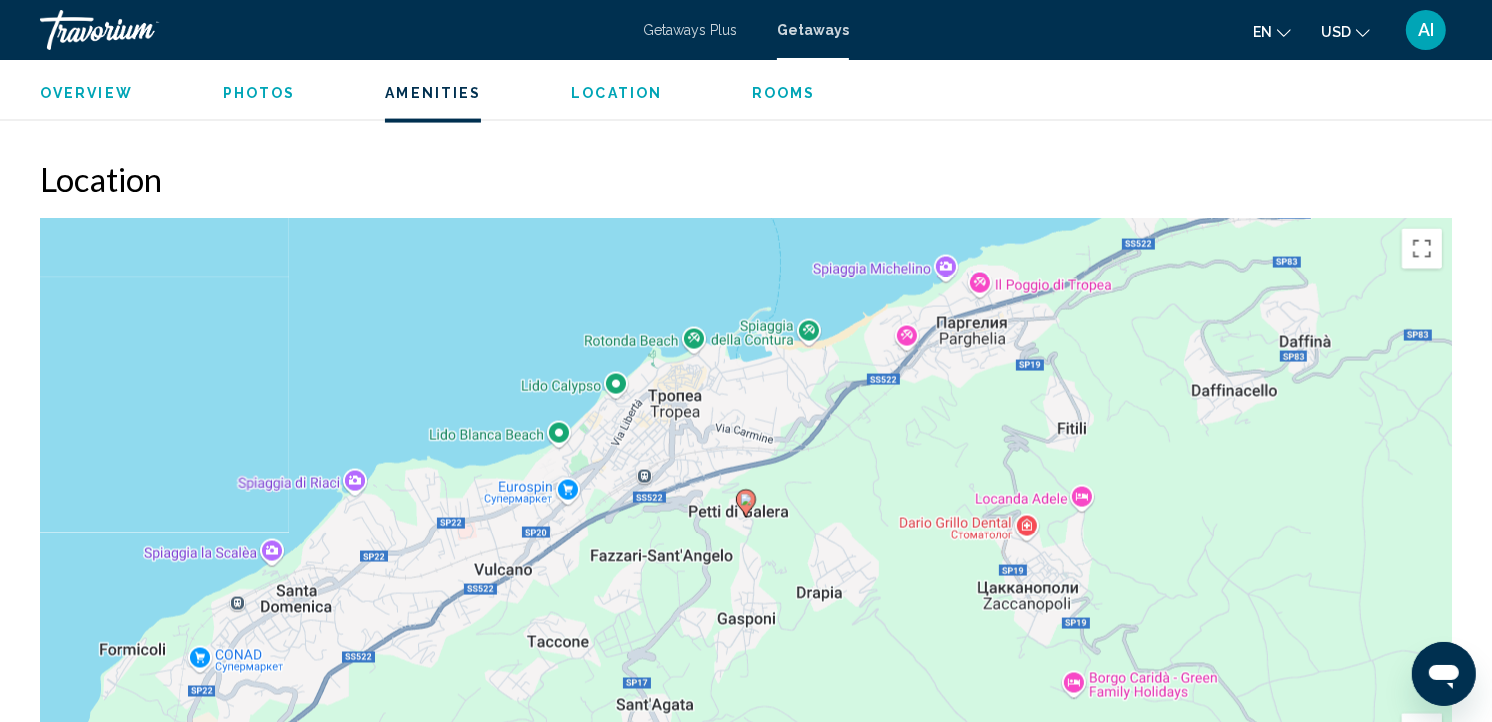 scroll, scrollTop: 2707, scrollLeft: 0, axis: vertical 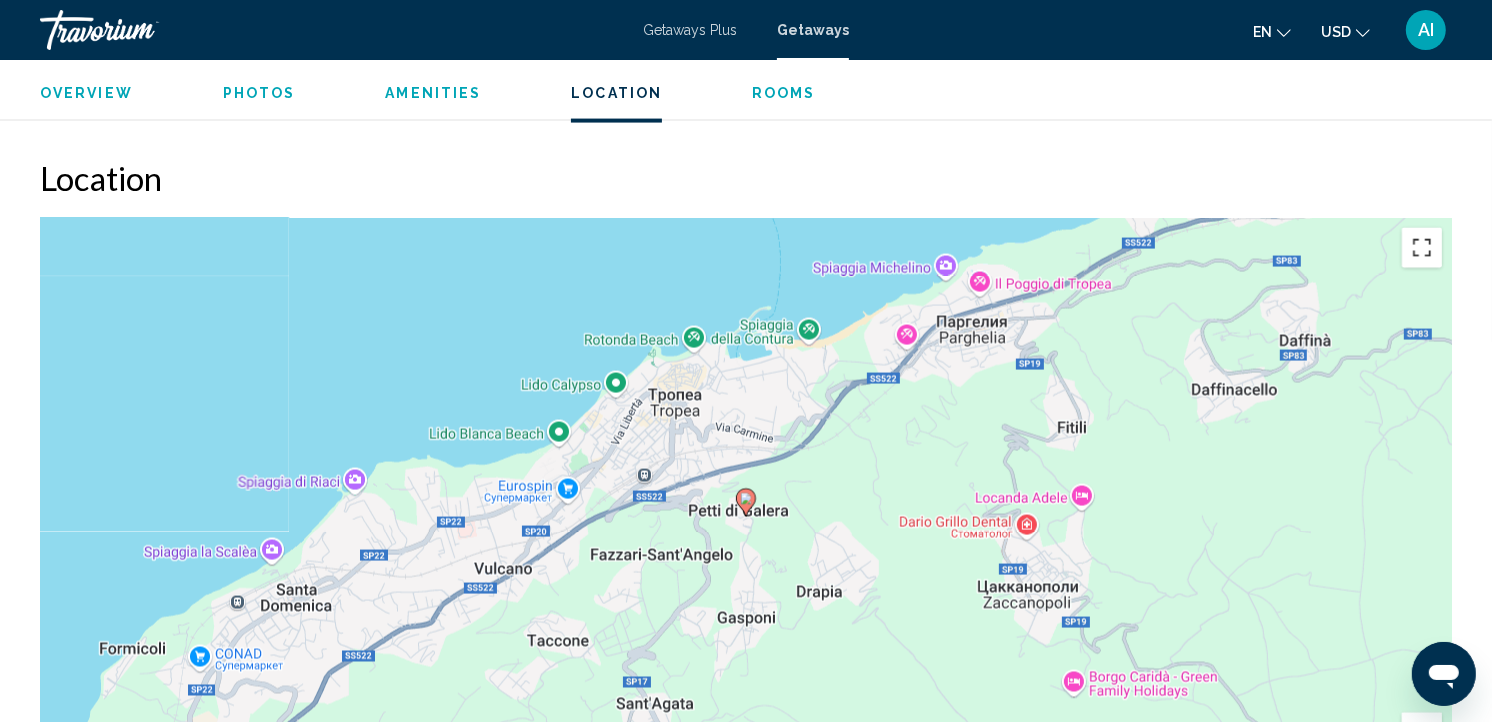 click at bounding box center (1422, 248) 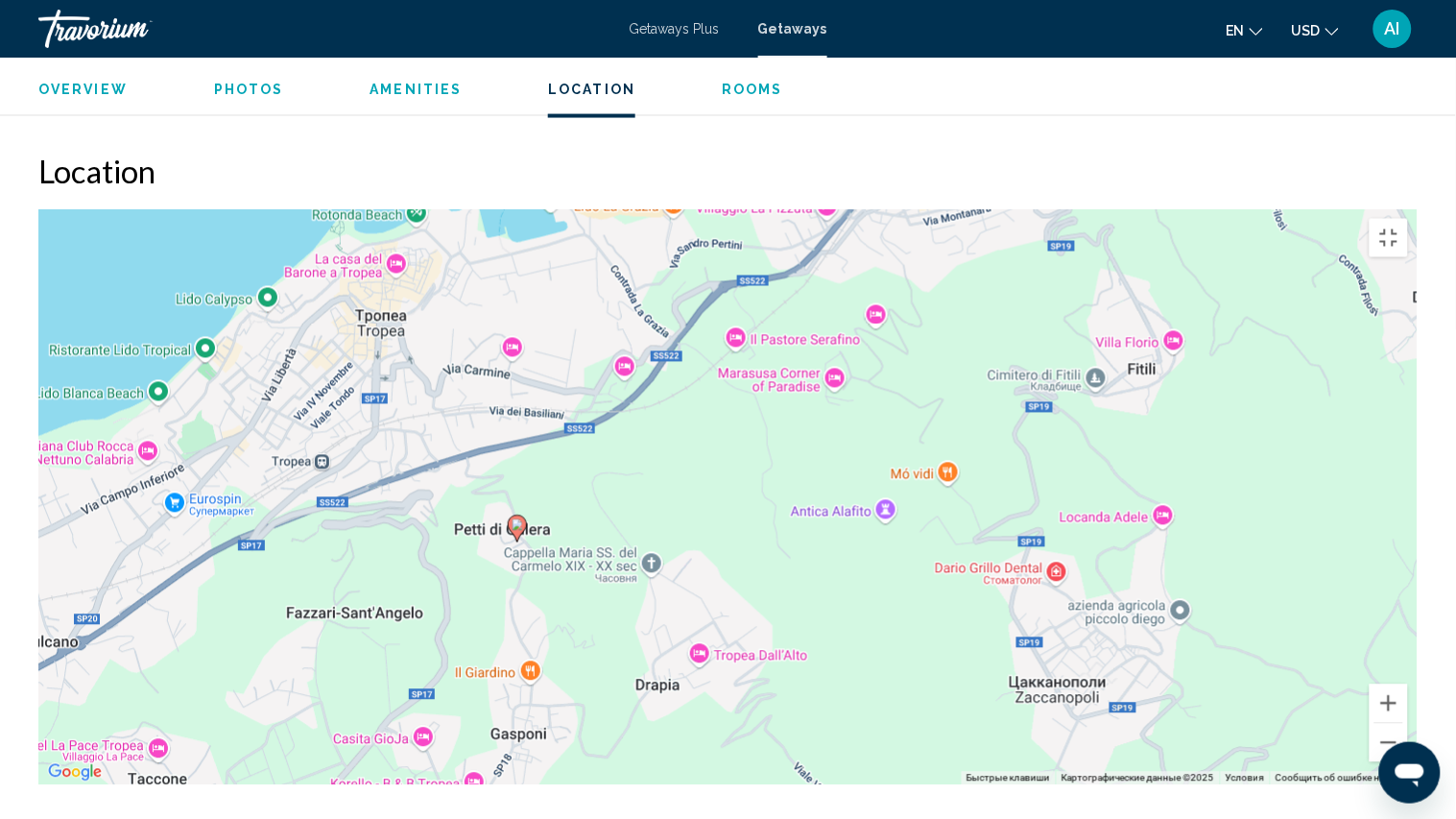 drag, startPoint x: 810, startPoint y: 480, endPoint x: 1051, endPoint y: 483, distance: 241.01867 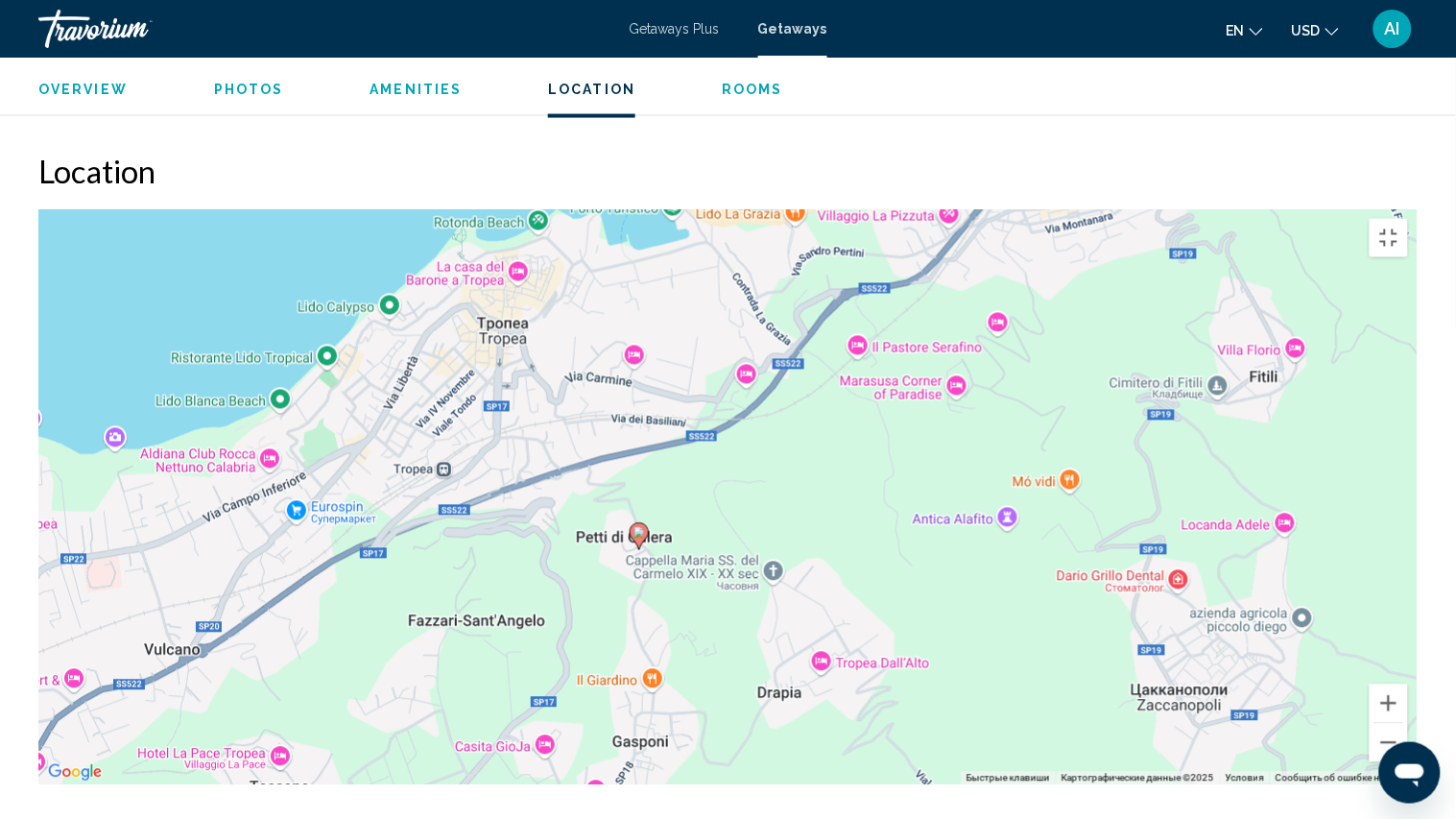 drag, startPoint x: 1011, startPoint y: 522, endPoint x: 1137, endPoint y: 530, distance: 126.2537 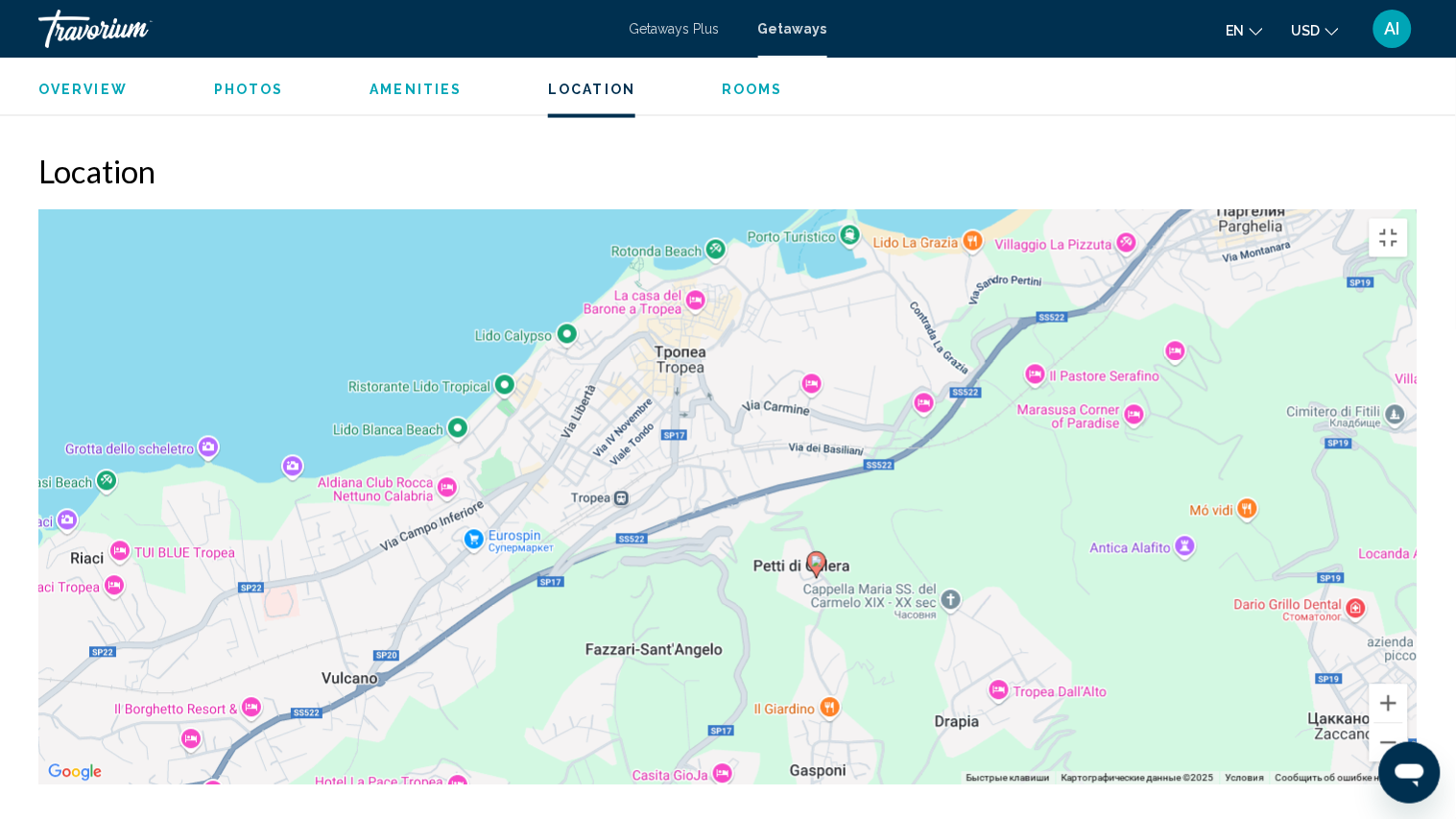 drag, startPoint x: 759, startPoint y: 528, endPoint x: 942, endPoint y: 557, distance: 185.28357 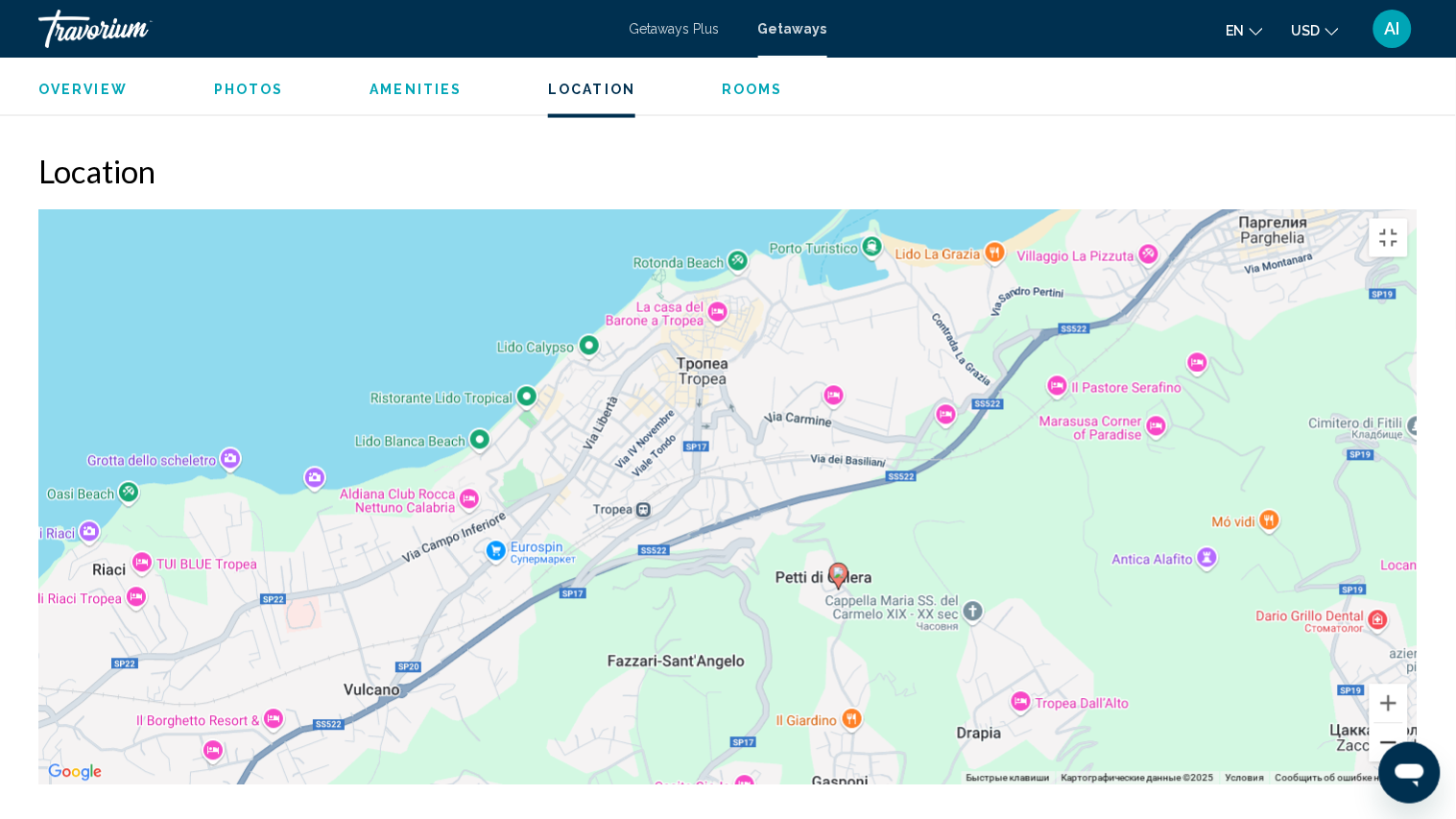 click at bounding box center (1389, 743) 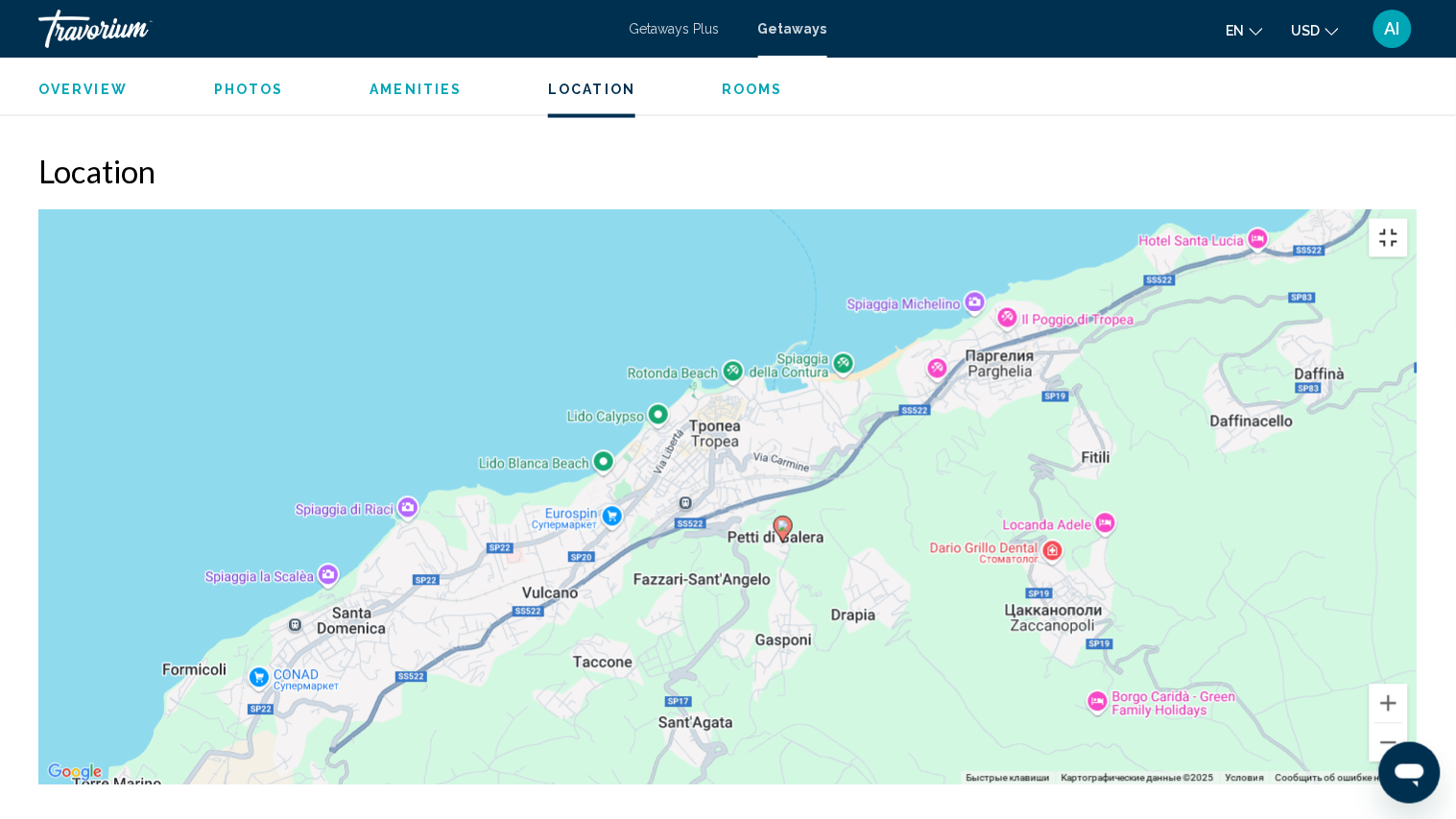 click at bounding box center (1389, 238) 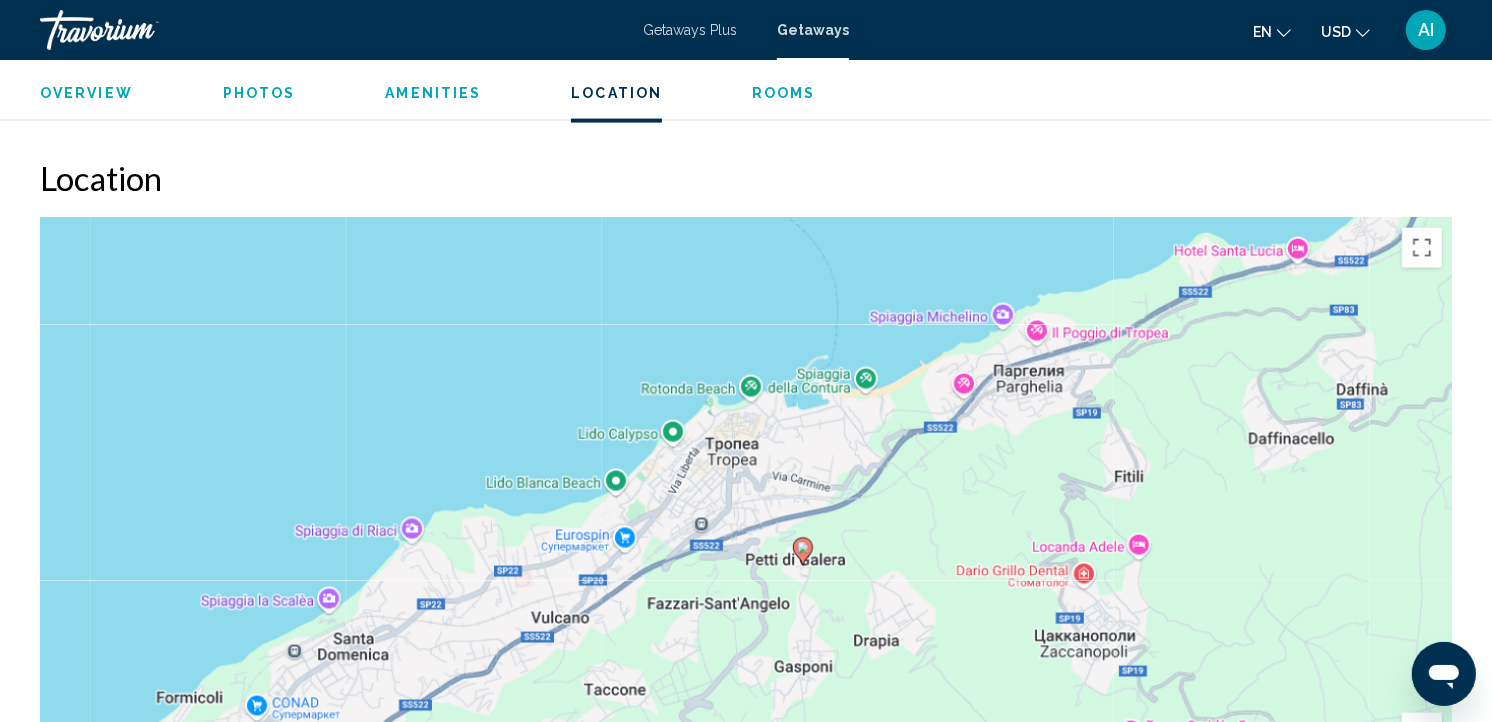 click on "Overview" at bounding box center (86, 93) 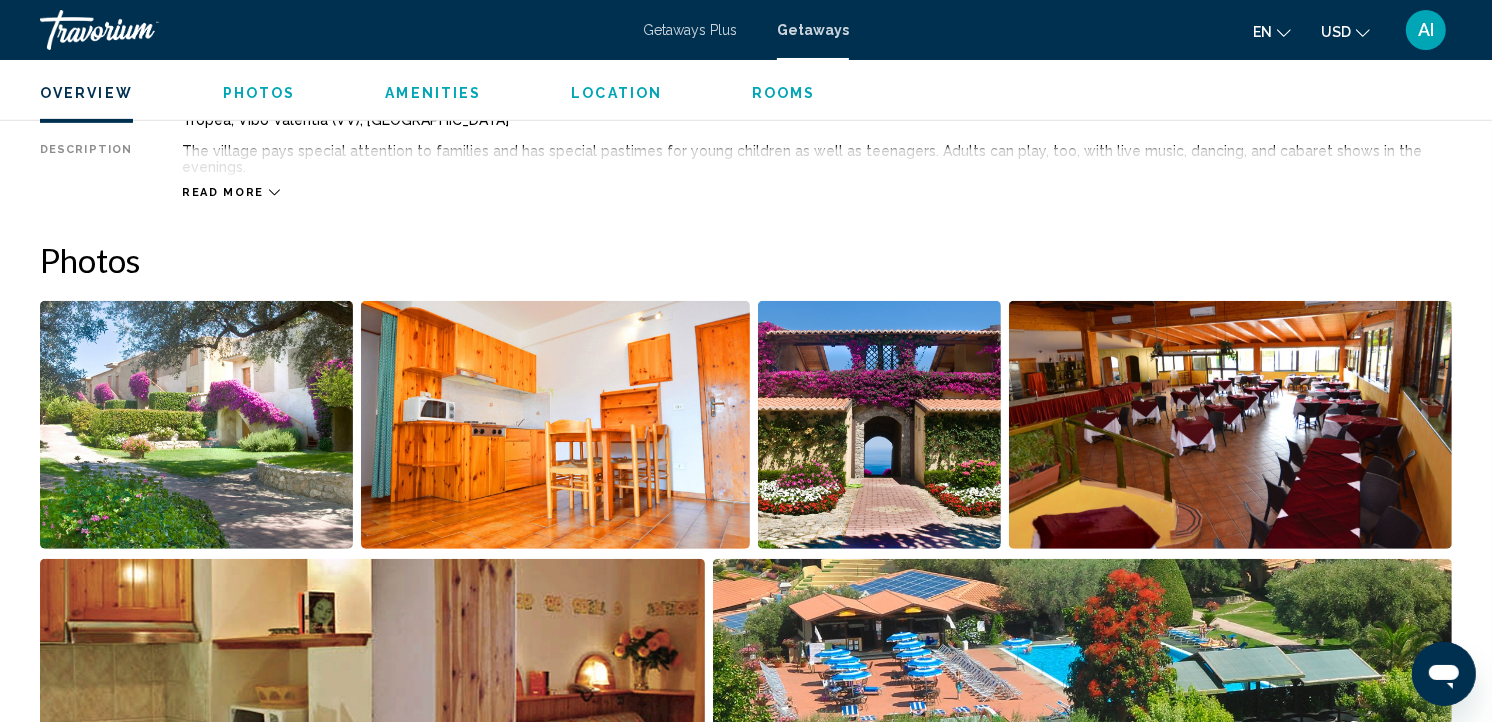 scroll, scrollTop: 641, scrollLeft: 0, axis: vertical 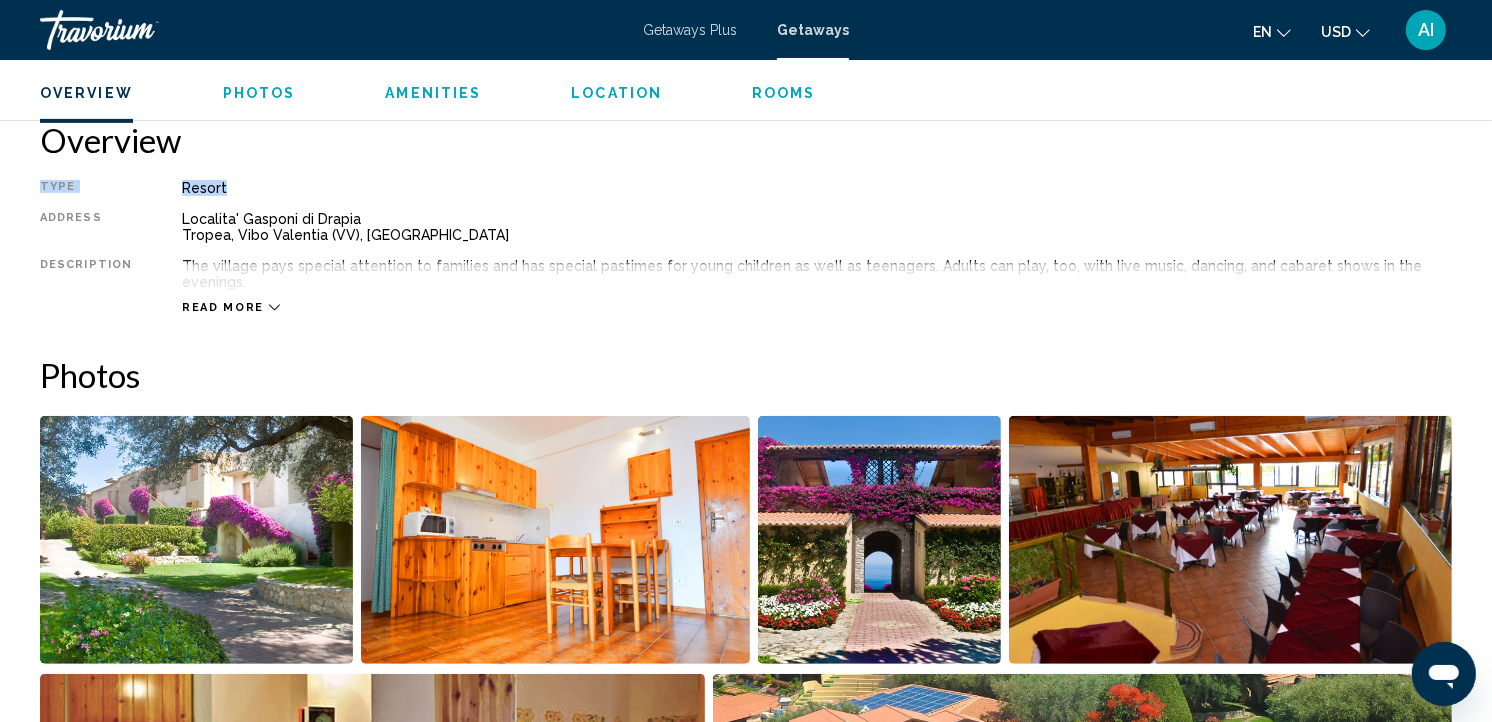 drag, startPoint x: 298, startPoint y: 128, endPoint x: 422, endPoint y: 173, distance: 131.91286 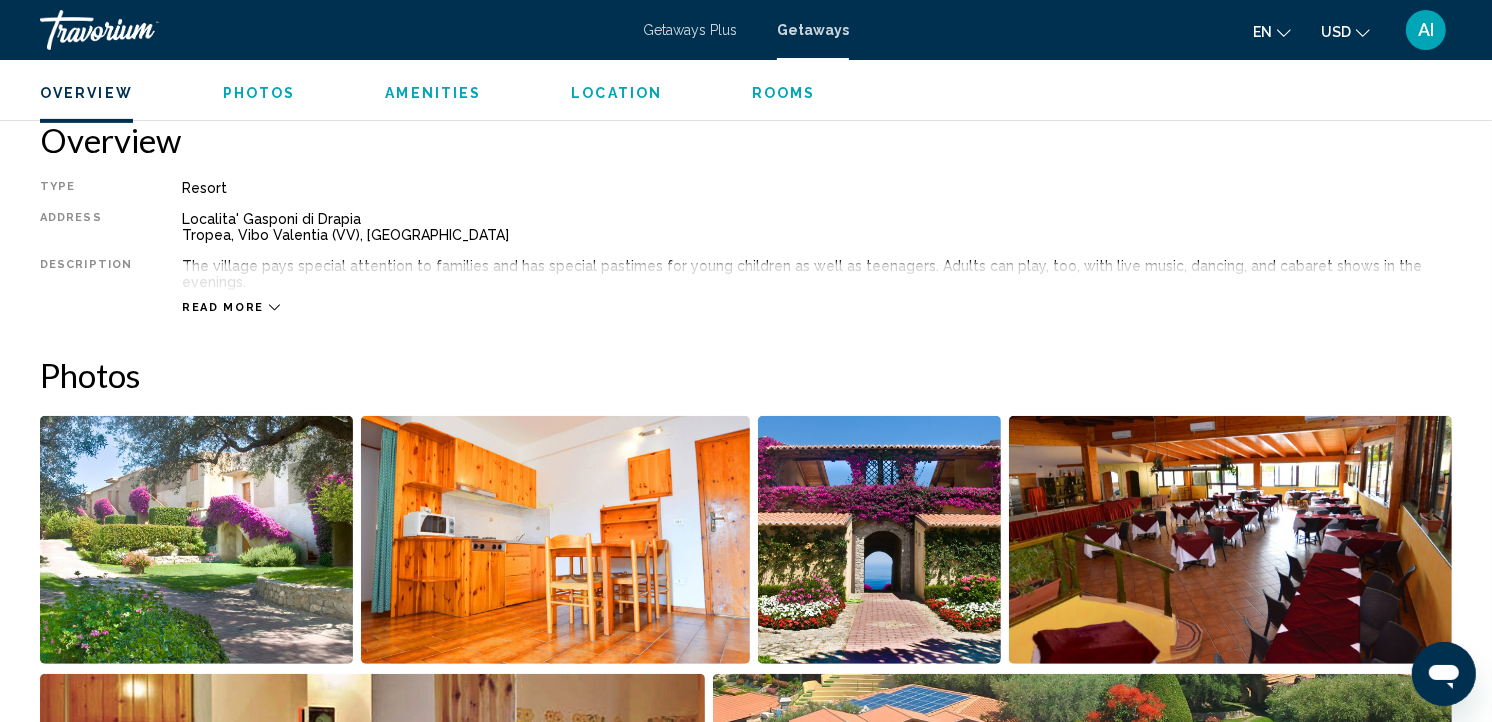 drag, startPoint x: 422, startPoint y: 173, endPoint x: 1012, endPoint y: 297, distance: 602.8897 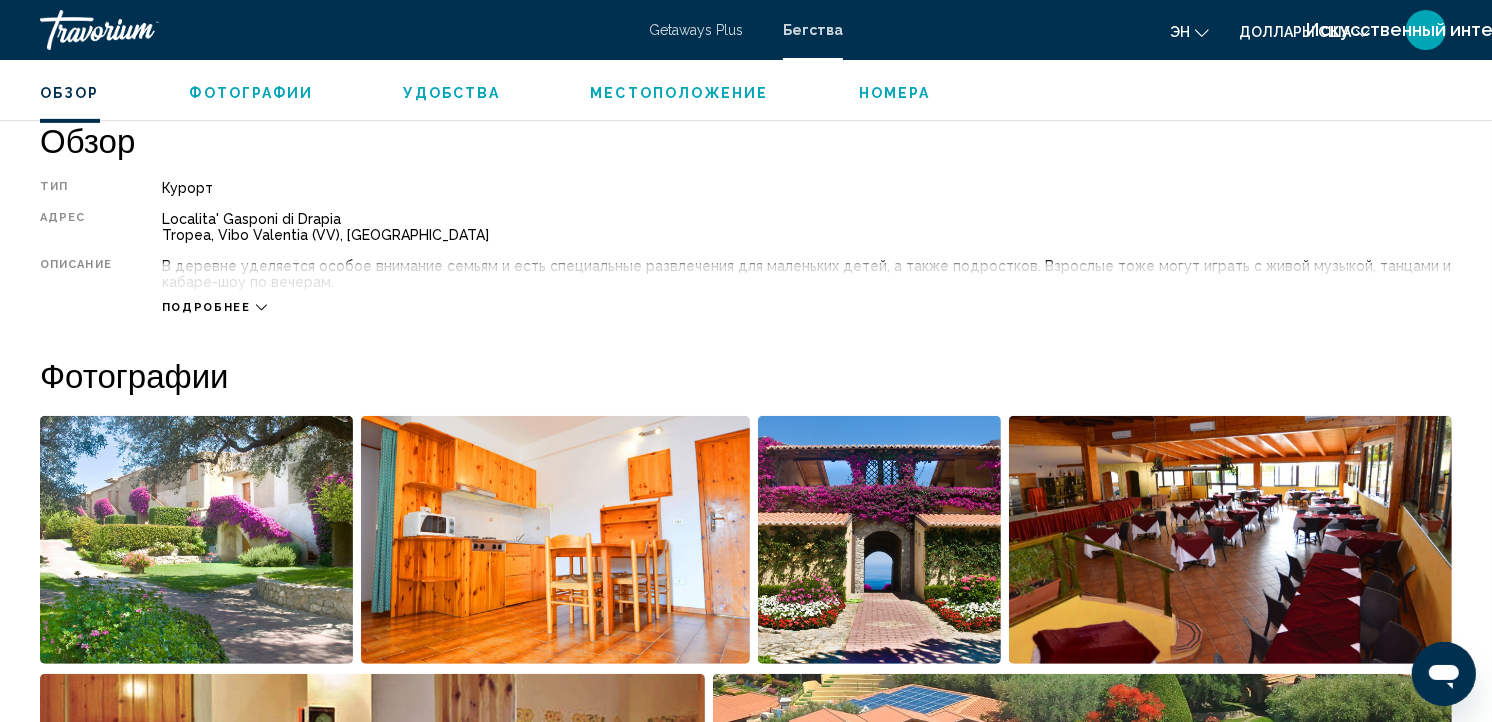 click on "Подробнее" at bounding box center [206, 307] 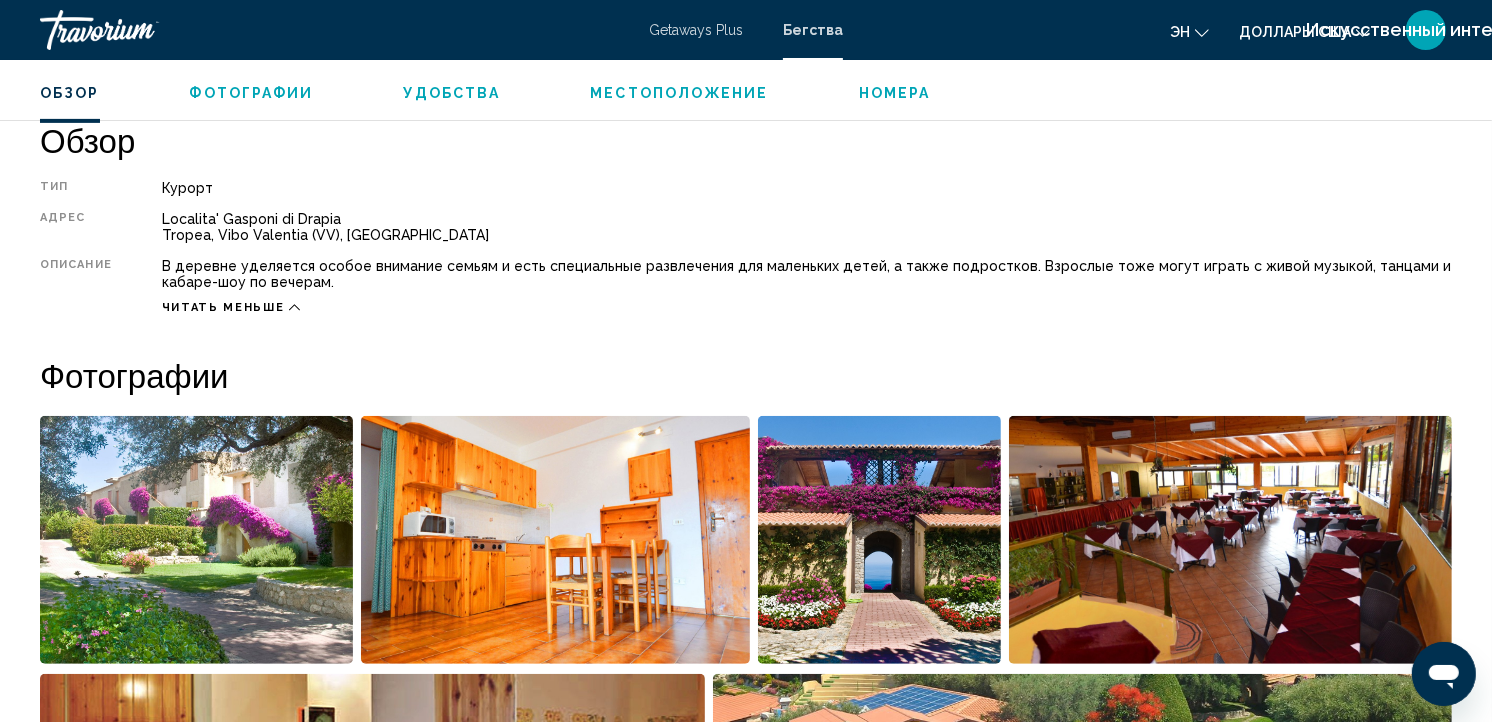 click on "Фотографии" at bounding box center (252, 93) 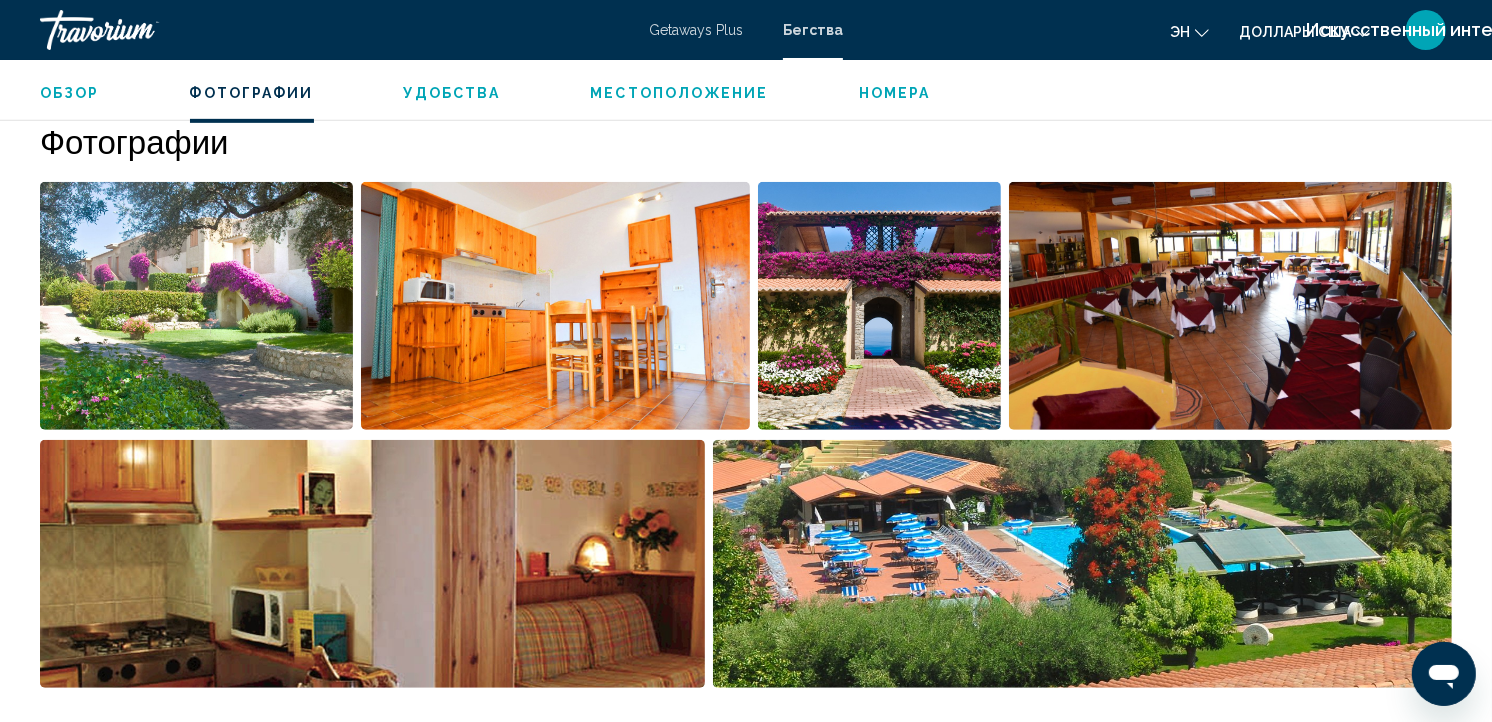 scroll, scrollTop: 876, scrollLeft: 0, axis: vertical 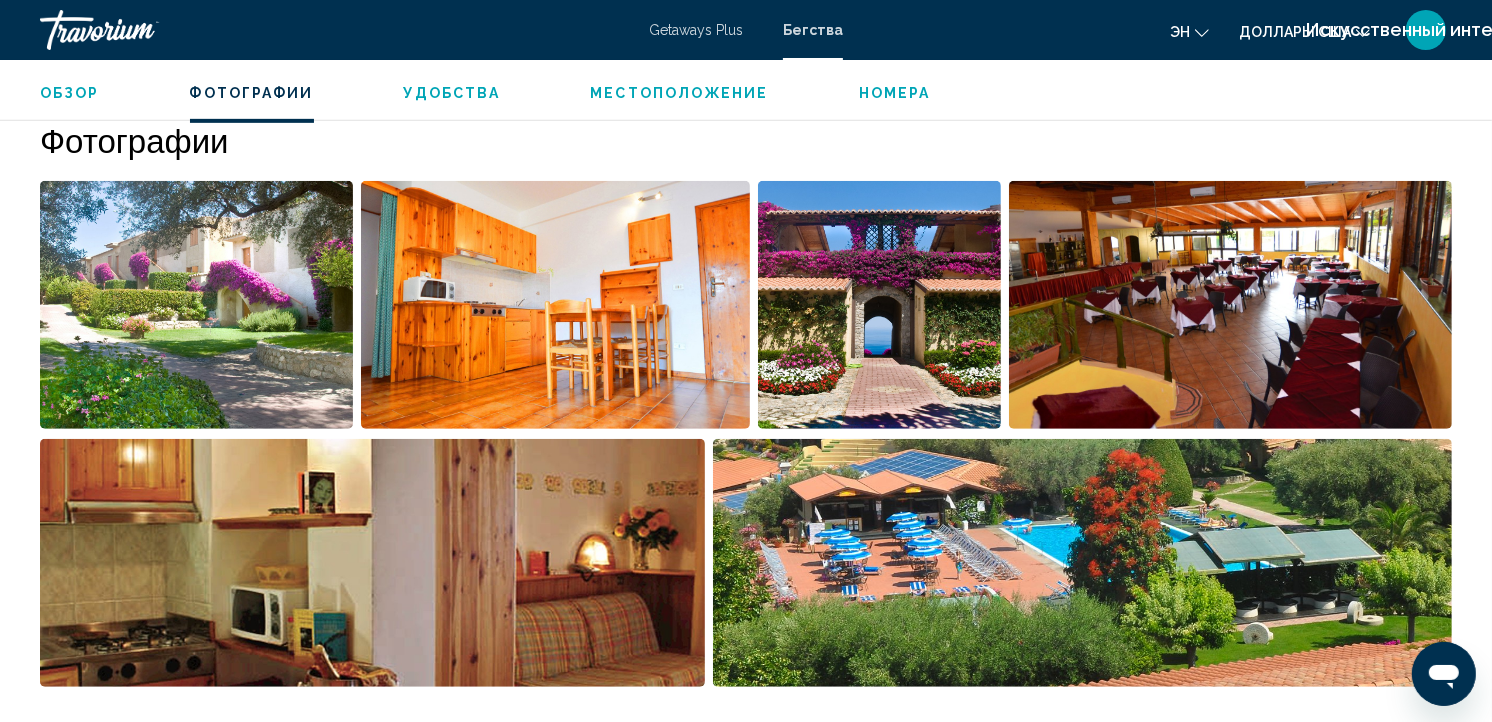 click at bounding box center (555, 305) 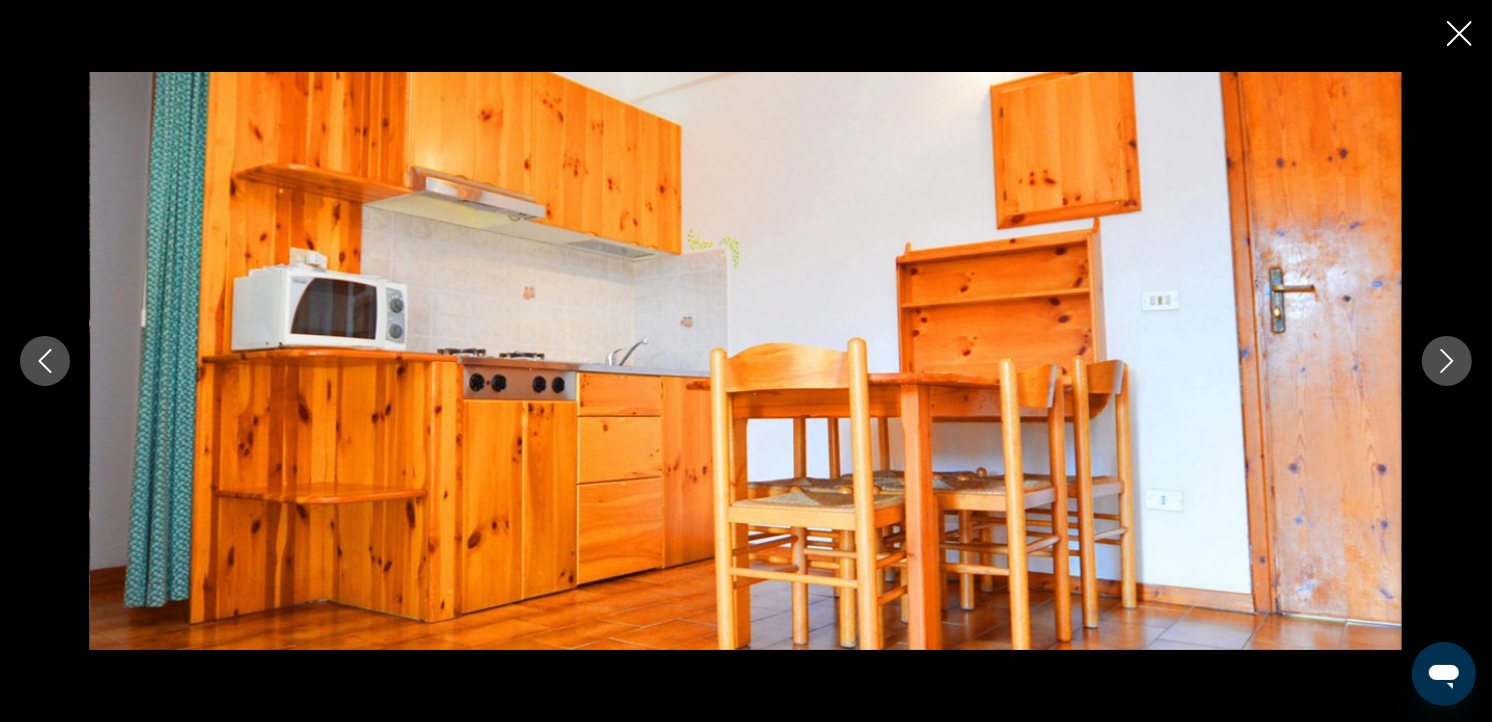 click 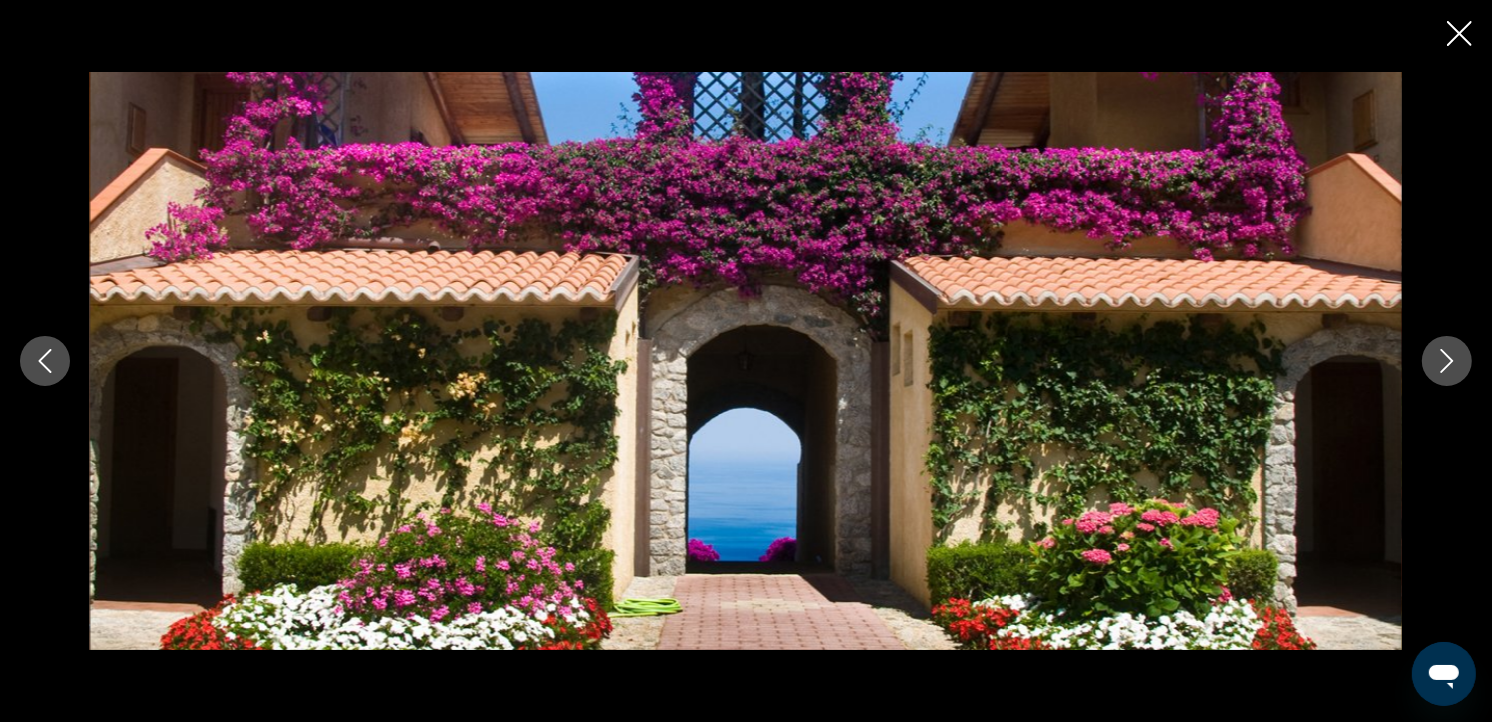 click 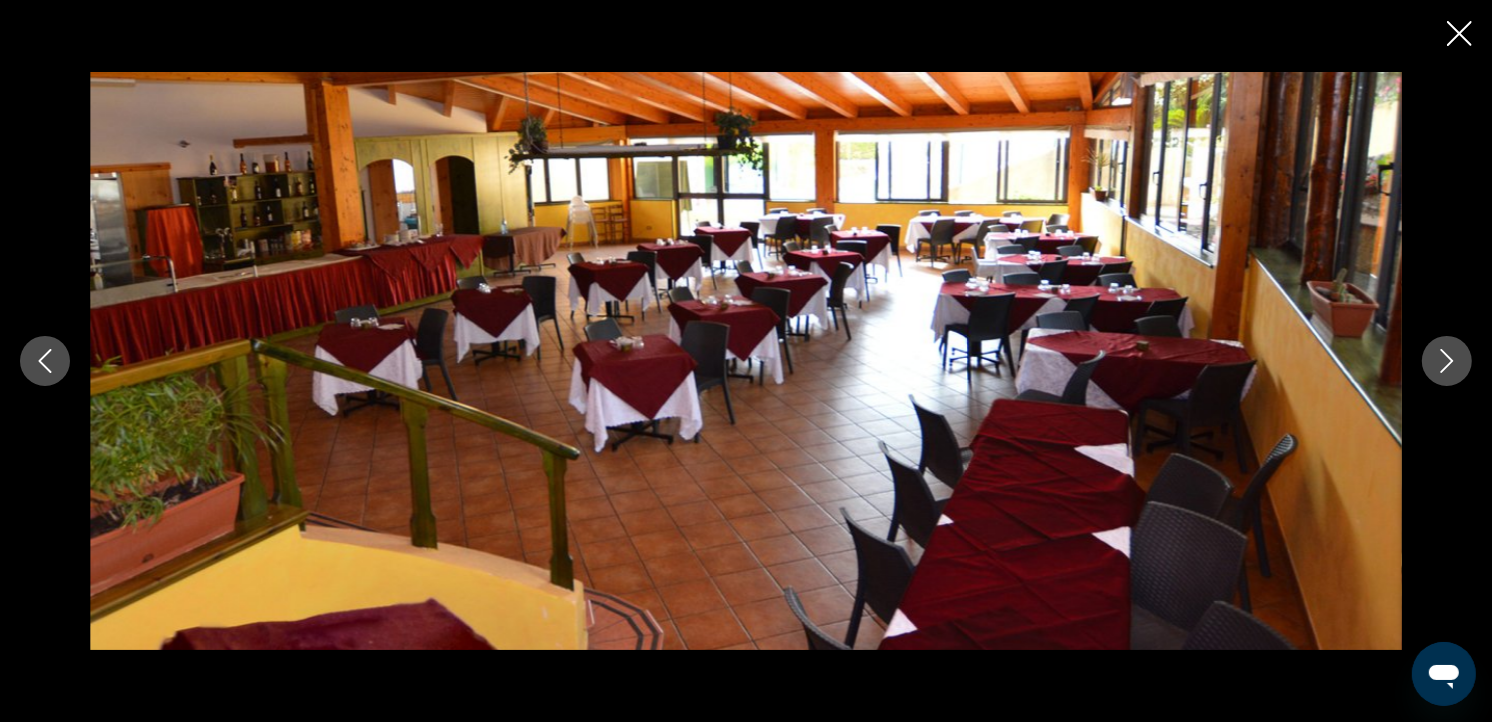 click 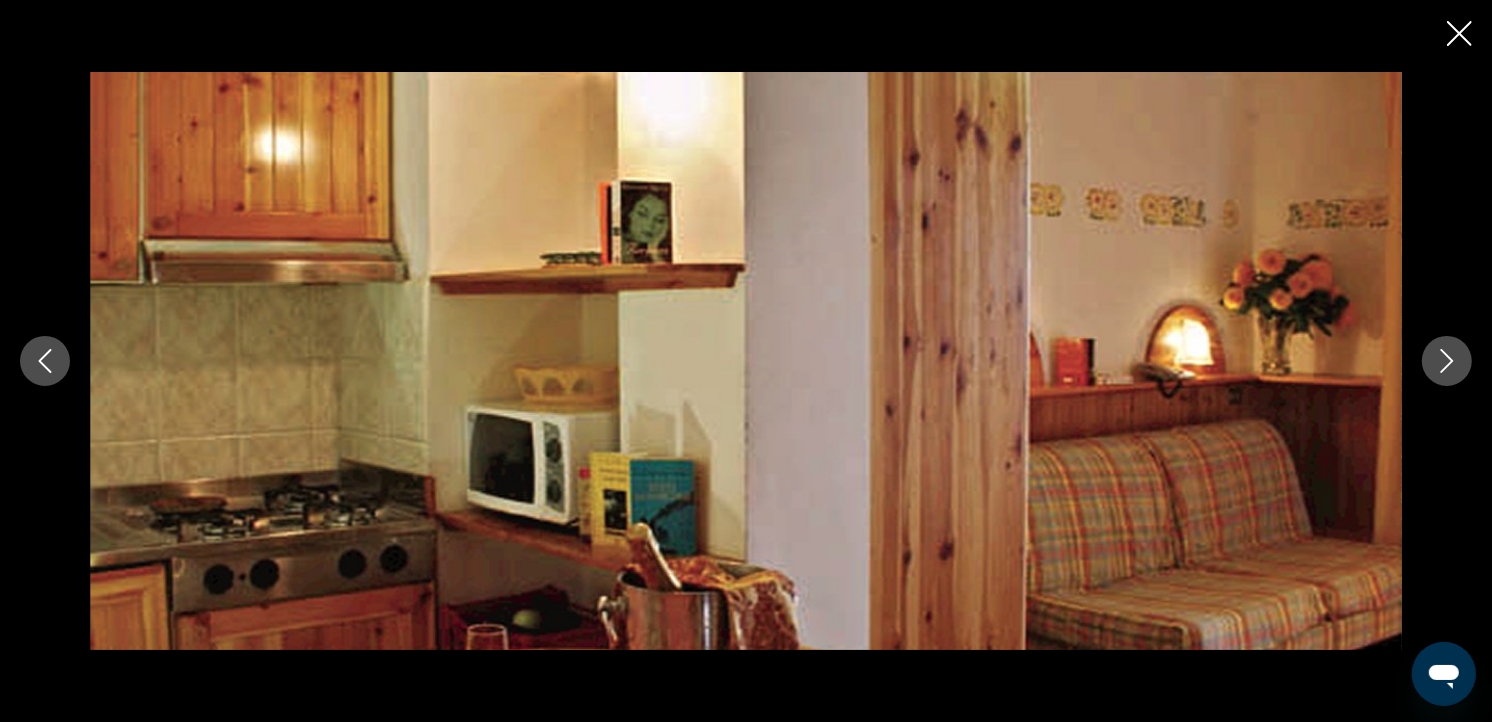 click 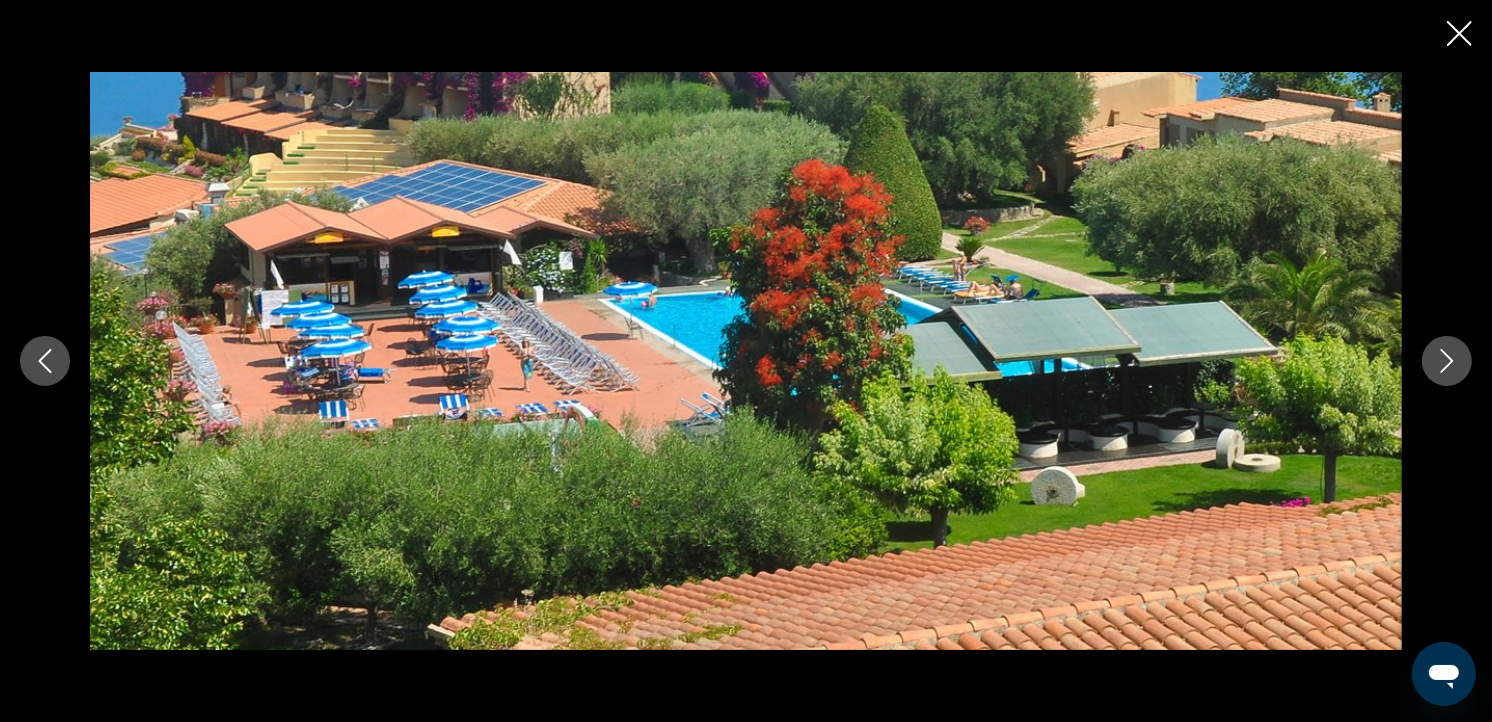 click 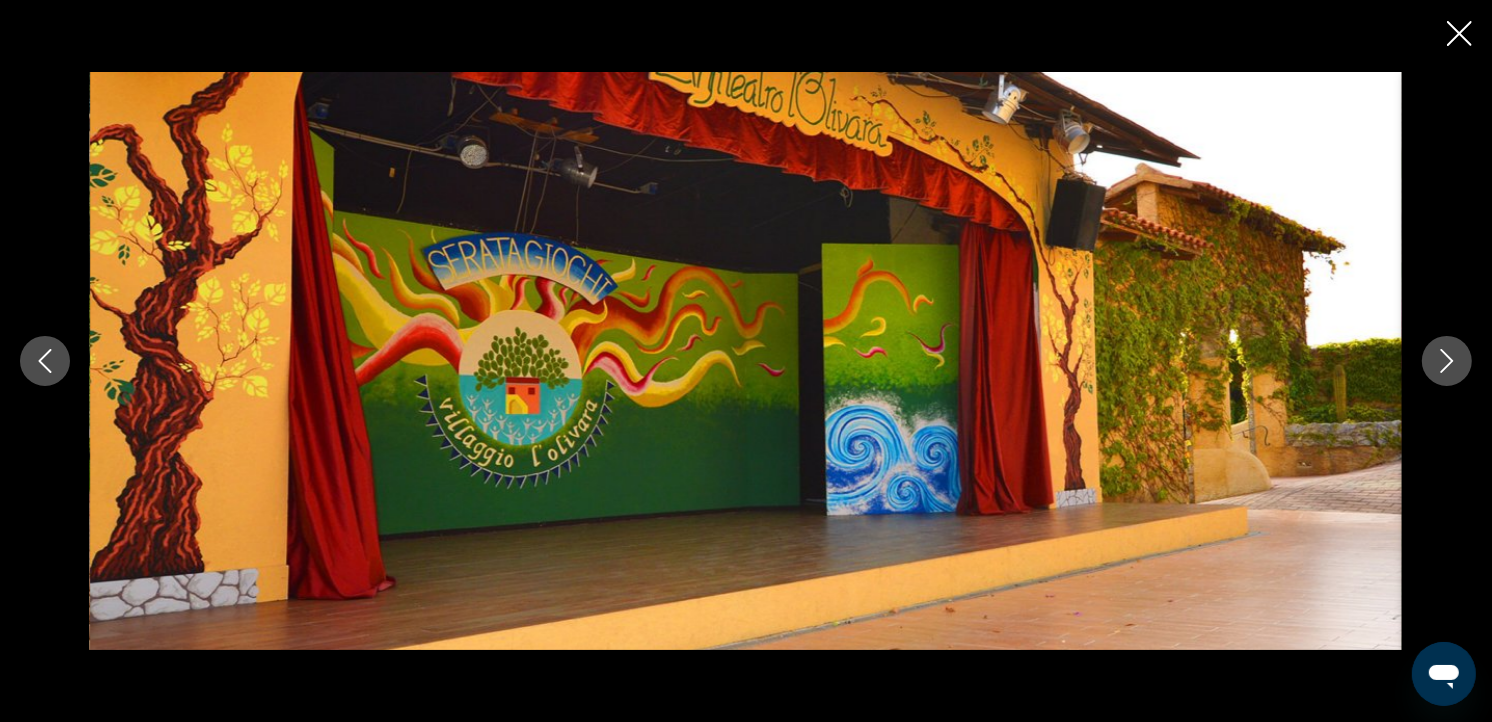 click 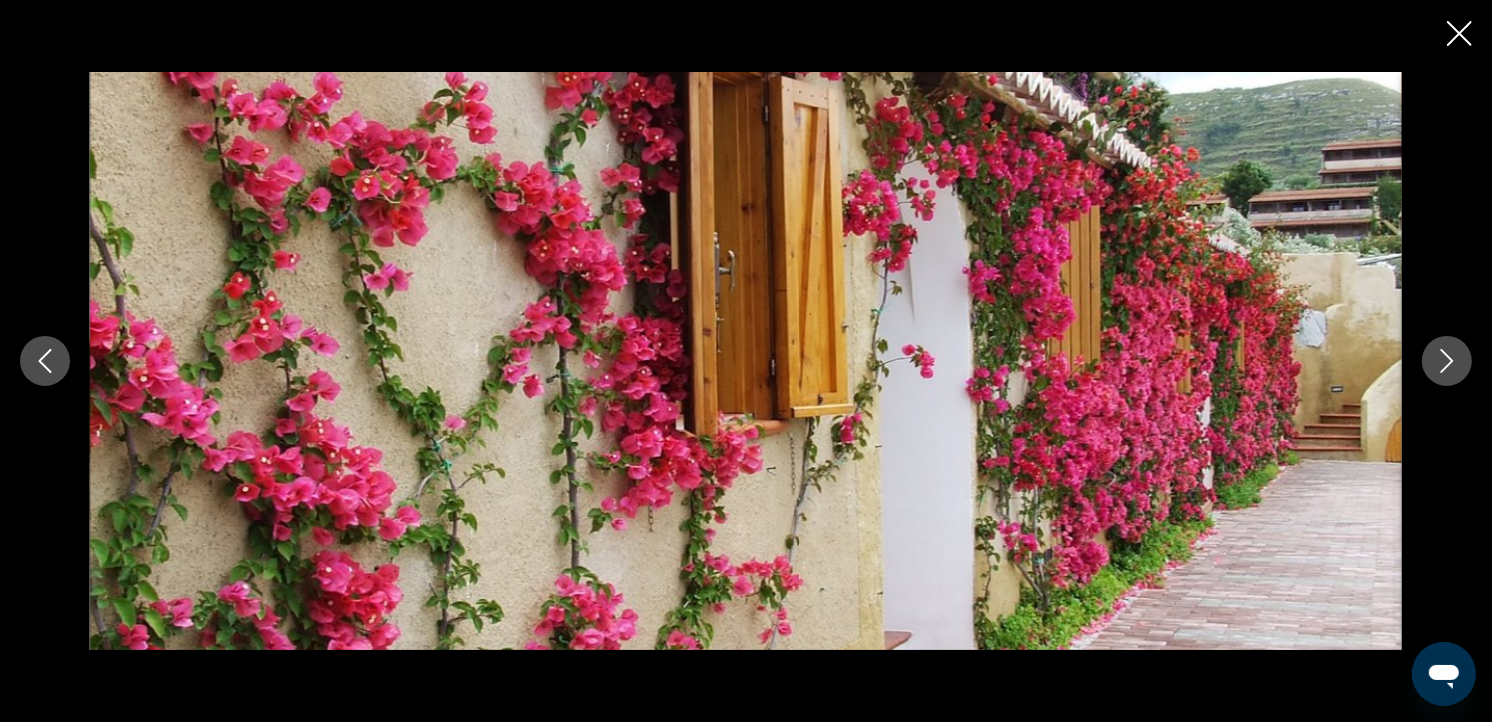 click 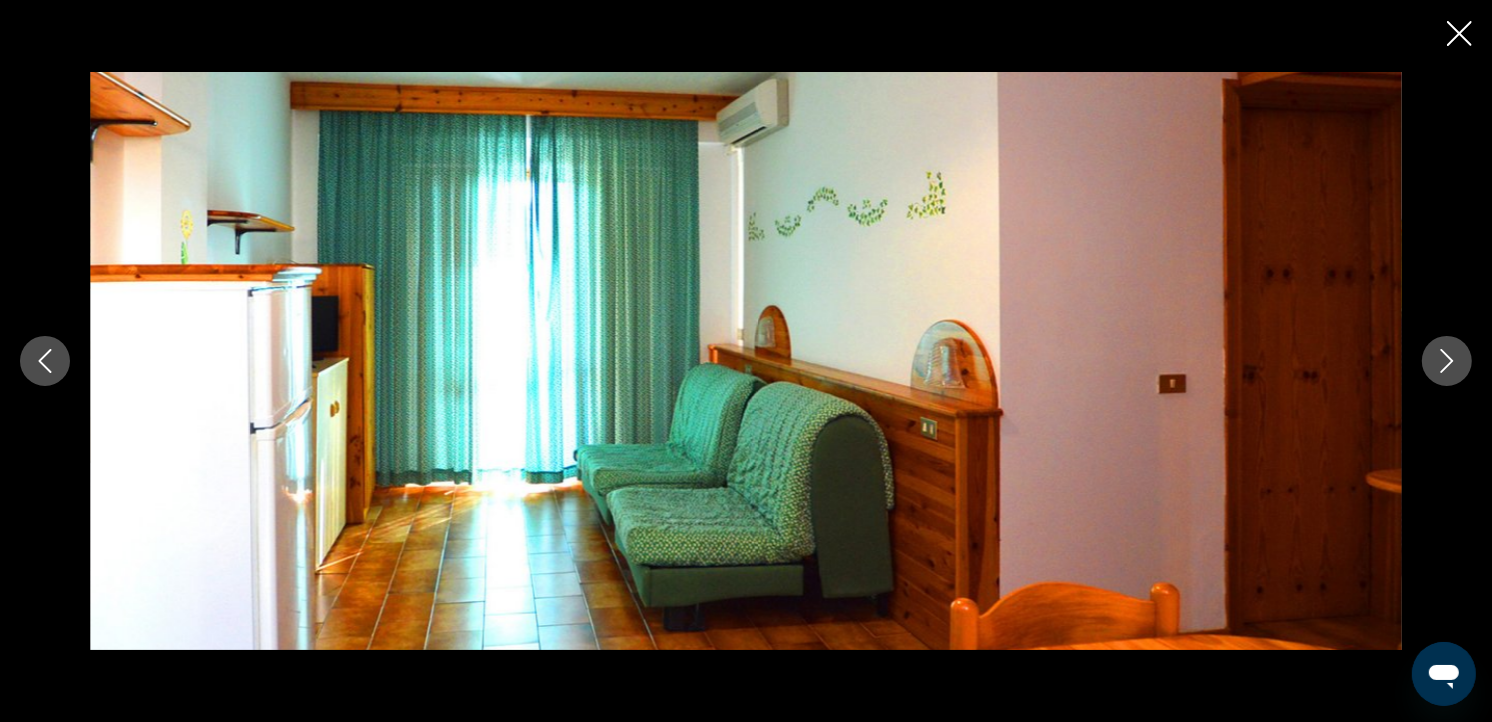 click 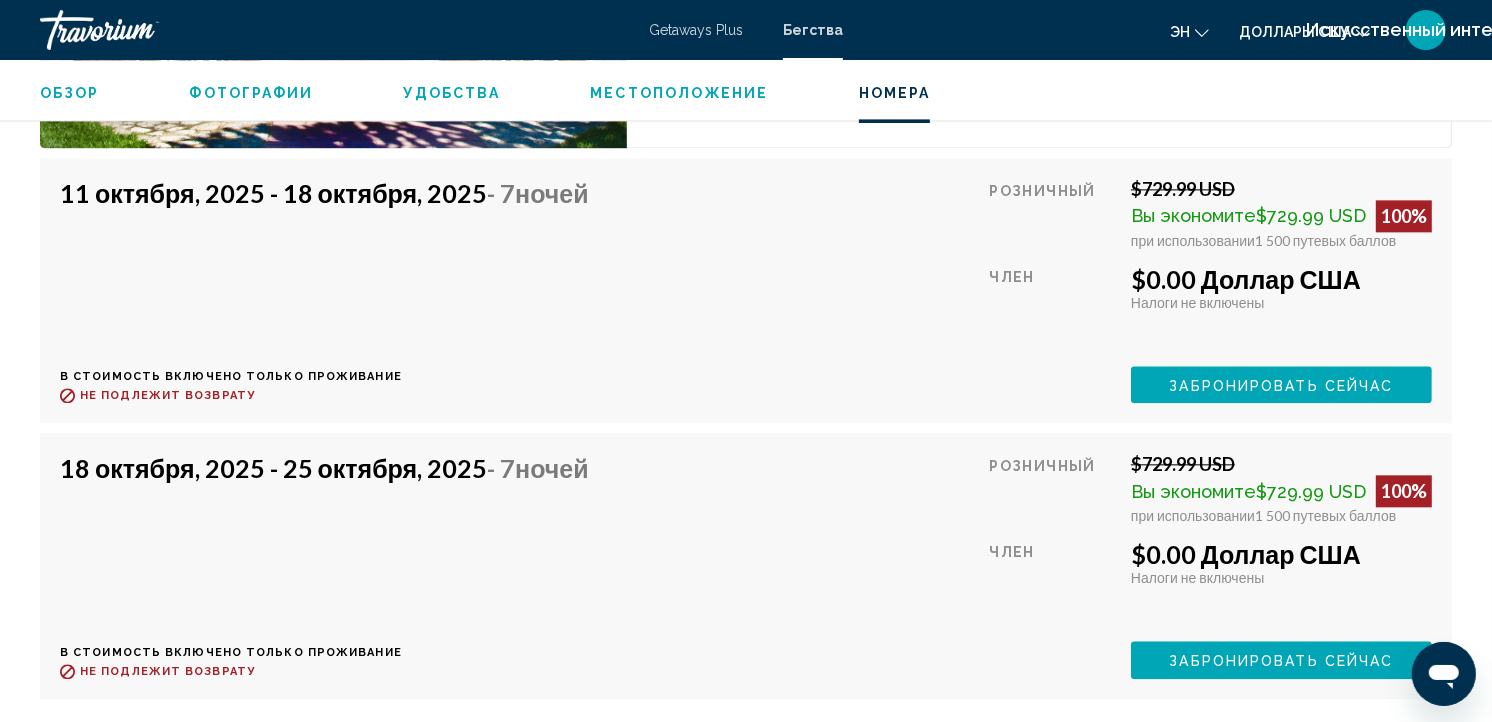 scroll, scrollTop: 3901, scrollLeft: 0, axis: vertical 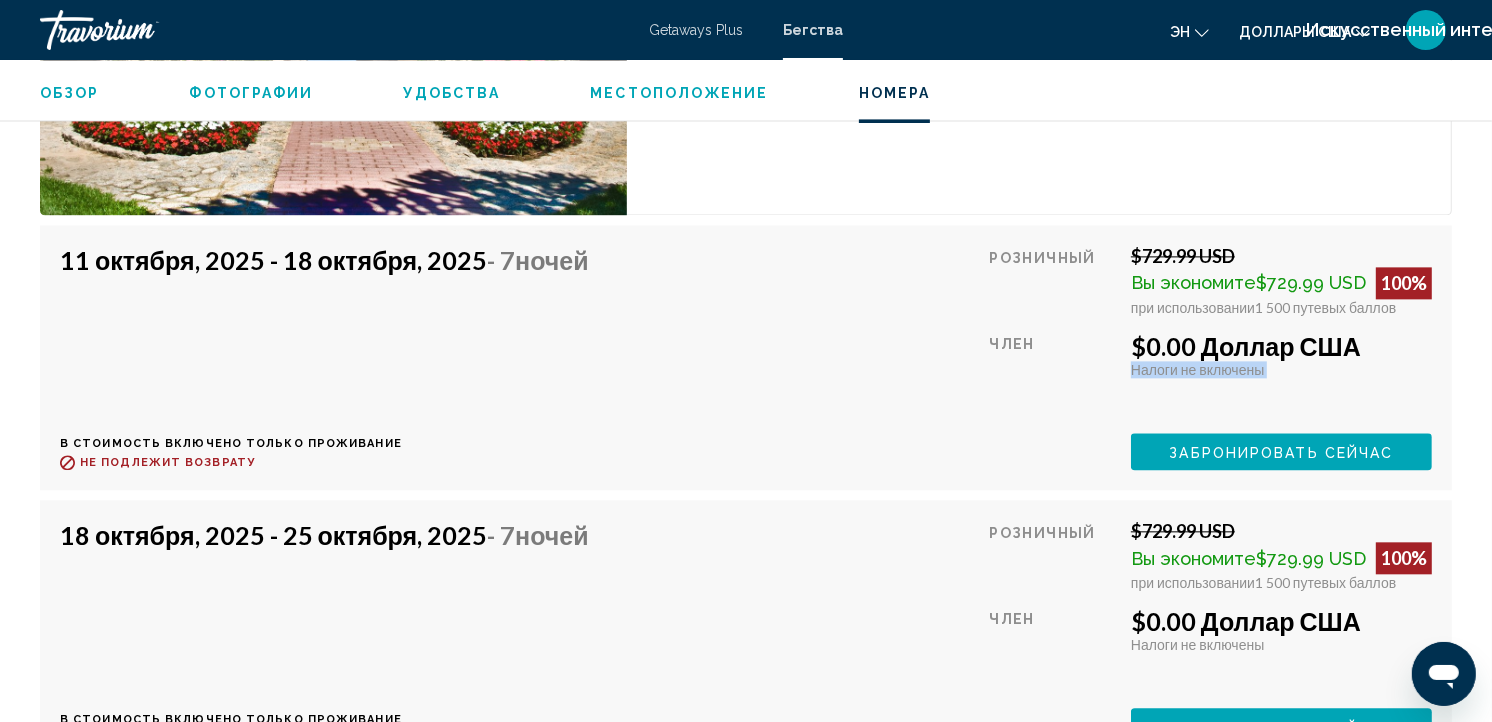 drag, startPoint x: 1217, startPoint y: 421, endPoint x: 1102, endPoint y: 352, distance: 134.1119 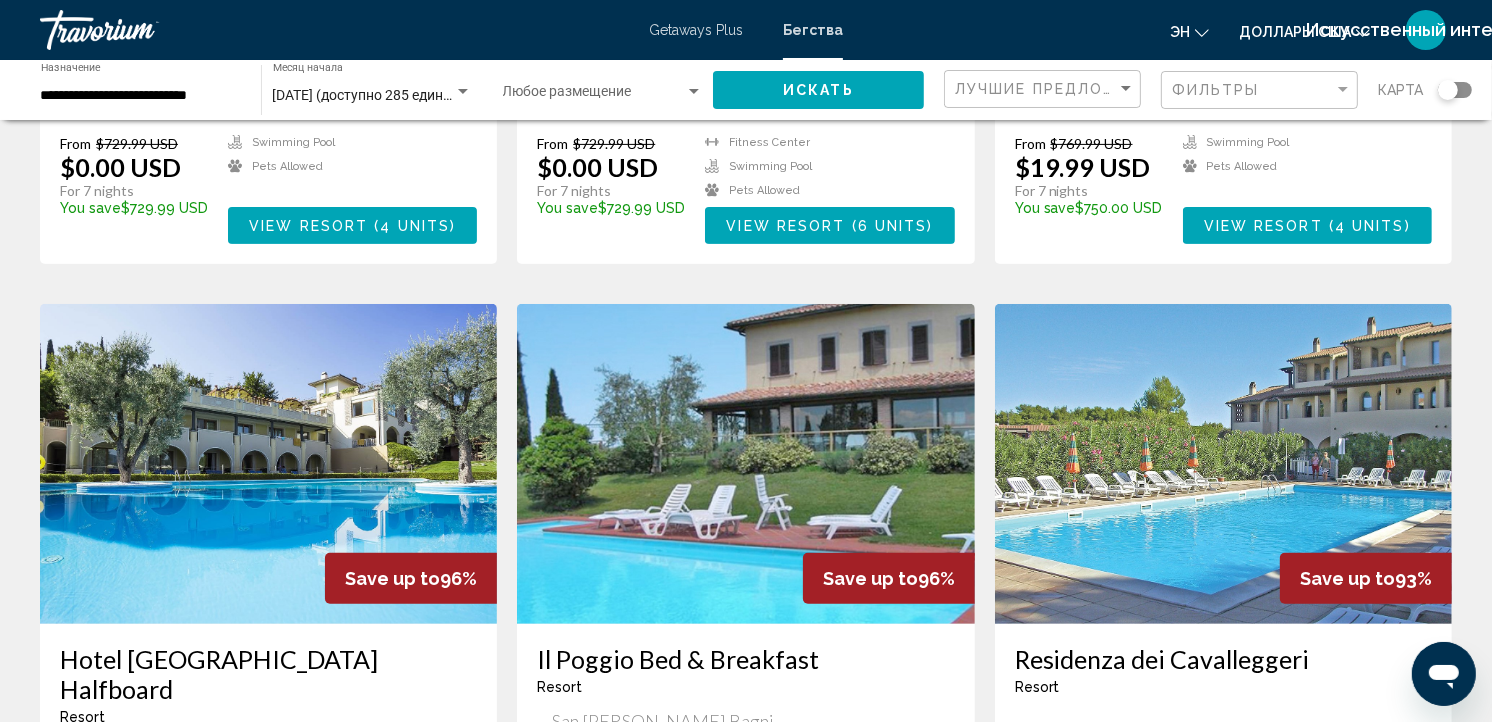 scroll, scrollTop: 551, scrollLeft: 0, axis: vertical 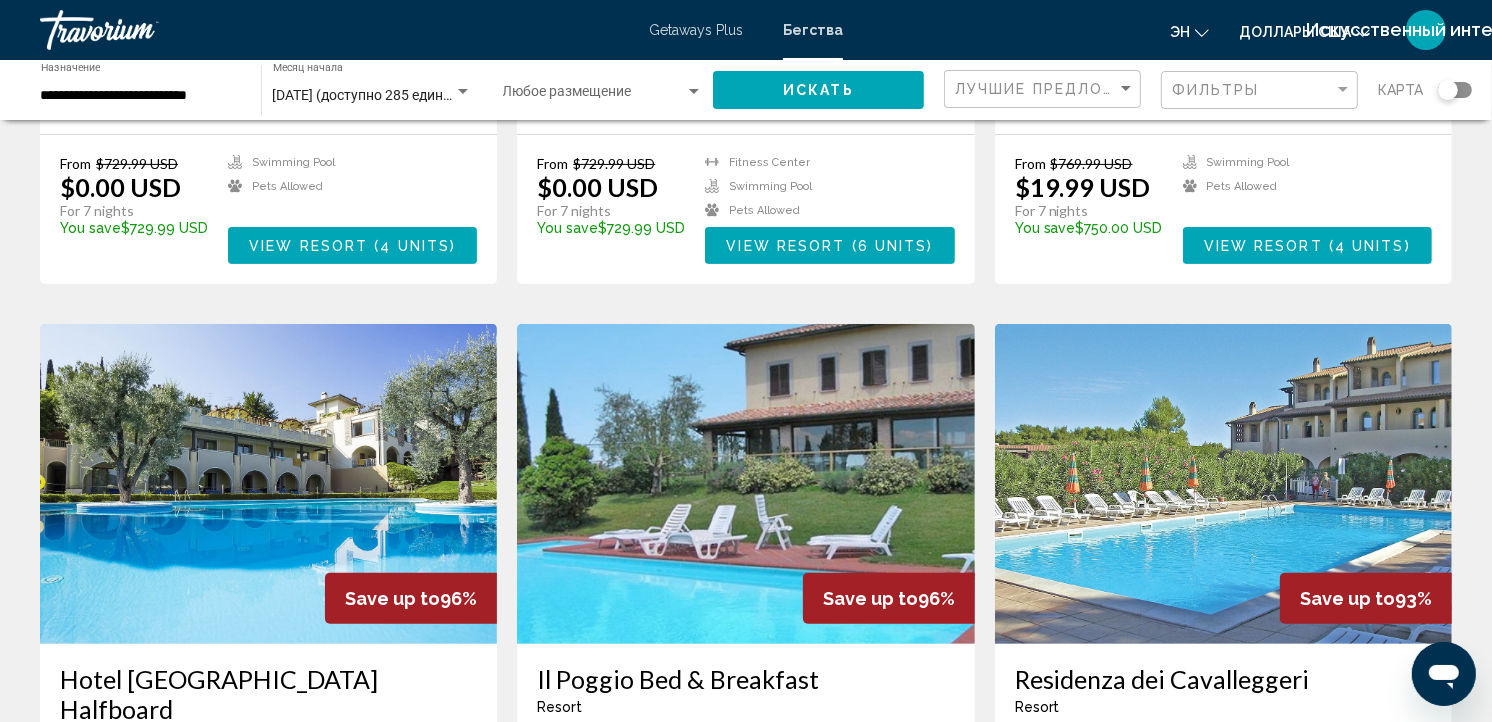 click 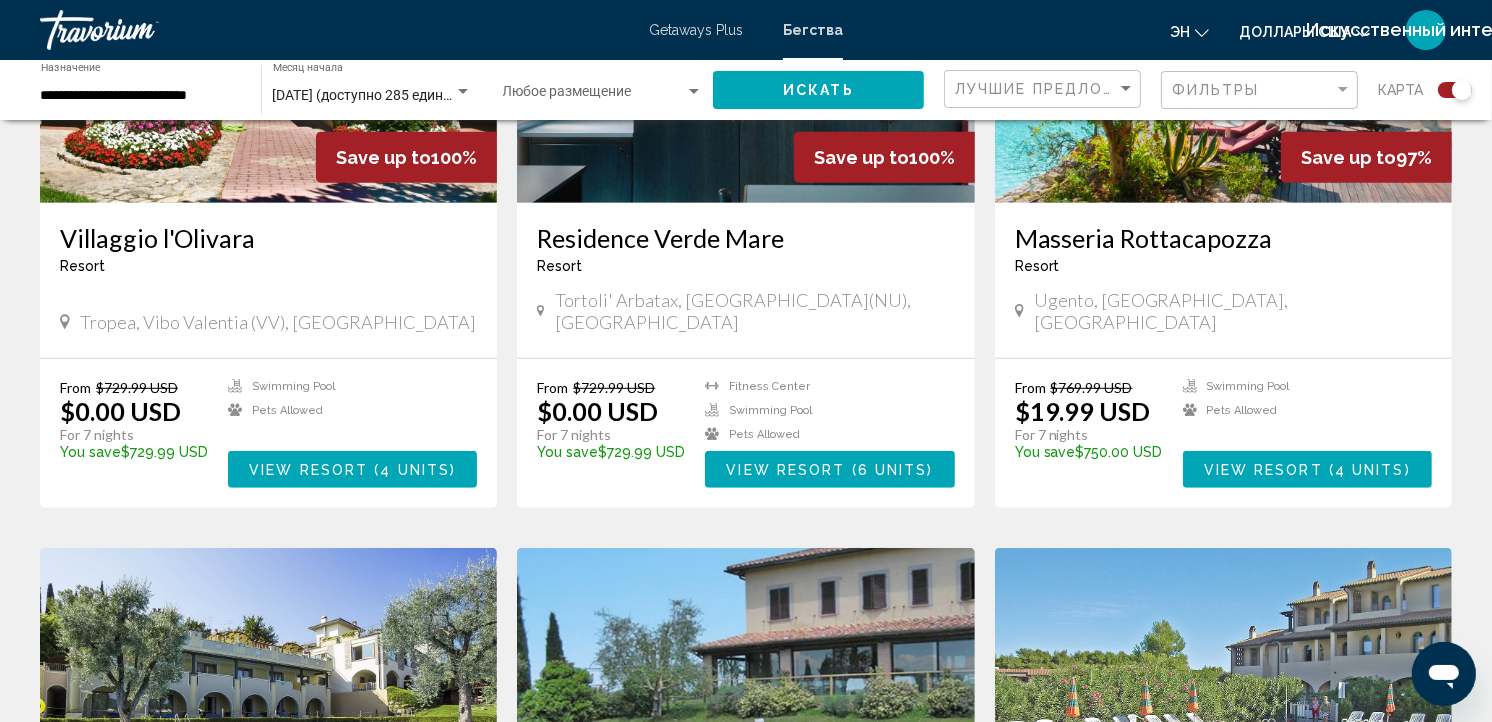 scroll, scrollTop: 944, scrollLeft: 0, axis: vertical 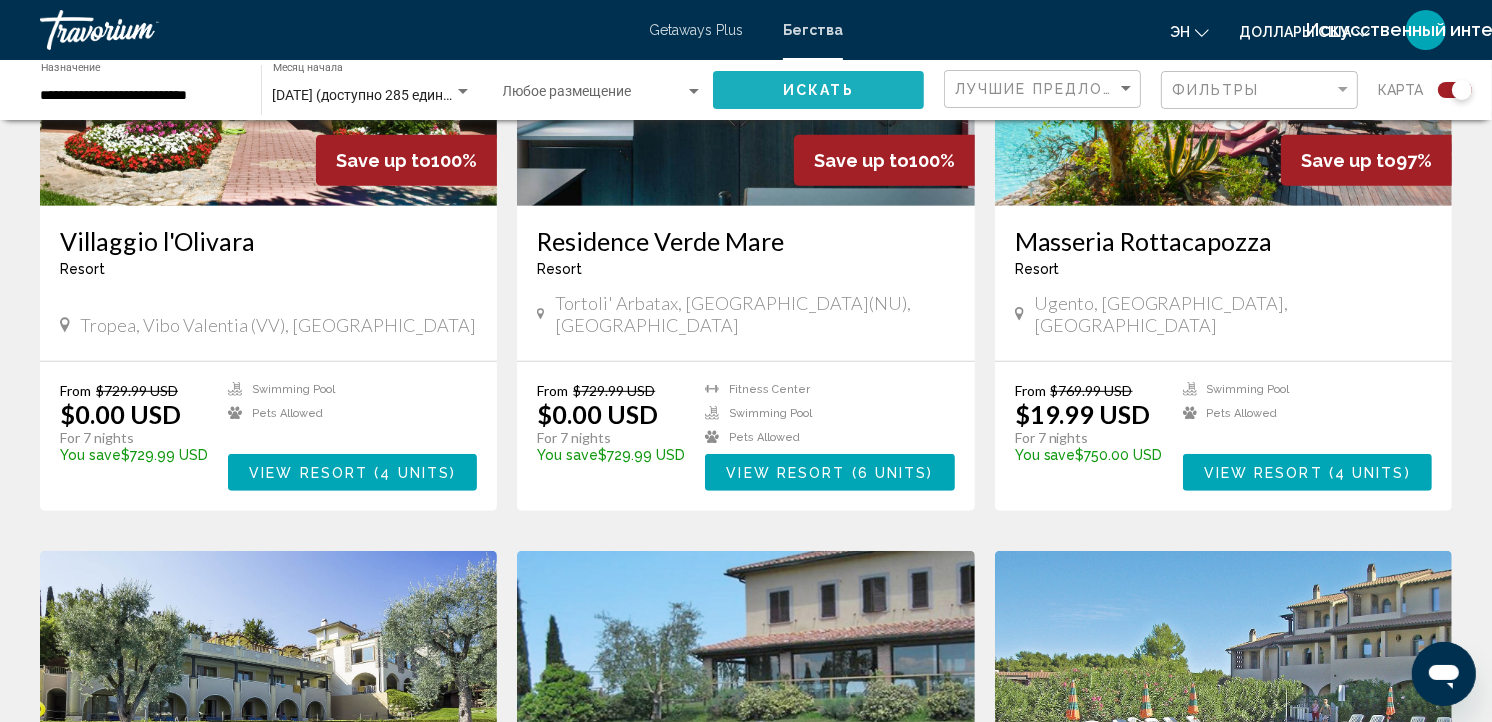 click on "Искать" 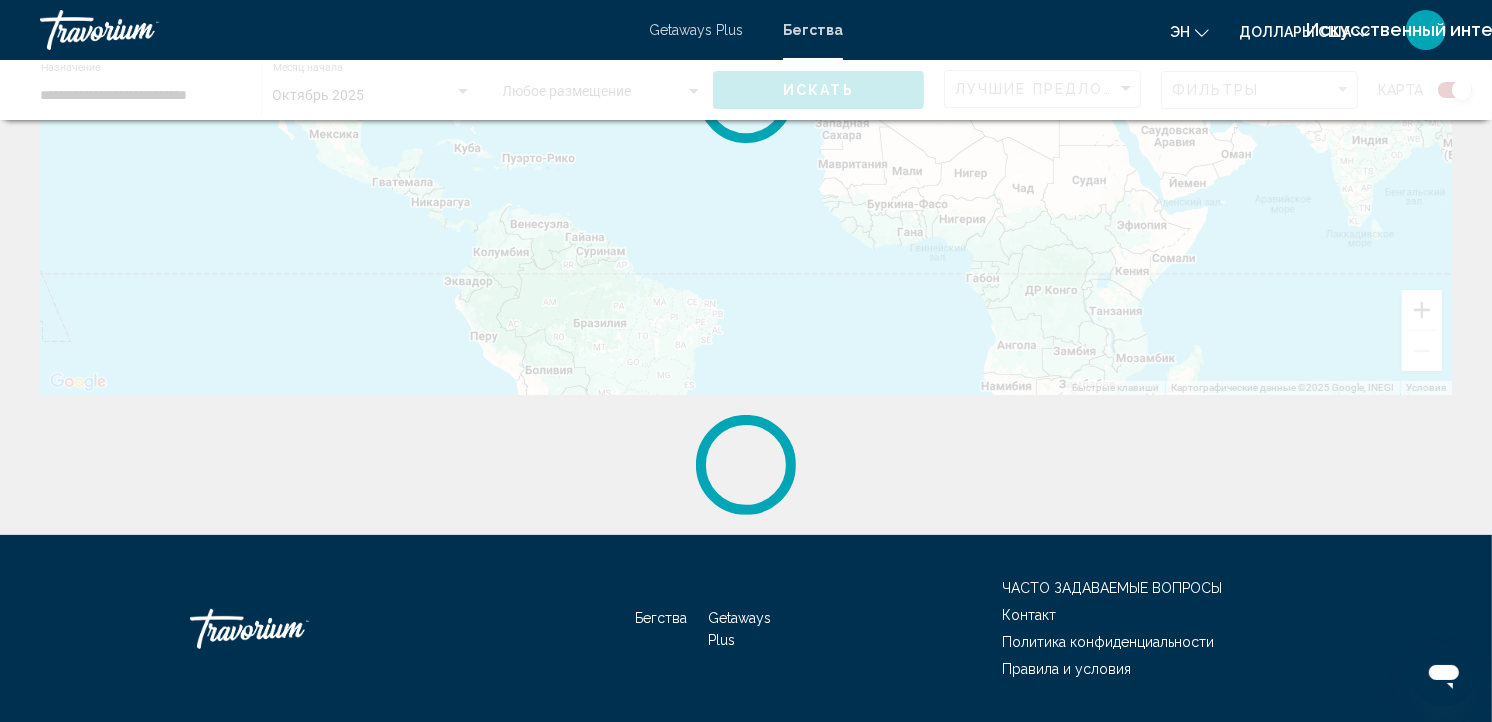 scroll, scrollTop: 0, scrollLeft: 0, axis: both 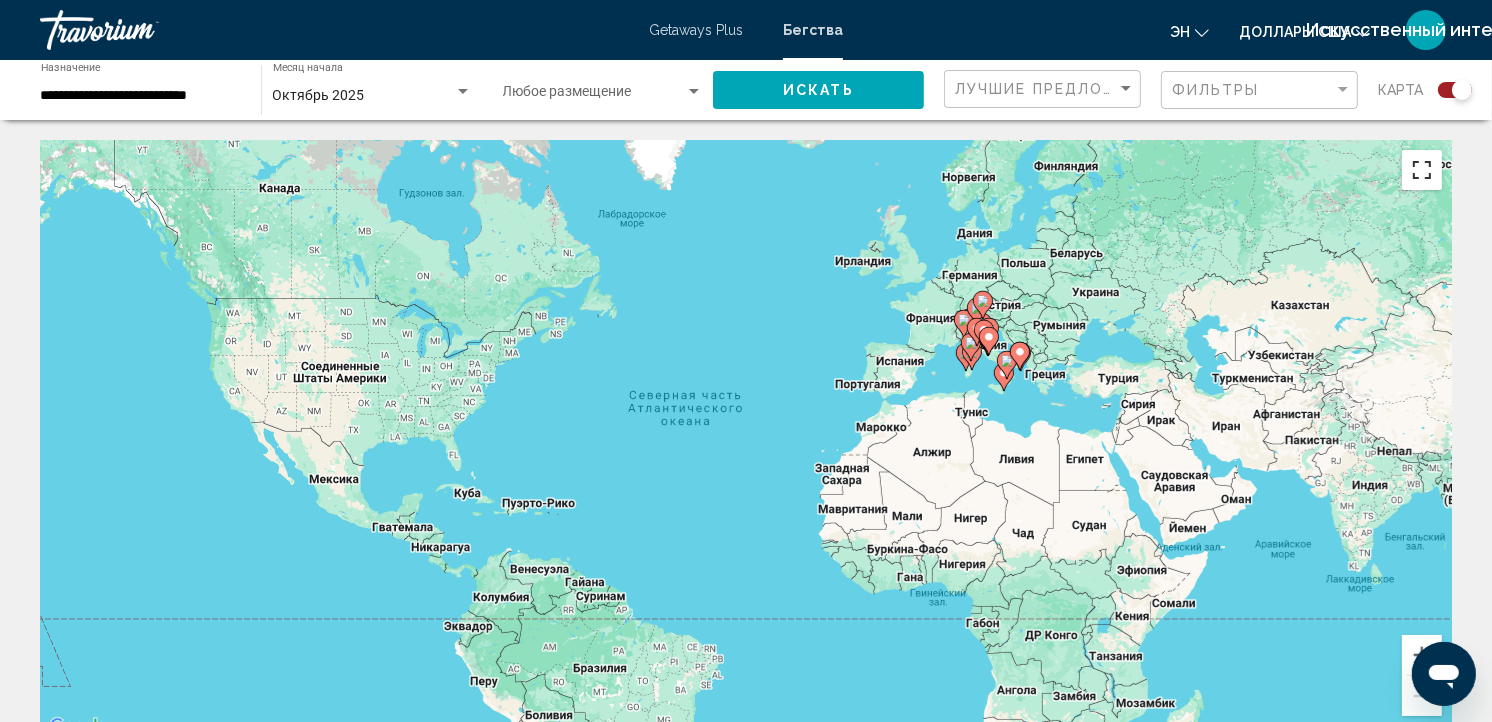 click at bounding box center [1422, 170] 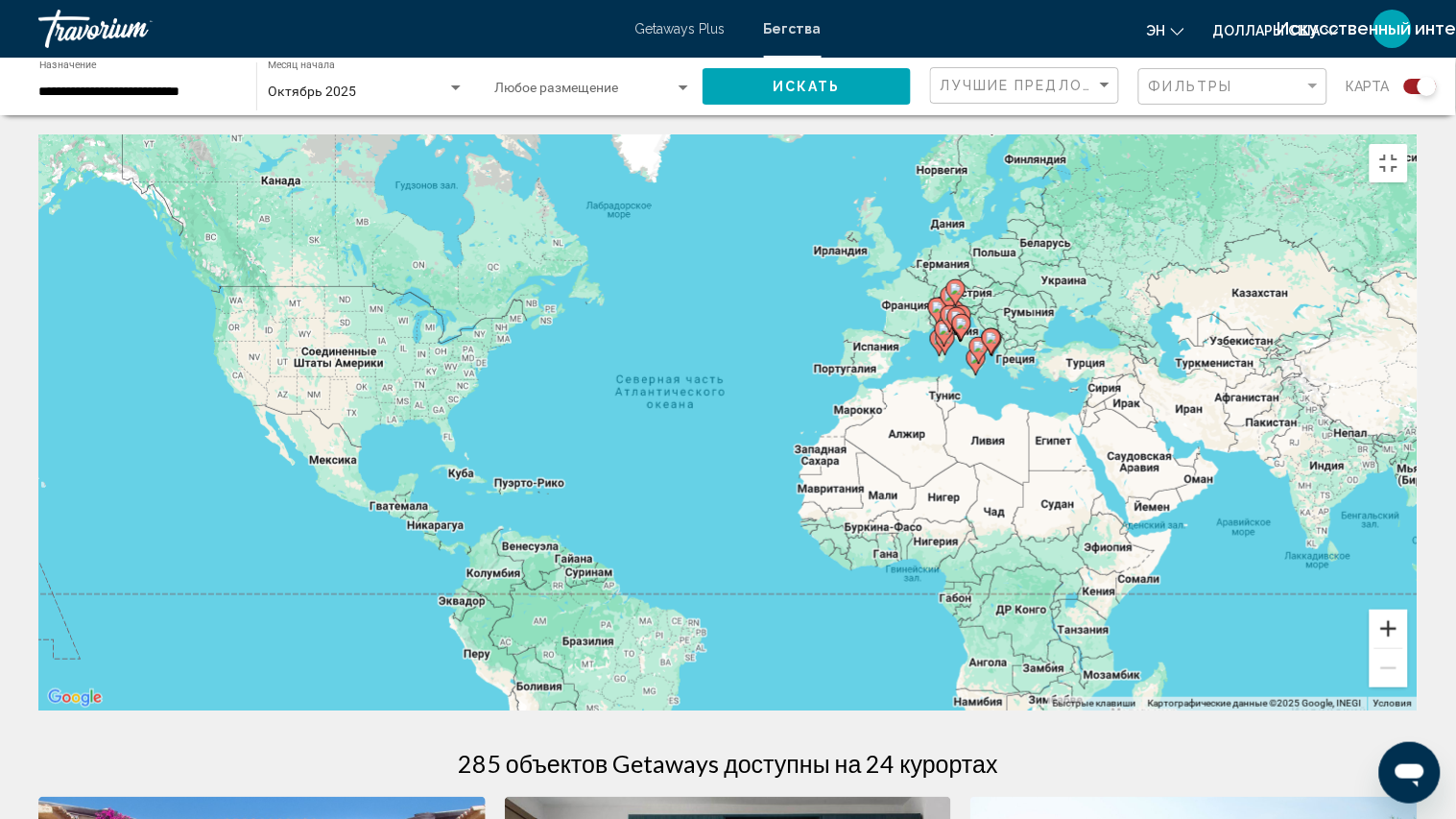click at bounding box center (1389, 629) 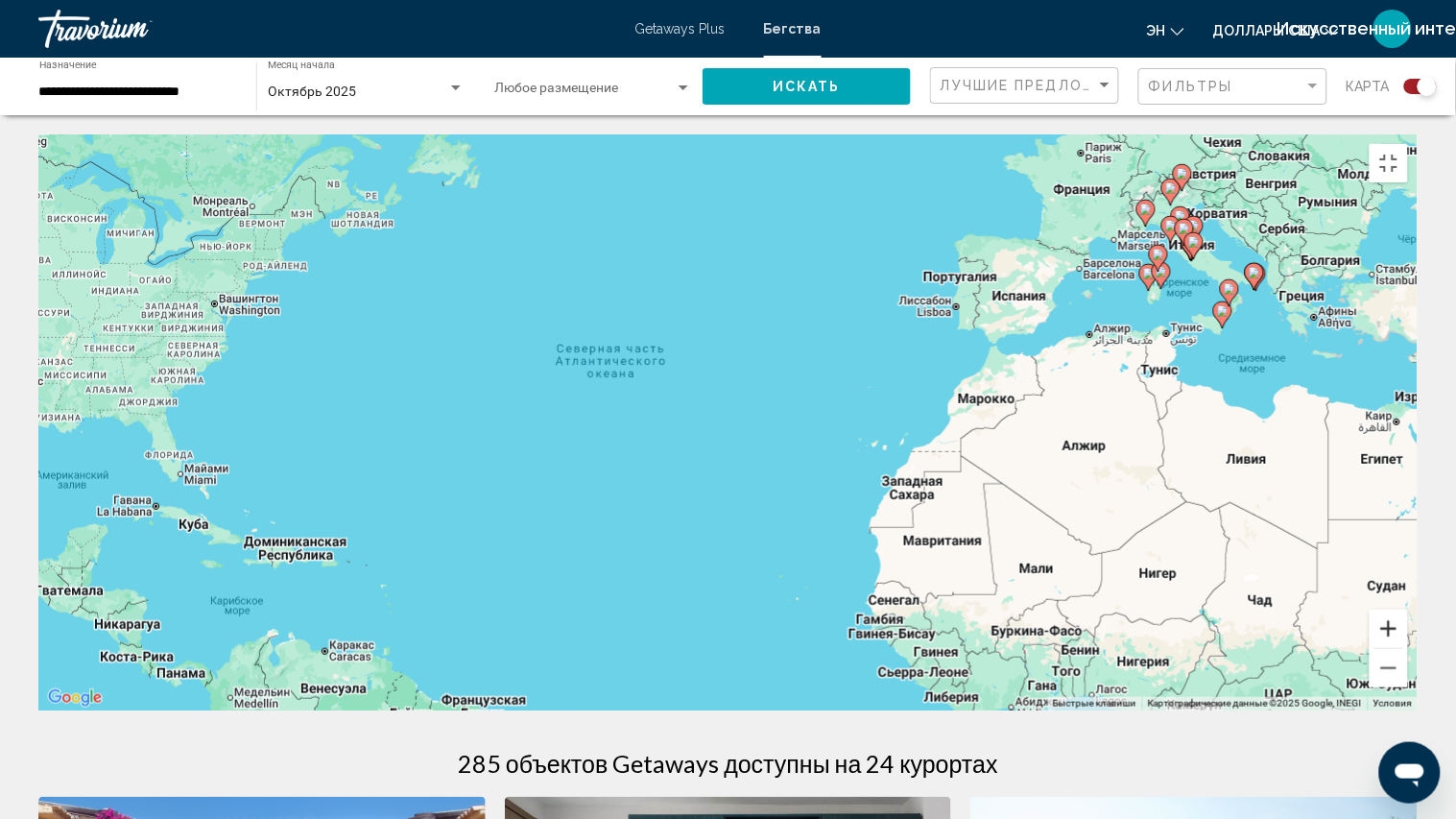 click at bounding box center [1389, 629] 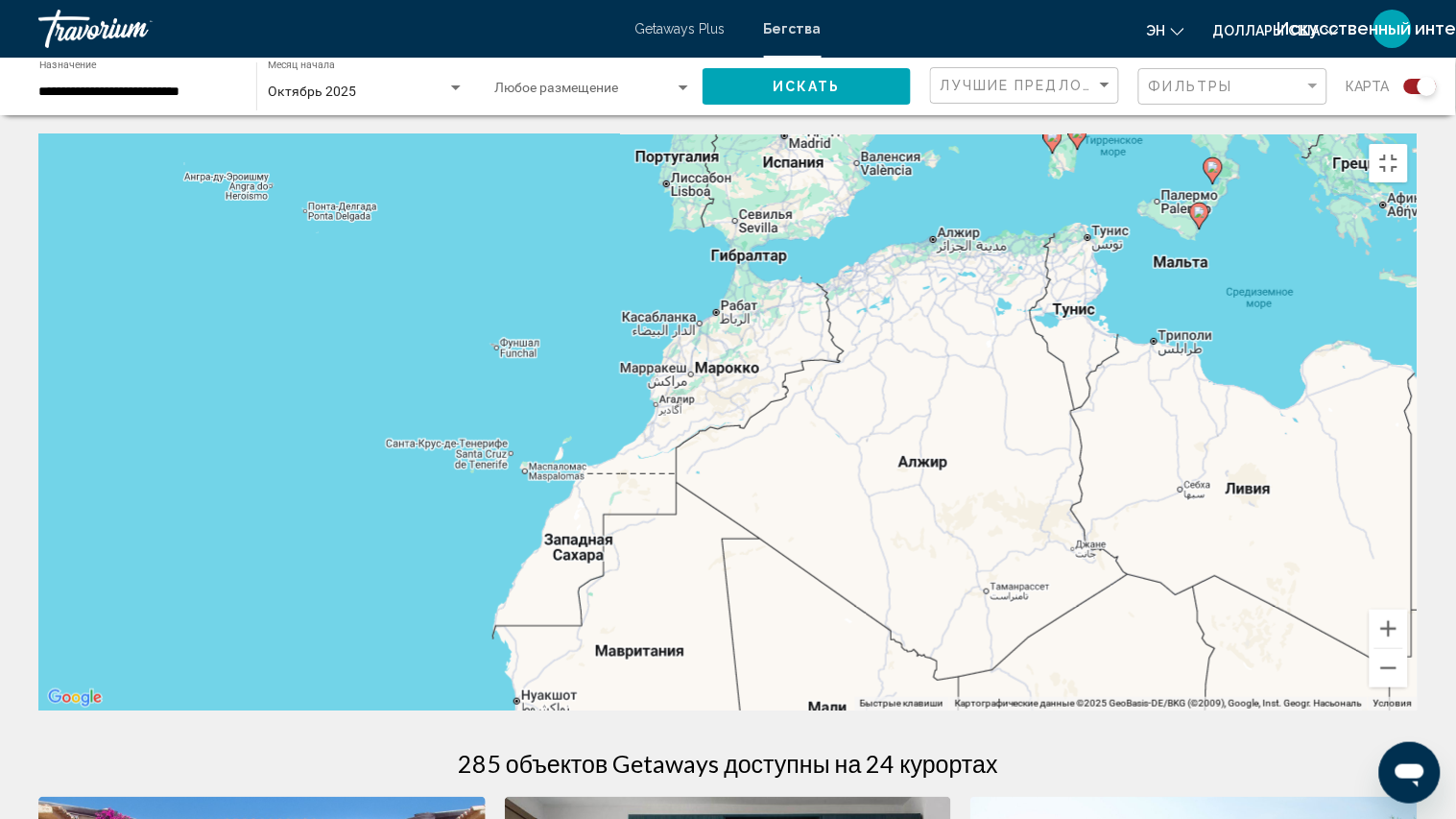 drag, startPoint x: 1365, startPoint y: 658, endPoint x: 840, endPoint y: 648, distance: 525.0952 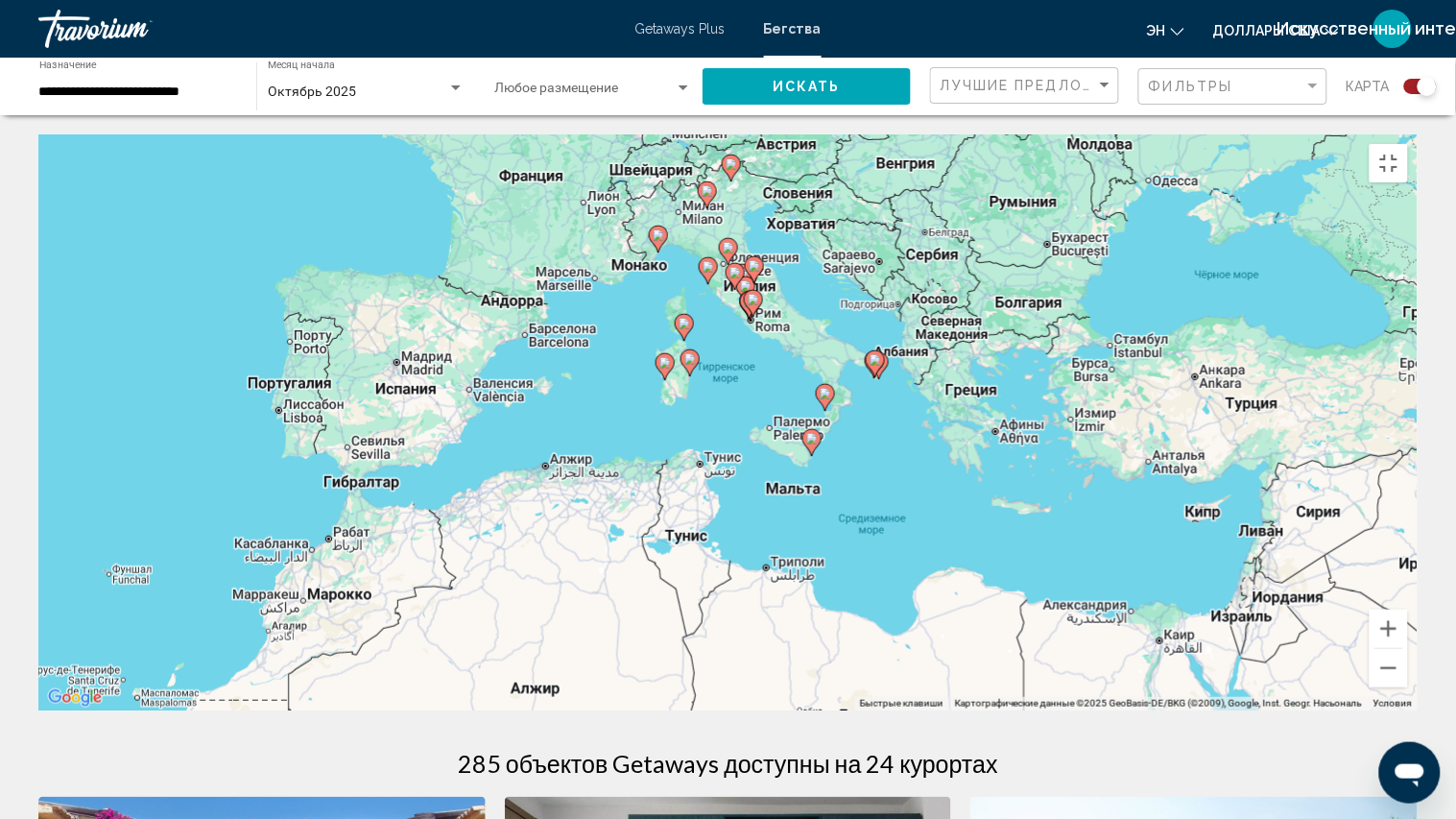 drag, startPoint x: 927, startPoint y: 322, endPoint x: 573, endPoint y: 539, distance: 415.21681 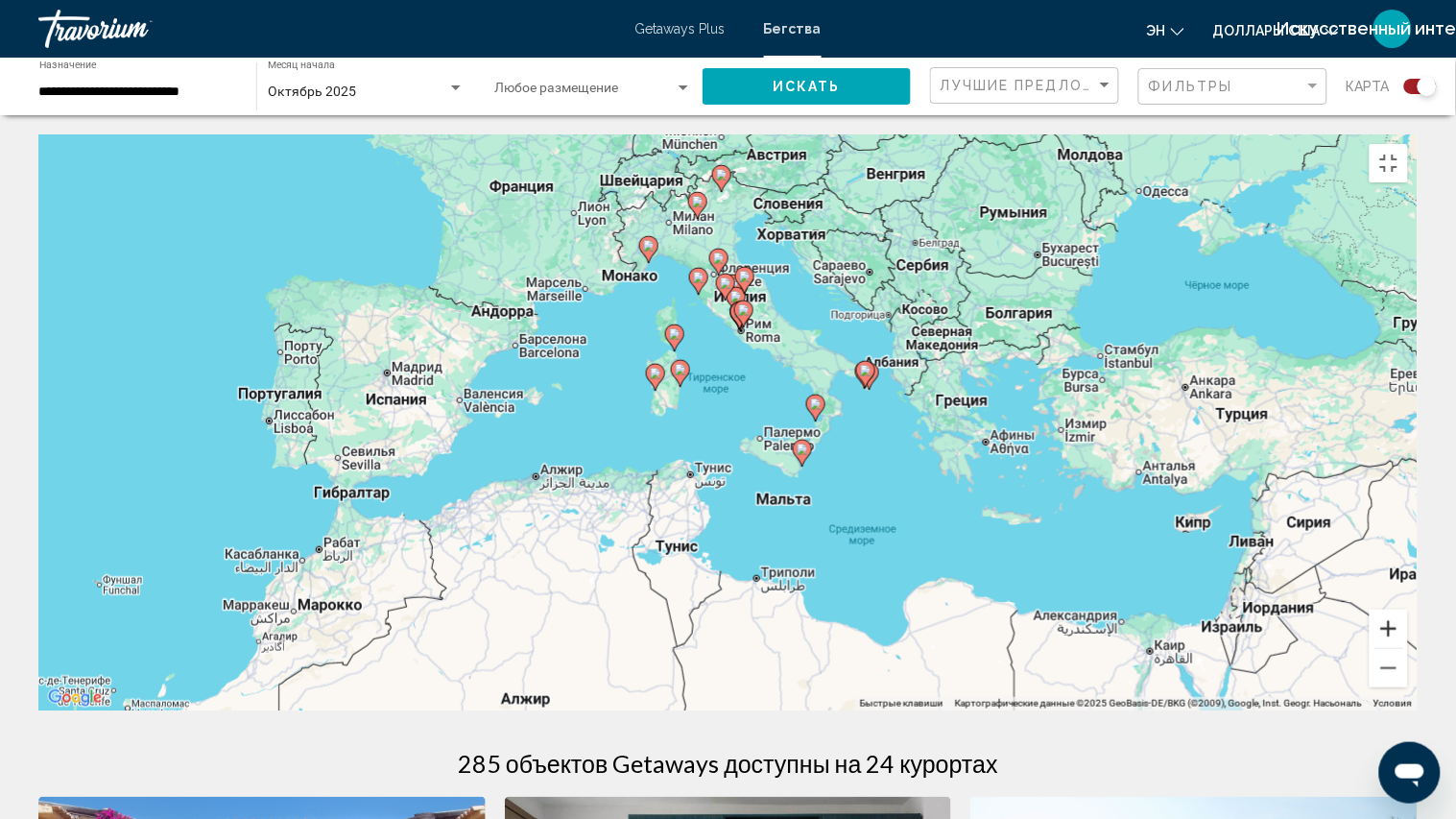 click at bounding box center (1389, 629) 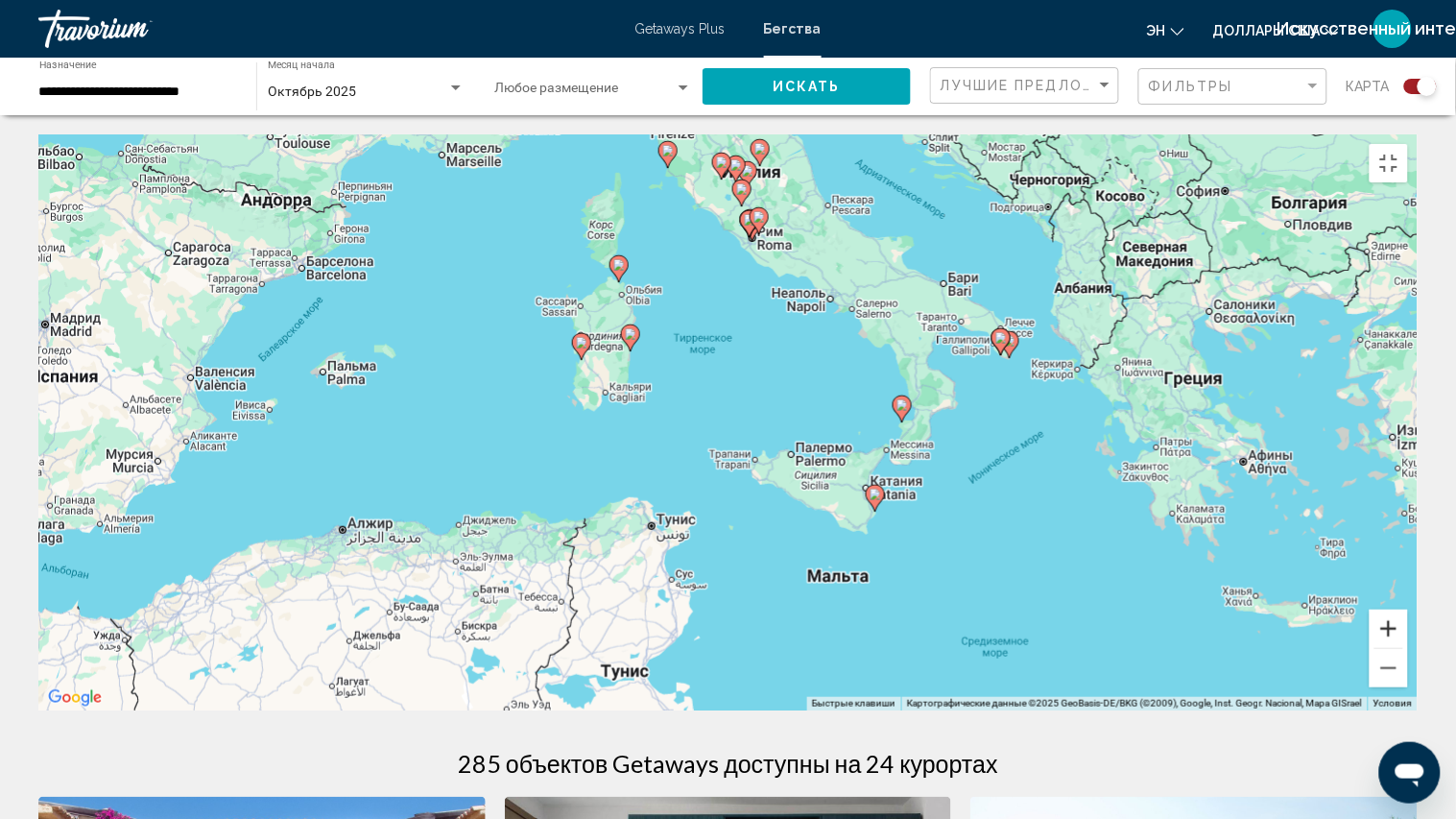 click at bounding box center [1389, 629] 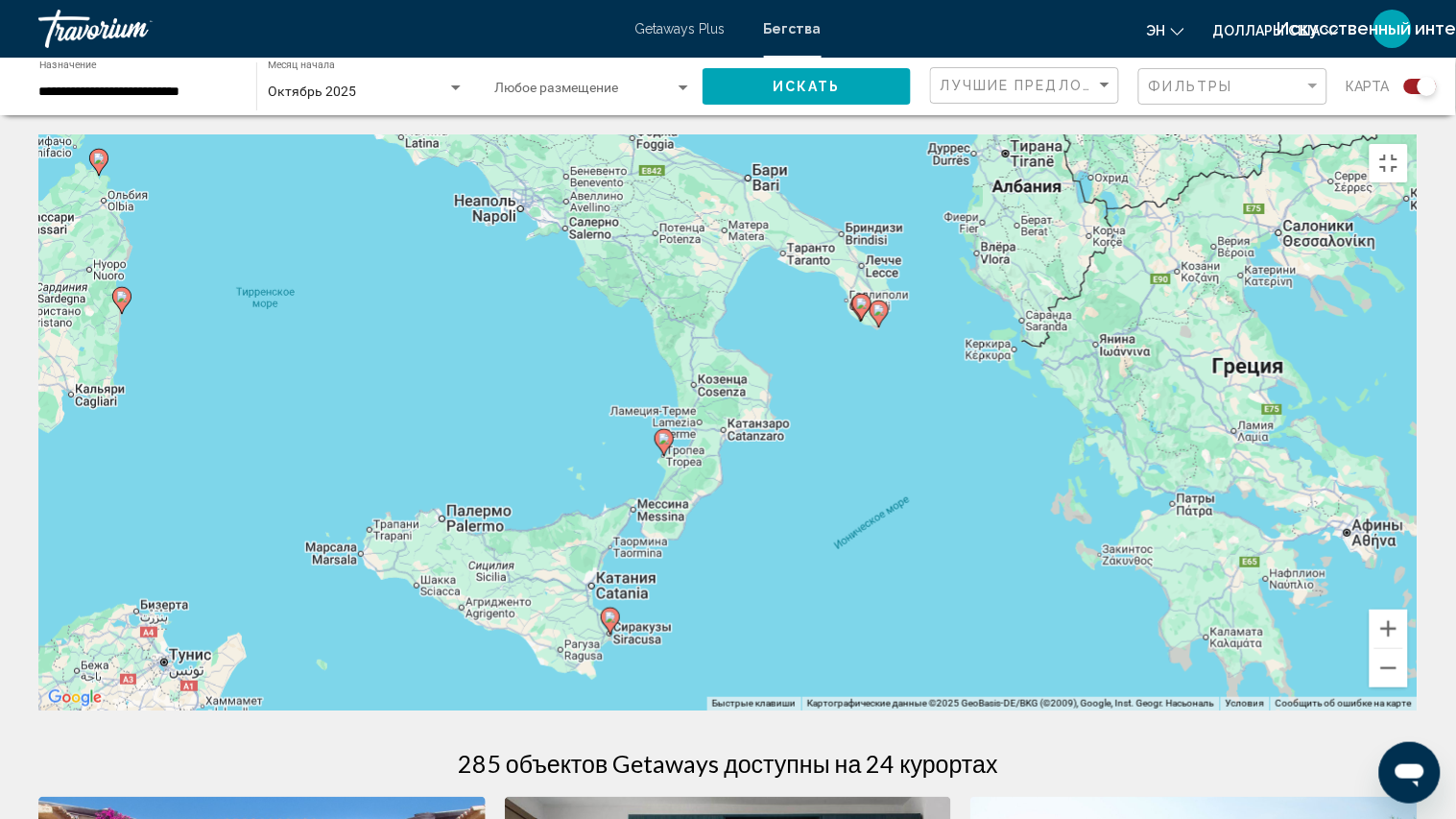 drag, startPoint x: 1254, startPoint y: 606, endPoint x: 835, endPoint y: 635, distance: 420.00238 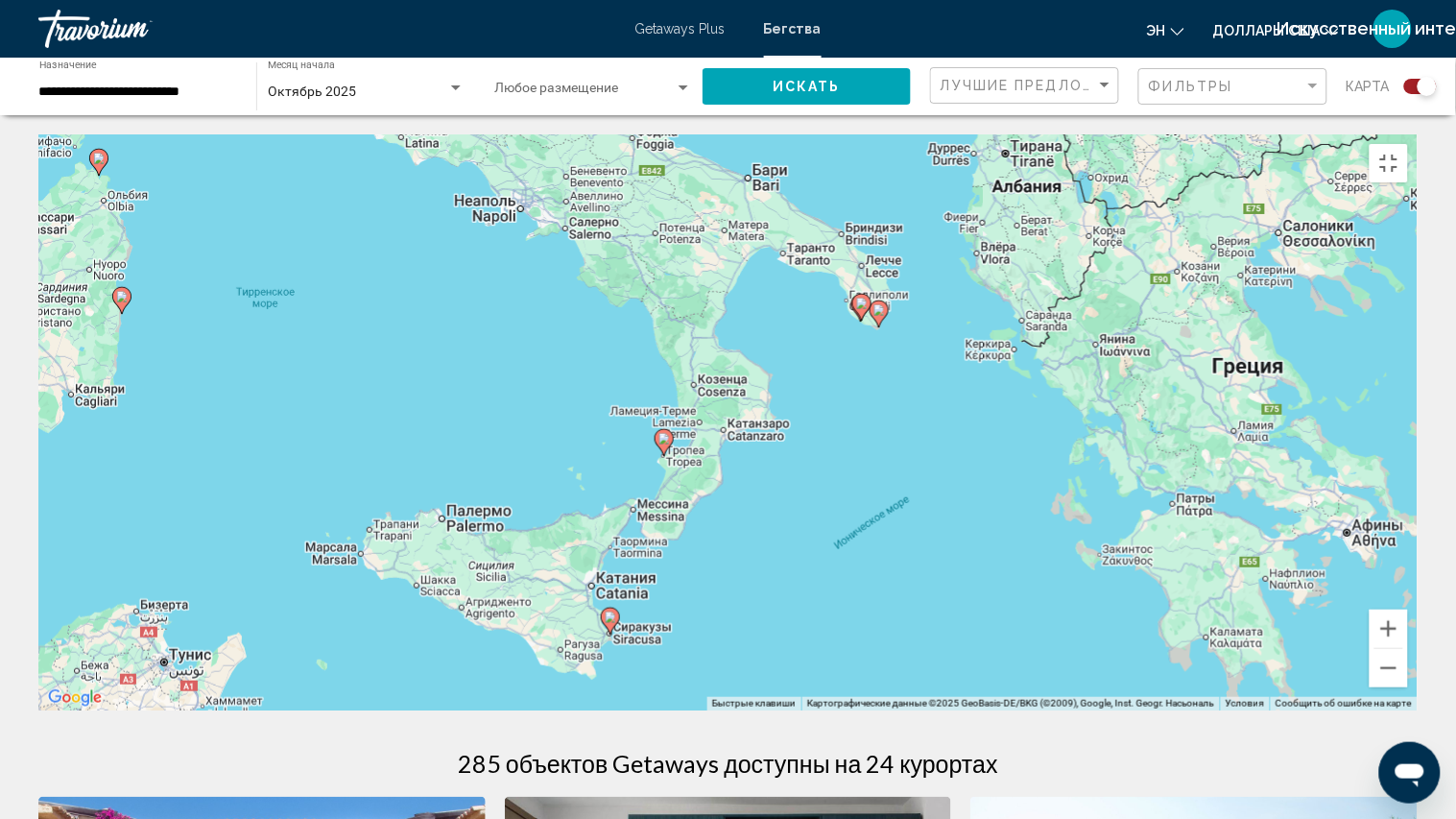 click 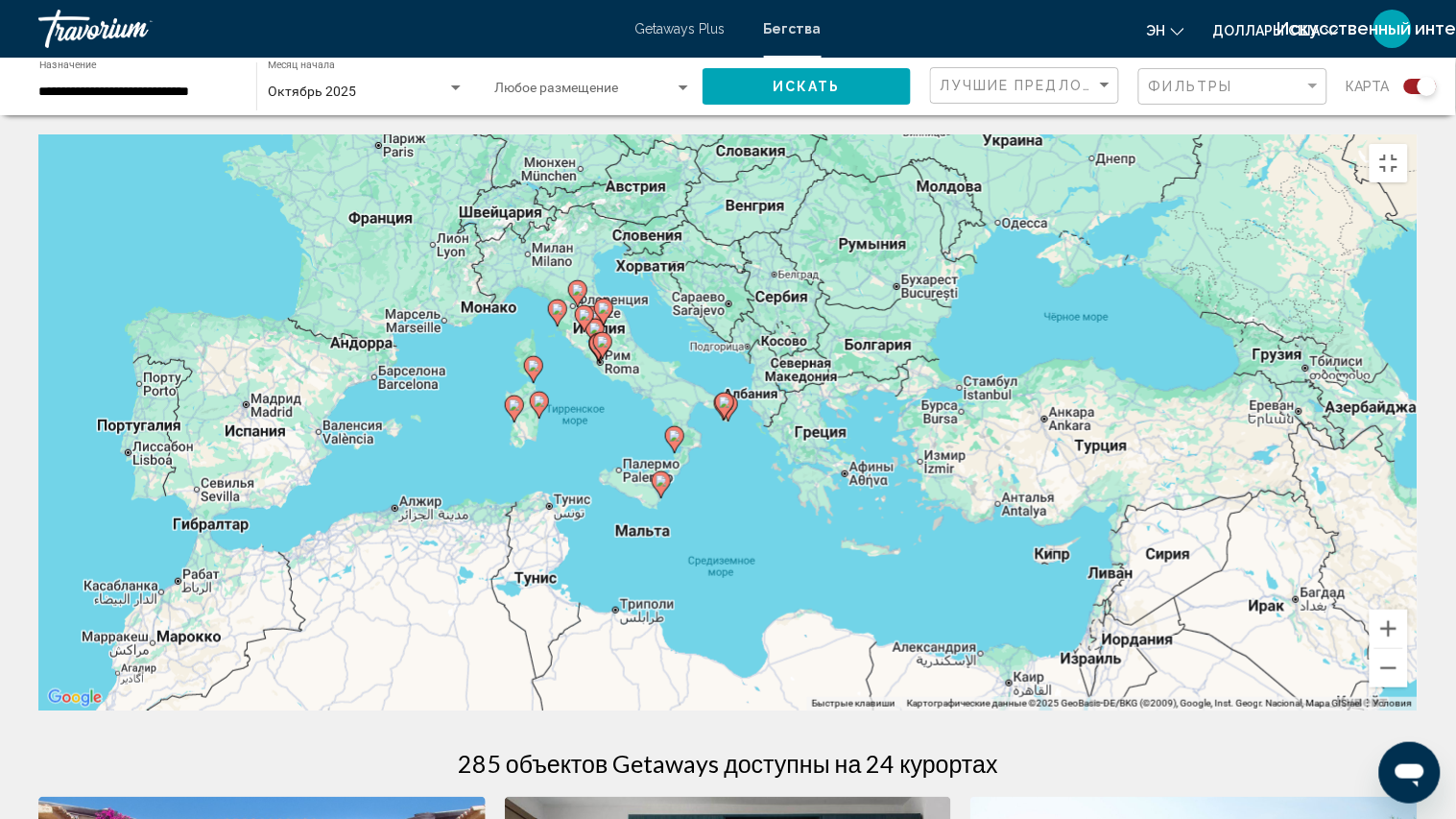 click at bounding box center (728, 408) 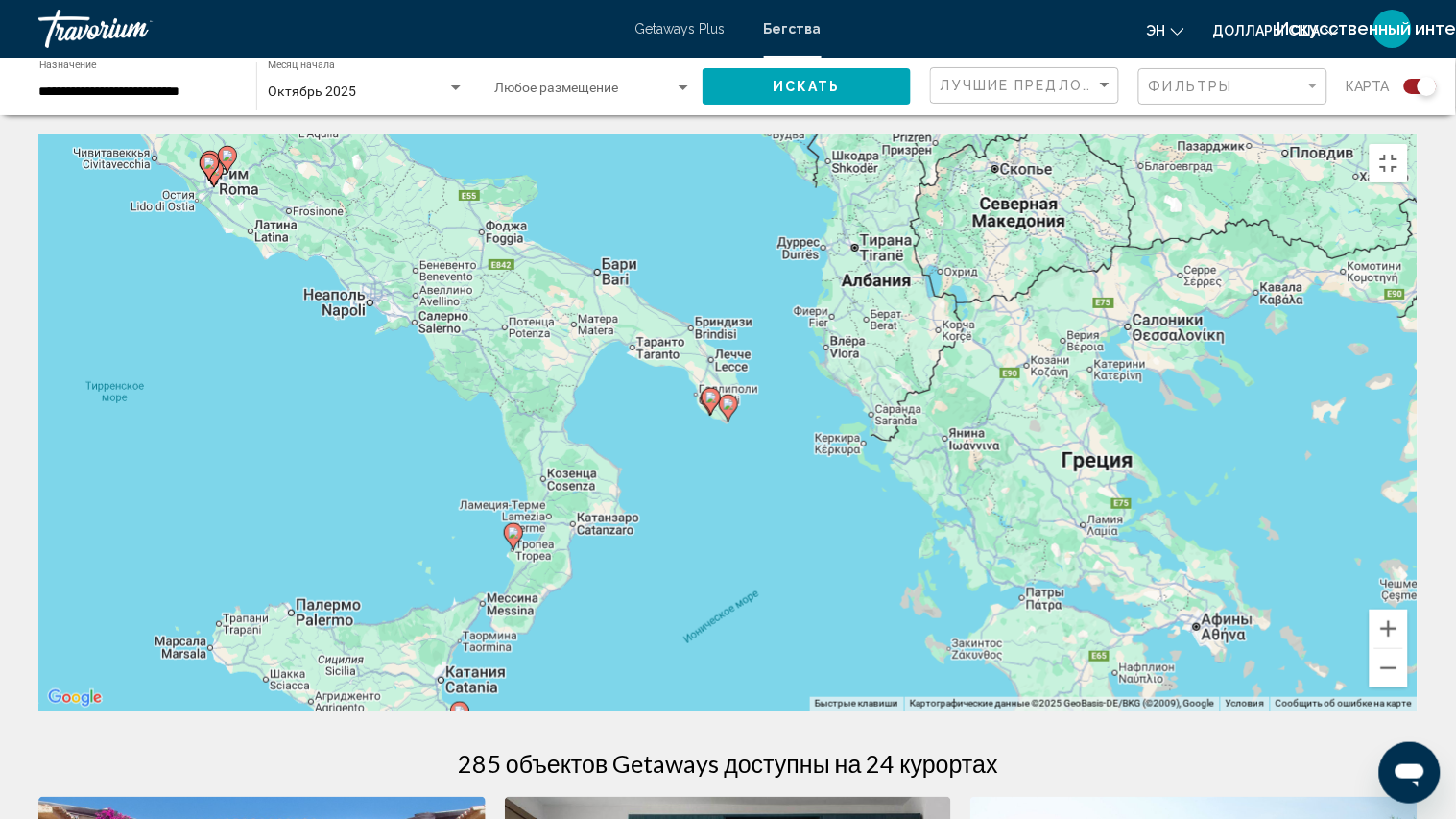 click at bounding box center (728, 408) 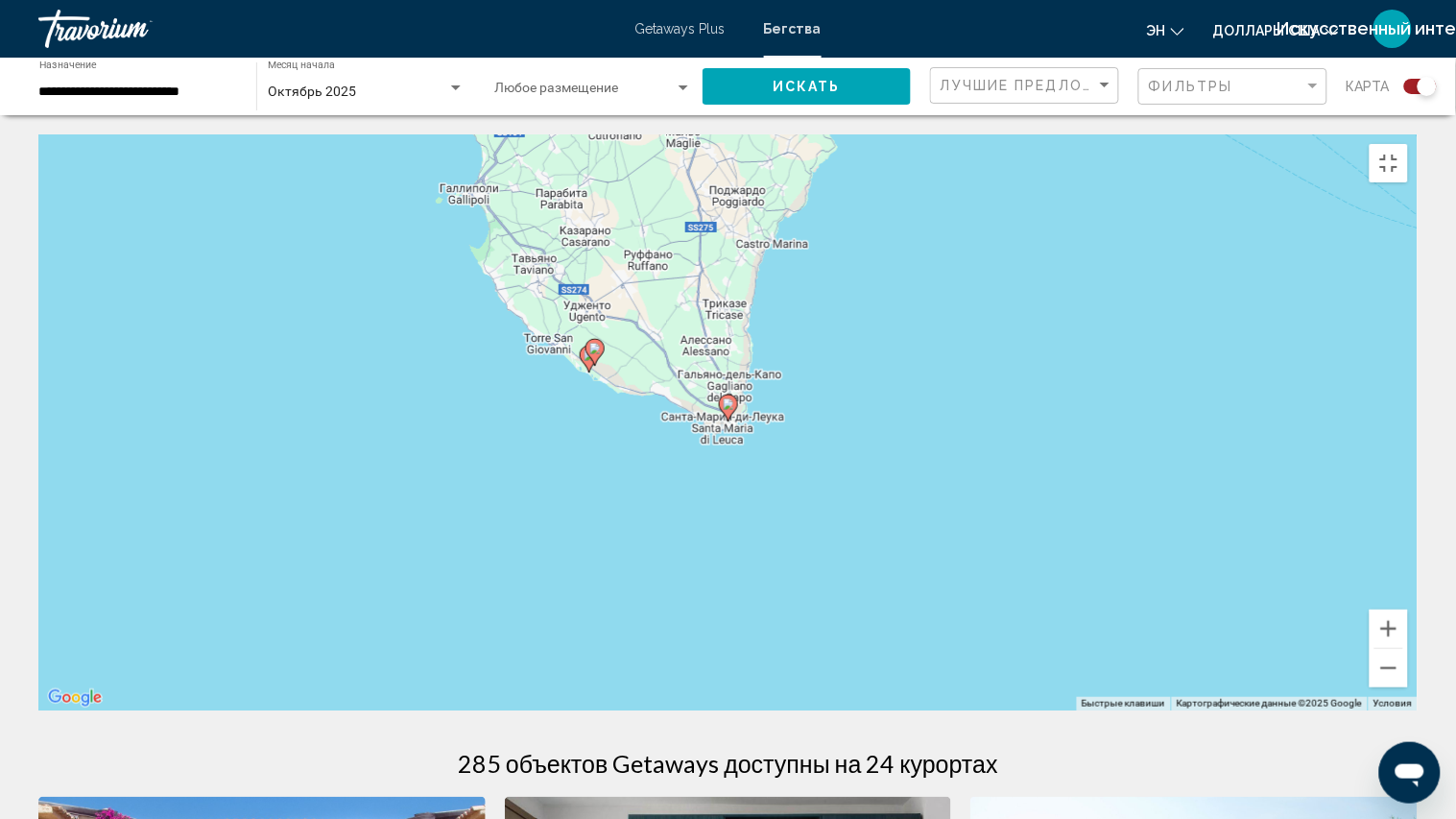 click 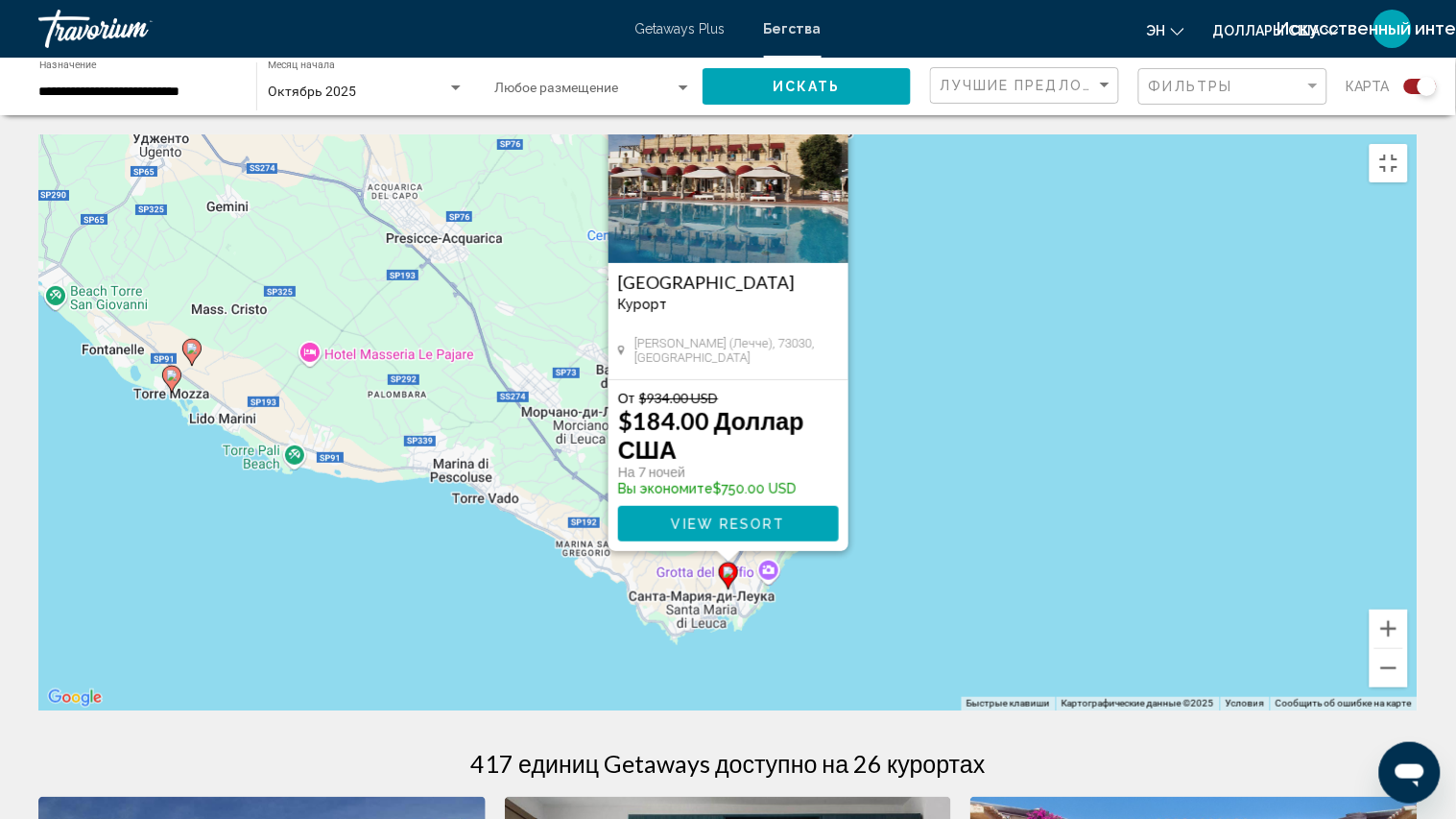 click on "Для навигации используйте клавиши со стрелками. Чтобы активировать перетаскивание с помощью клавиатуры, нажмите Alt + Ввод. После этого перемещайте маркер, используя клавиши со стрелками. Чтобы завершить перетаскивание, нажмите клавишу Ввод. Чтобы отменить действие, нажмите клавишу Esc.  Messapia Hotel and [GEOGRAPHIC_DATA]  -  This is an adults only resort
[PERSON_NAME] (Лечче), 73030, [GEOGRAPHIC_DATA] От $934.00 USD $184.00 Доллар [GEOGRAPHIC_DATA] На 7 ночей Вы экономите  $750.00 USD  View Resort" at bounding box center (728, 422) 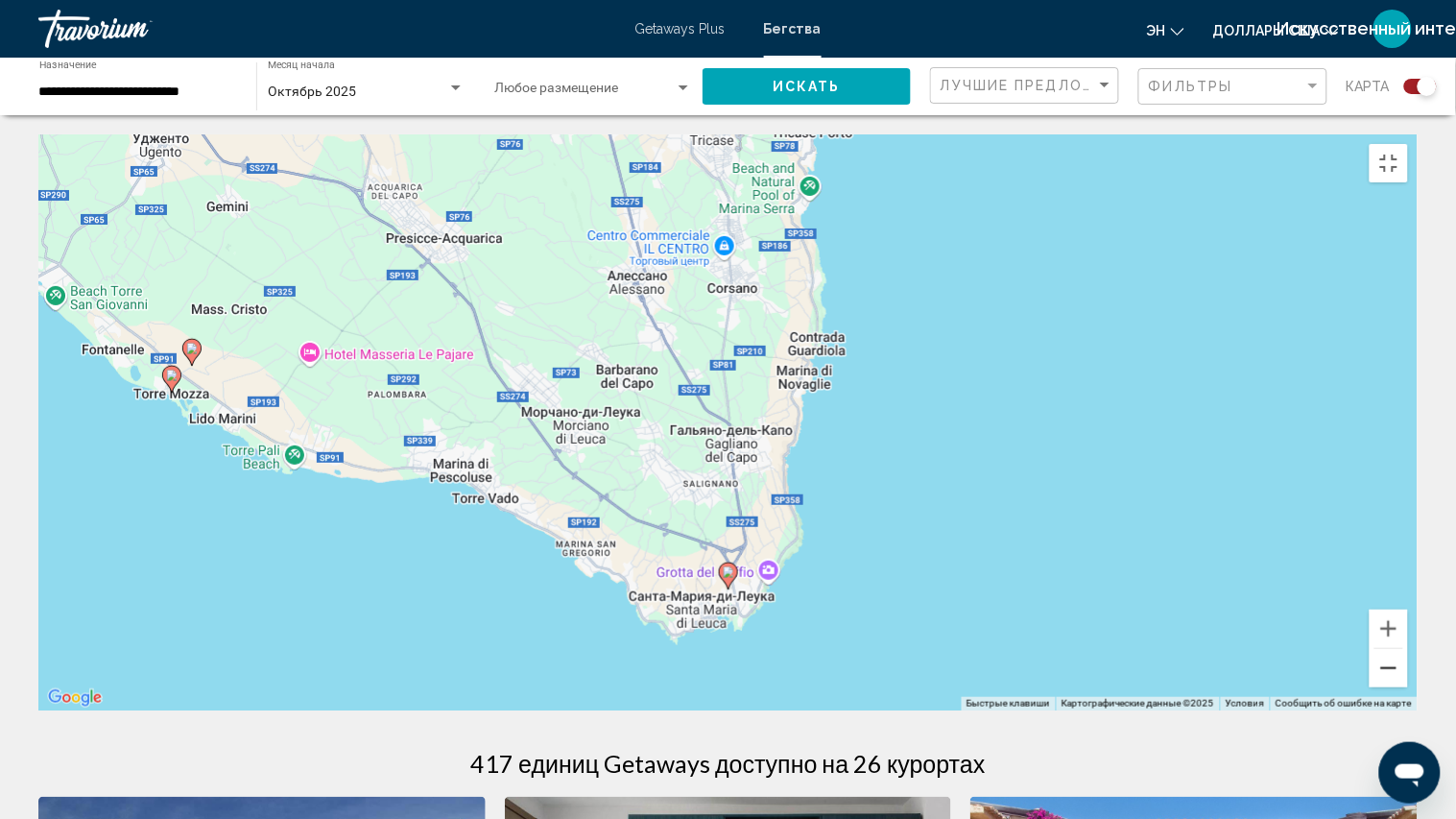 click at bounding box center (1389, 668) 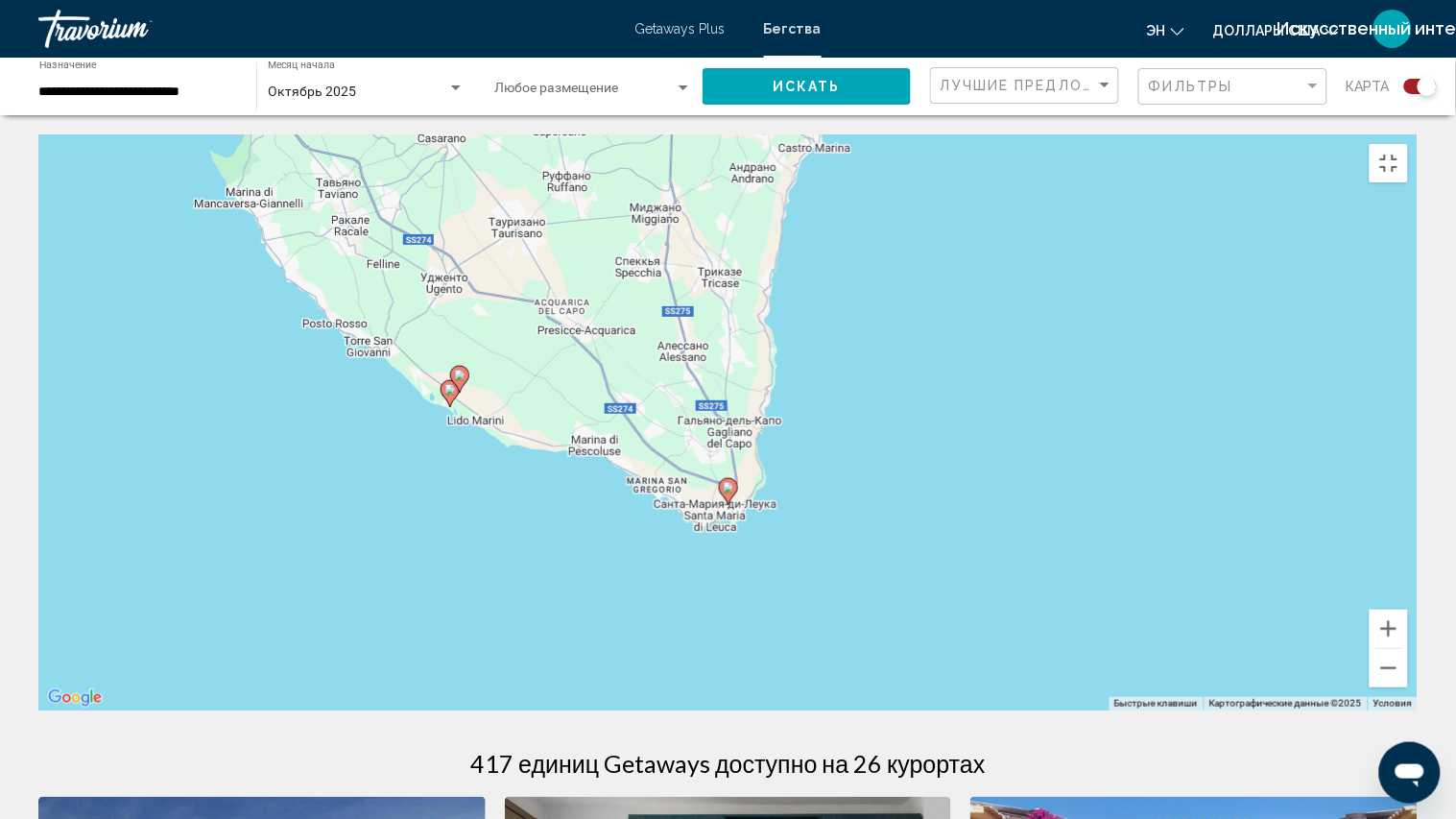 click 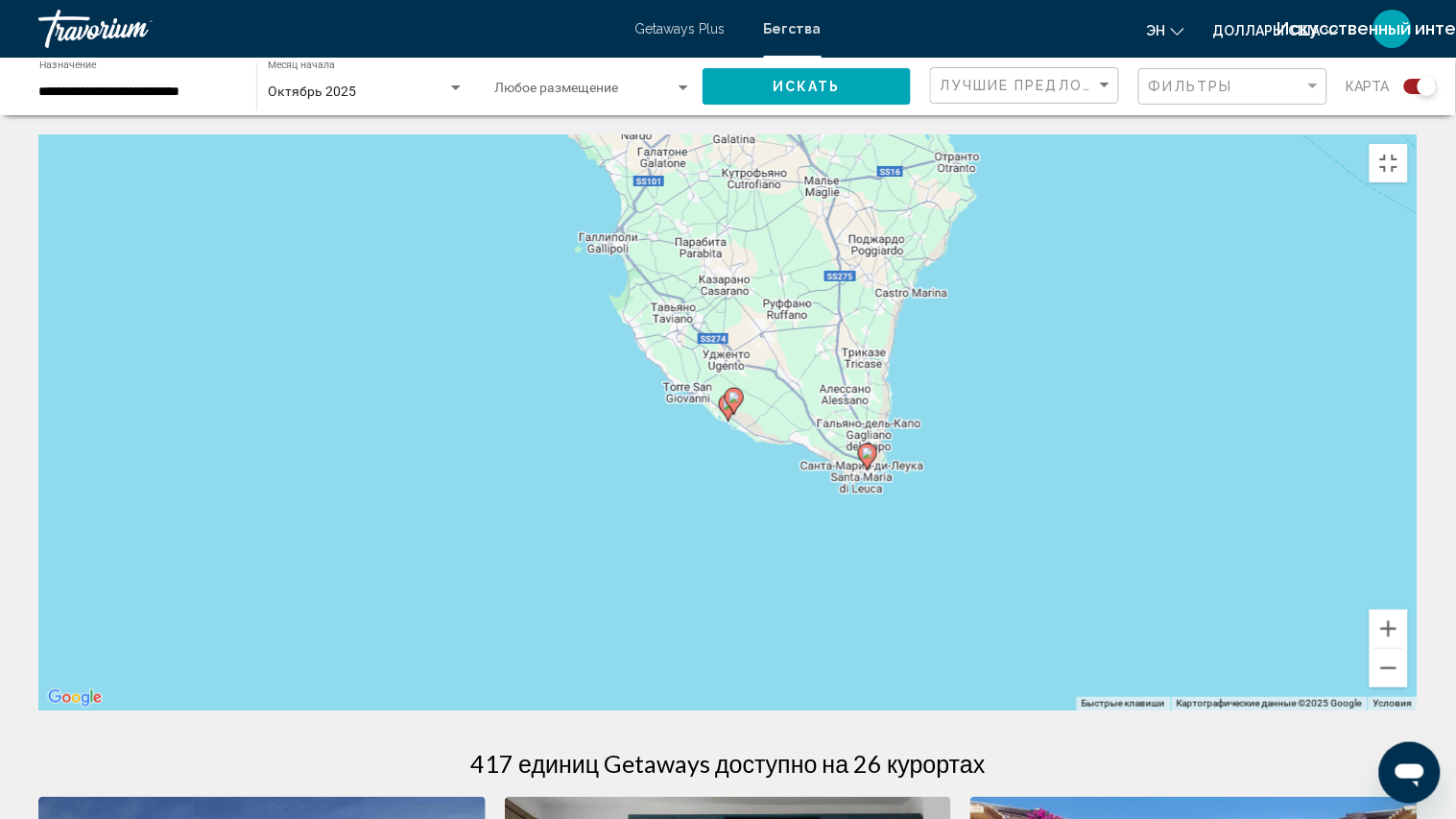 click 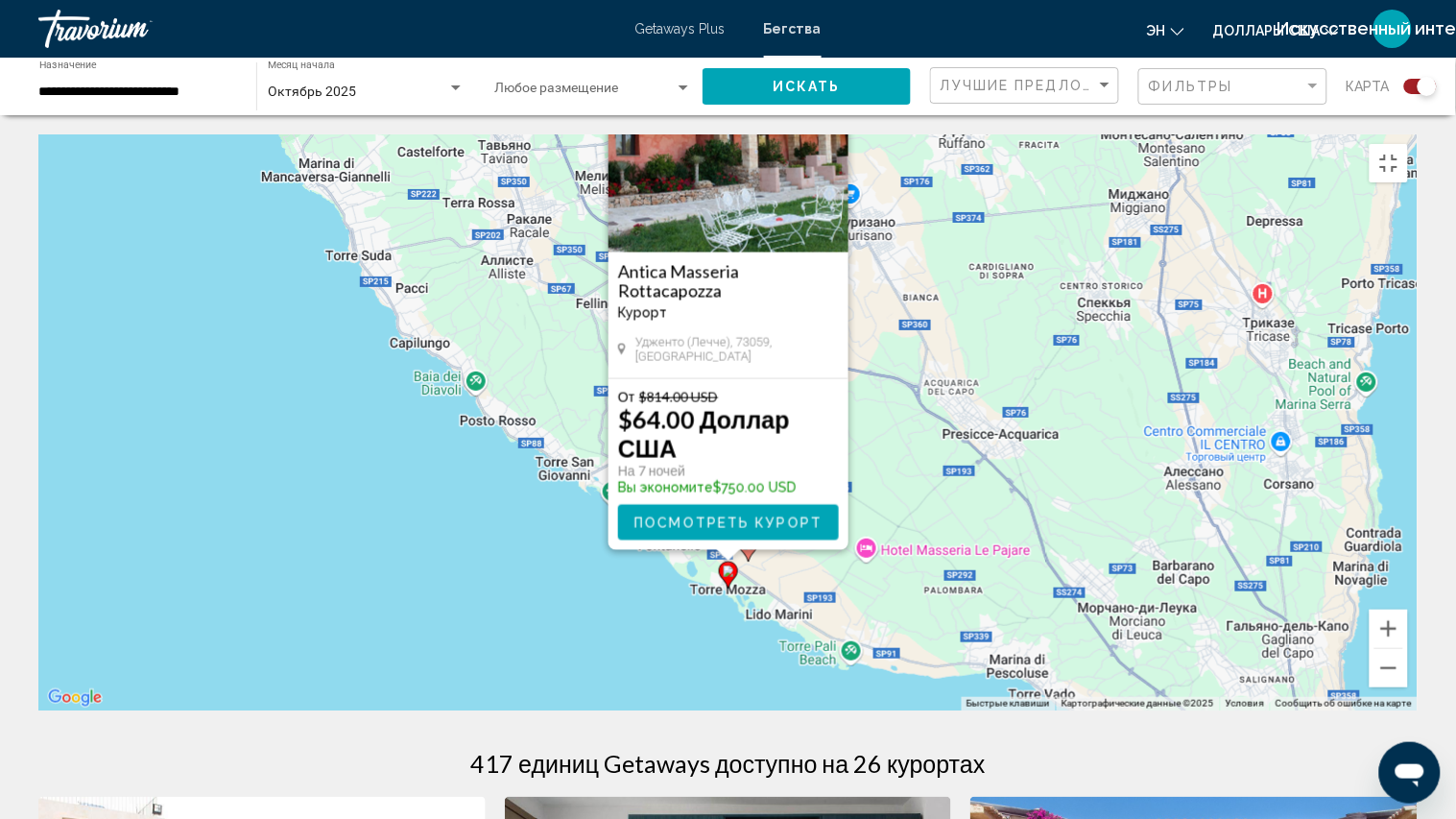 click on "Посмотреть курорт" at bounding box center [728, 522] 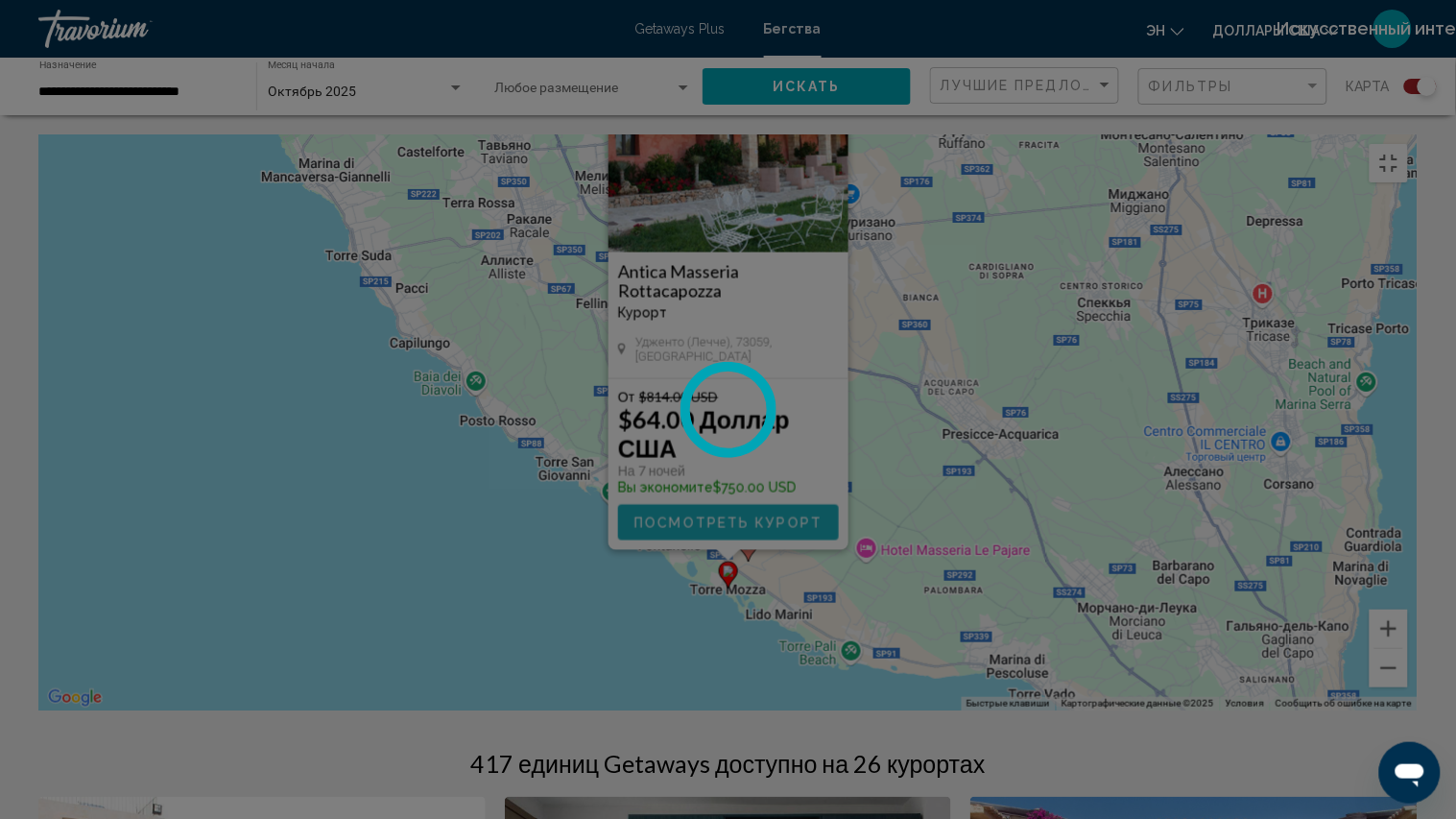 click on "Посмотреть курорт" at bounding box center [728, 522] 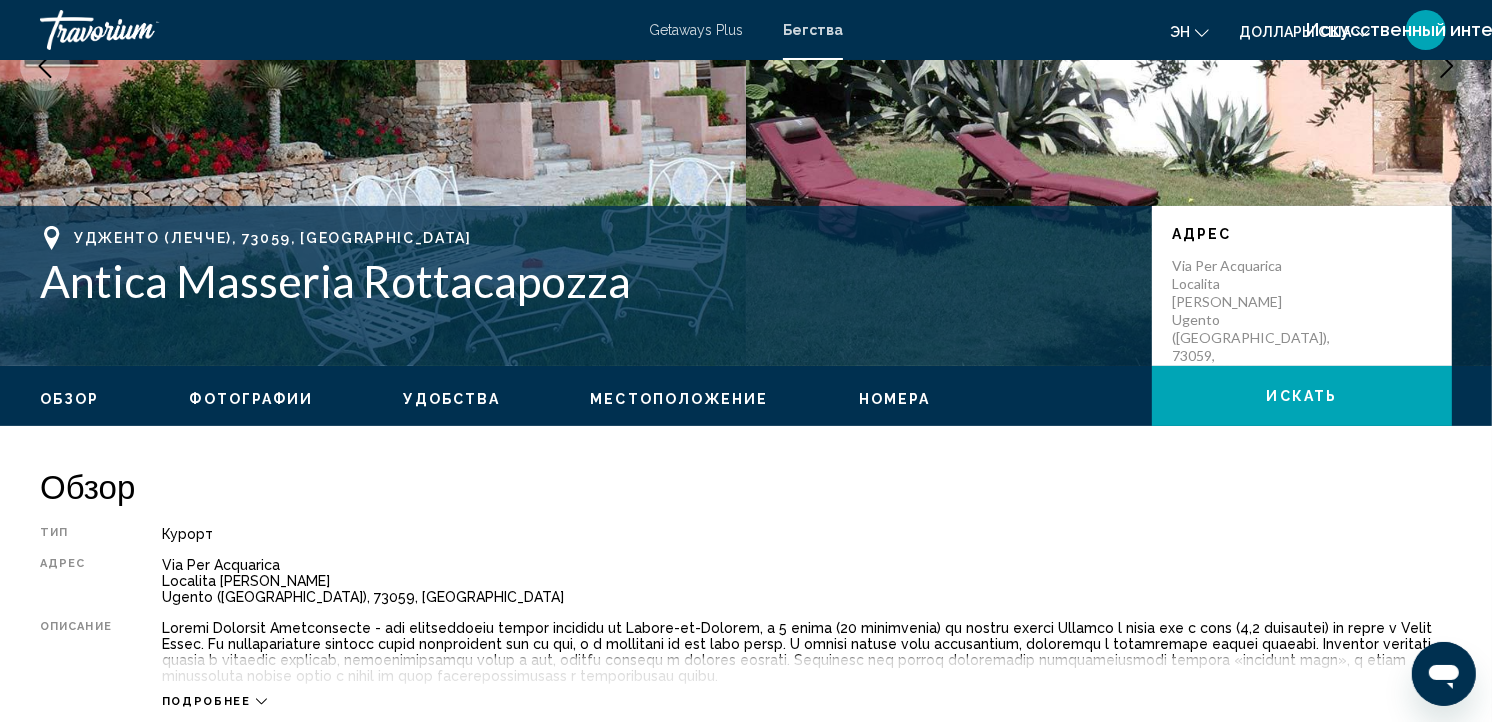 scroll, scrollTop: 293, scrollLeft: 0, axis: vertical 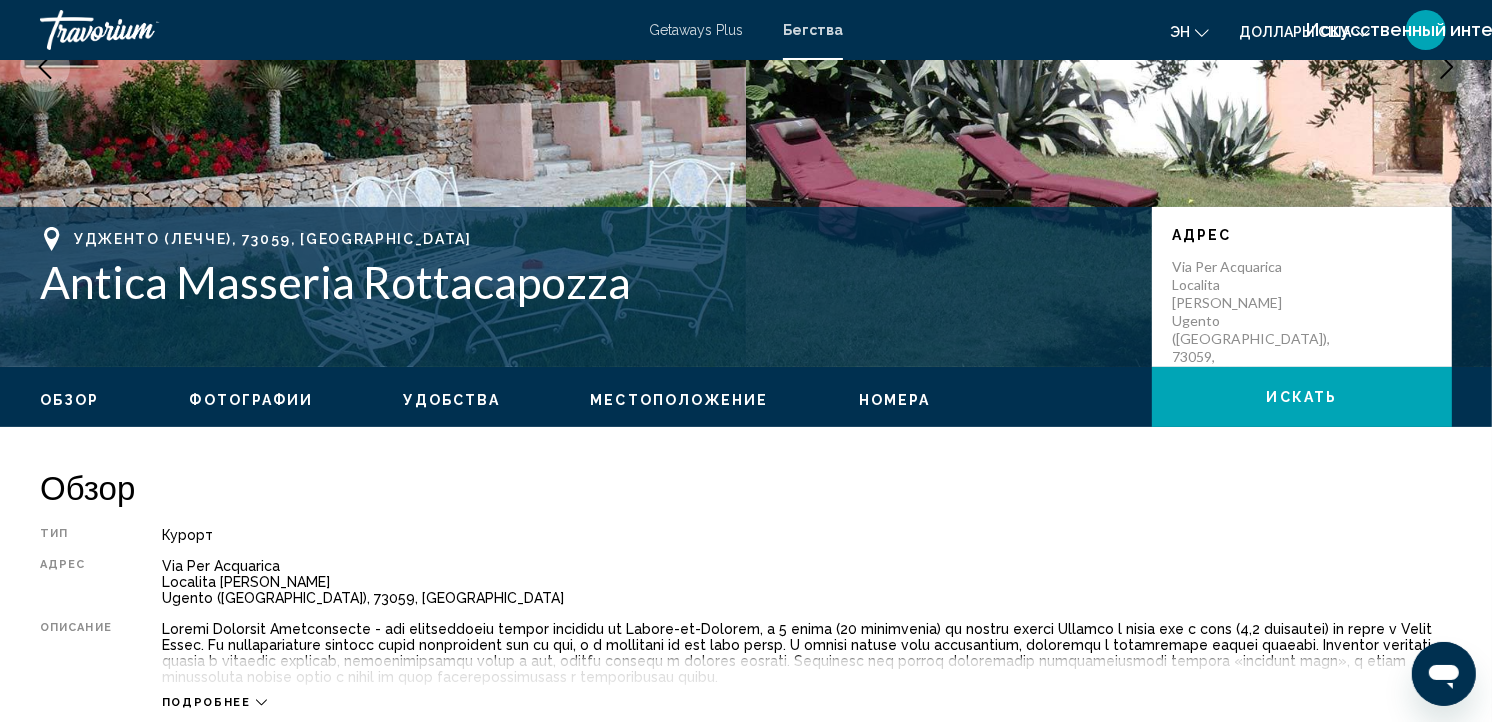 click on "Местоположение" at bounding box center (679, 400) 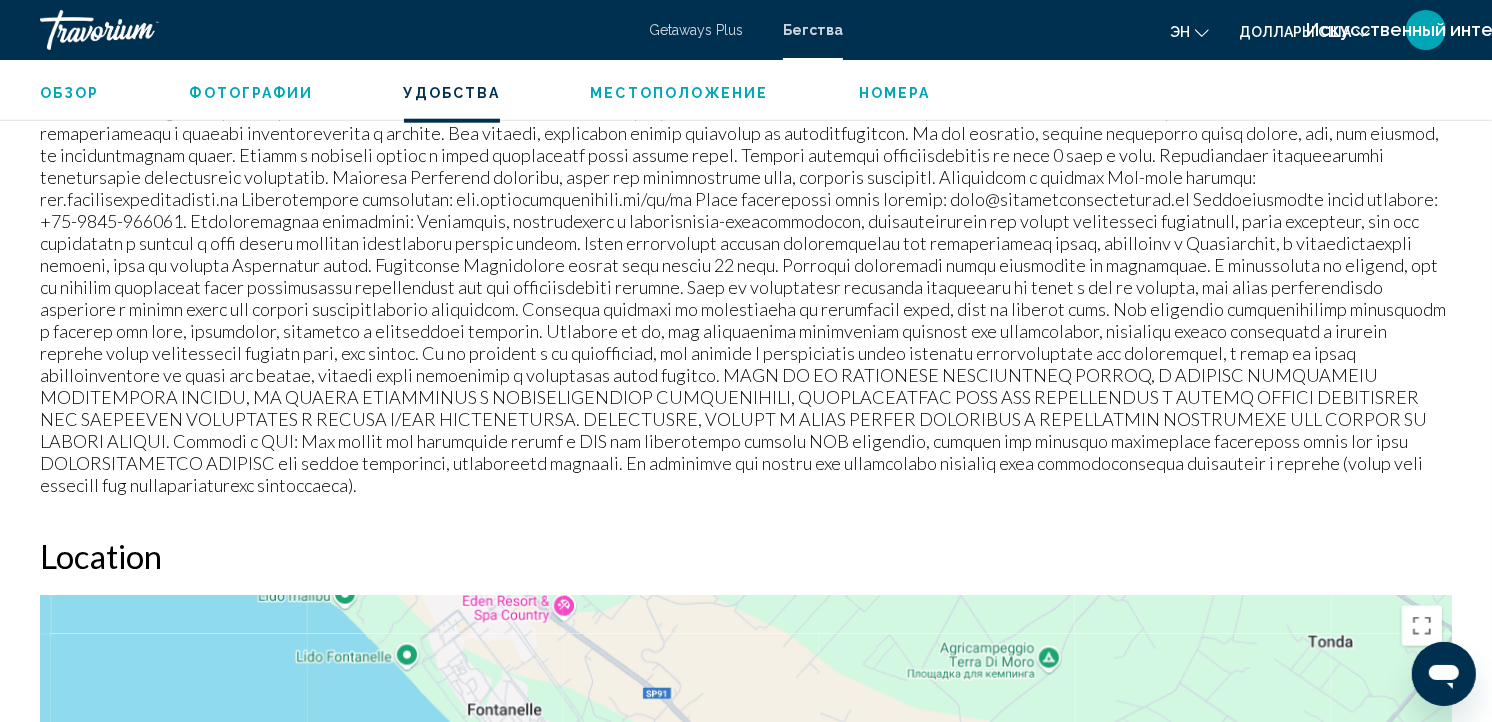 scroll, scrollTop: 2366, scrollLeft: 0, axis: vertical 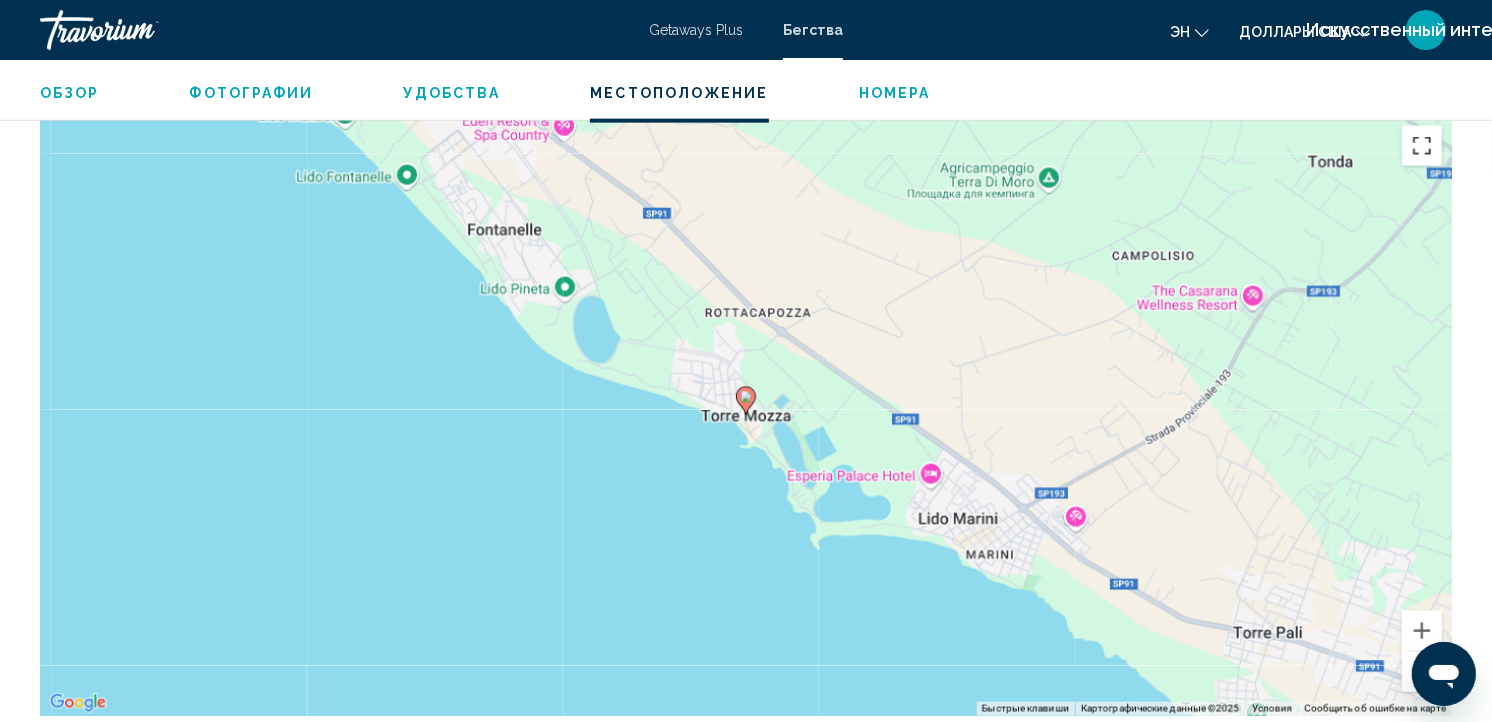 drag, startPoint x: 1417, startPoint y: 224, endPoint x: 1422, endPoint y: 306, distance: 82.1523 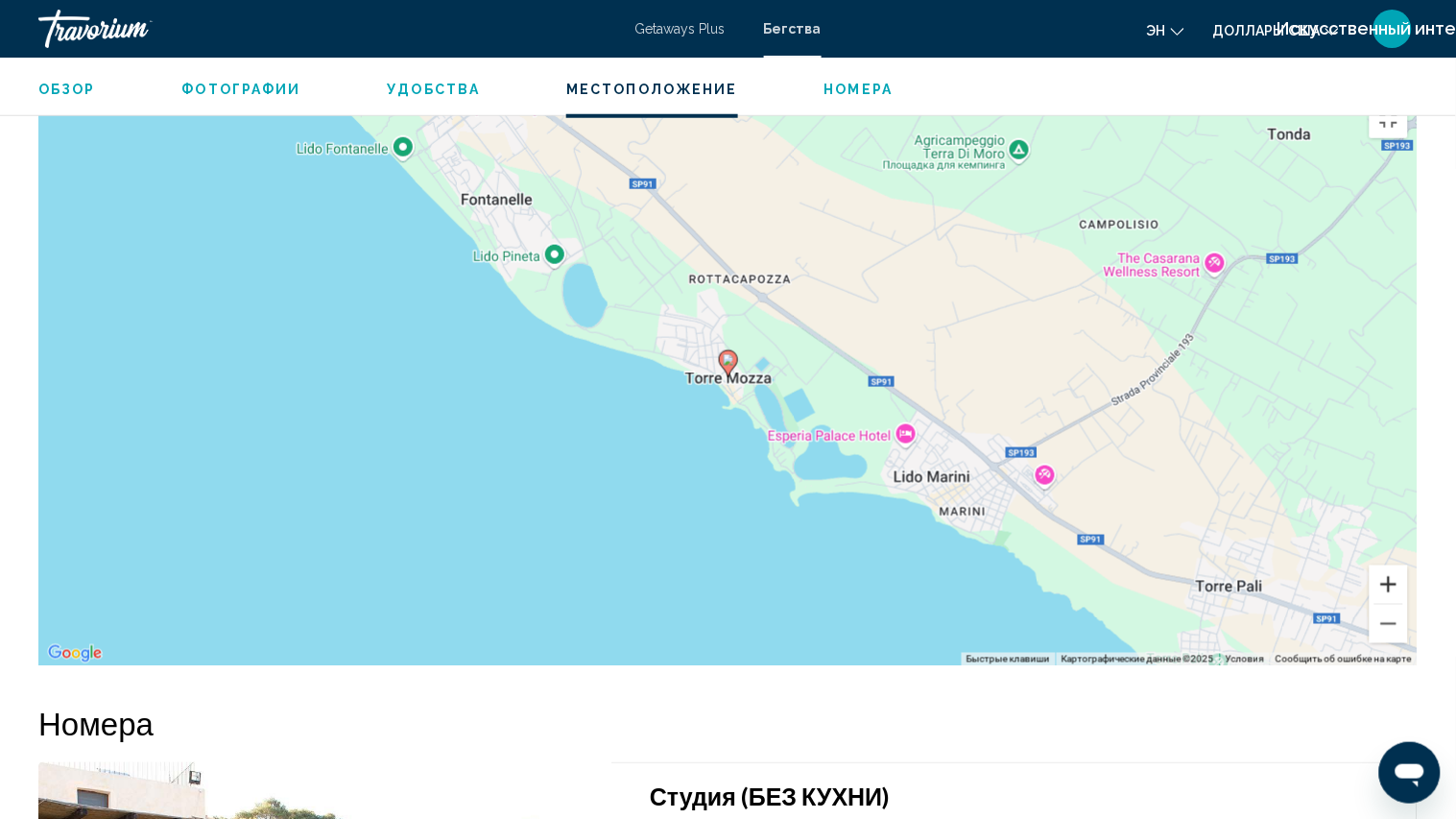 click at bounding box center [1389, 585] 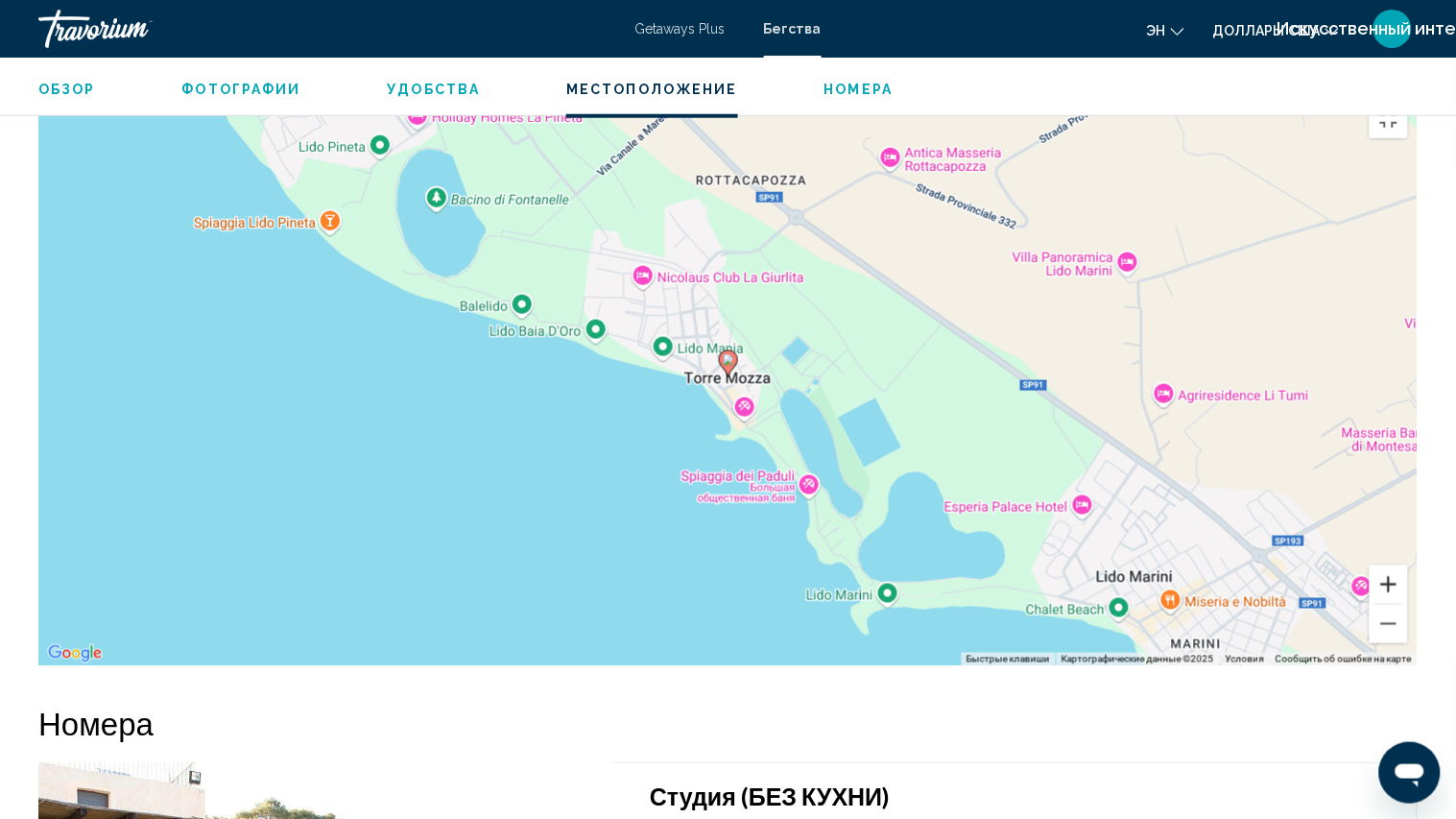 click at bounding box center (1389, 585) 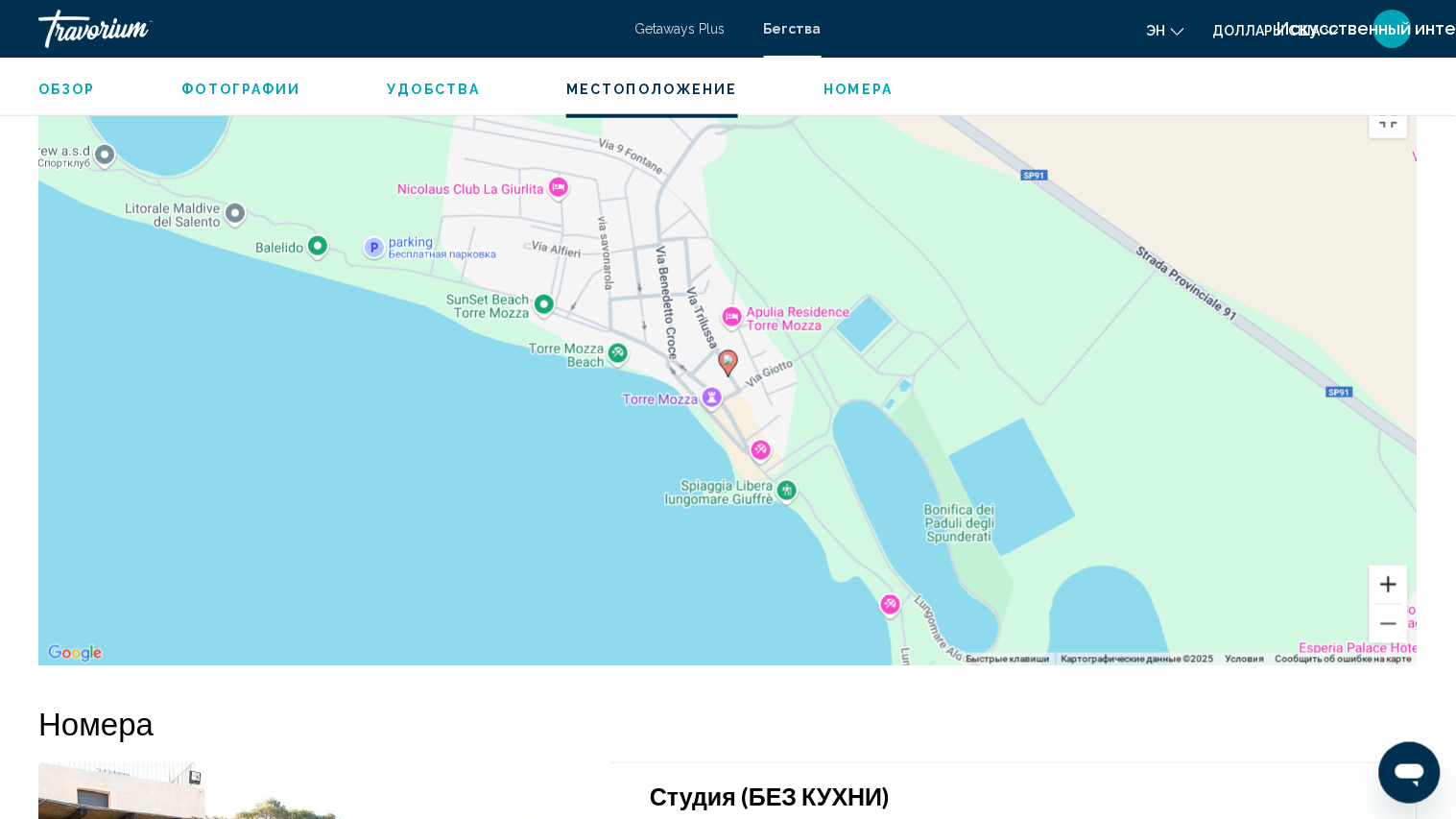 click at bounding box center [1389, 585] 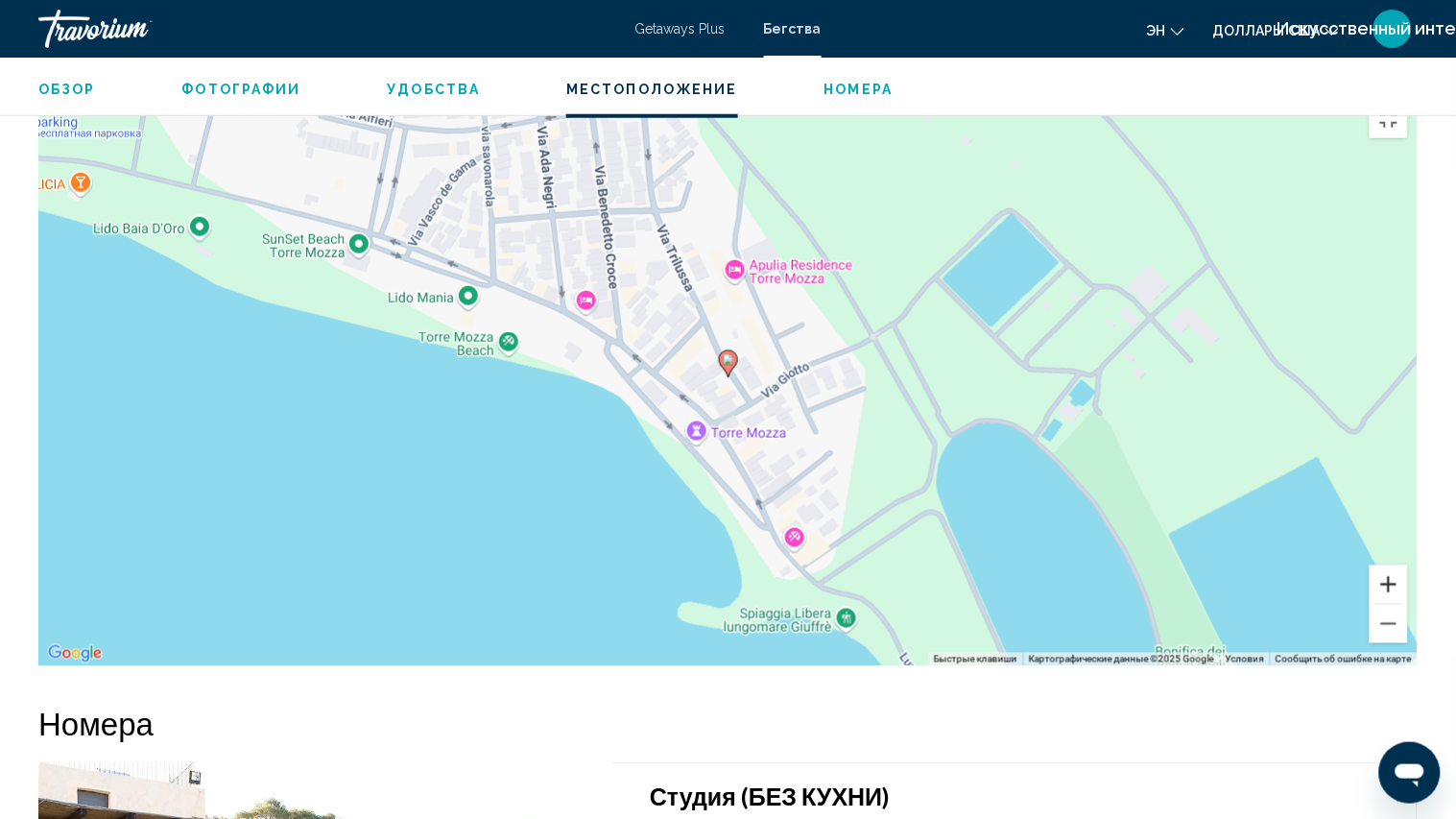 click at bounding box center [1389, 585] 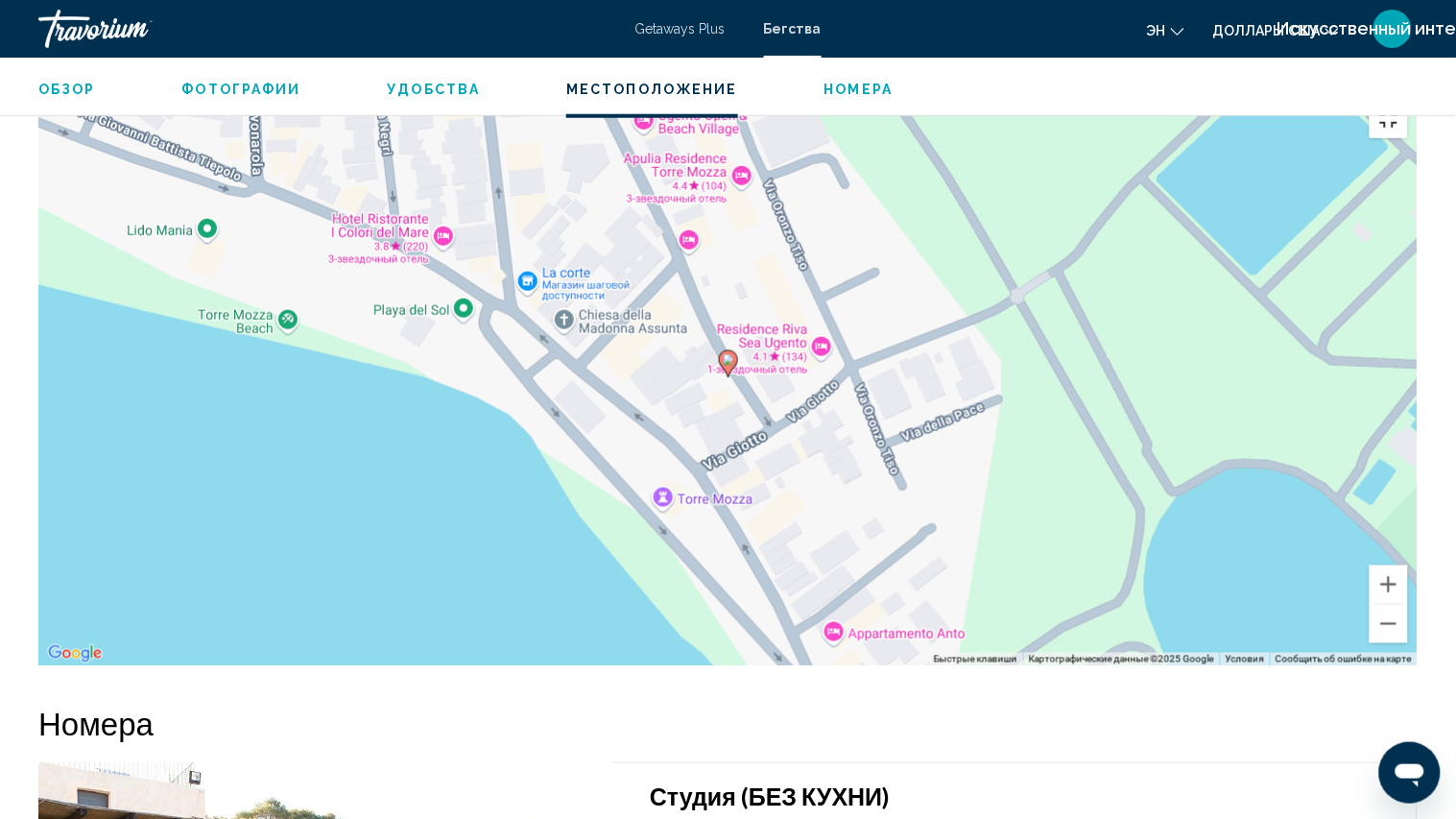 click at bounding box center [1389, 119] 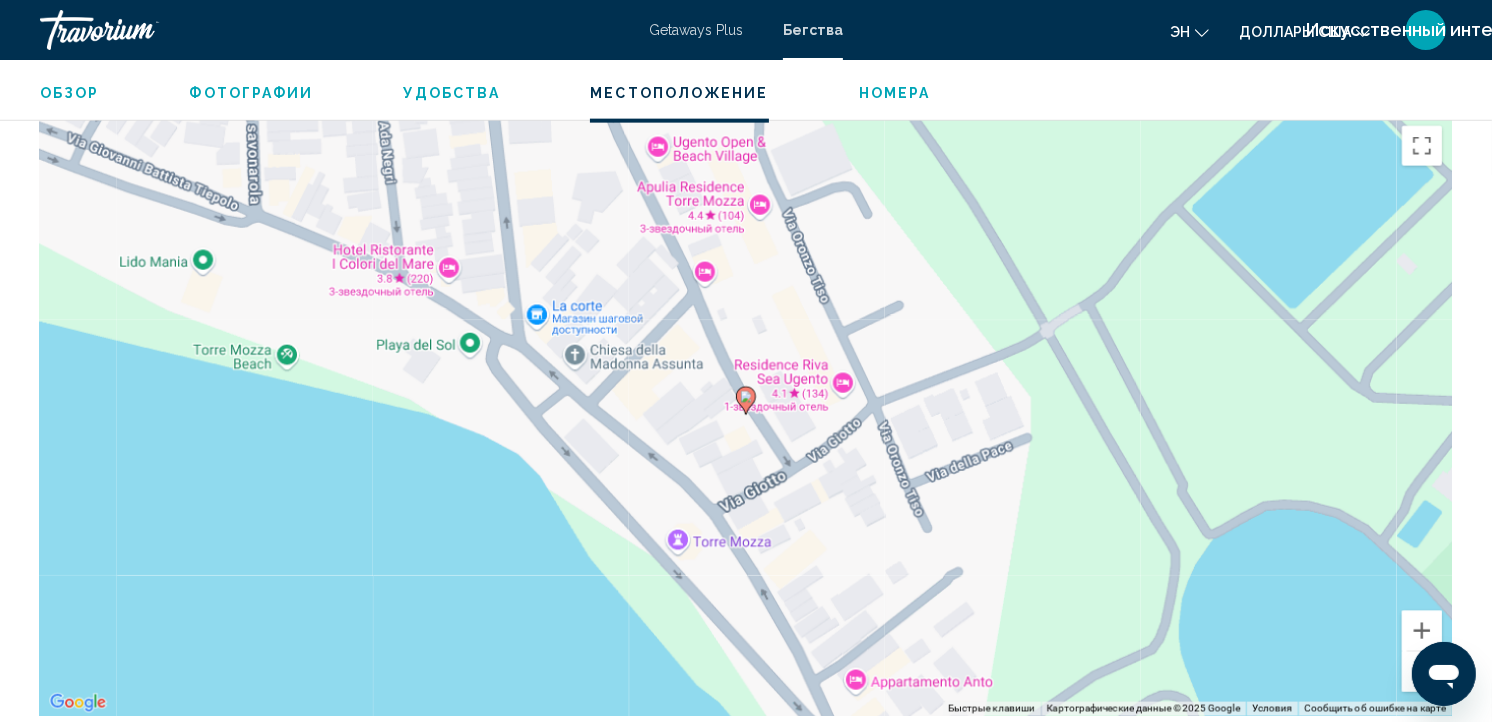 click on "Номера" at bounding box center [895, 93] 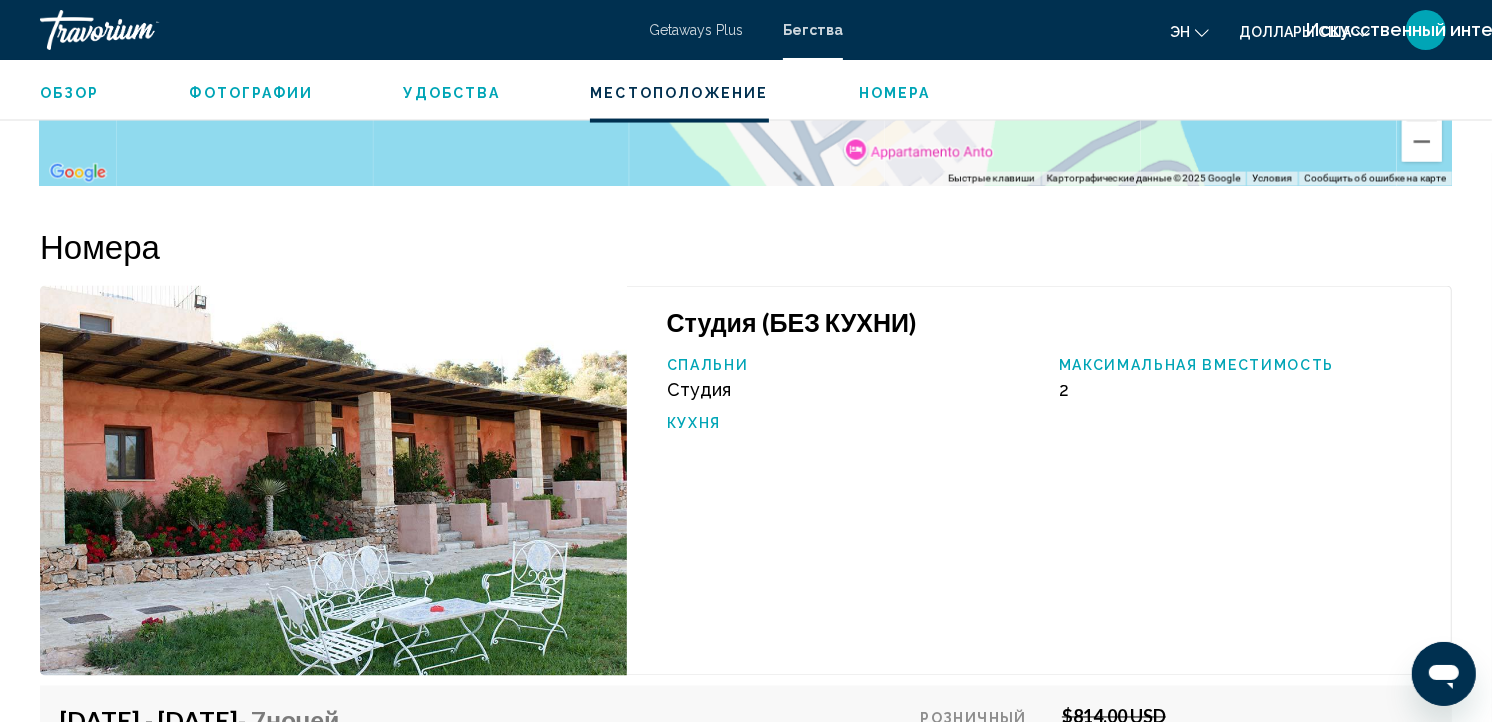 scroll, scrollTop: 2895, scrollLeft: 0, axis: vertical 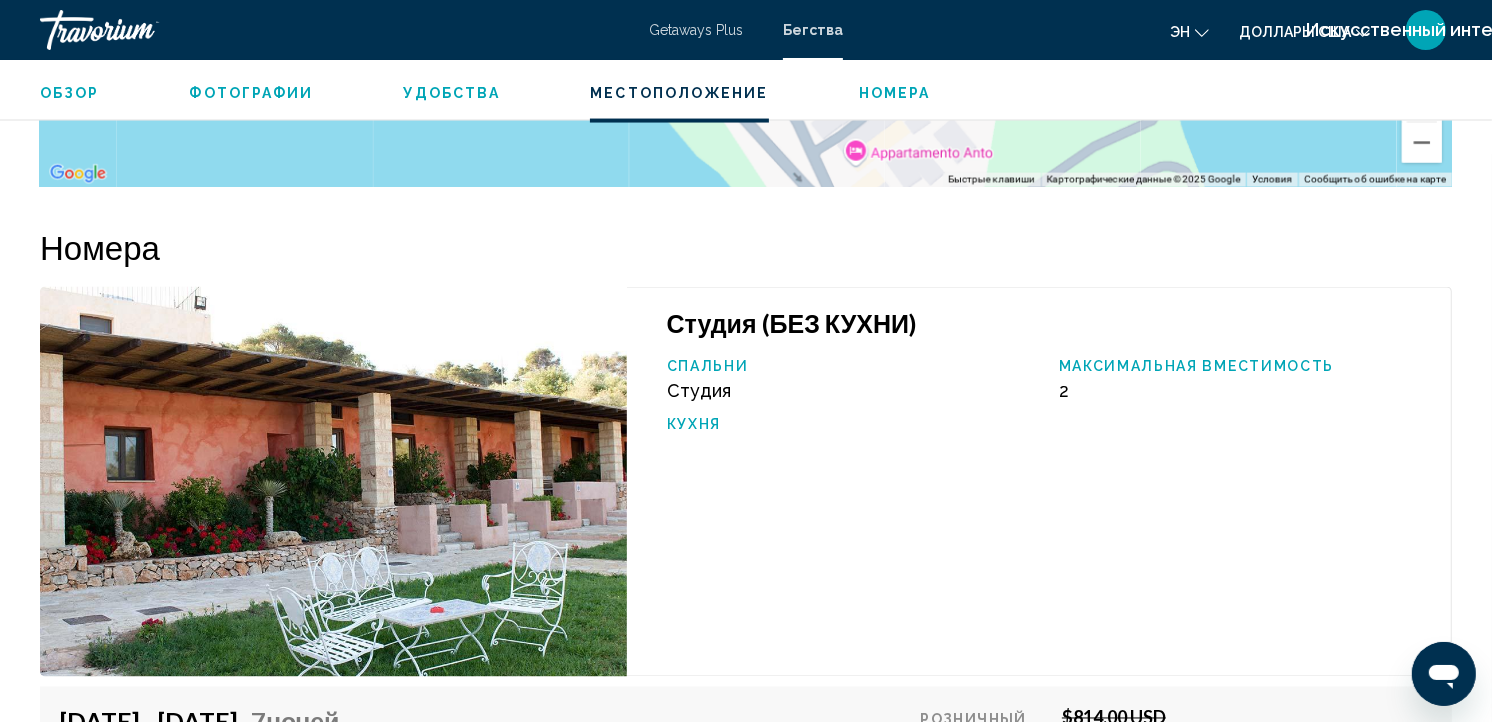 click on "Фотографии" at bounding box center [252, 93] 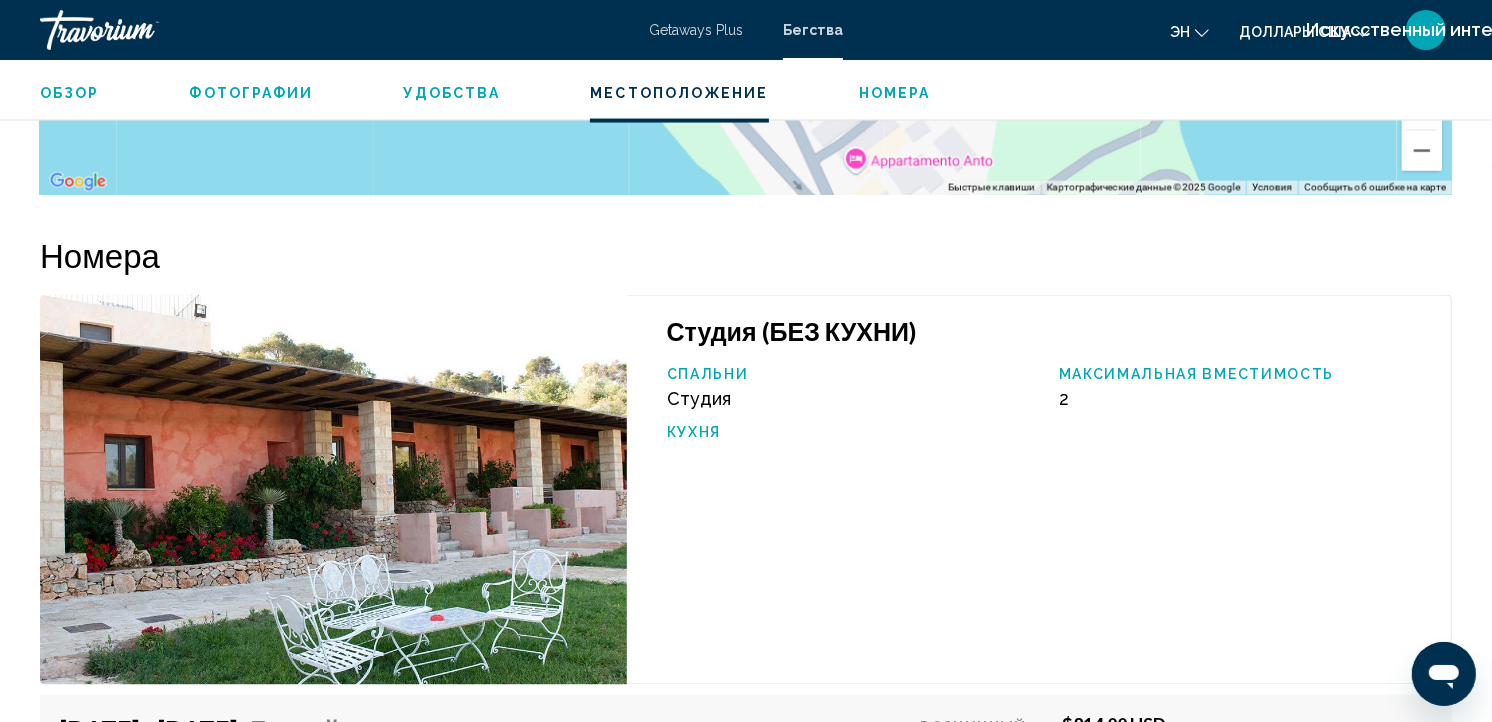 scroll, scrollTop: 2840, scrollLeft: 0, axis: vertical 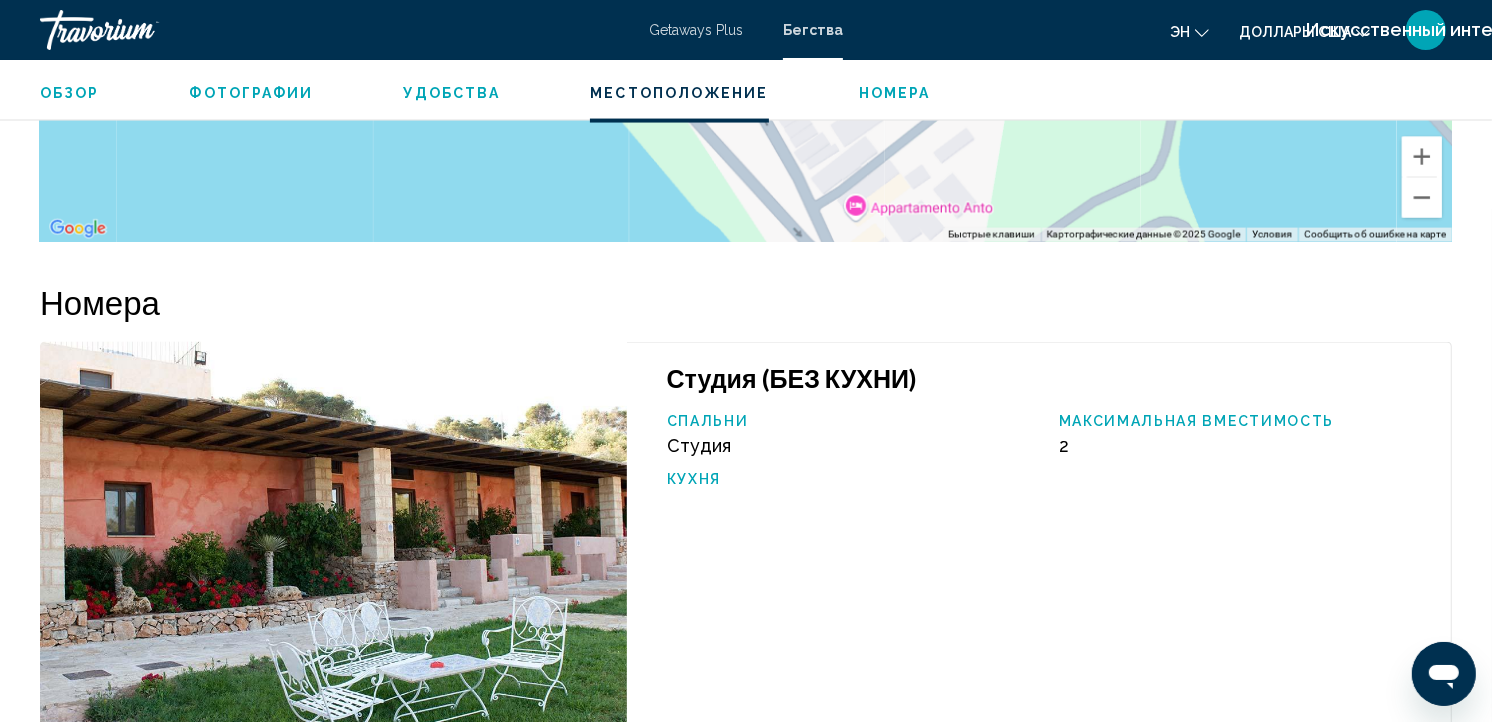 click on "Фотографии" at bounding box center (252, 93) 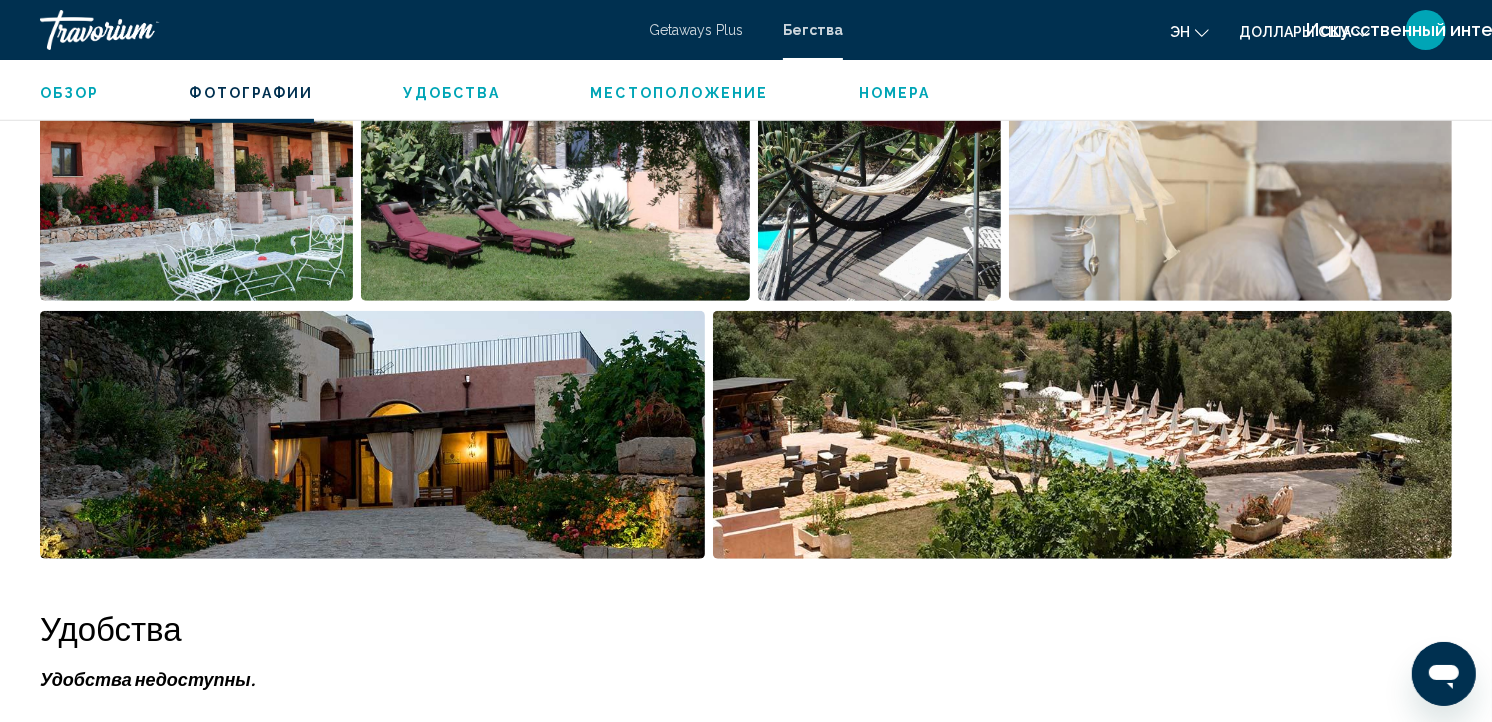 scroll, scrollTop: 924, scrollLeft: 0, axis: vertical 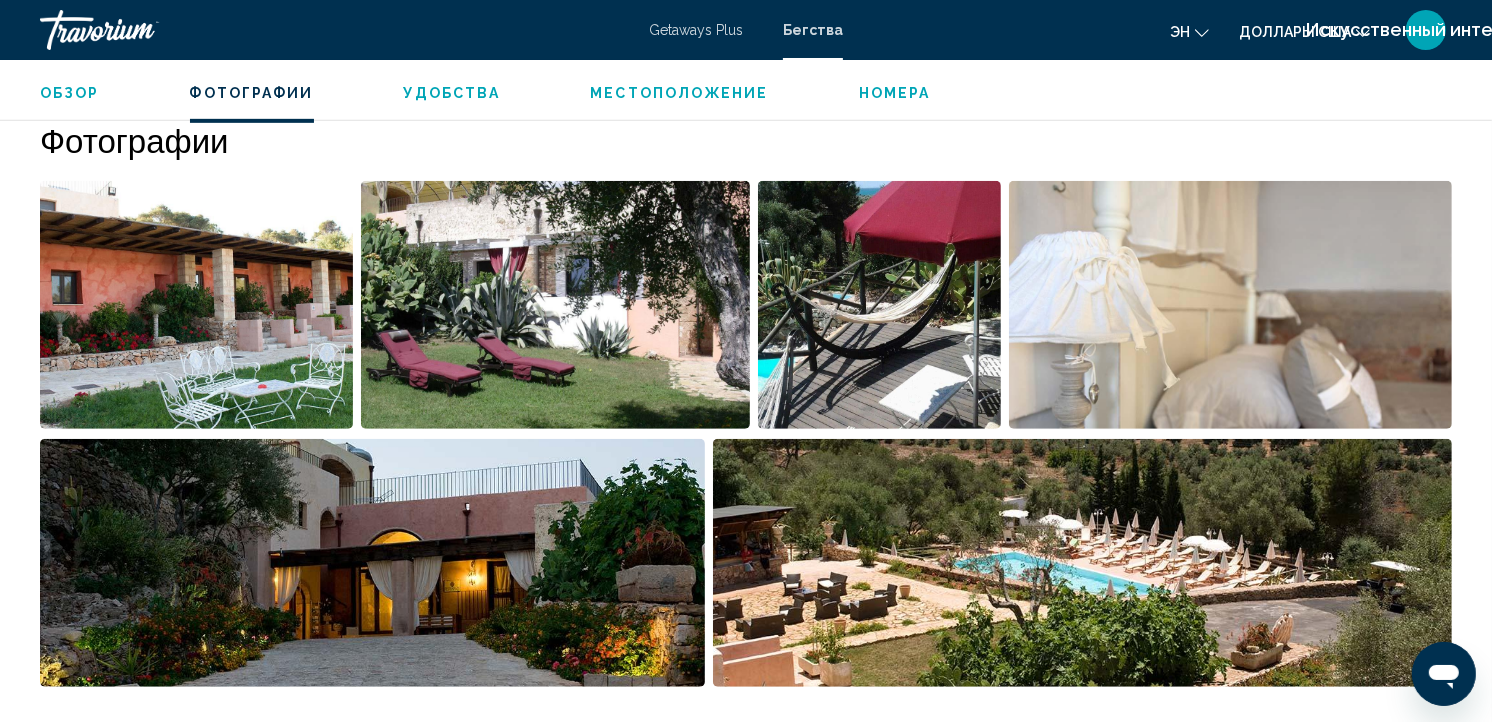 click on "Обзор" at bounding box center (70, 93) 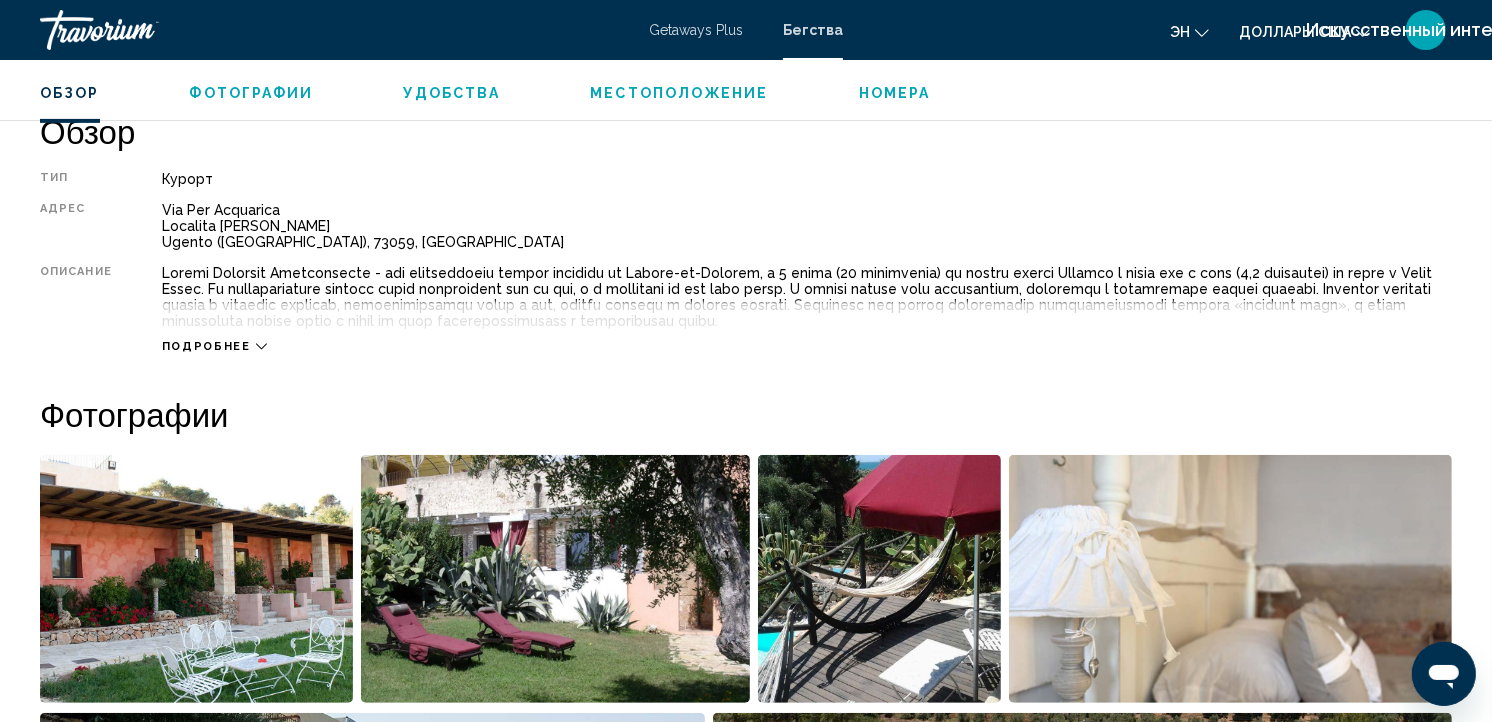 scroll, scrollTop: 641, scrollLeft: 0, axis: vertical 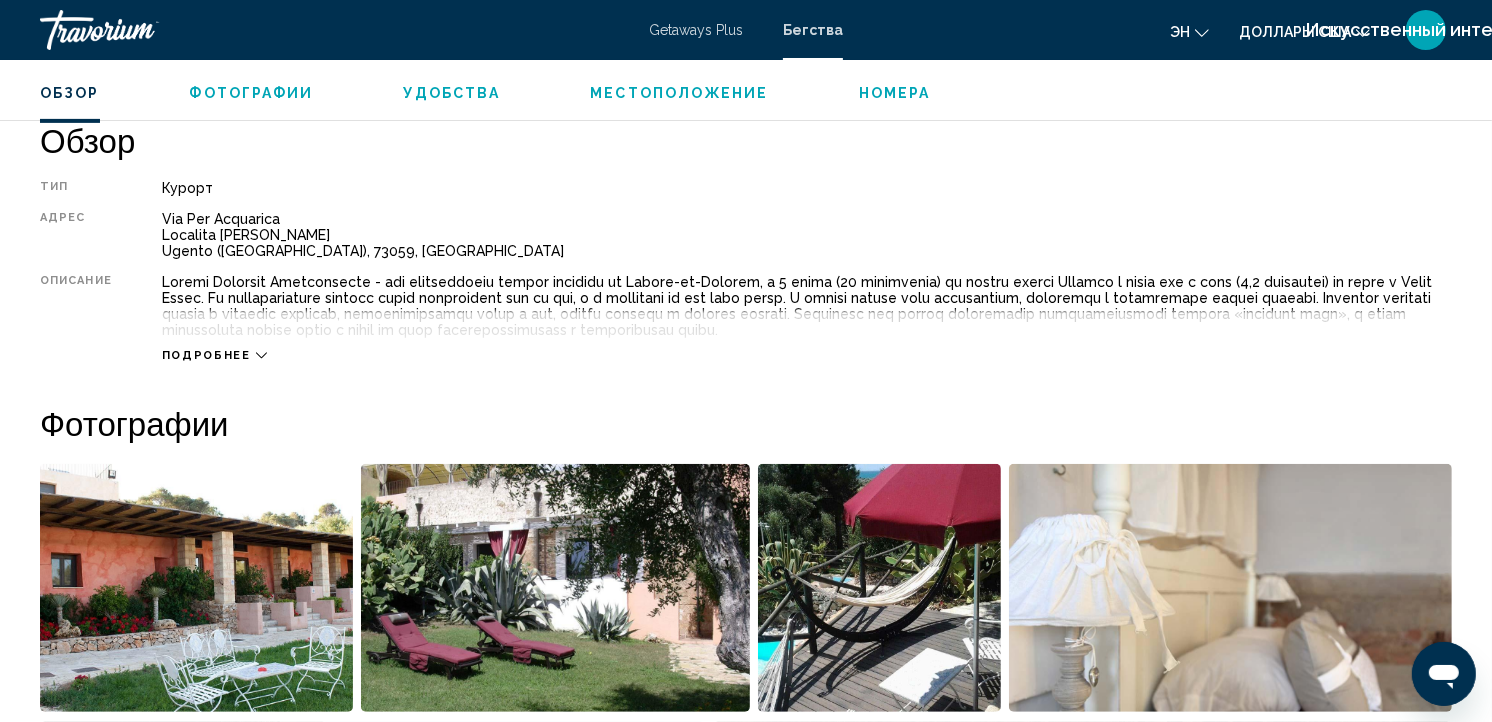 click on "Подробнее" at bounding box center [206, 355] 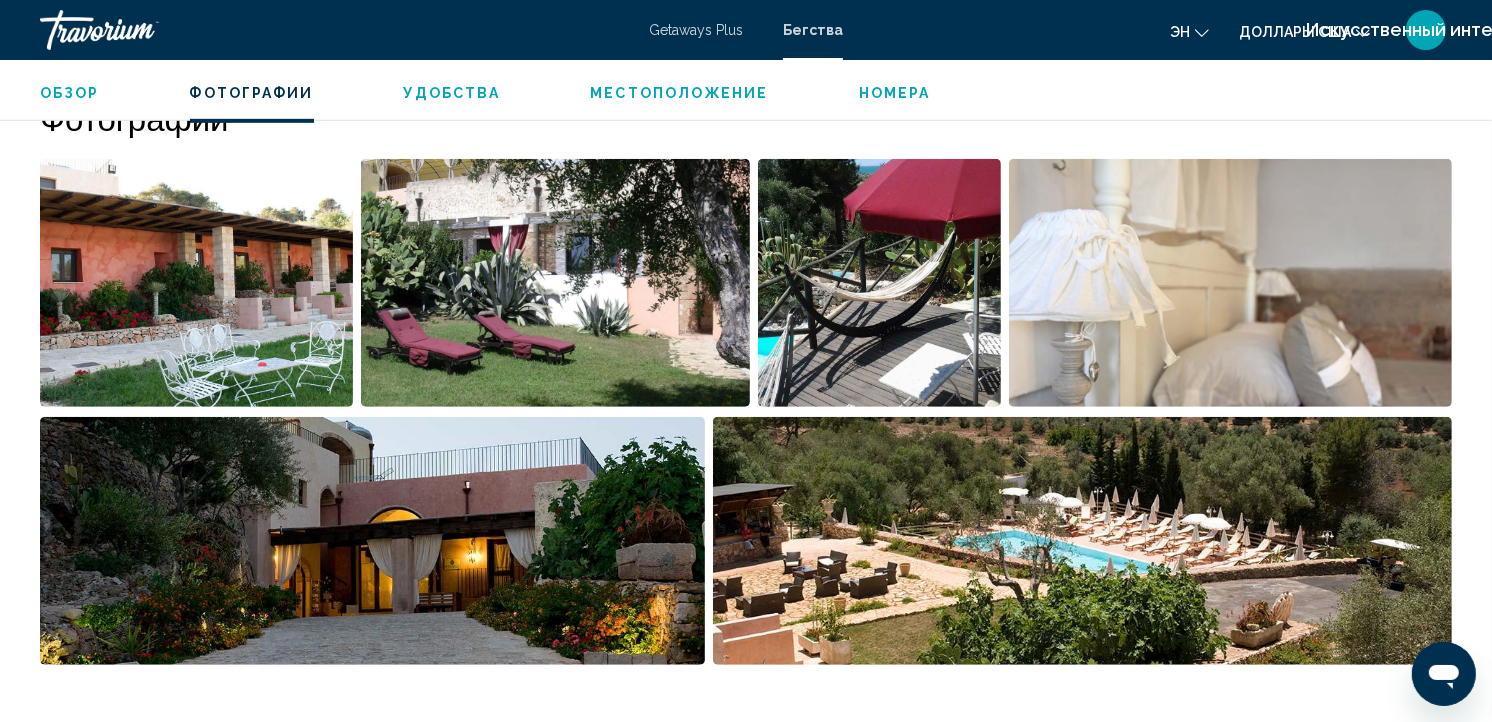 scroll, scrollTop: 945, scrollLeft: 0, axis: vertical 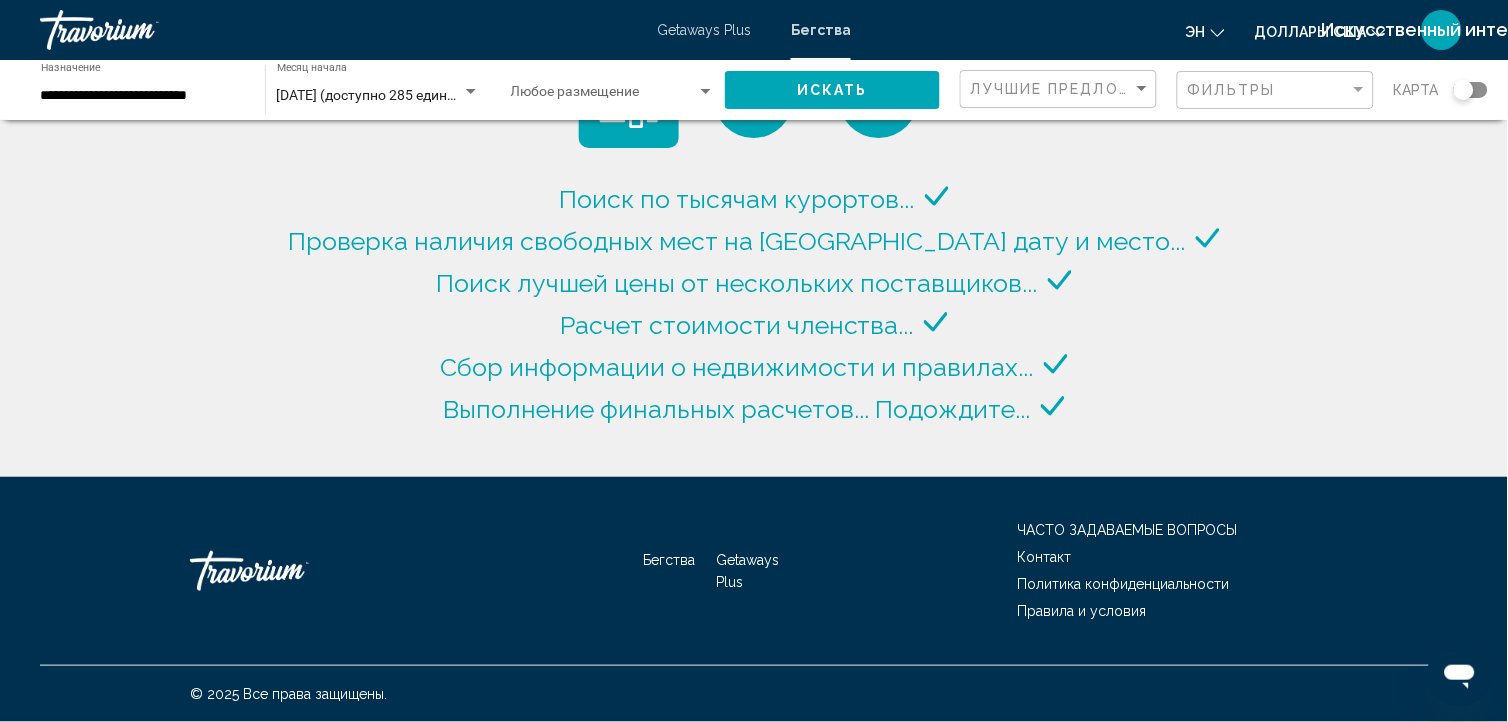 click 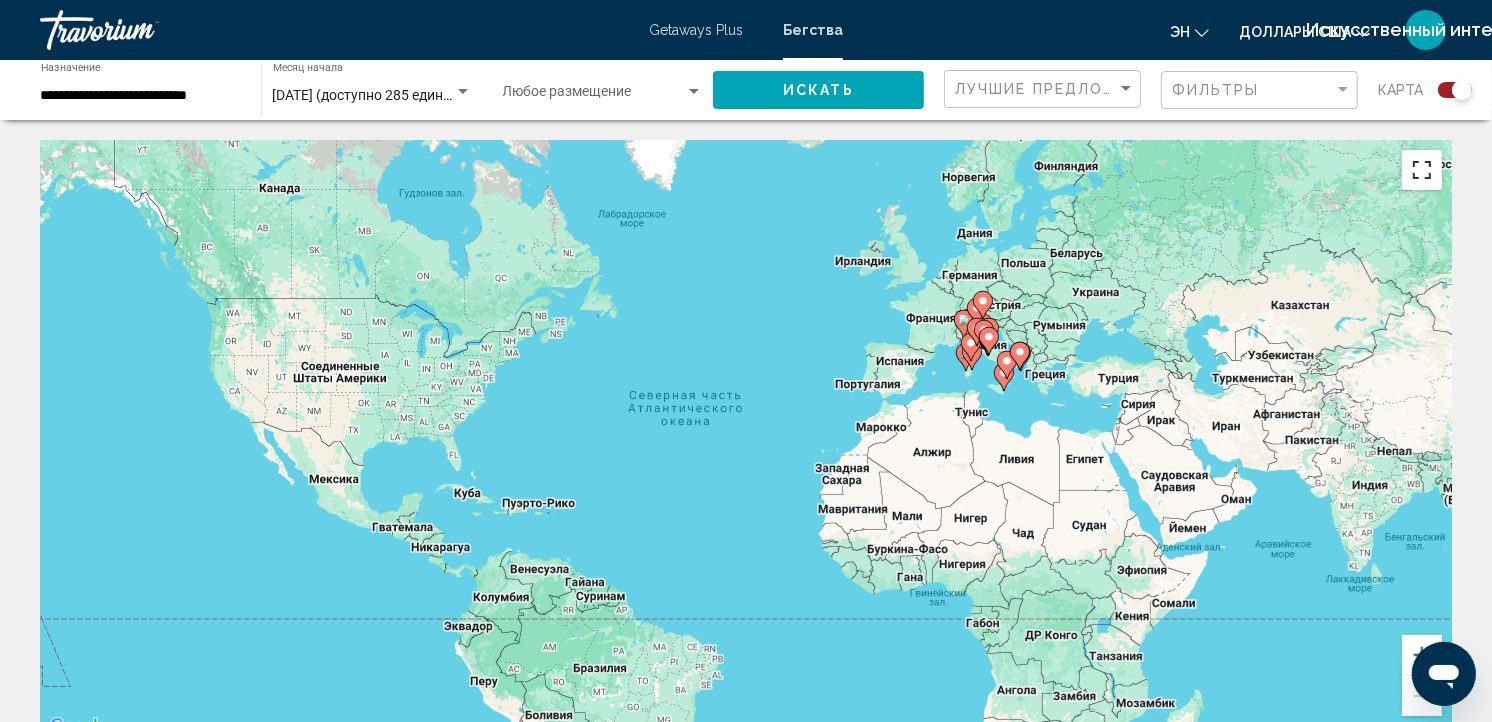 click at bounding box center [1422, 170] 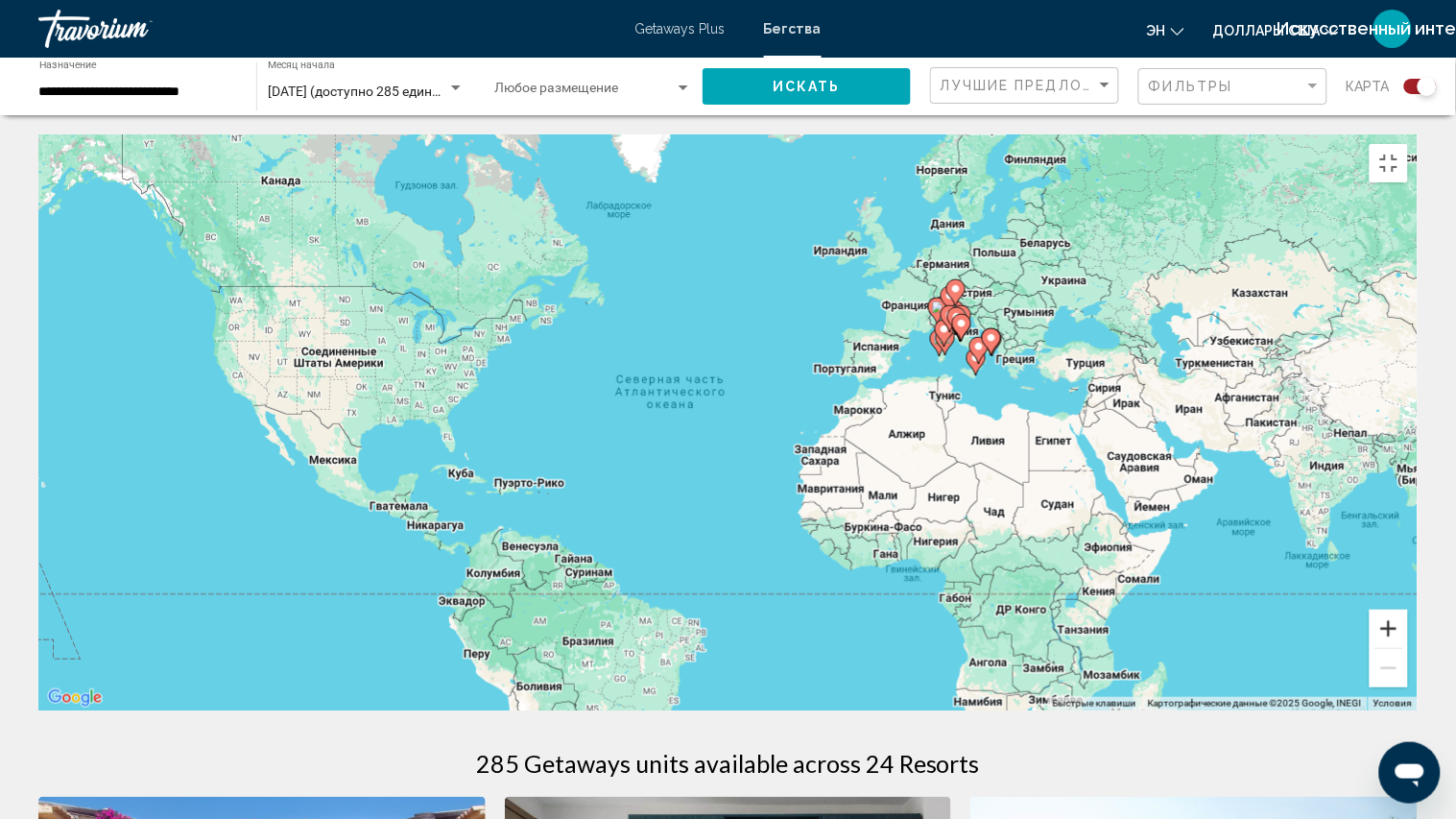 click at bounding box center [1389, 629] 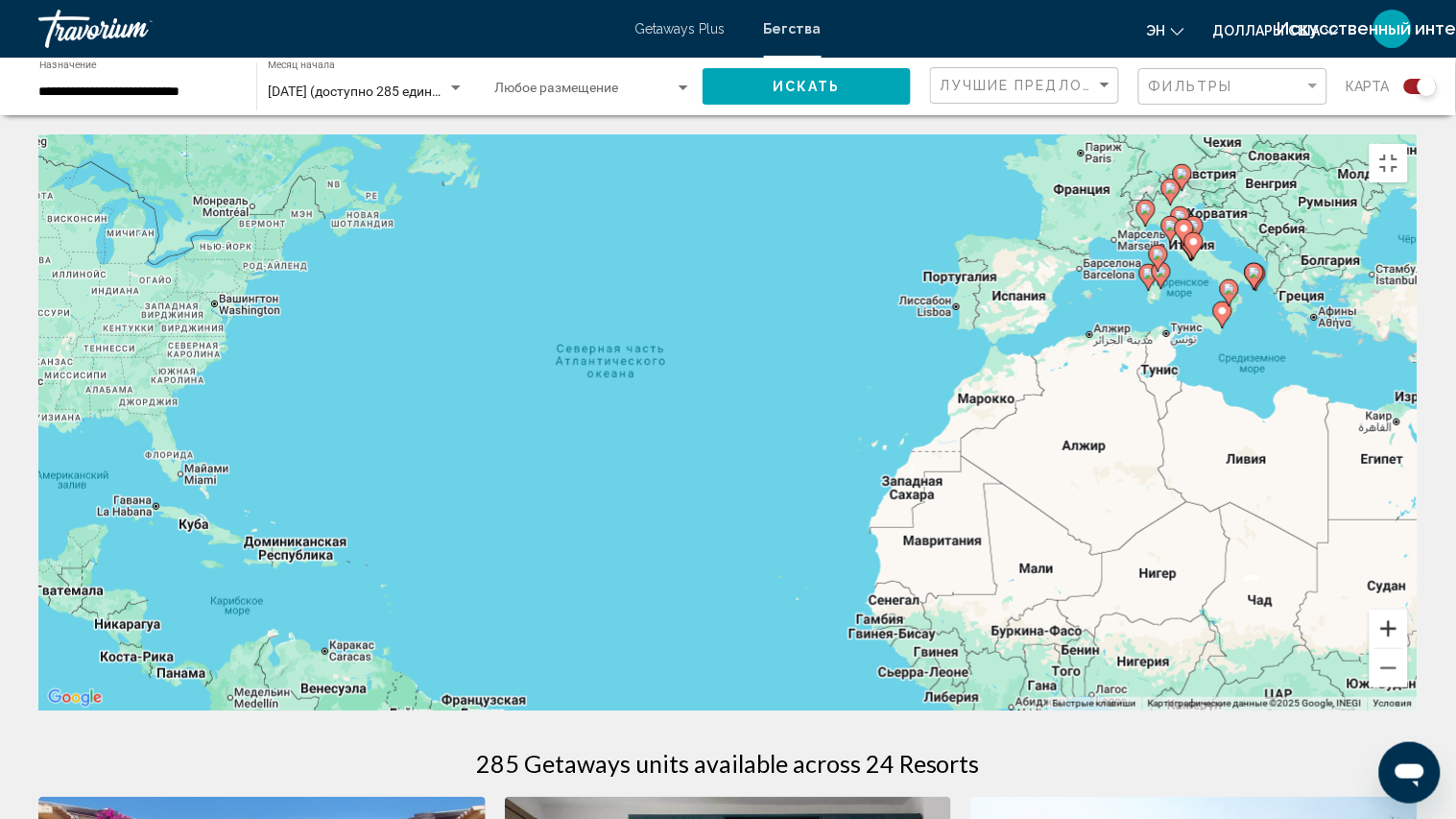 click at bounding box center (1389, 629) 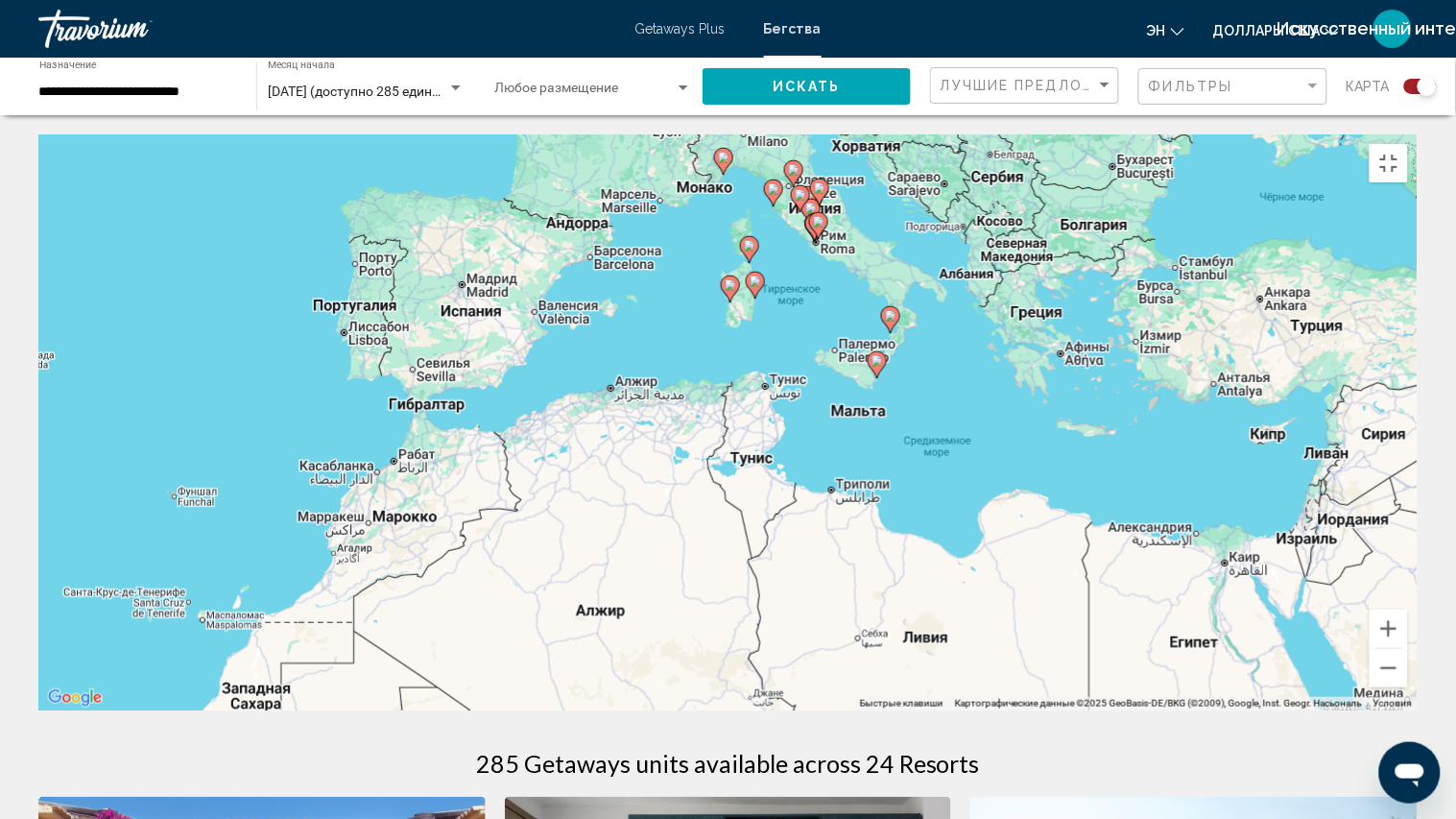 drag, startPoint x: 1240, startPoint y: 577, endPoint x: 386, endPoint y: 716, distance: 865.23812 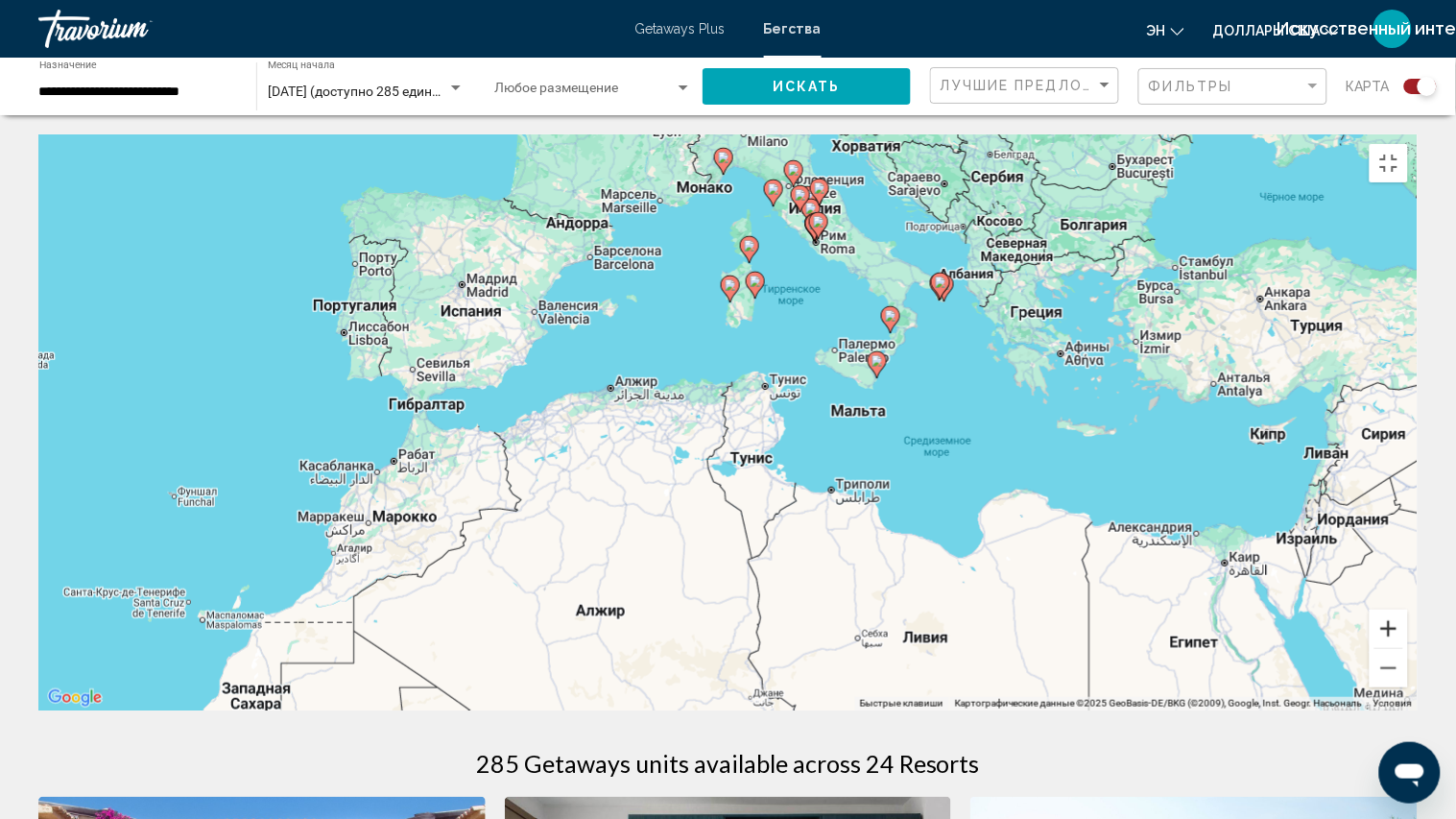 click at bounding box center [1389, 629] 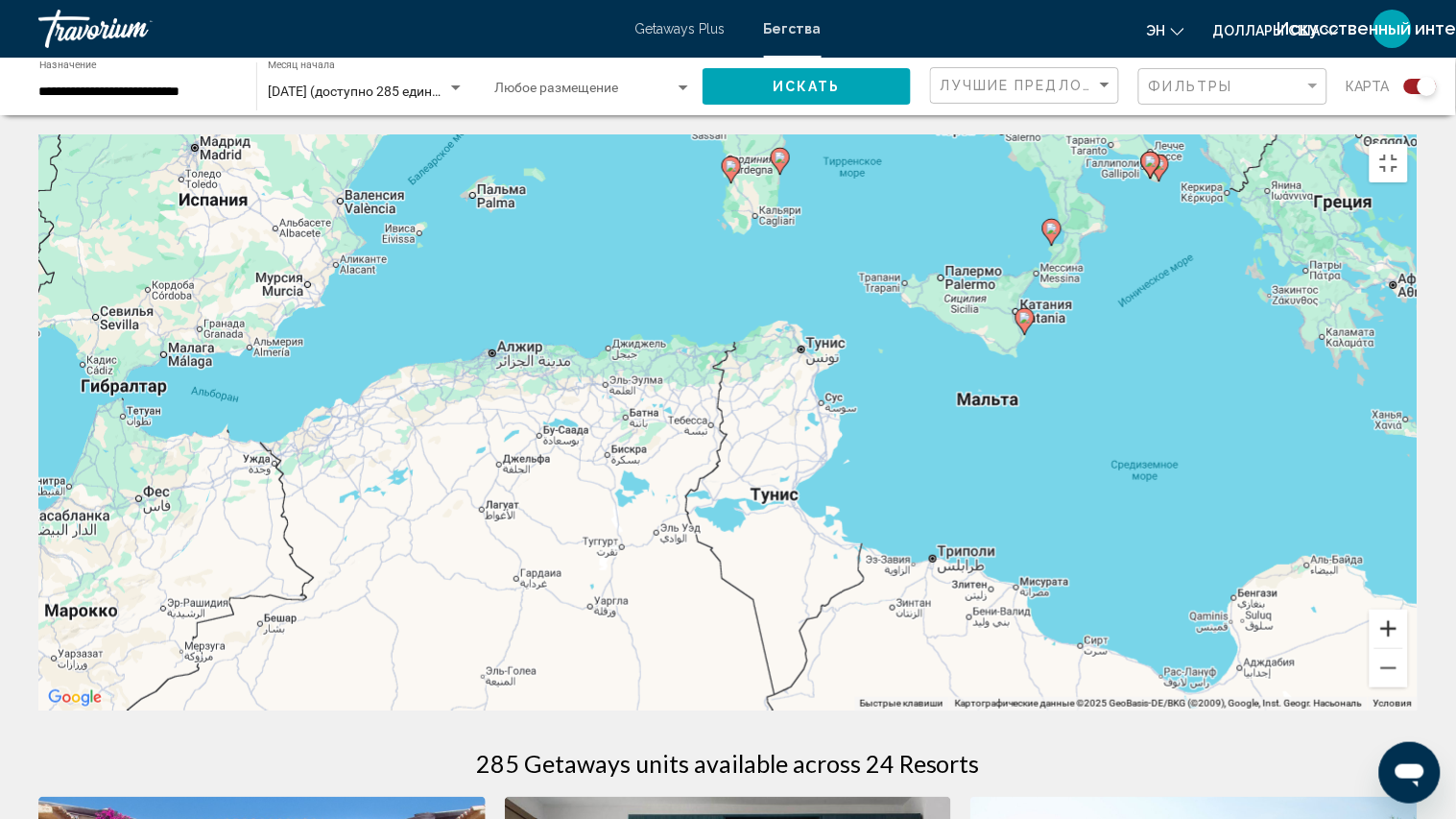 click at bounding box center [1389, 629] 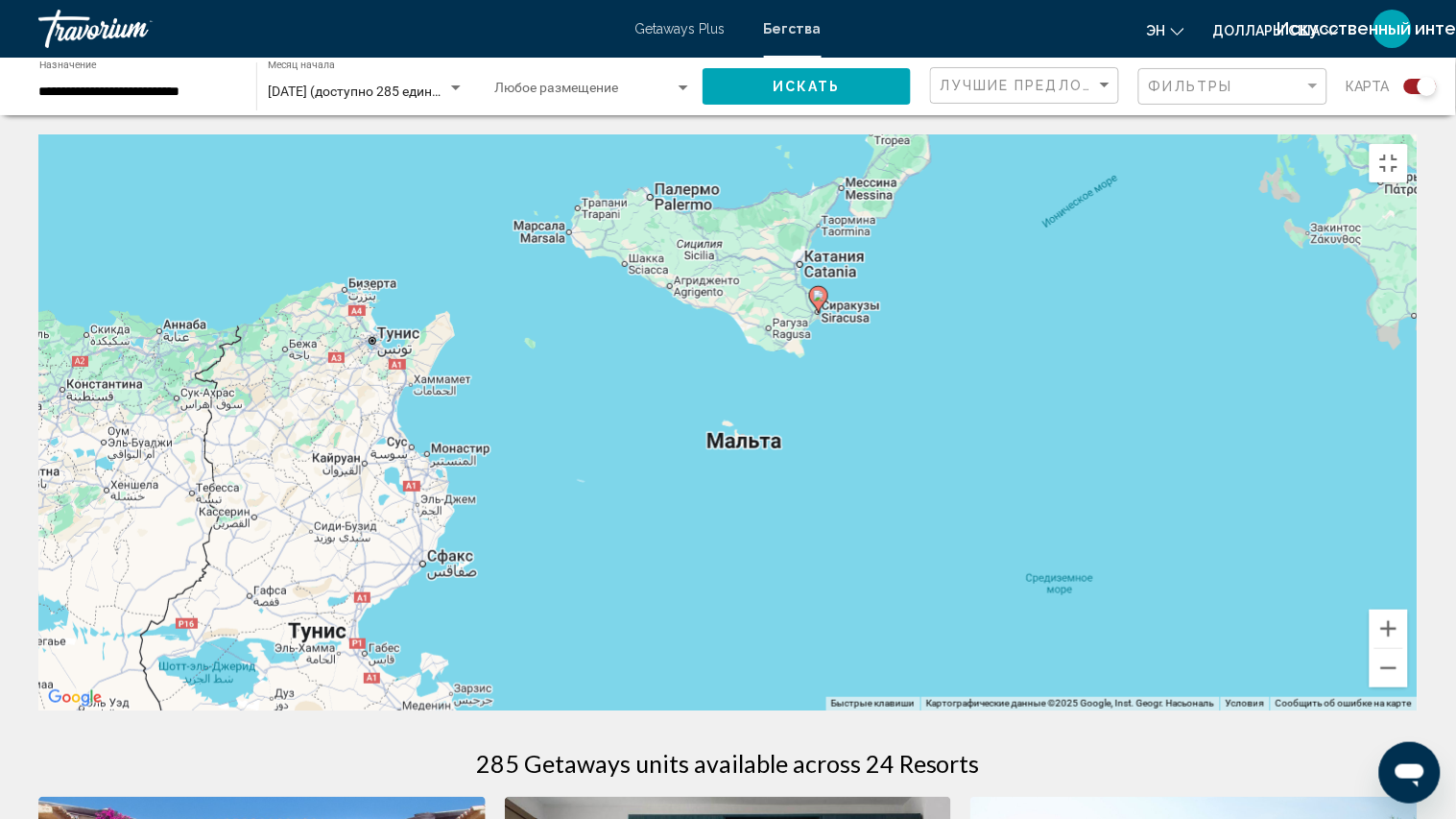 drag, startPoint x: 1300, startPoint y: 620, endPoint x: 783, endPoint y: 682, distance: 520.70433 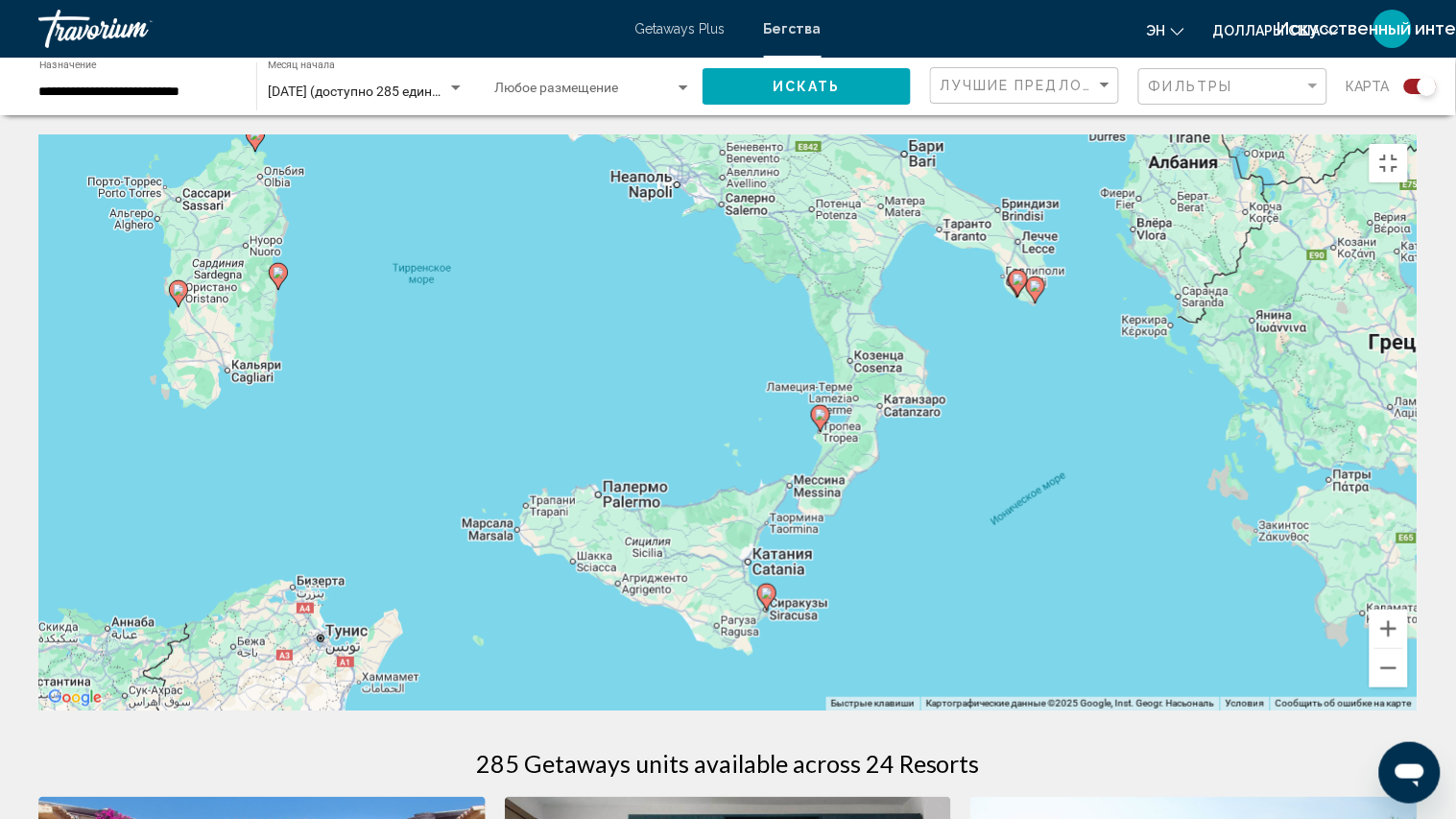 drag, startPoint x: 785, startPoint y: 368, endPoint x: 730, endPoint y: 685, distance: 321.73592 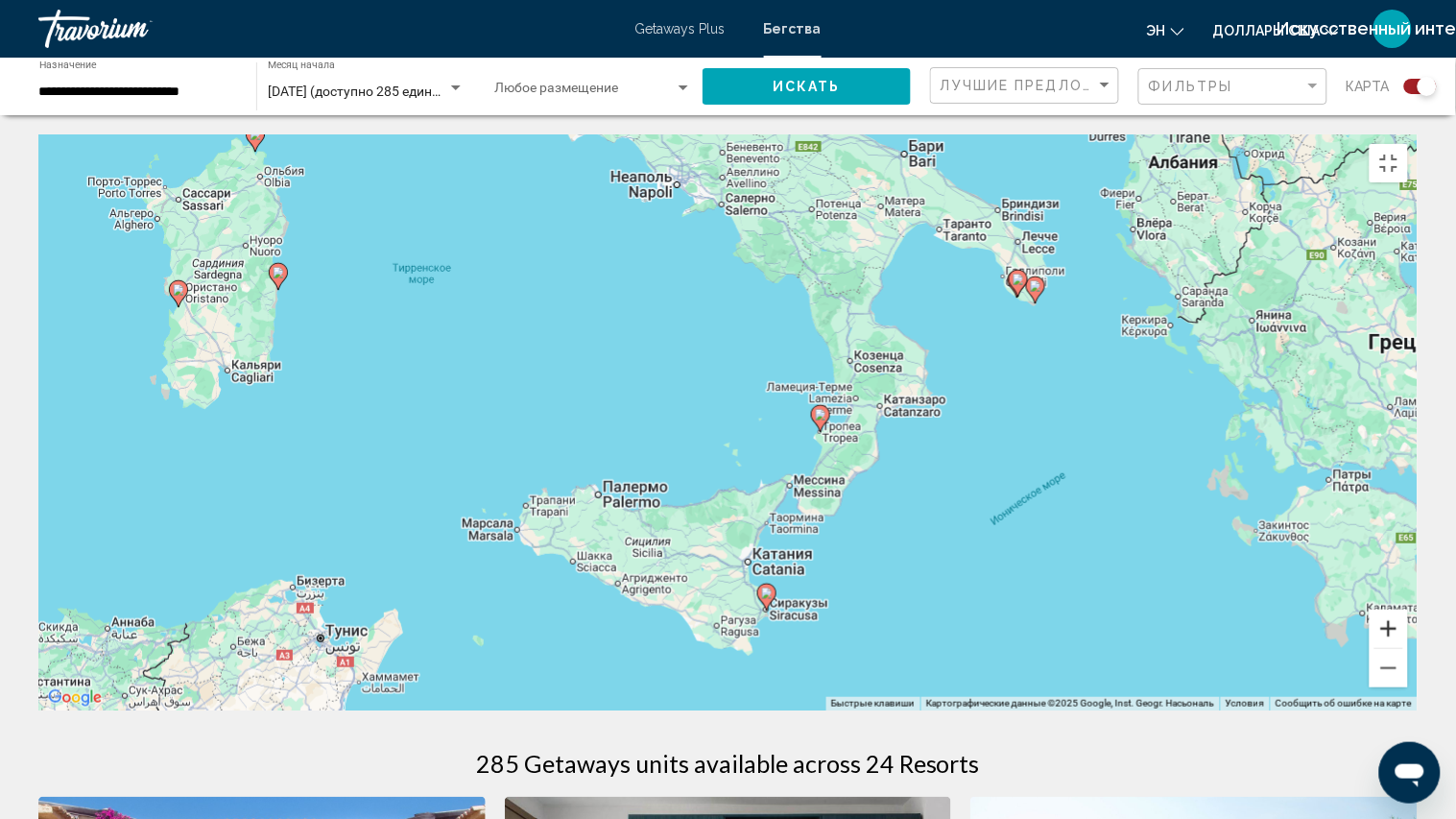 click at bounding box center [1389, 629] 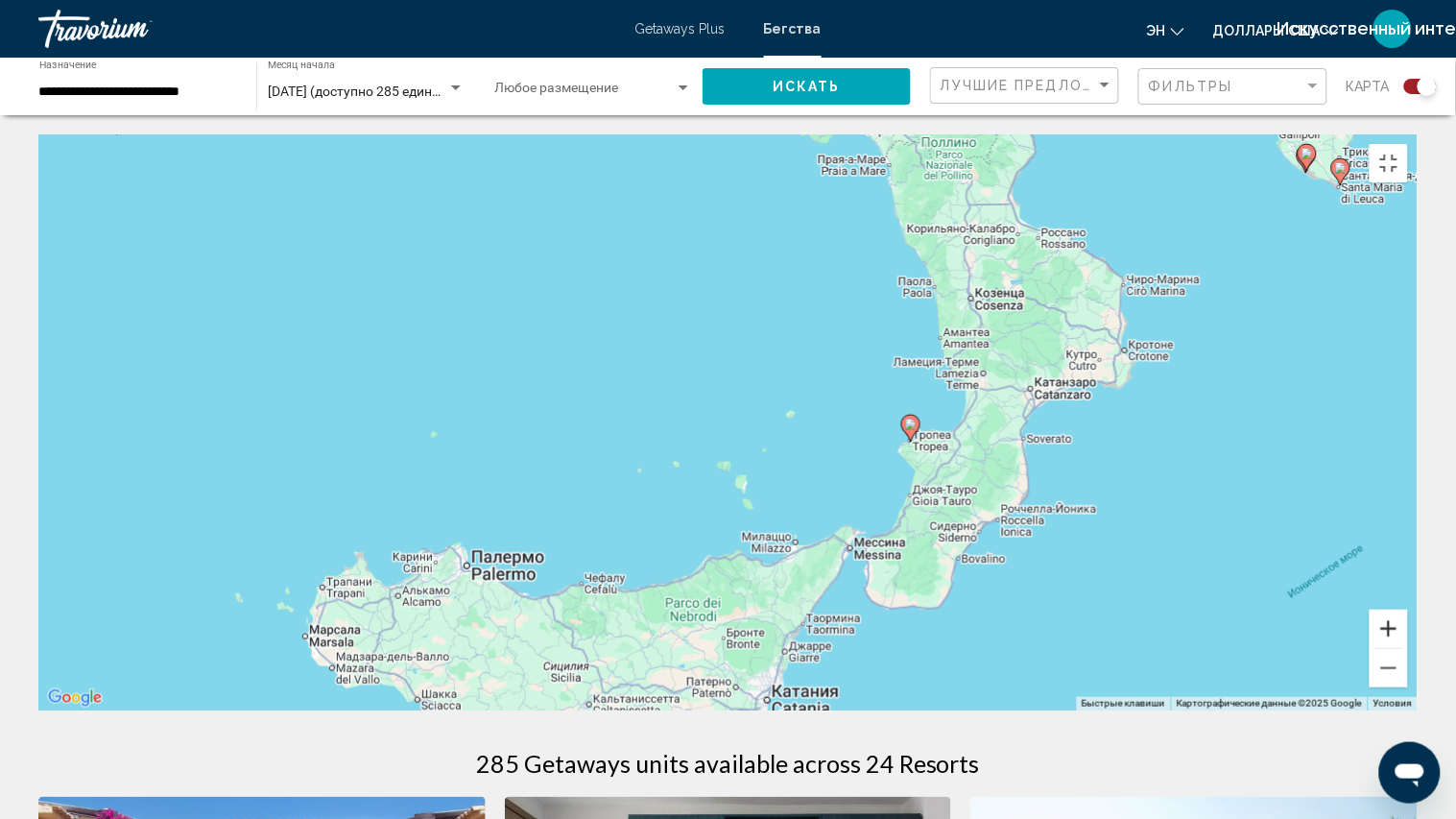 click at bounding box center (1389, 629) 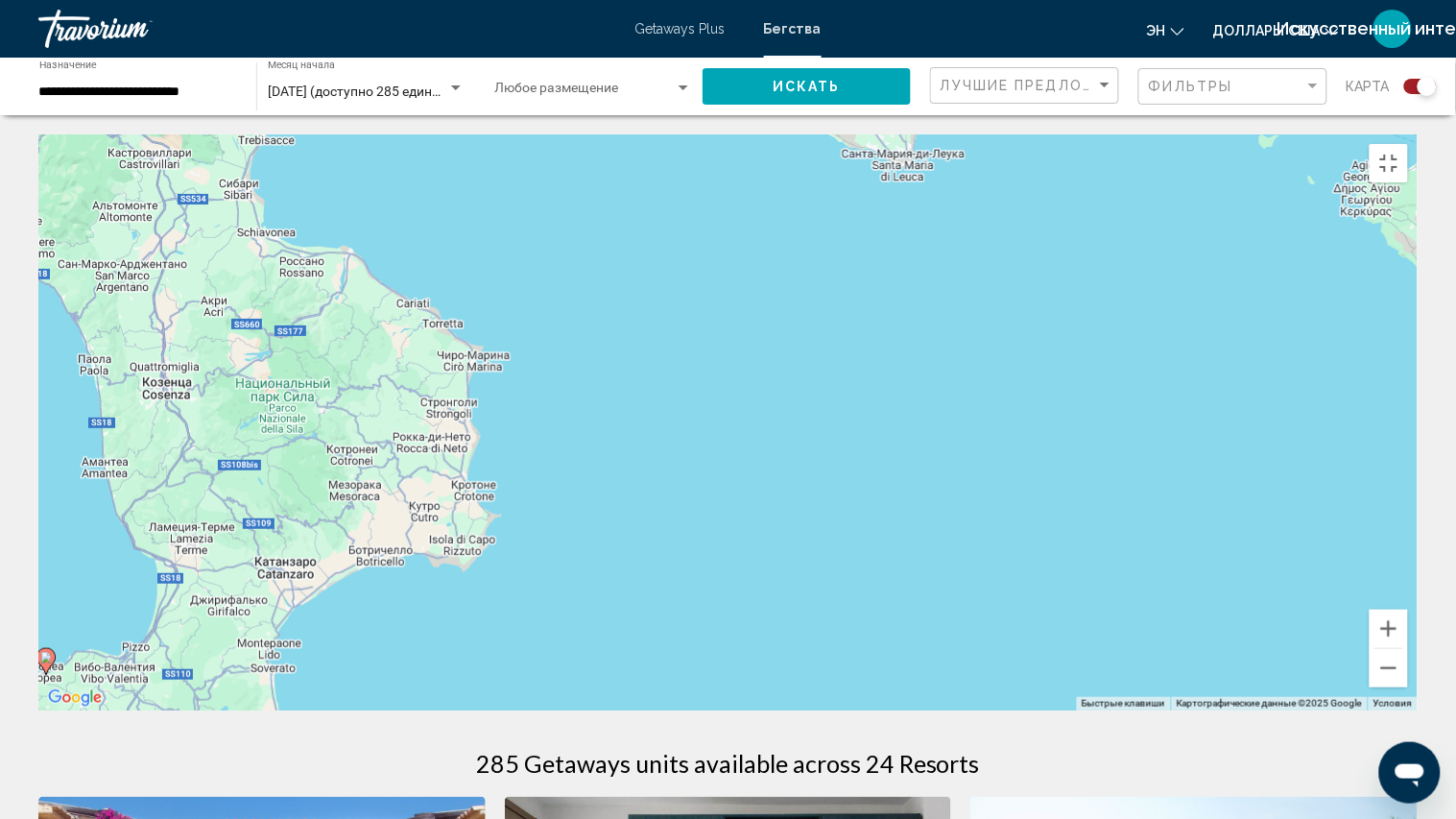 drag, startPoint x: 1284, startPoint y: 607, endPoint x: 227, endPoint y: 818, distance: 1077.8544 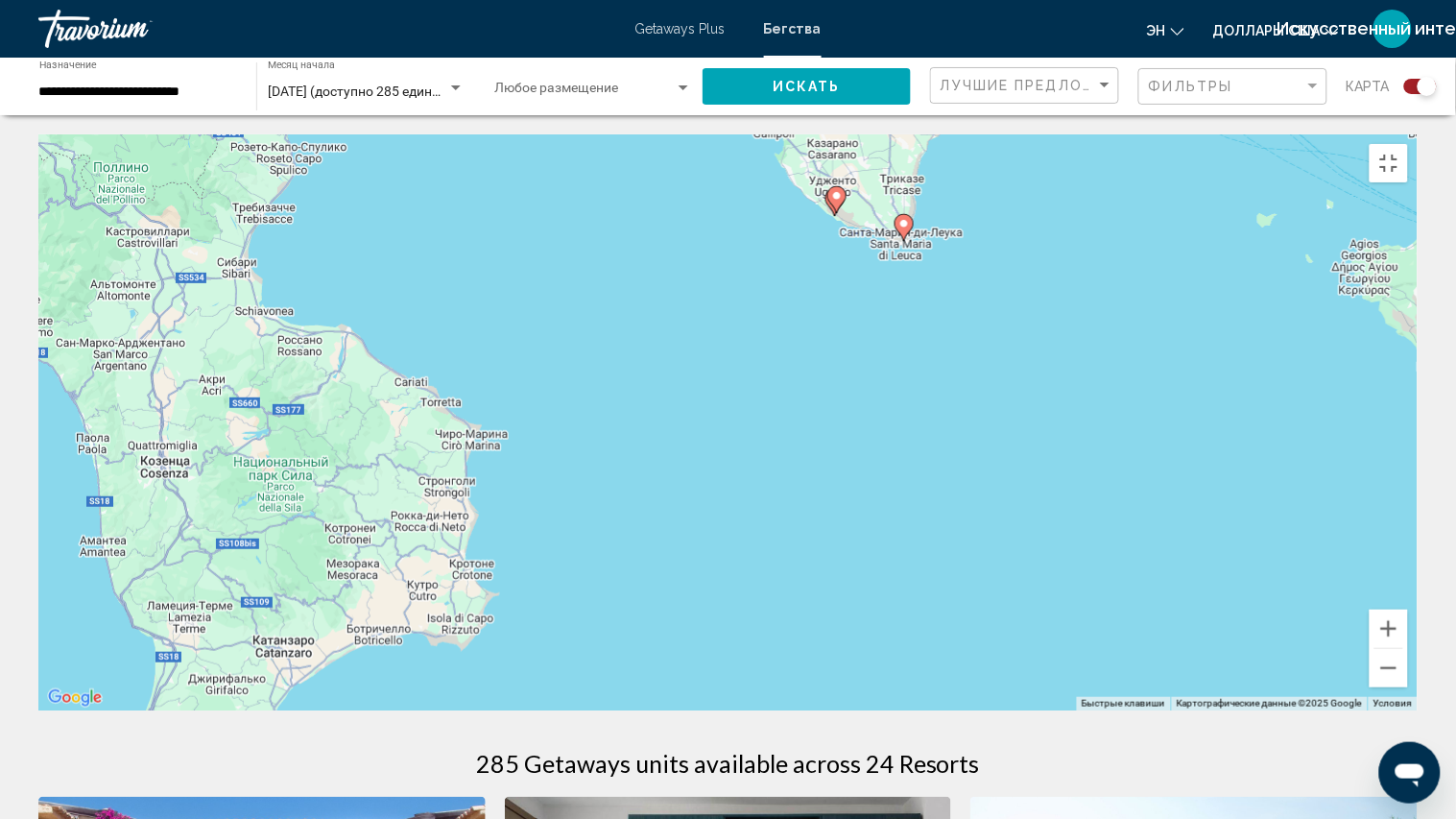 drag, startPoint x: 648, startPoint y: 357, endPoint x: 646, endPoint y: 495, distance: 138.01449 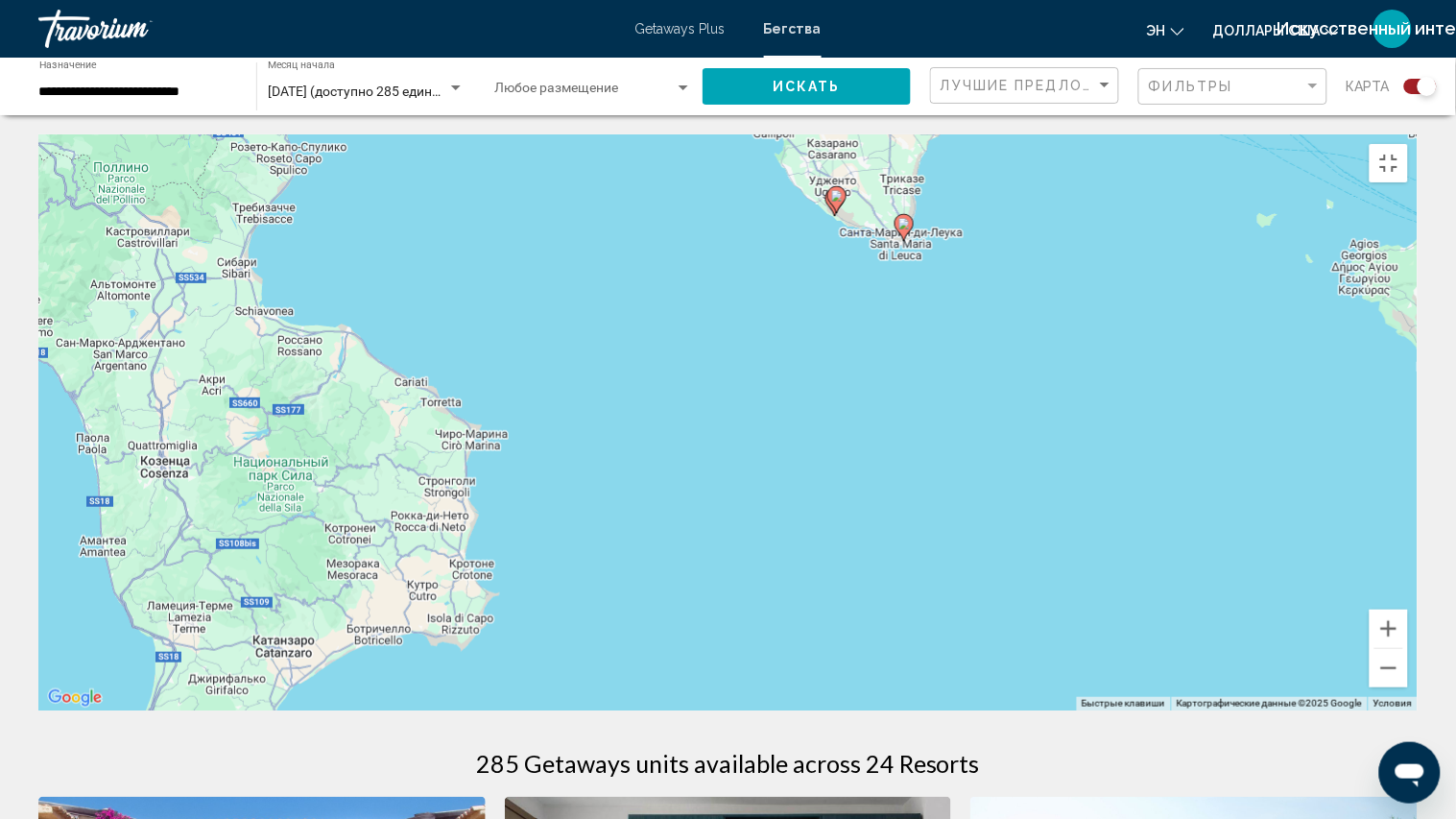 click on "Для навигации используйте клавиши со стрелками. Чтобы активировать перетаскивание с помощью клавиатуры, нажмите Alt + Ввод. После этого перемещайте маркер, используя клавиши со стрелками. Чтобы завершить перетаскивание, нажмите клавишу Ввод. Чтобы отменить действие, нажмите клавишу Esc." at bounding box center (728, 422) 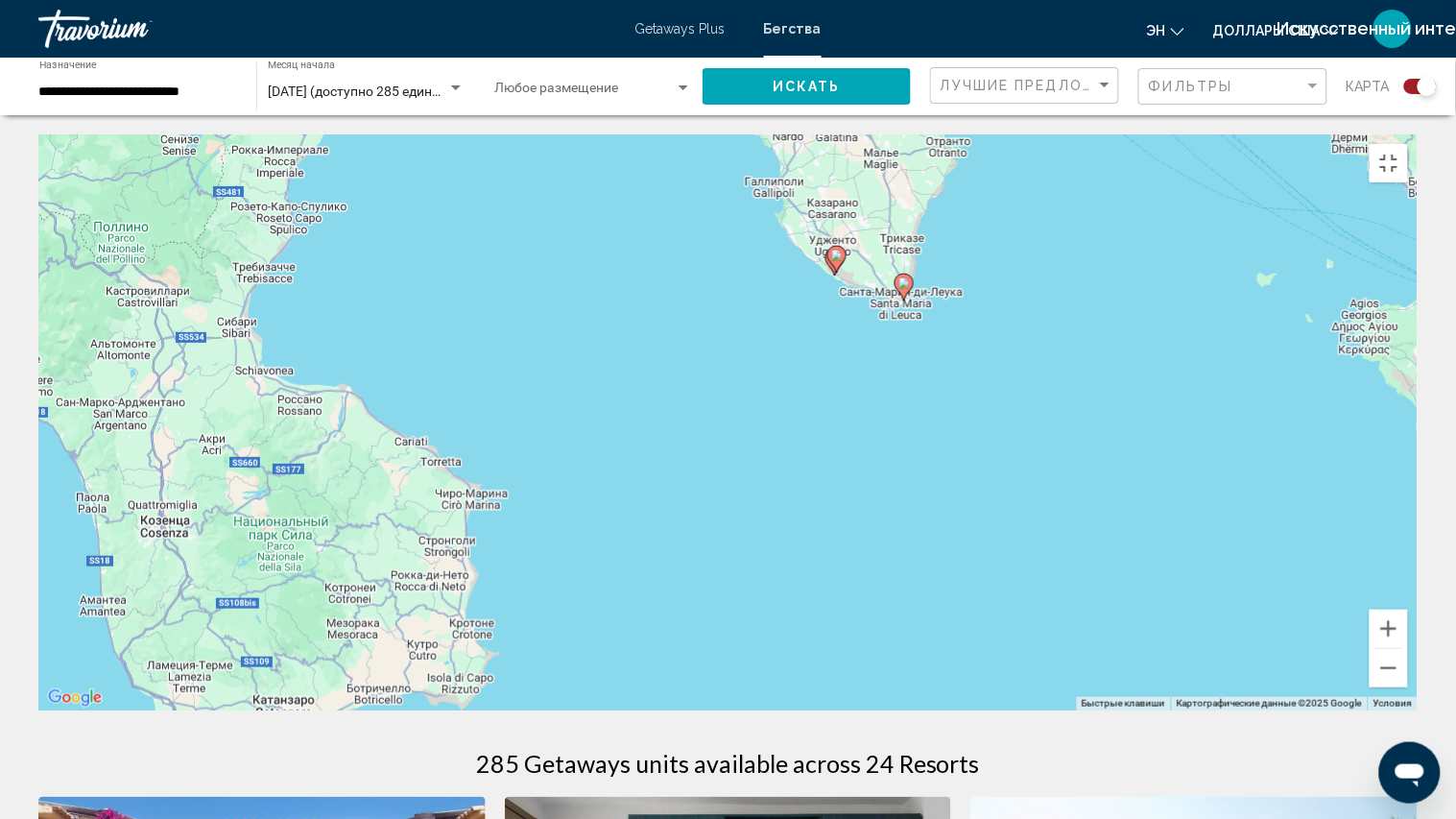 click on "Для навигации используйте клавиши со стрелками. Чтобы активировать перетаскивание с помощью клавиатуры, нажмите Alt + Ввод. После этого перемещайте маркер, используя клавиши со стрелками. Чтобы завершить перетаскивание, нажмите клавишу Ввод. Чтобы отменить действие, нажмите клавишу Esc." at bounding box center [728, 422] 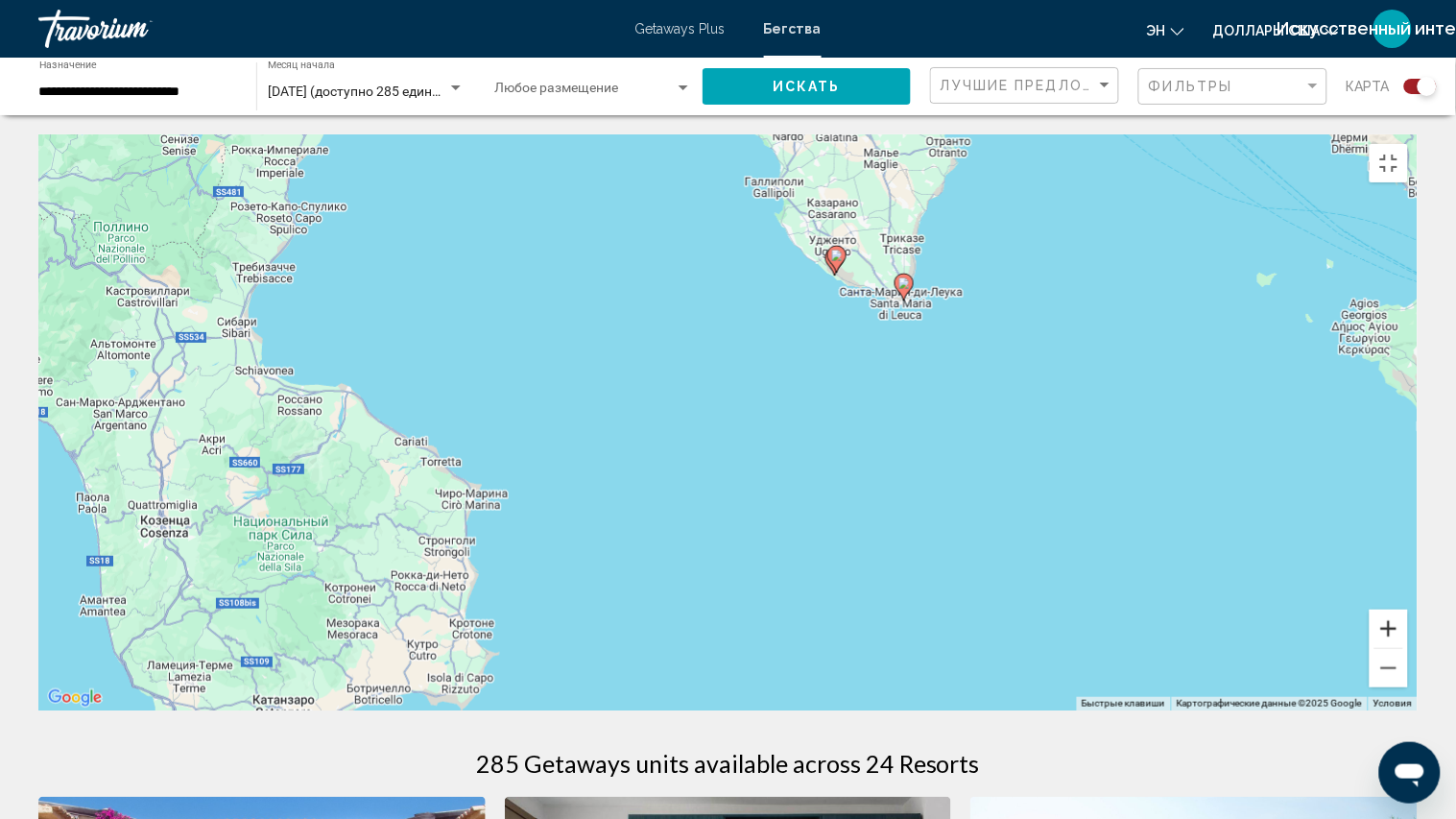 click at bounding box center (1389, 629) 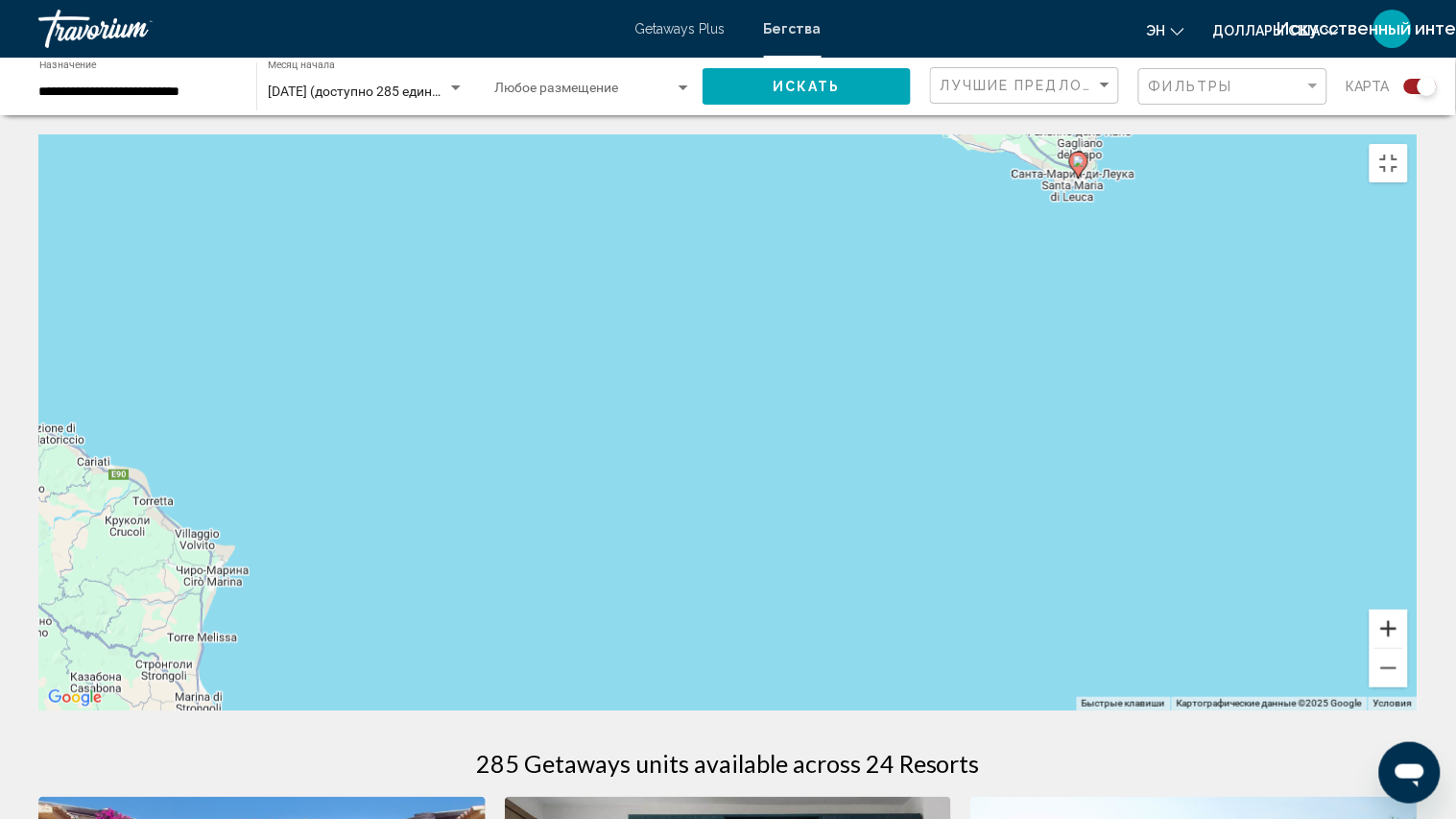 click at bounding box center [1389, 629] 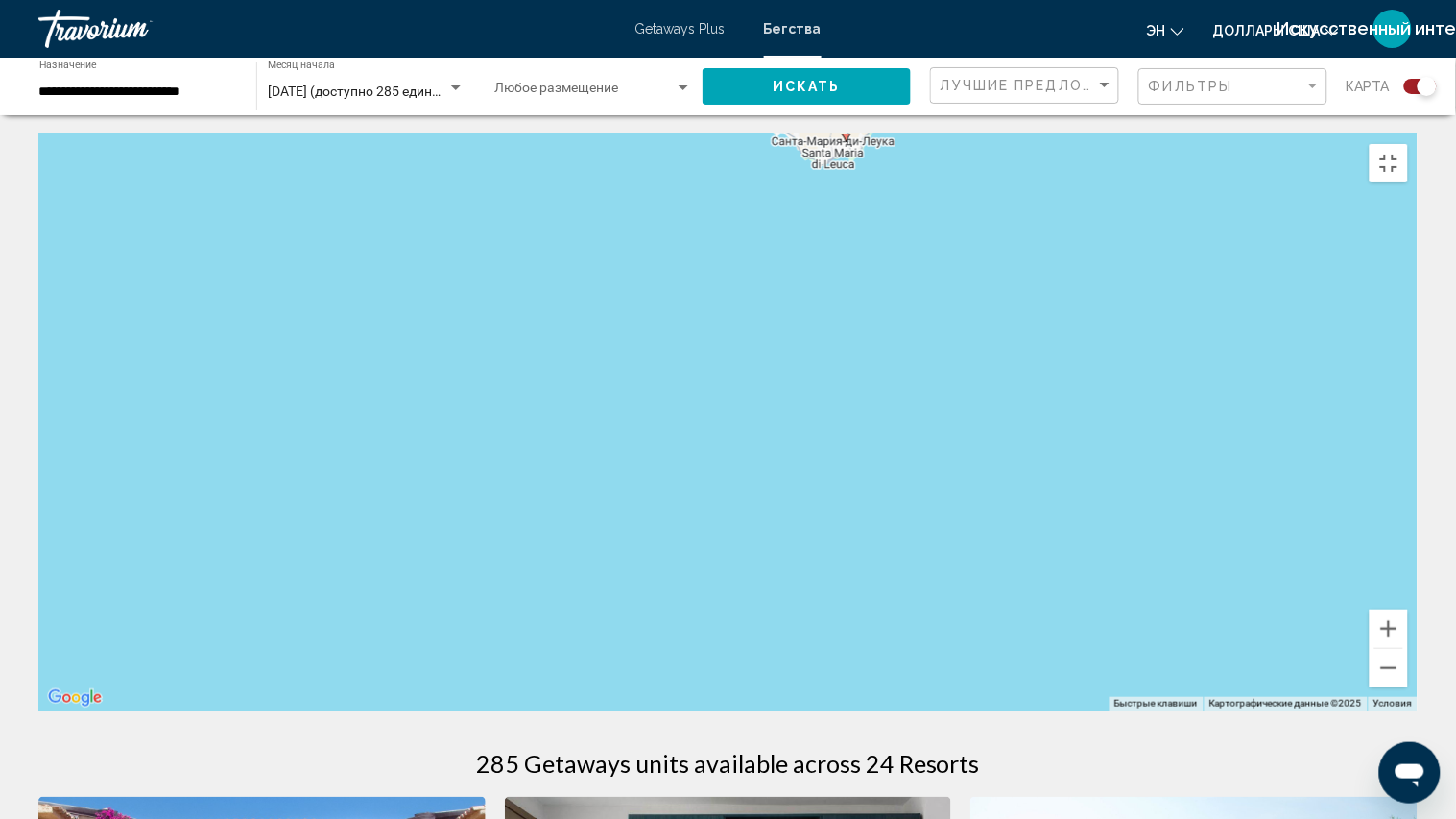 drag, startPoint x: 1187, startPoint y: 487, endPoint x: 574, endPoint y: 687, distance: 644.8015 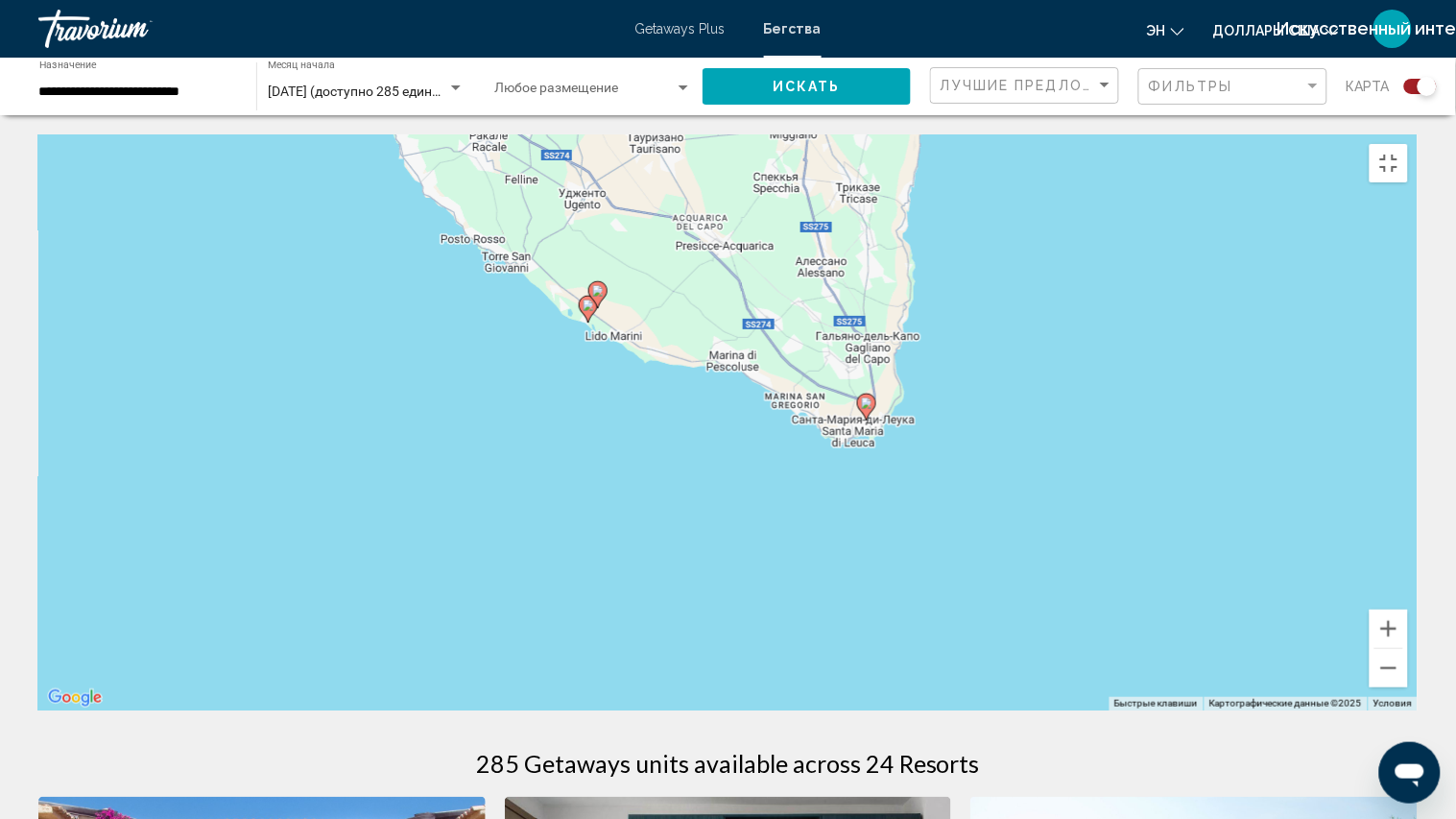 drag, startPoint x: 769, startPoint y: 205, endPoint x: 787, endPoint y: 526, distance: 321.50428 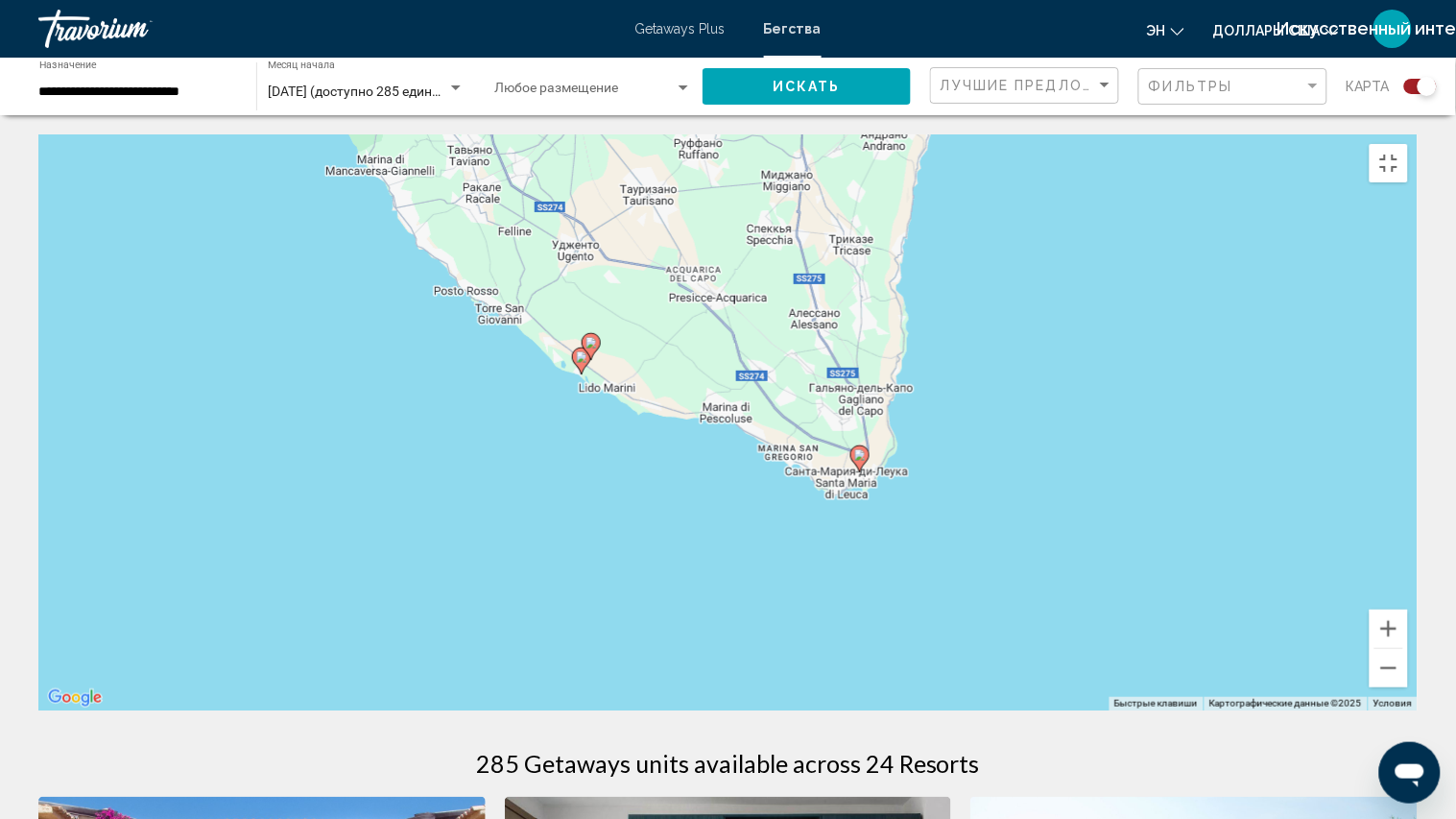 click 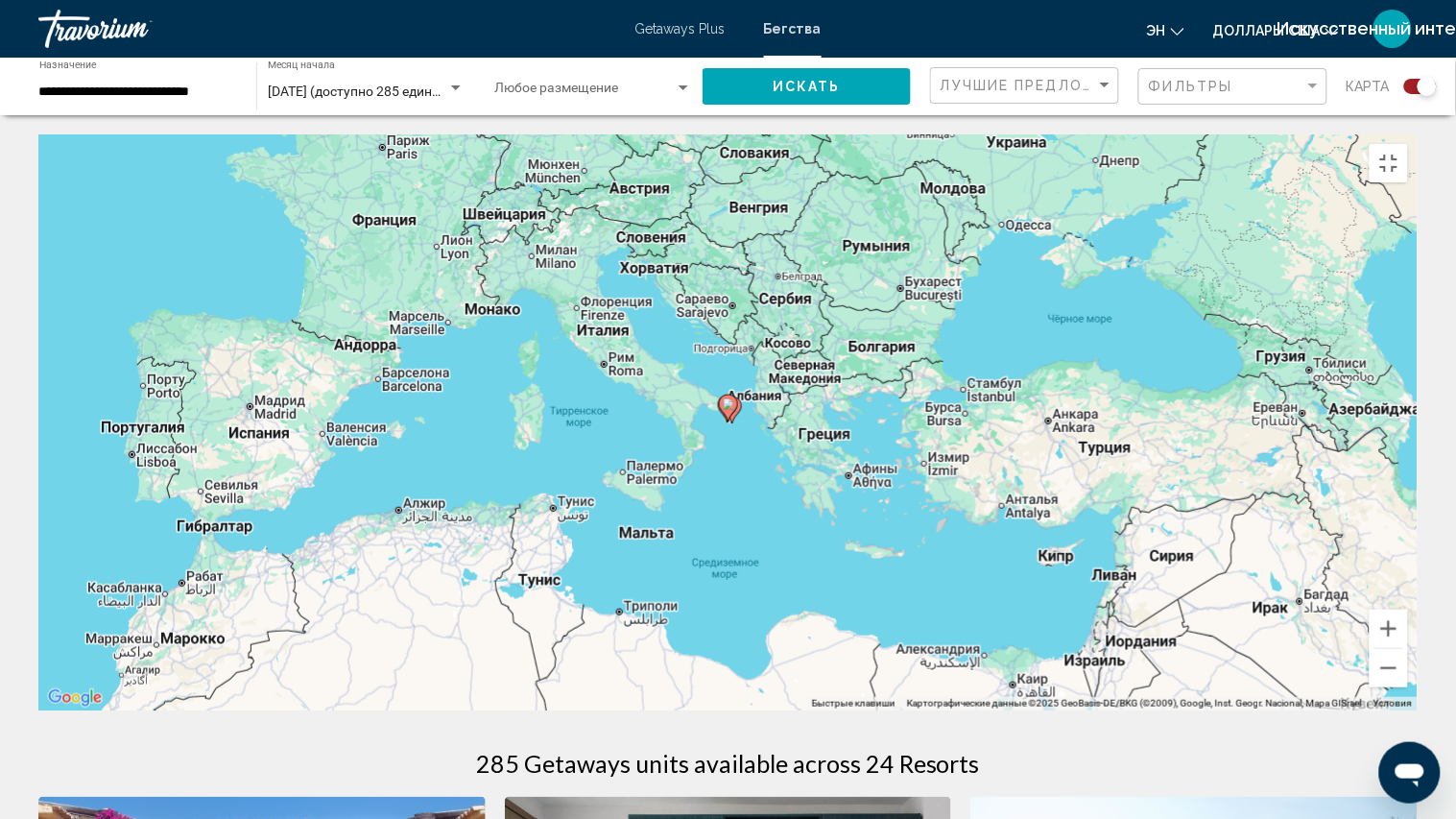 click 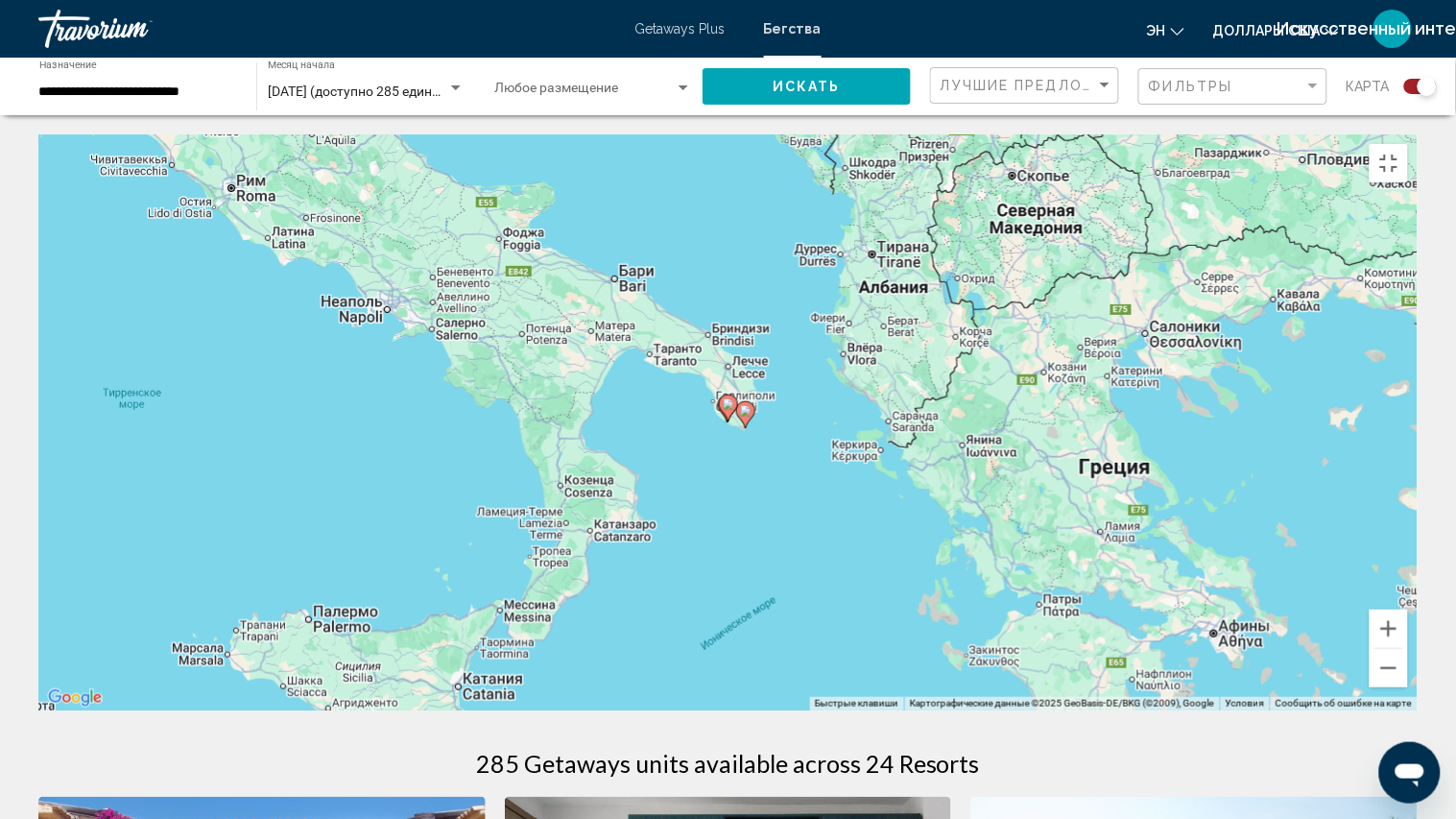 click on "Для навигации используйте клавиши со стрелками. Чтобы активировать перетаскивание с помощью клавиатуры, нажмите Alt + Ввод. После этого перемещайте маркер, используя клавиши со стрелками. Чтобы завершить перетаскивание, нажмите клавишу Ввод. Чтобы отменить действие, нажмите клавишу Esc." at bounding box center [728, 422] 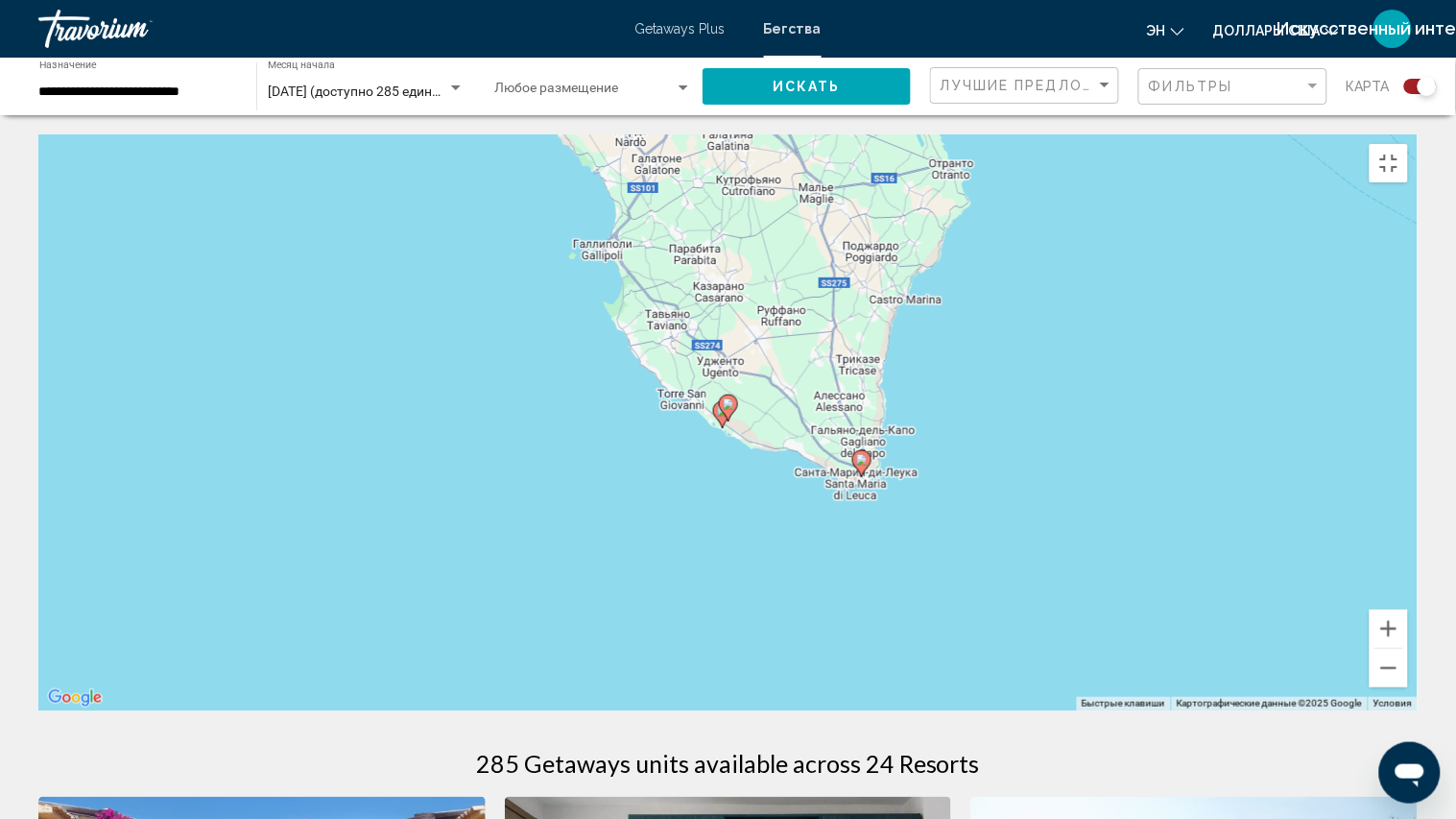 click 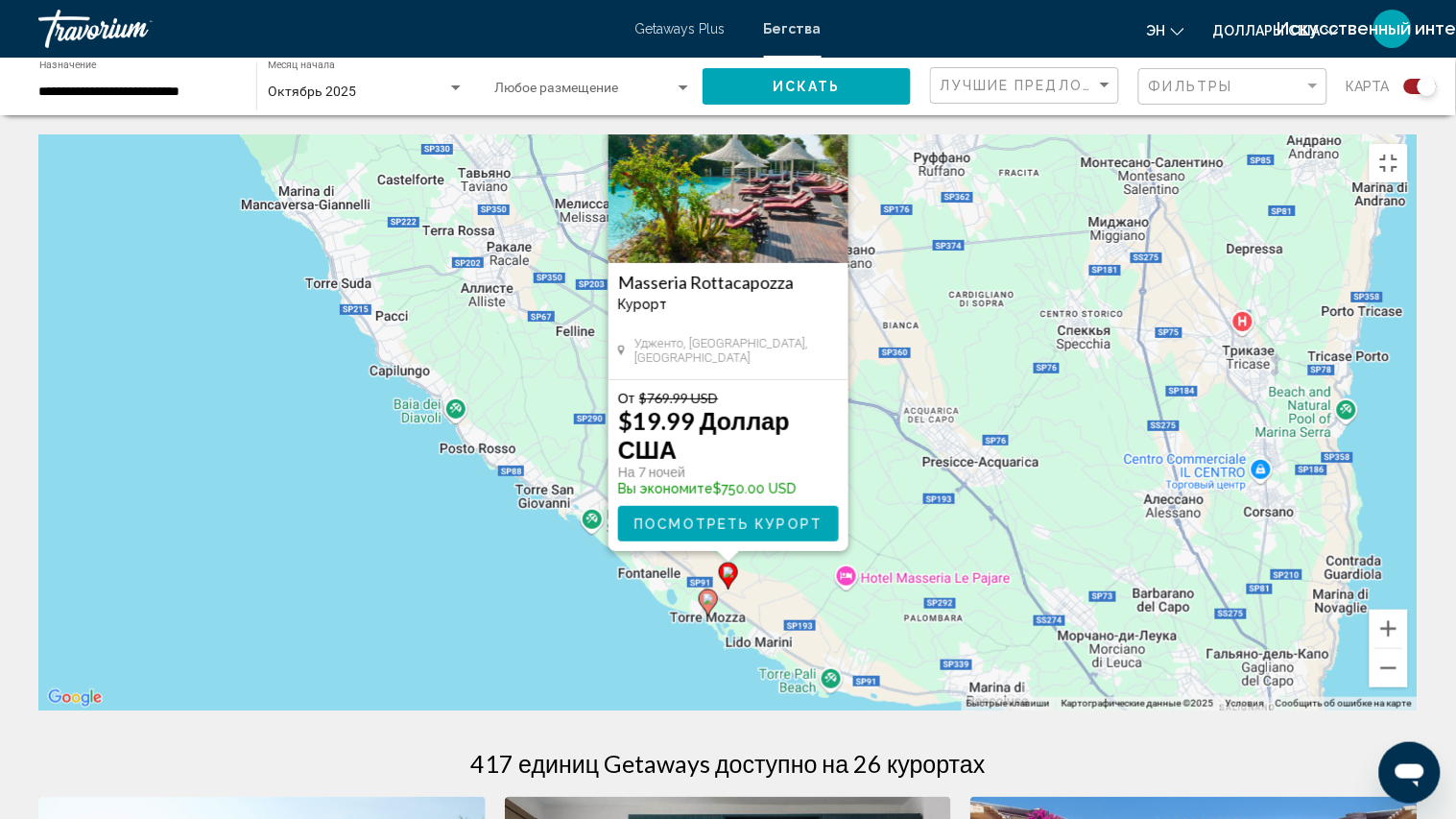 click on "Посмотреть курорт" at bounding box center (728, 524) 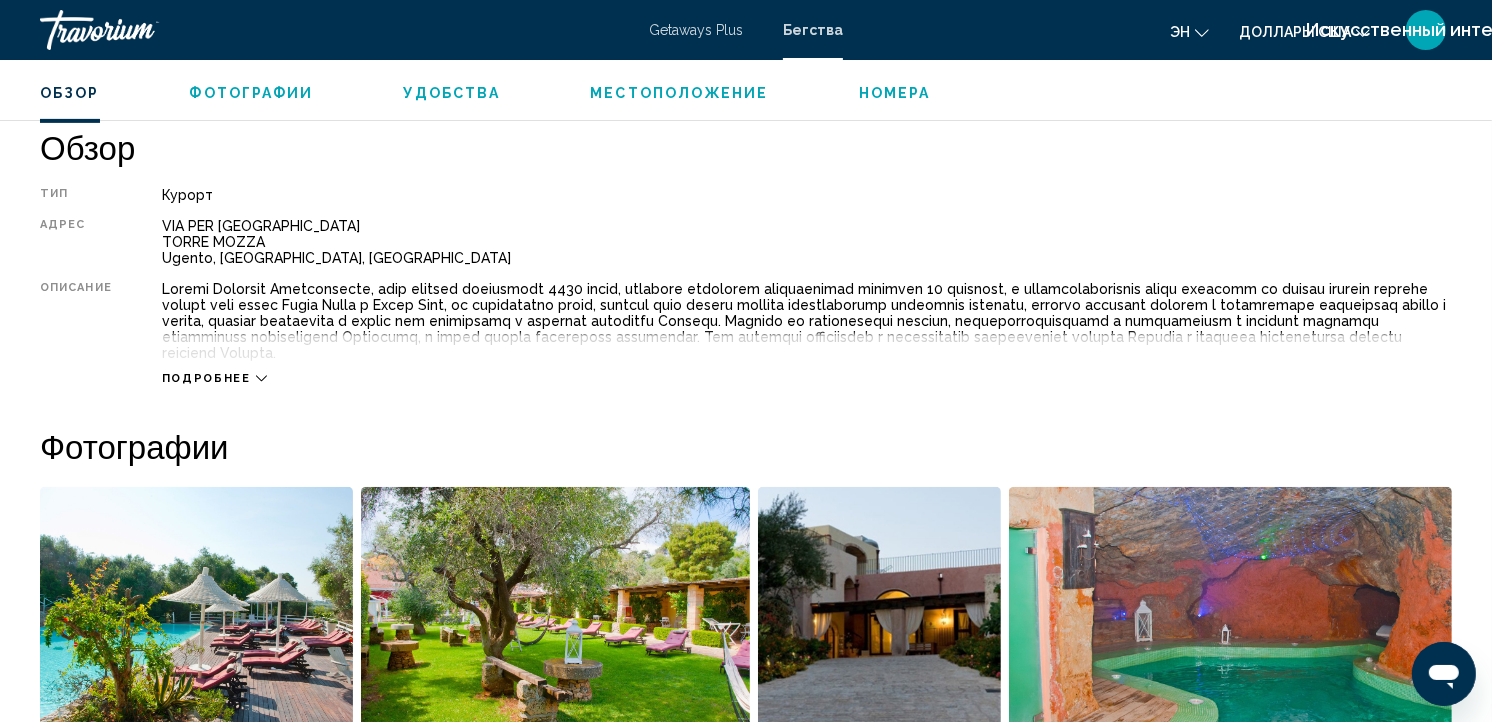 scroll, scrollTop: 520, scrollLeft: 0, axis: vertical 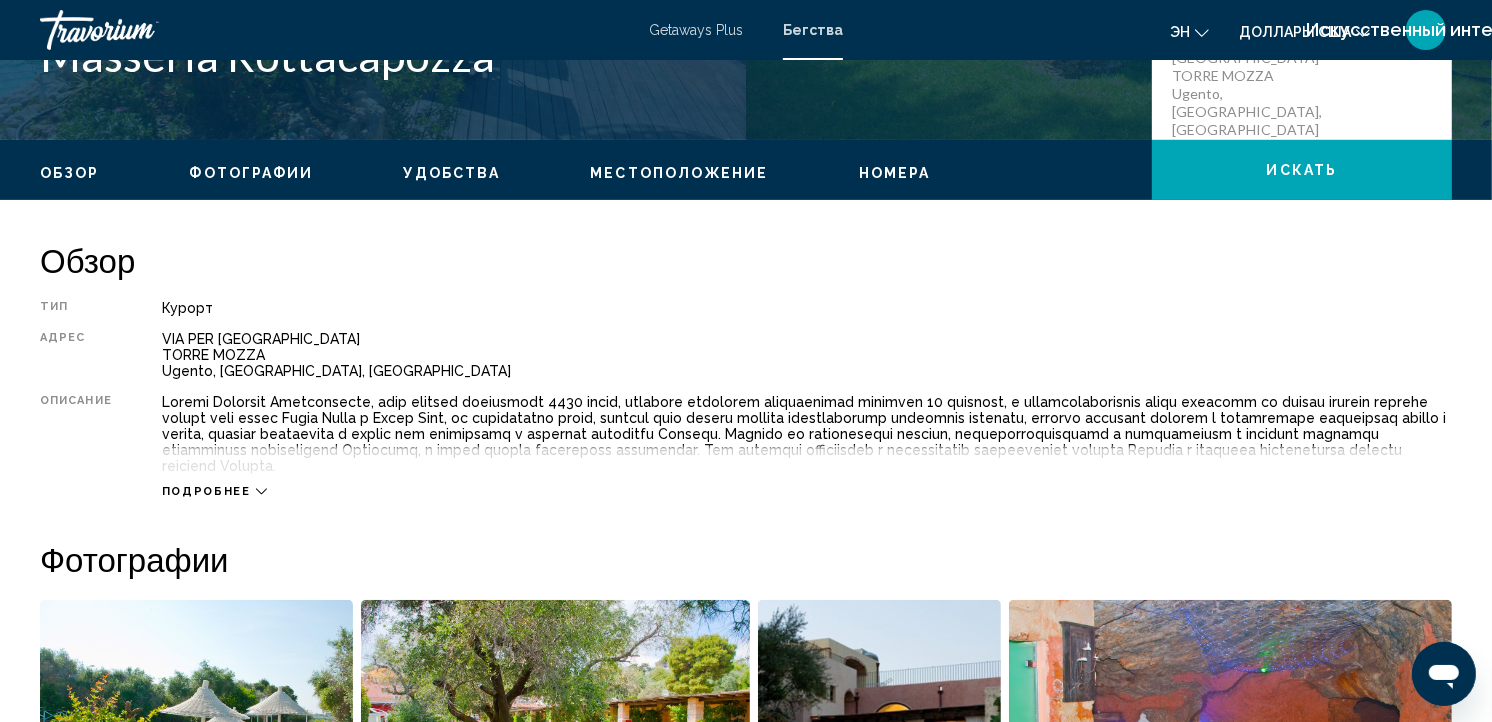 click on "Местоположение" at bounding box center [679, 173] 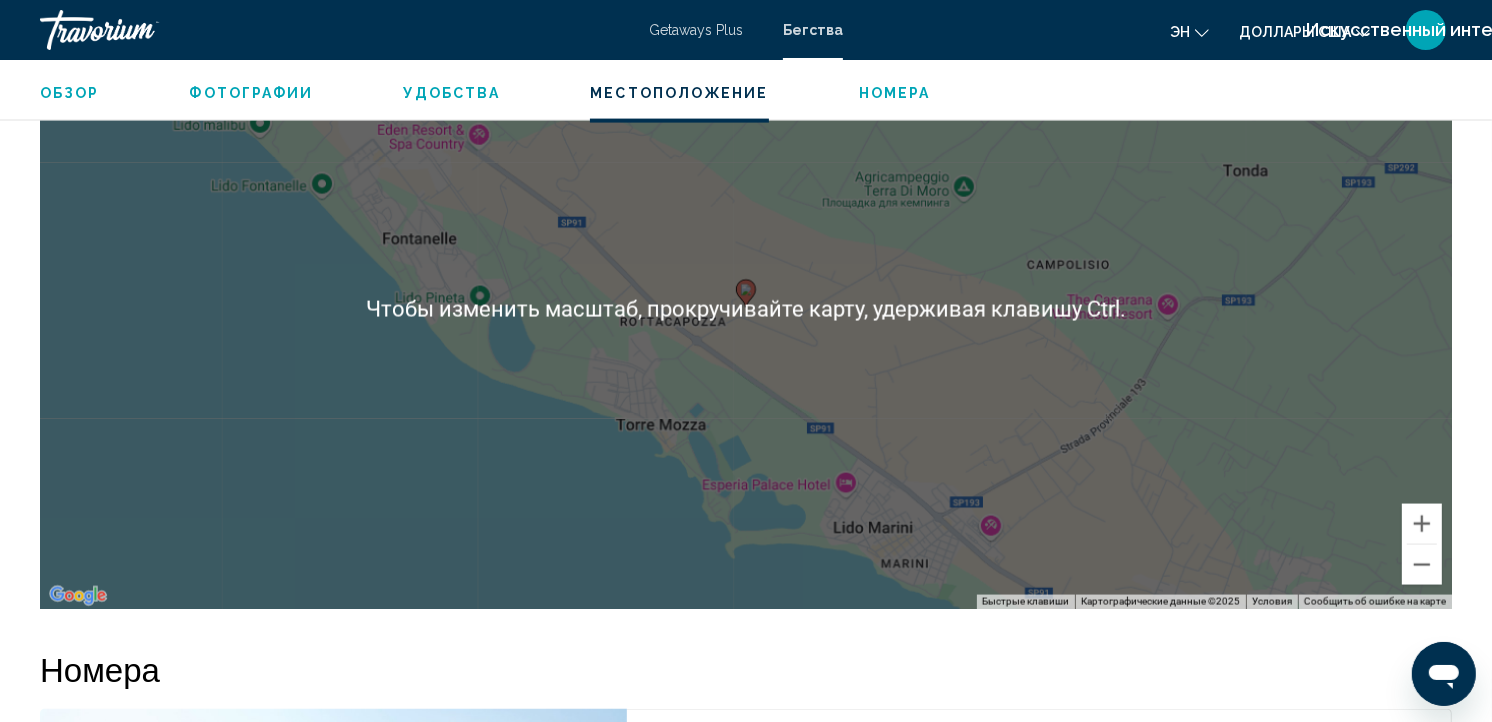 scroll, scrollTop: 2634, scrollLeft: 0, axis: vertical 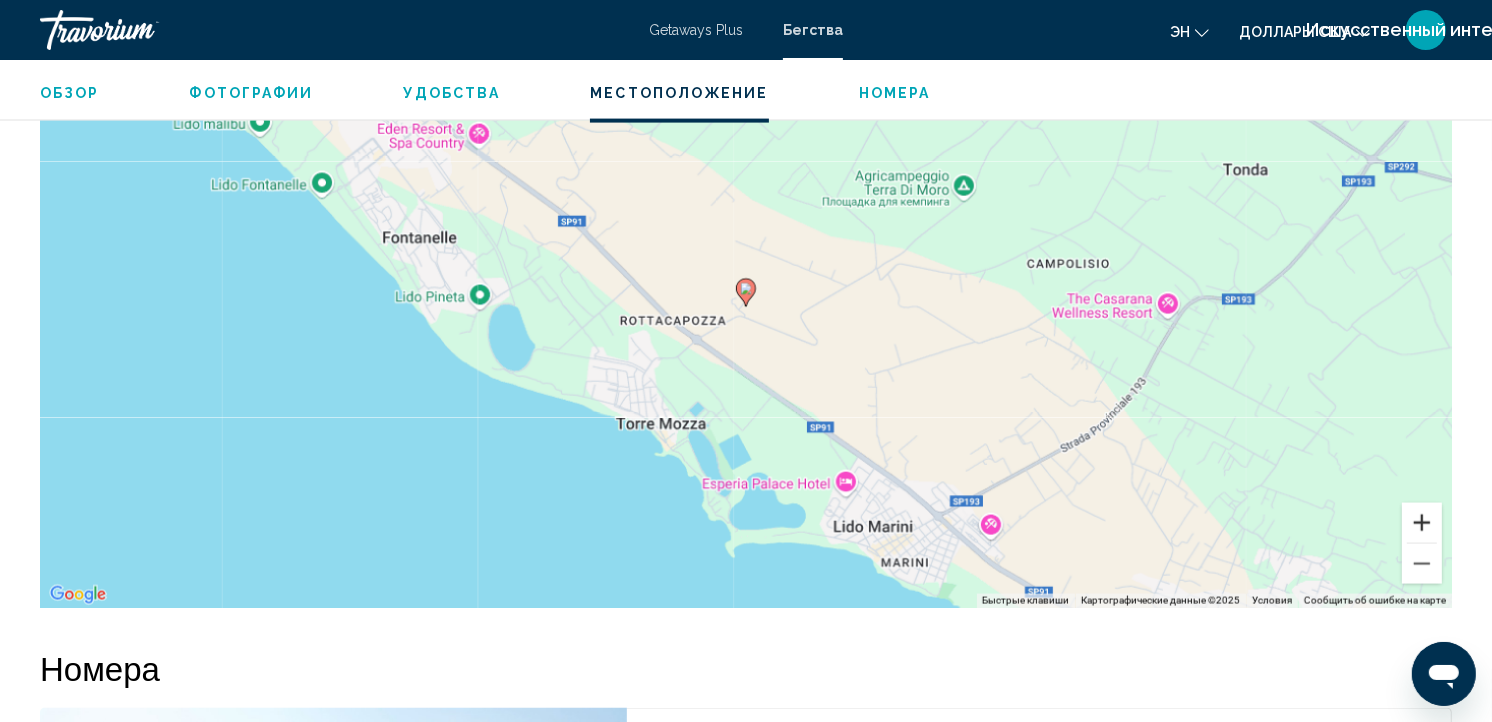 click at bounding box center (1422, 523) 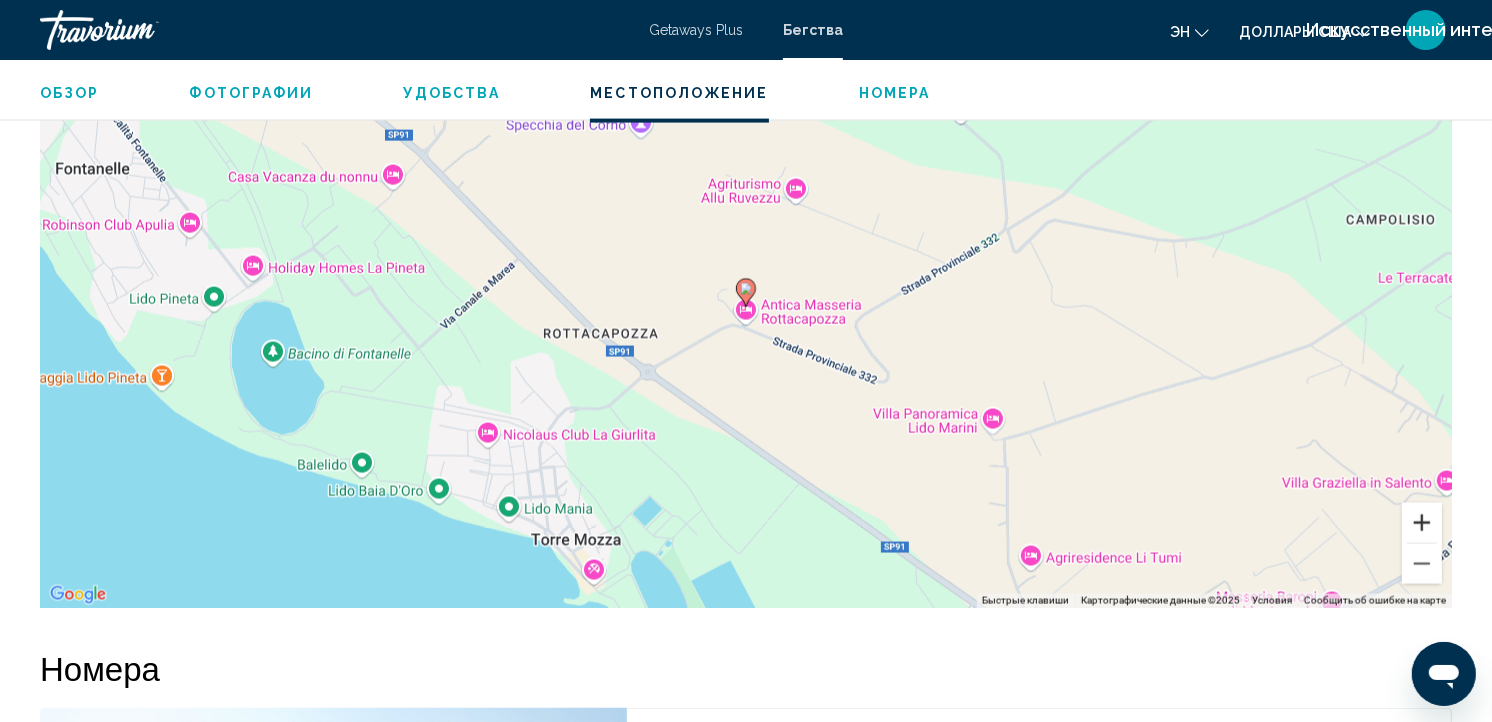 click at bounding box center [1422, 523] 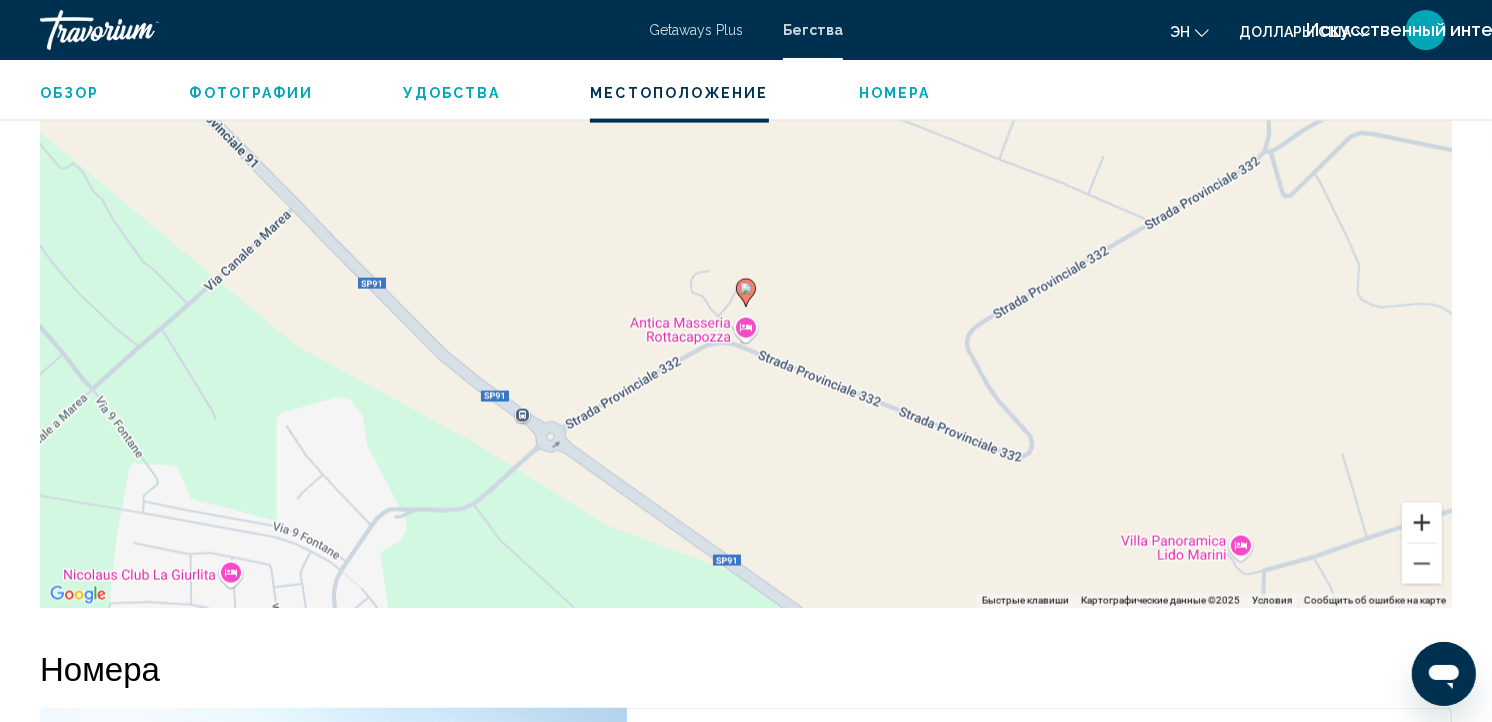 click at bounding box center [1422, 523] 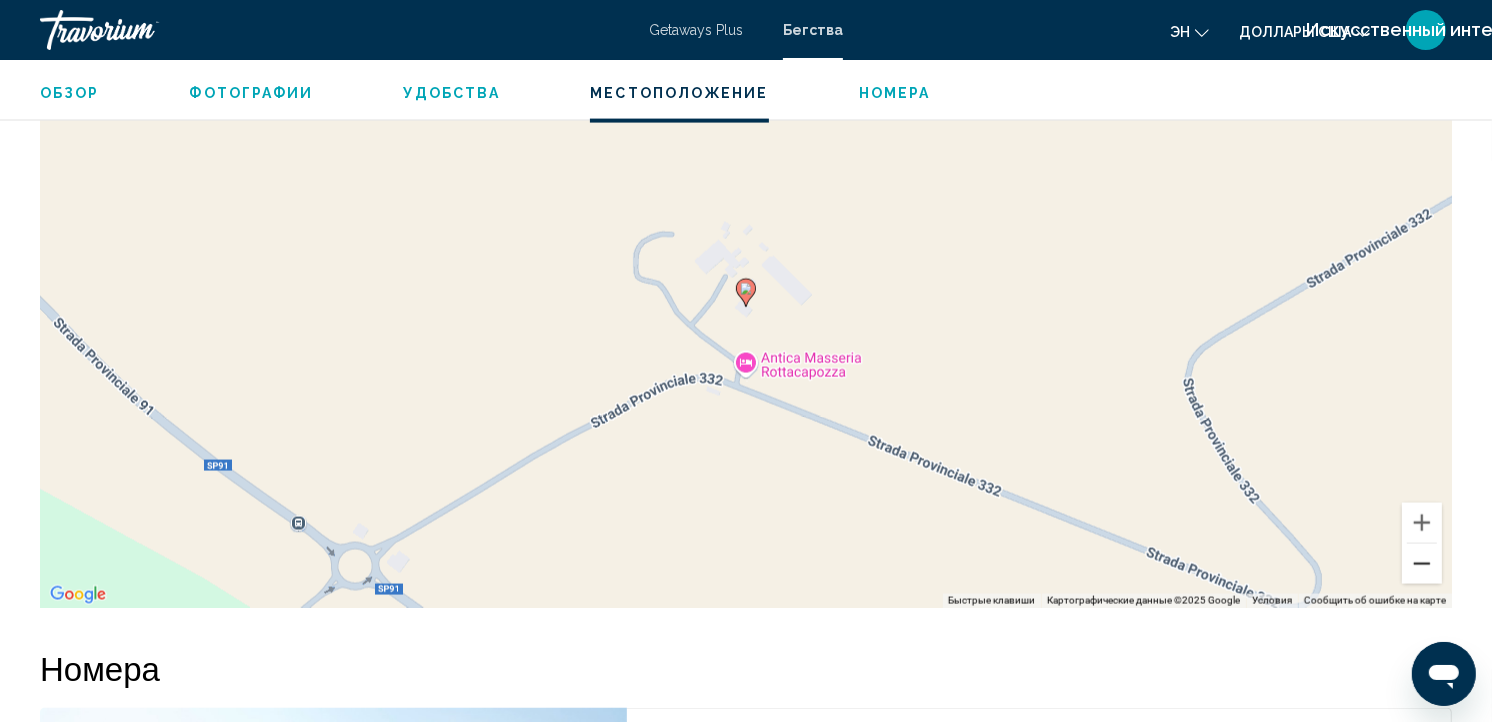click at bounding box center [1422, 564] 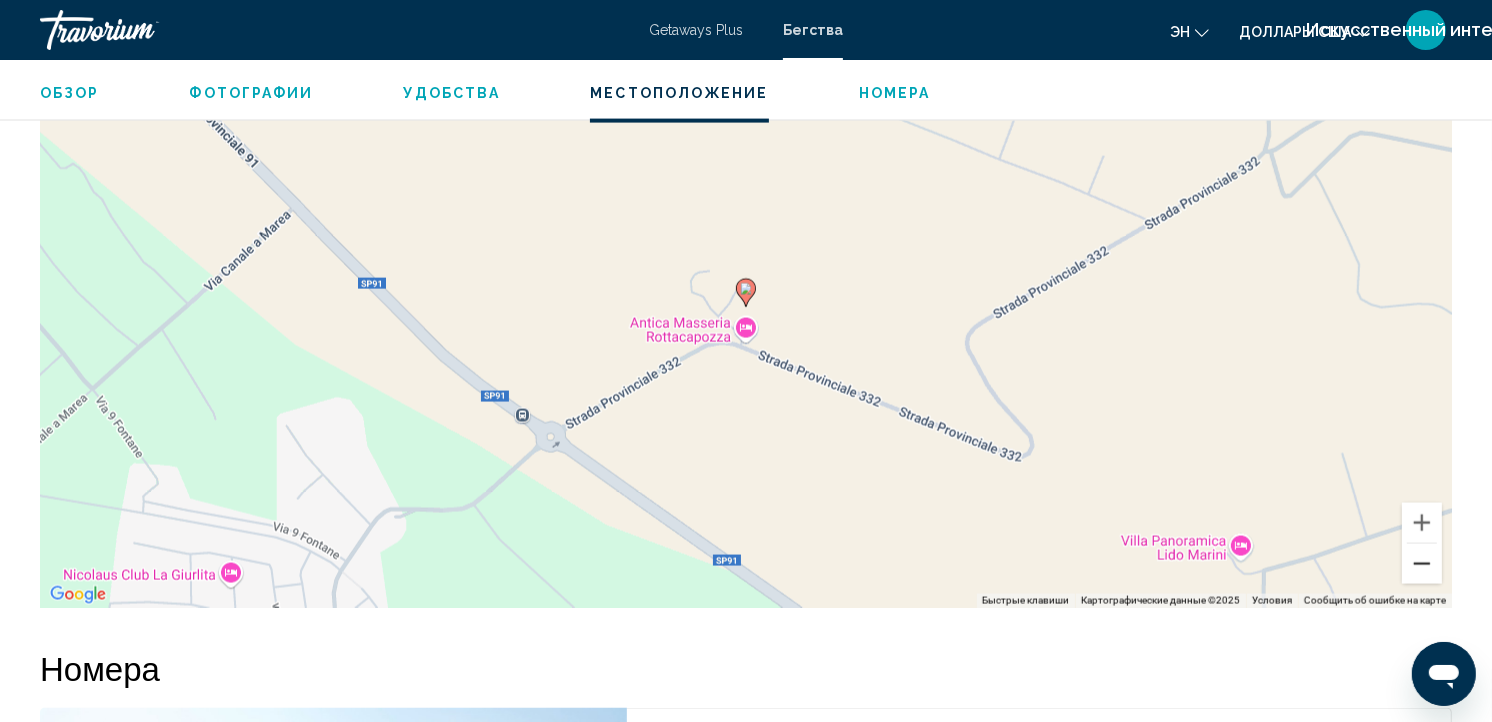 click at bounding box center [1422, 564] 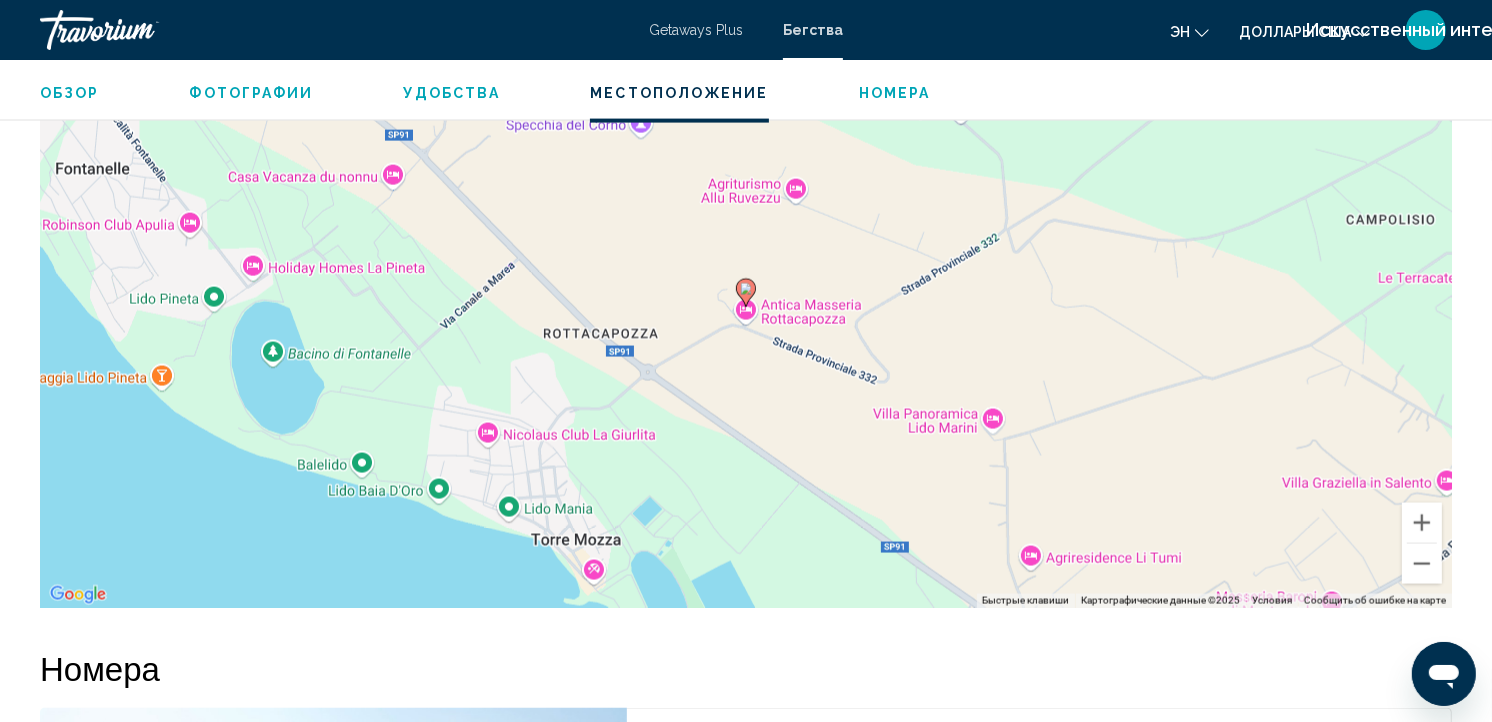 click on "Номера" at bounding box center [895, 93] 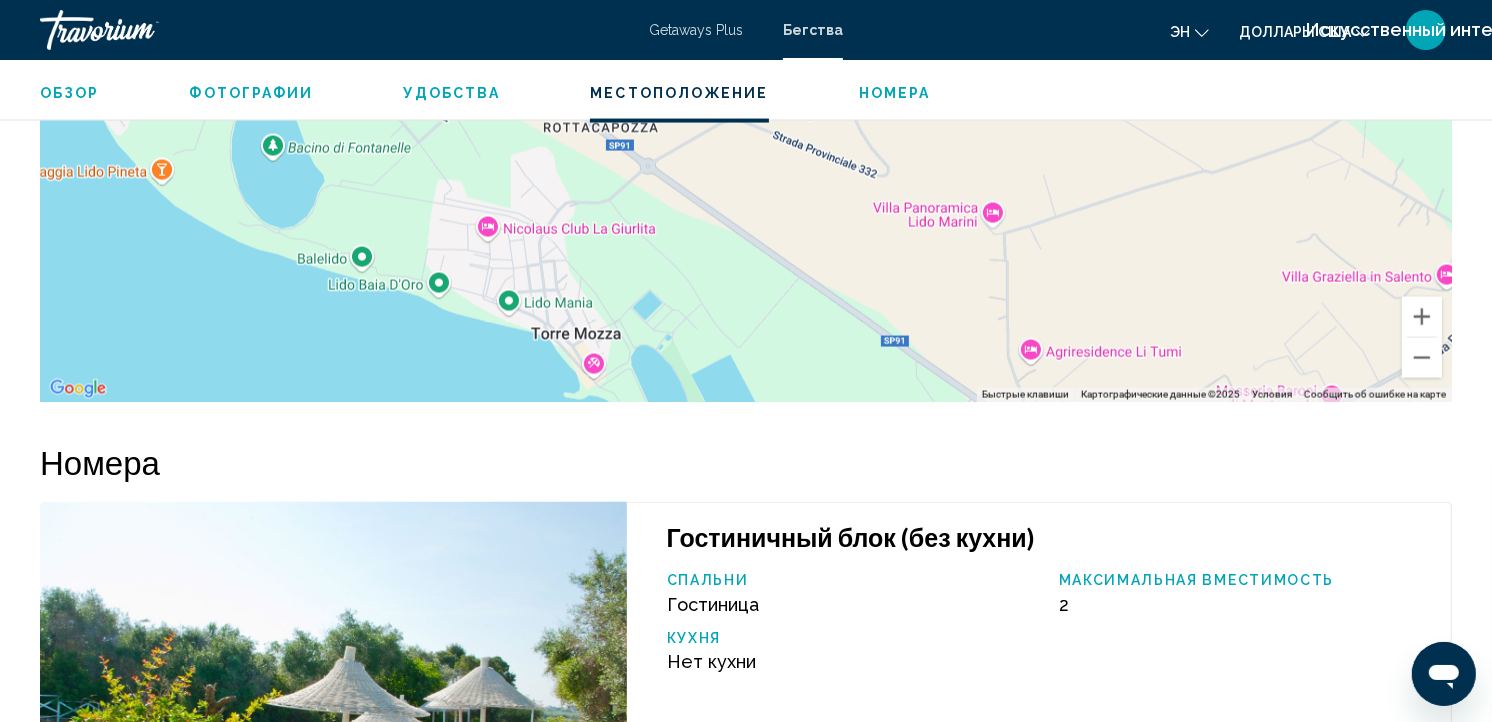 scroll, scrollTop: 2787, scrollLeft: 0, axis: vertical 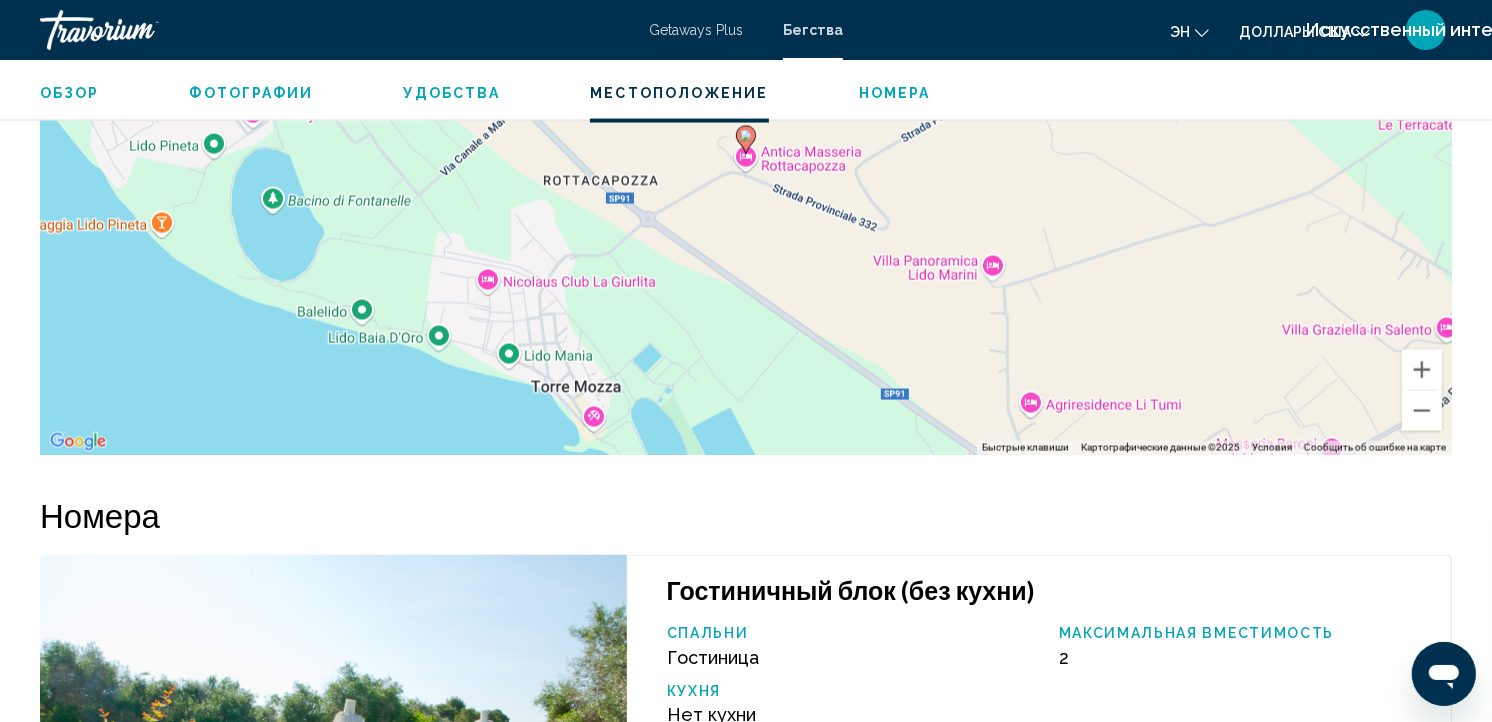click on "Фотографии" at bounding box center (252, 93) 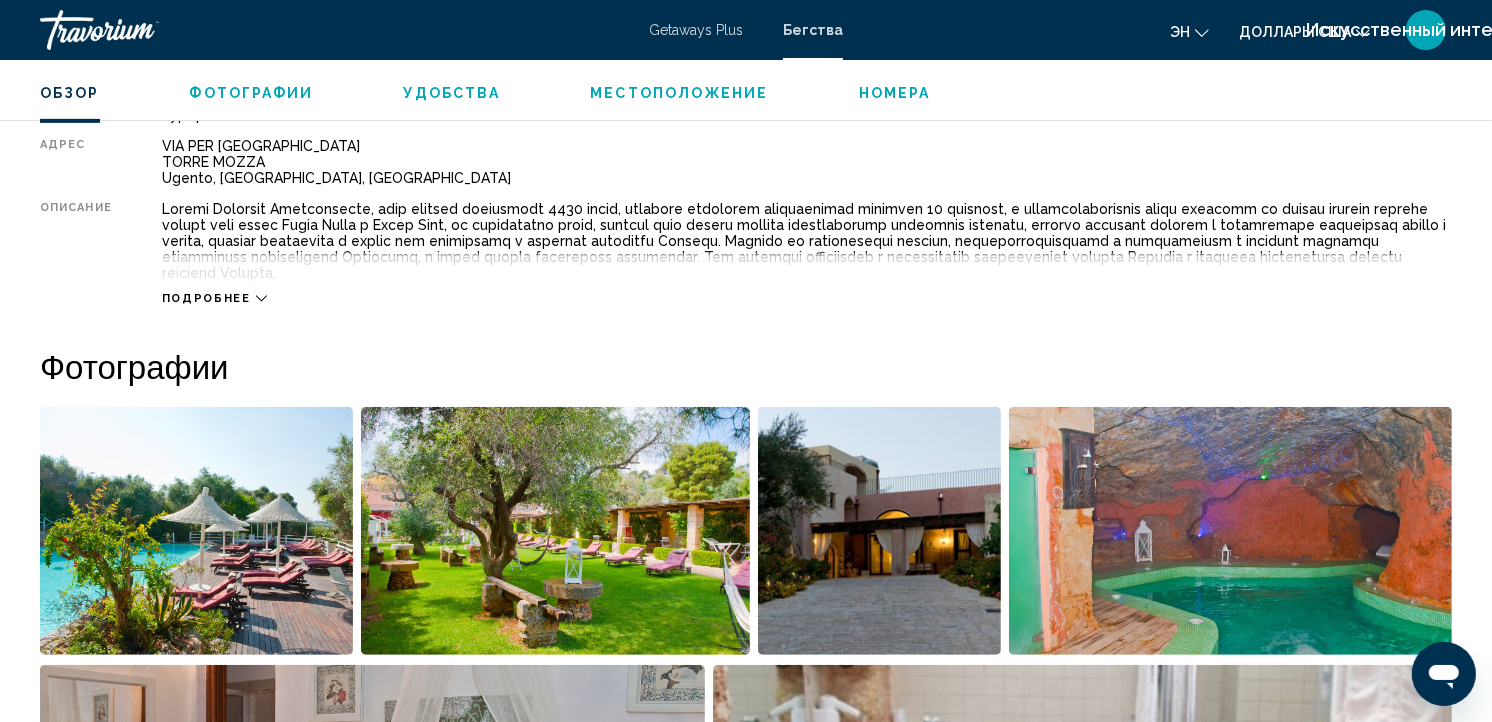 scroll, scrollTop: 672, scrollLeft: 0, axis: vertical 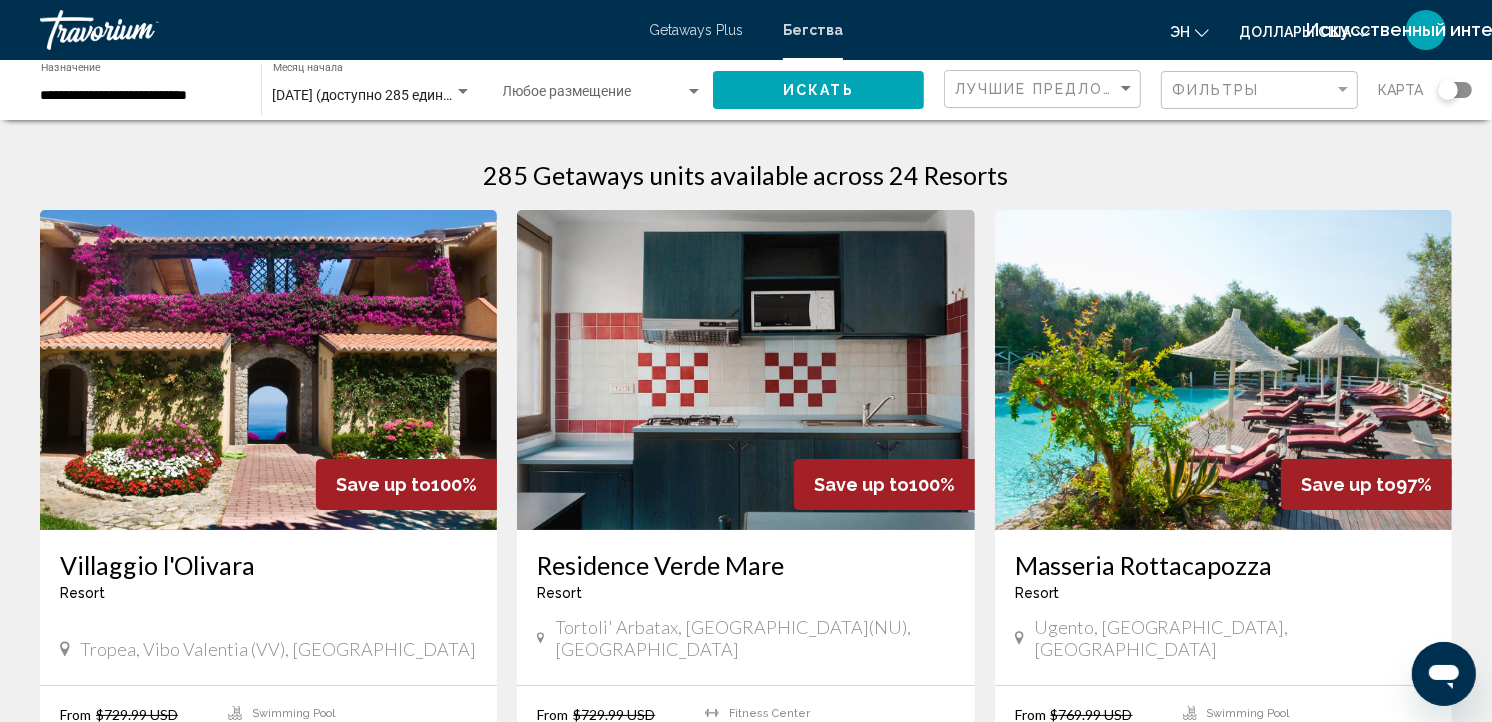 click 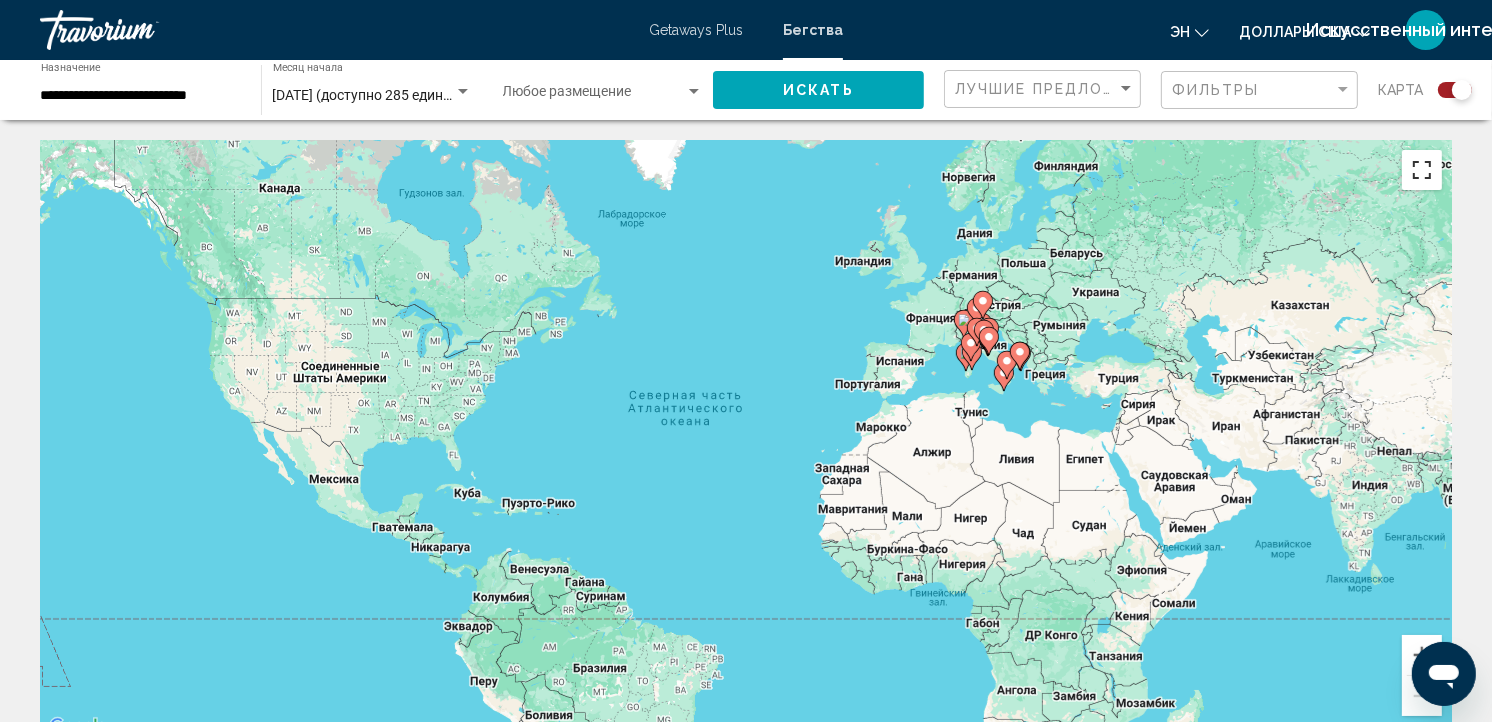 click at bounding box center [1422, 170] 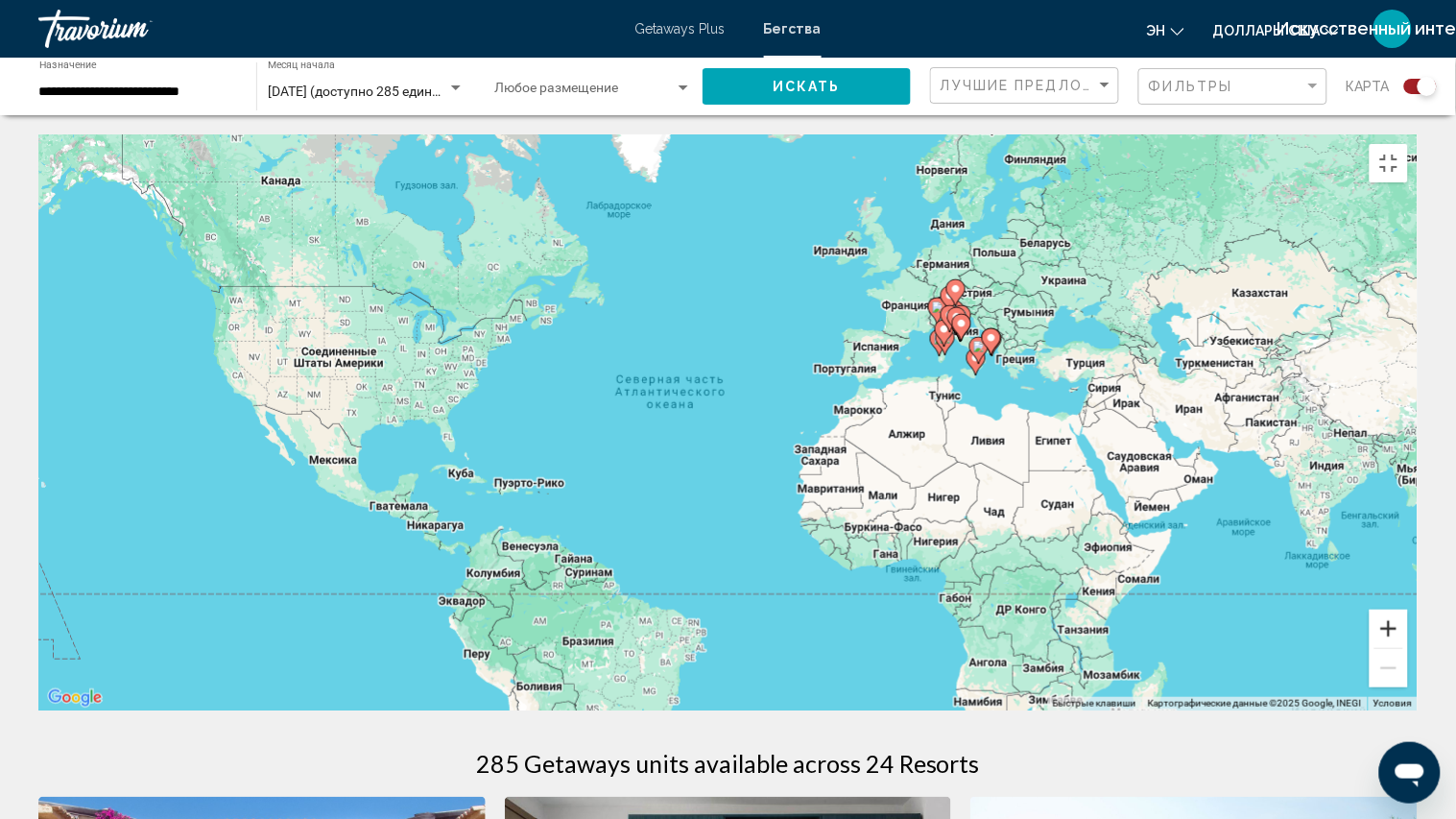 click at bounding box center (1389, 629) 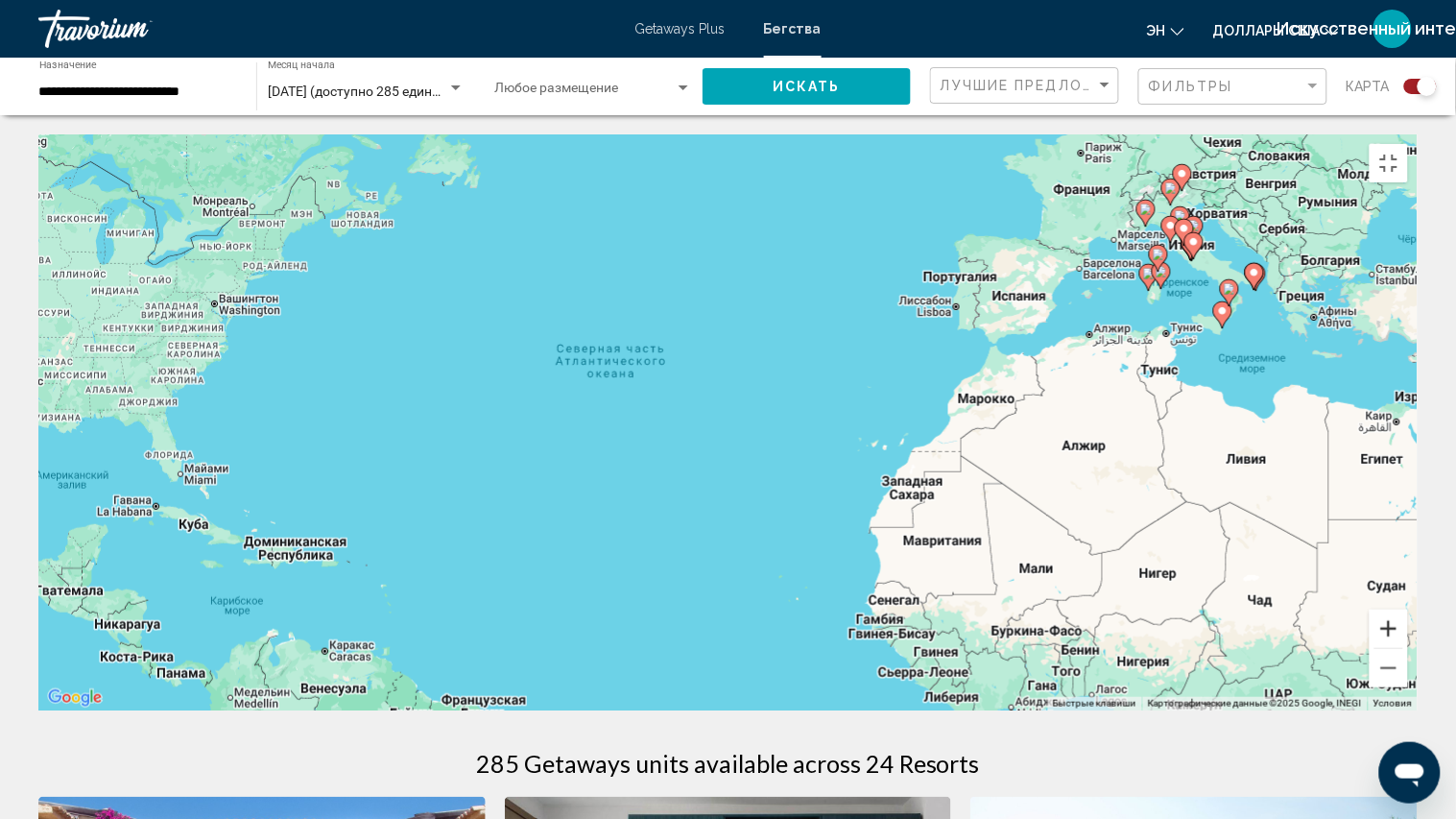 click at bounding box center (1389, 629) 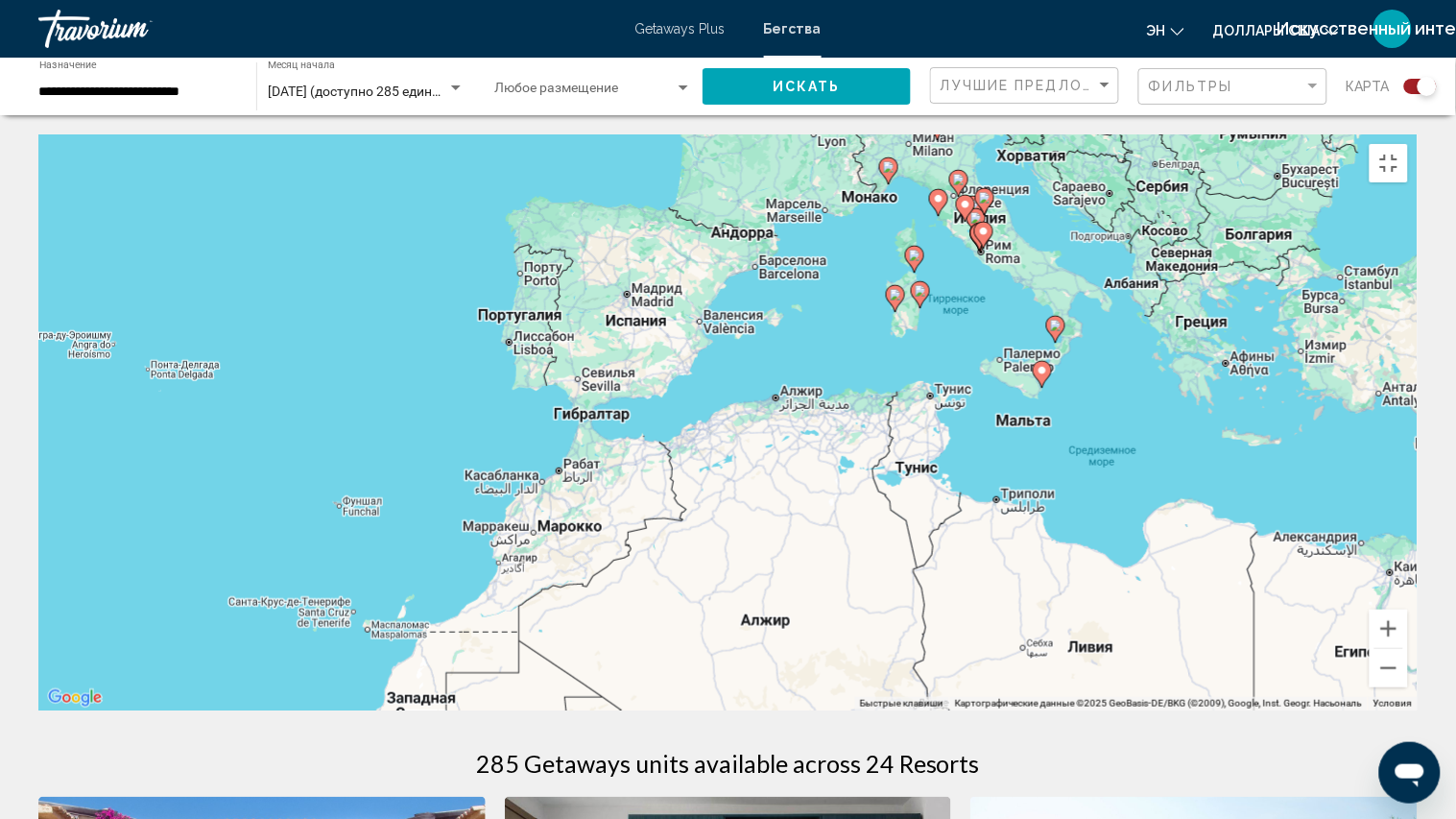 drag, startPoint x: 1291, startPoint y: 588, endPoint x: 609, endPoint y: 739, distance: 698.516 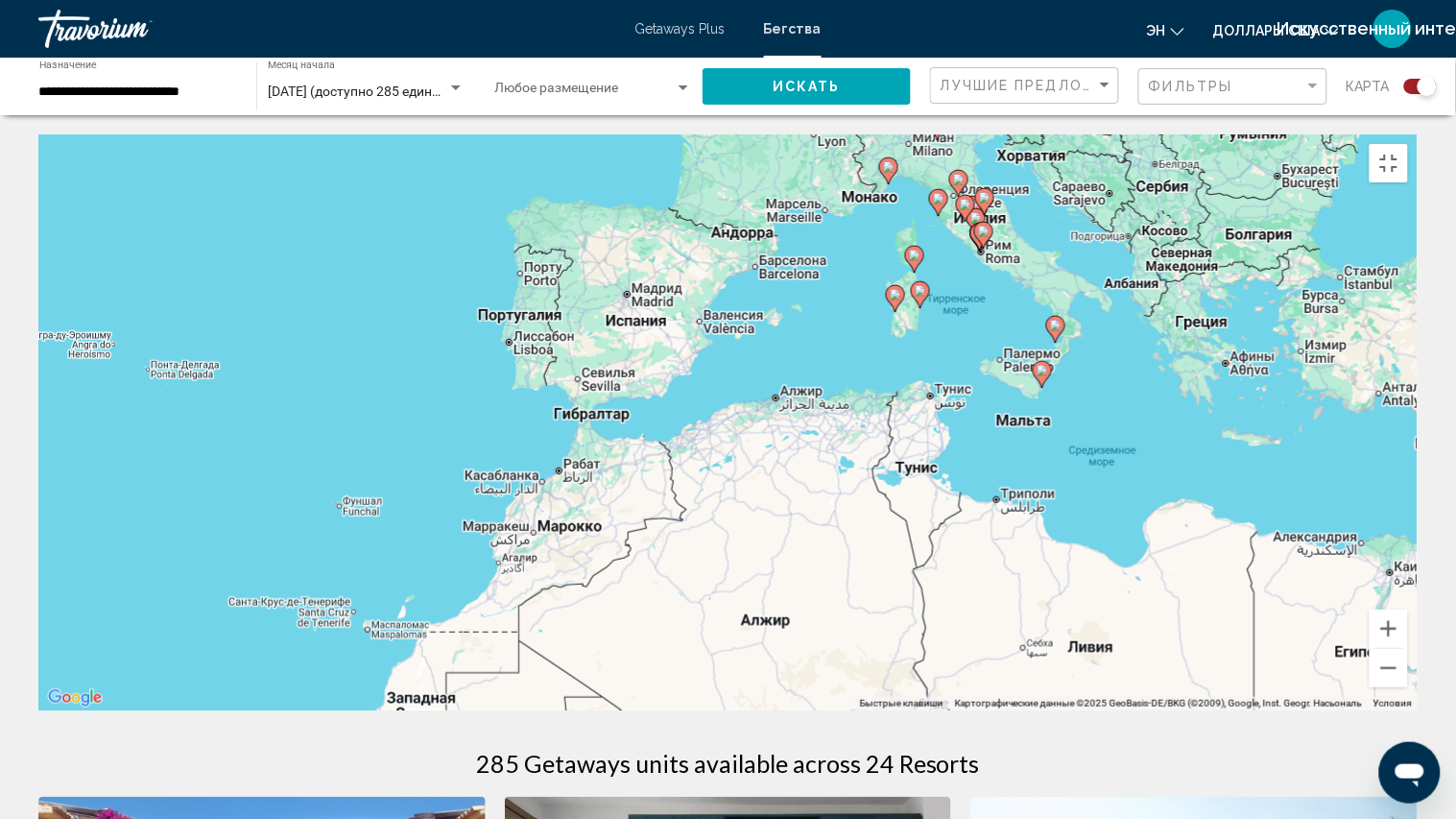 click on "Для навигации используйте клавиши со стрелками. Чтобы активировать перетаскивание с помощью клавиатуры, нажмите Alt + Ввод. После этого перемещайте маркер, используя клавиши со стрелками. Чтобы завершить перетаскивание, нажмите клавишу Ввод. Чтобы отменить действие, нажмите клавишу Esc." at bounding box center [728, 422] 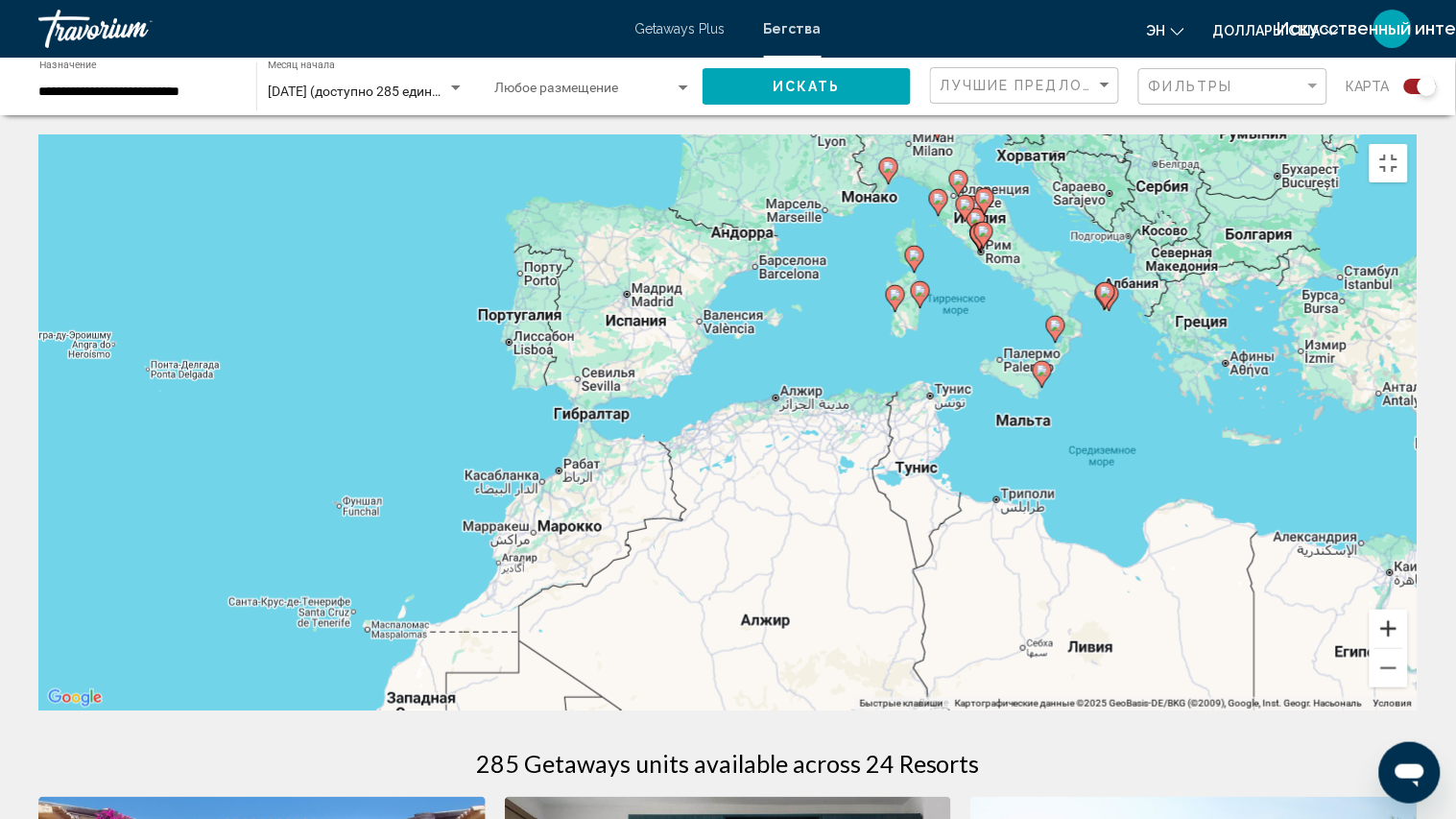 click at bounding box center [1389, 629] 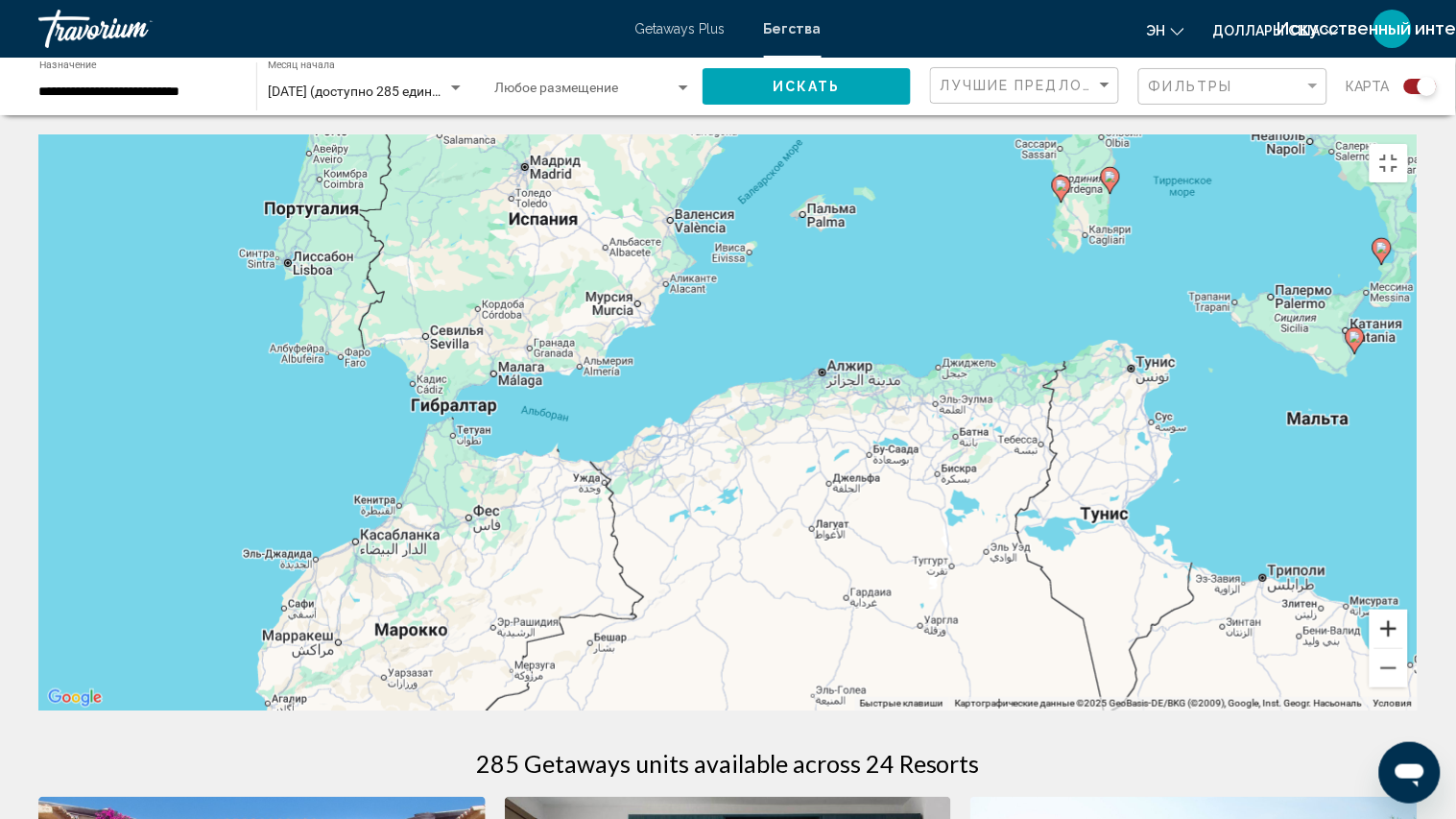 click at bounding box center (1389, 629) 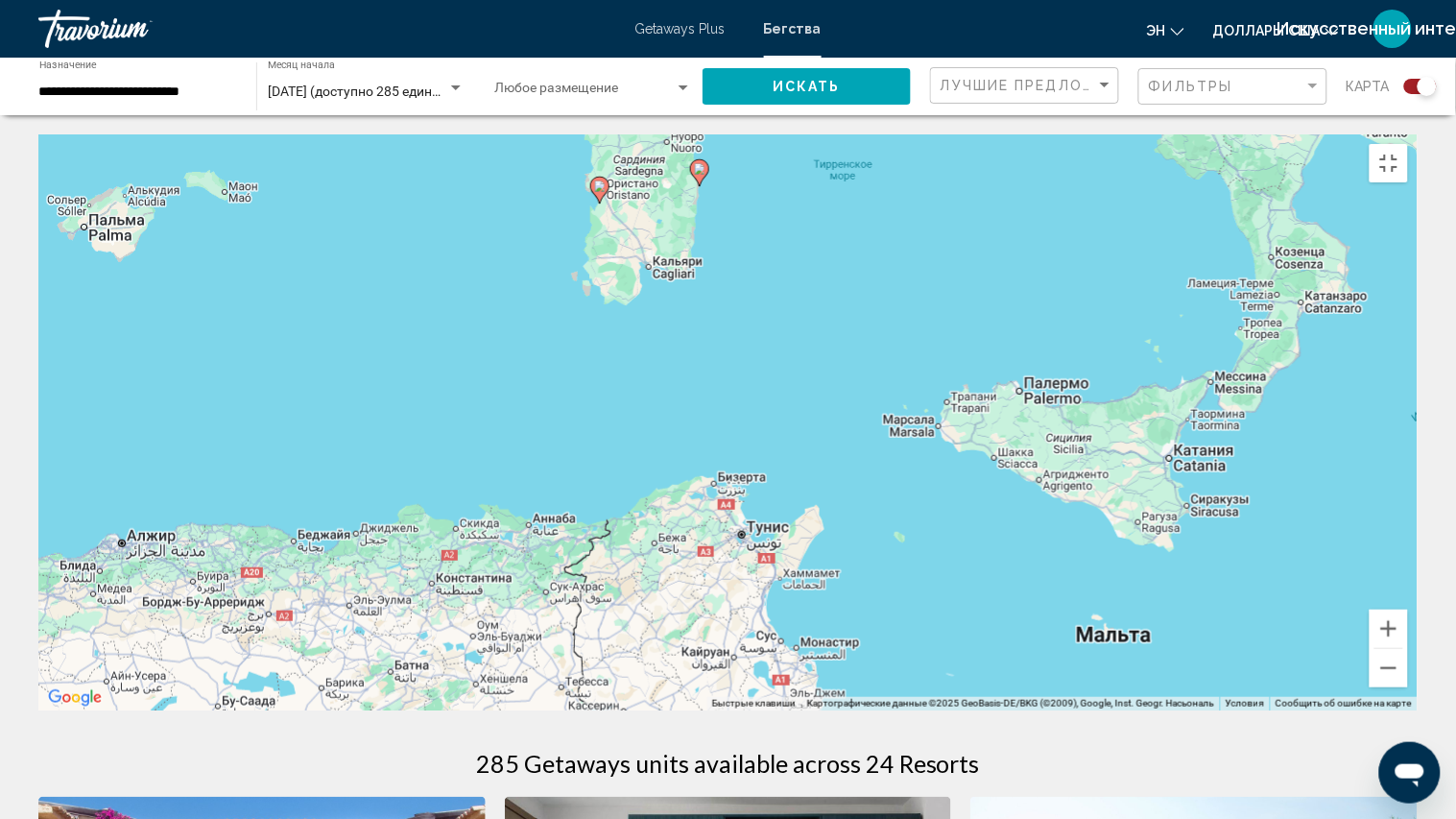 drag, startPoint x: 1278, startPoint y: 599, endPoint x: 477, endPoint y: 818, distance: 830.3987 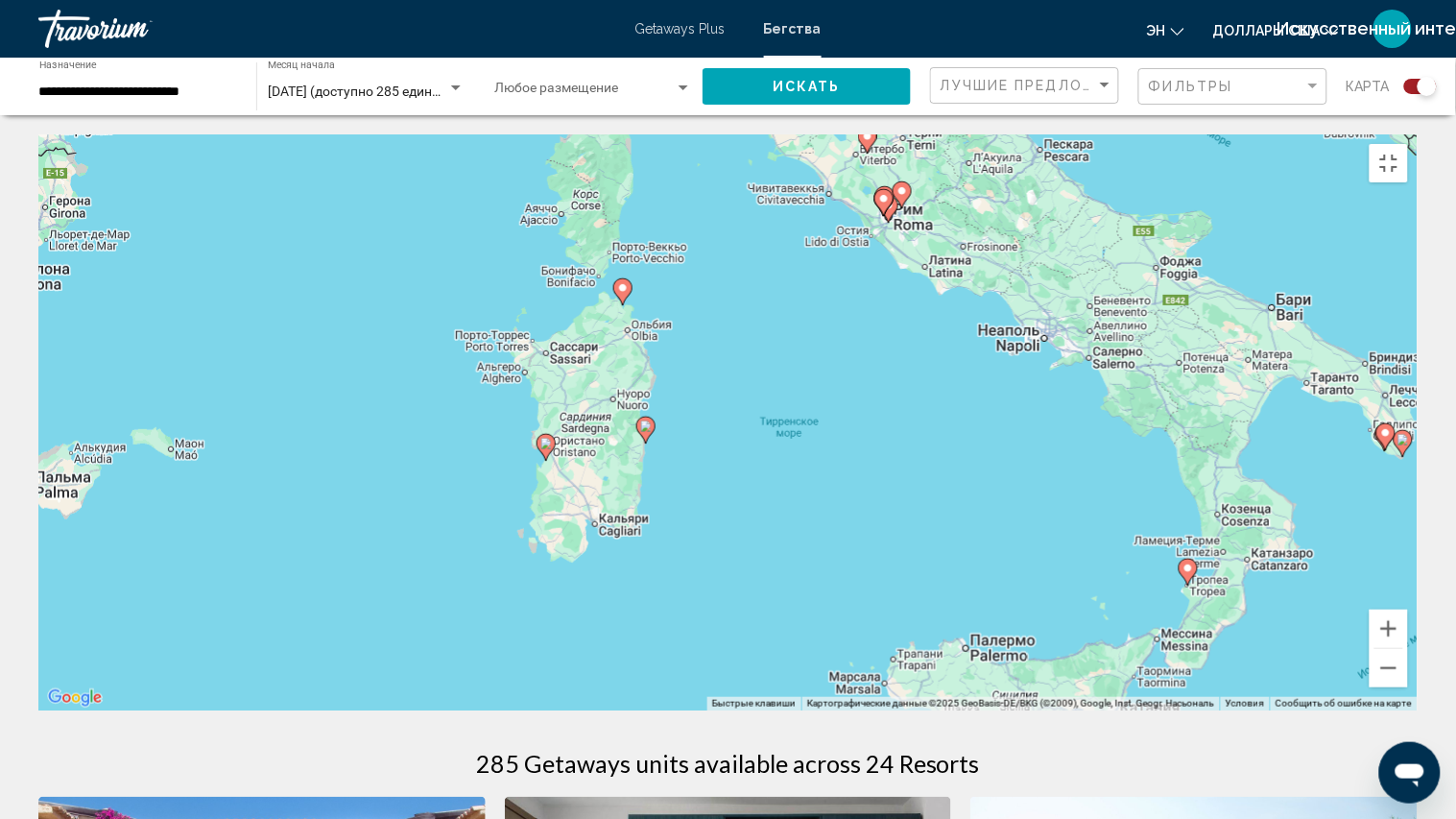 drag, startPoint x: 691, startPoint y: 378, endPoint x: 597, endPoint y: 723, distance: 357.57657 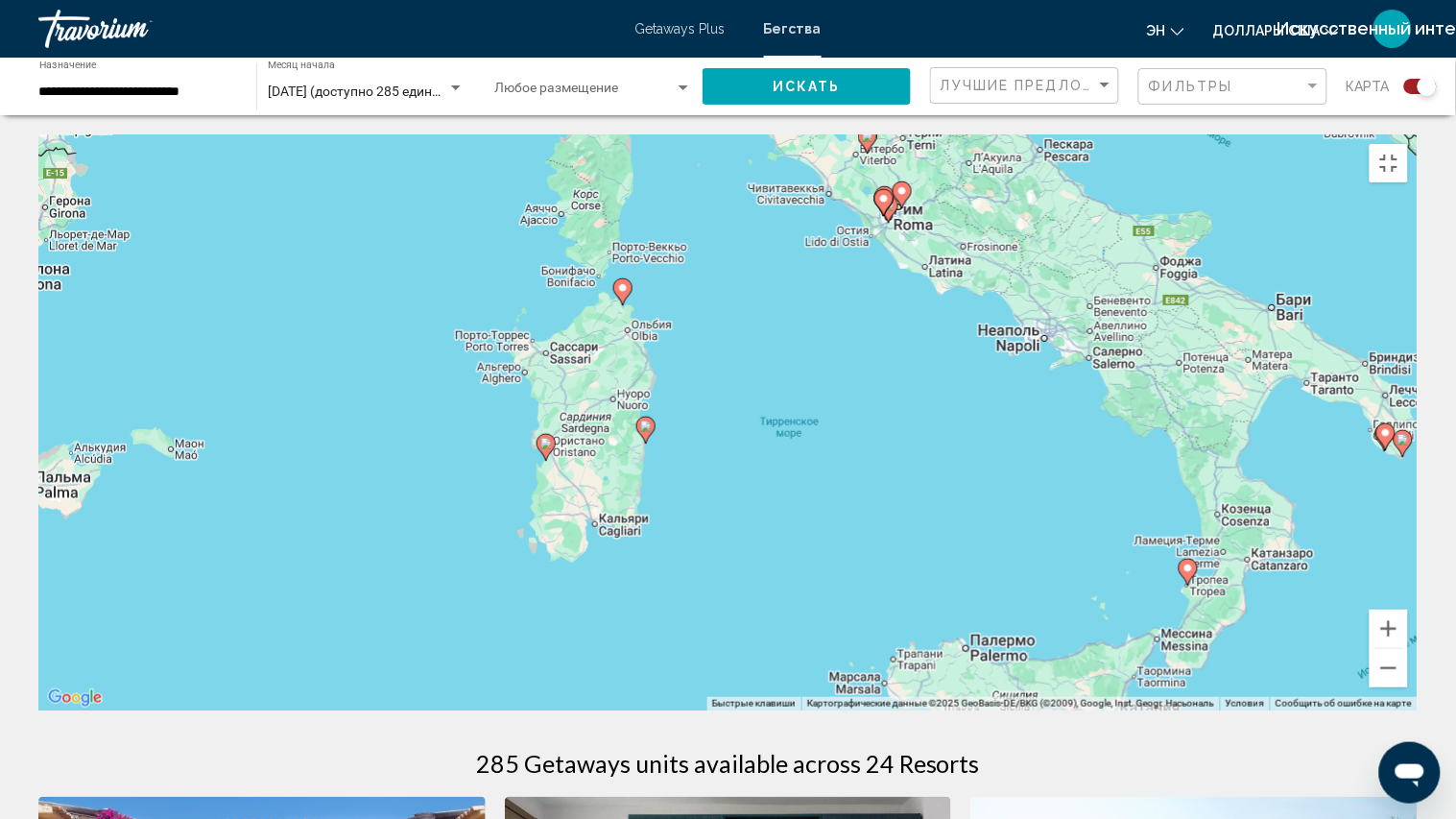 click on "Для навигации используйте клавиши со стрелками. Чтобы активировать перетаскивание с помощью клавиатуры, нажмите Alt + Ввод. После этого перемещайте маркер, используя клавиши со стрелками. Чтобы завершить перетаскивание, нажмите клавишу Ввод. Чтобы отменить действие, нажмите клавишу Esc." at bounding box center [728, 422] 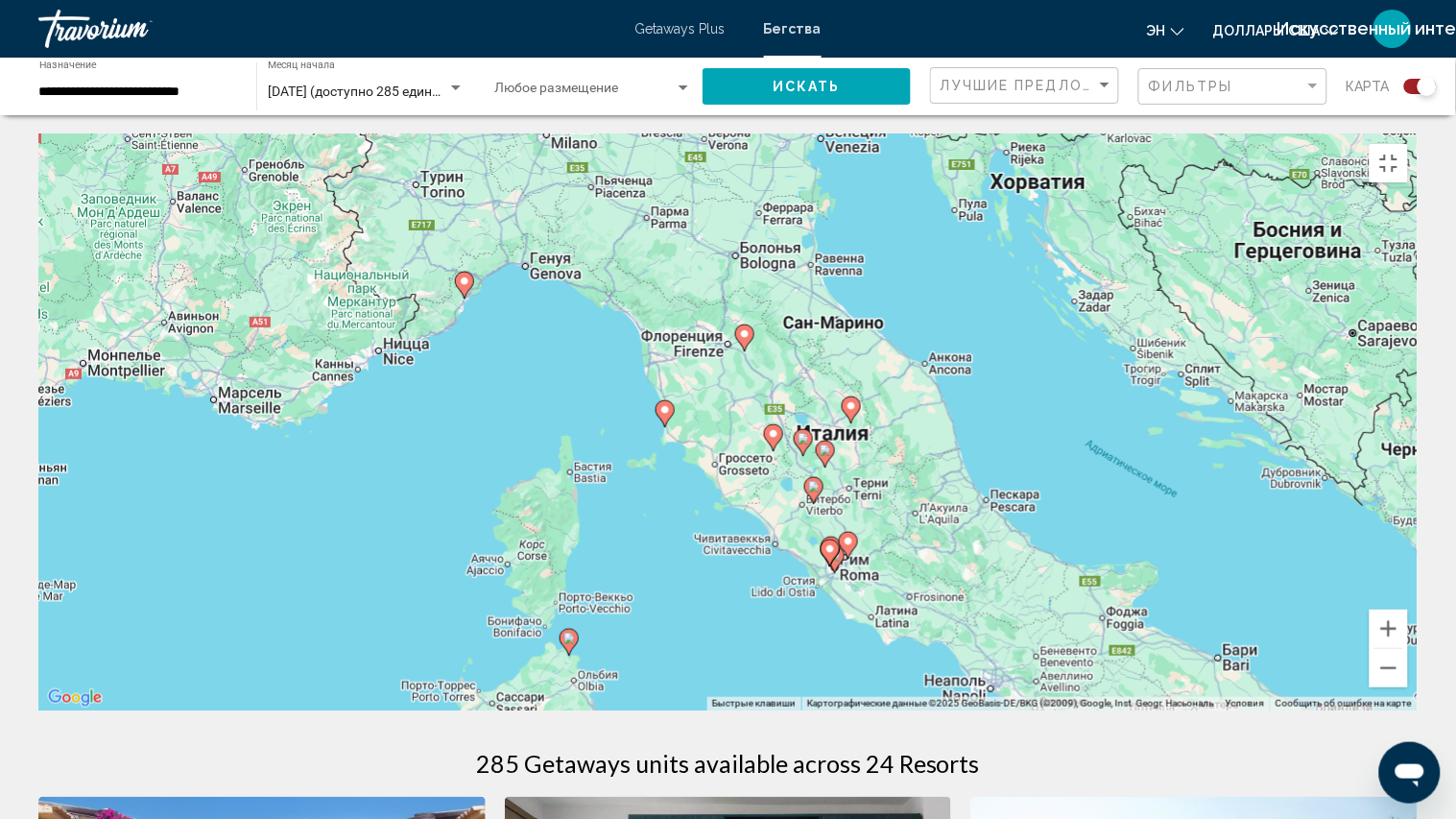 drag, startPoint x: 782, startPoint y: 294, endPoint x: 770, endPoint y: 570, distance: 276.26075 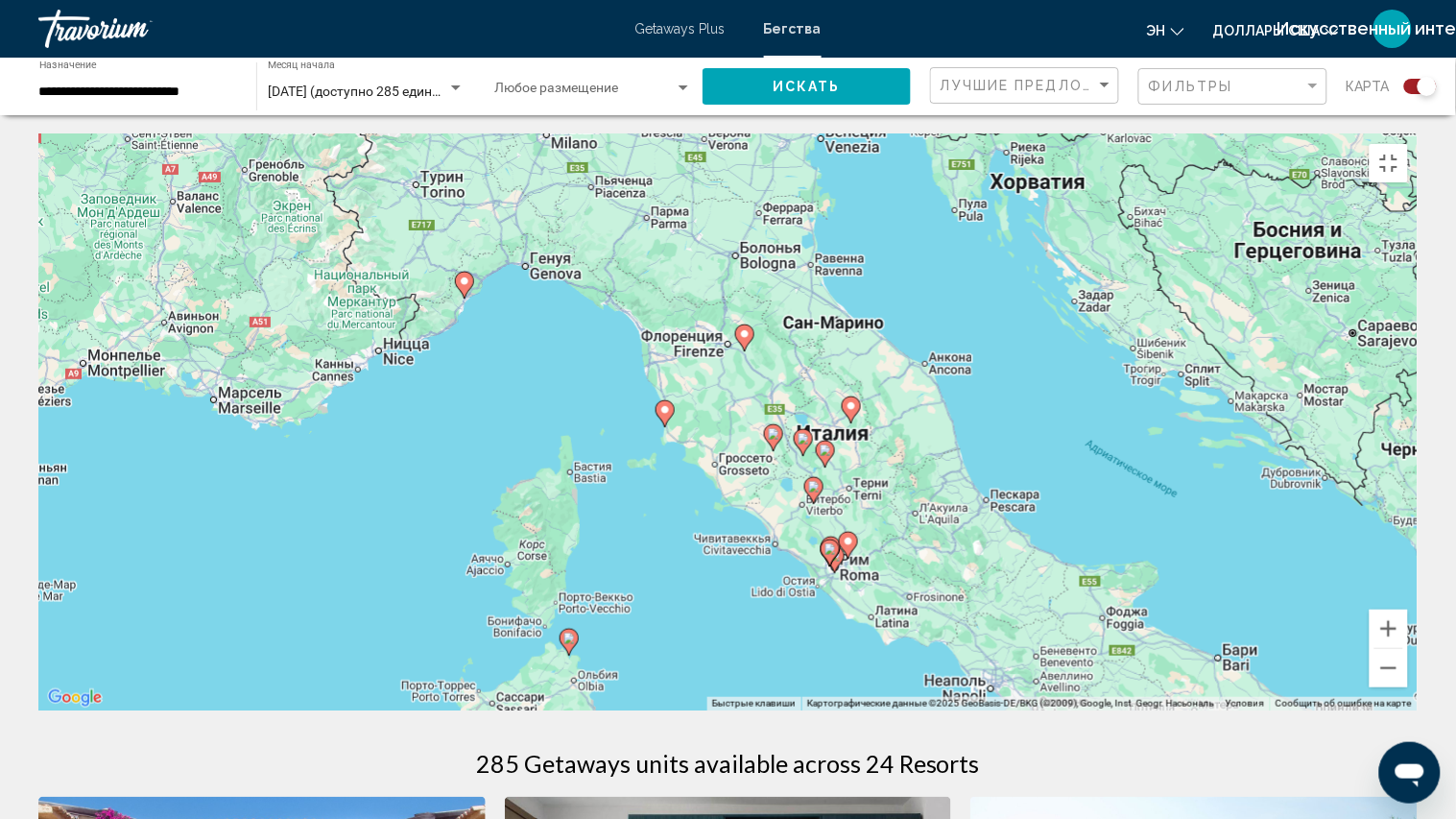 click on "Для навигации используйте клавиши со стрелками. Чтобы активировать перетаскивание с помощью клавиатуры, нажмите Alt + Ввод. После этого перемещайте маркер, используя клавиши со стрелками. Чтобы завершить перетаскивание, нажмите клавишу Ввод. Чтобы отменить действие, нажмите клавишу Esc." at bounding box center (728, 422) 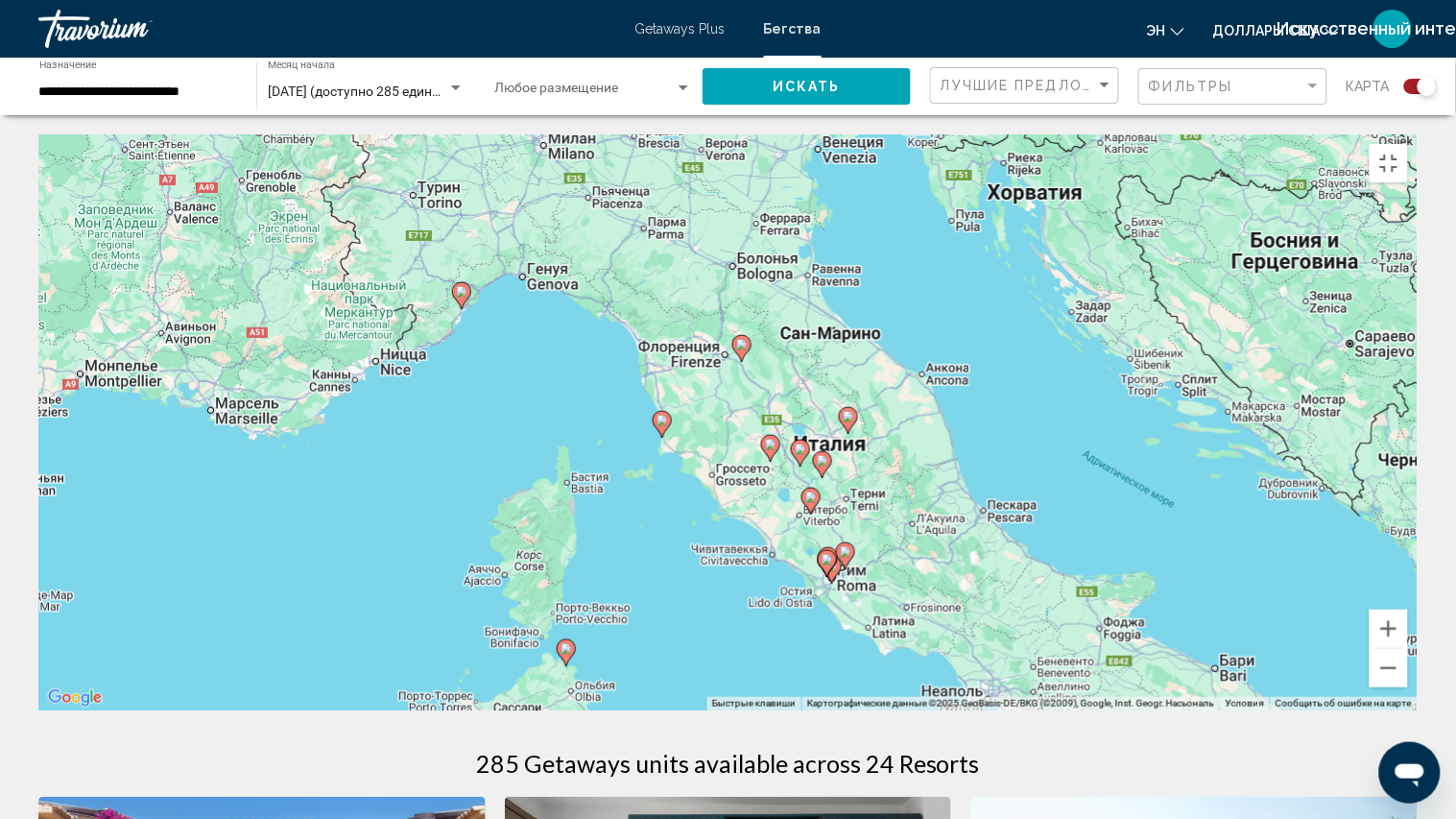 click 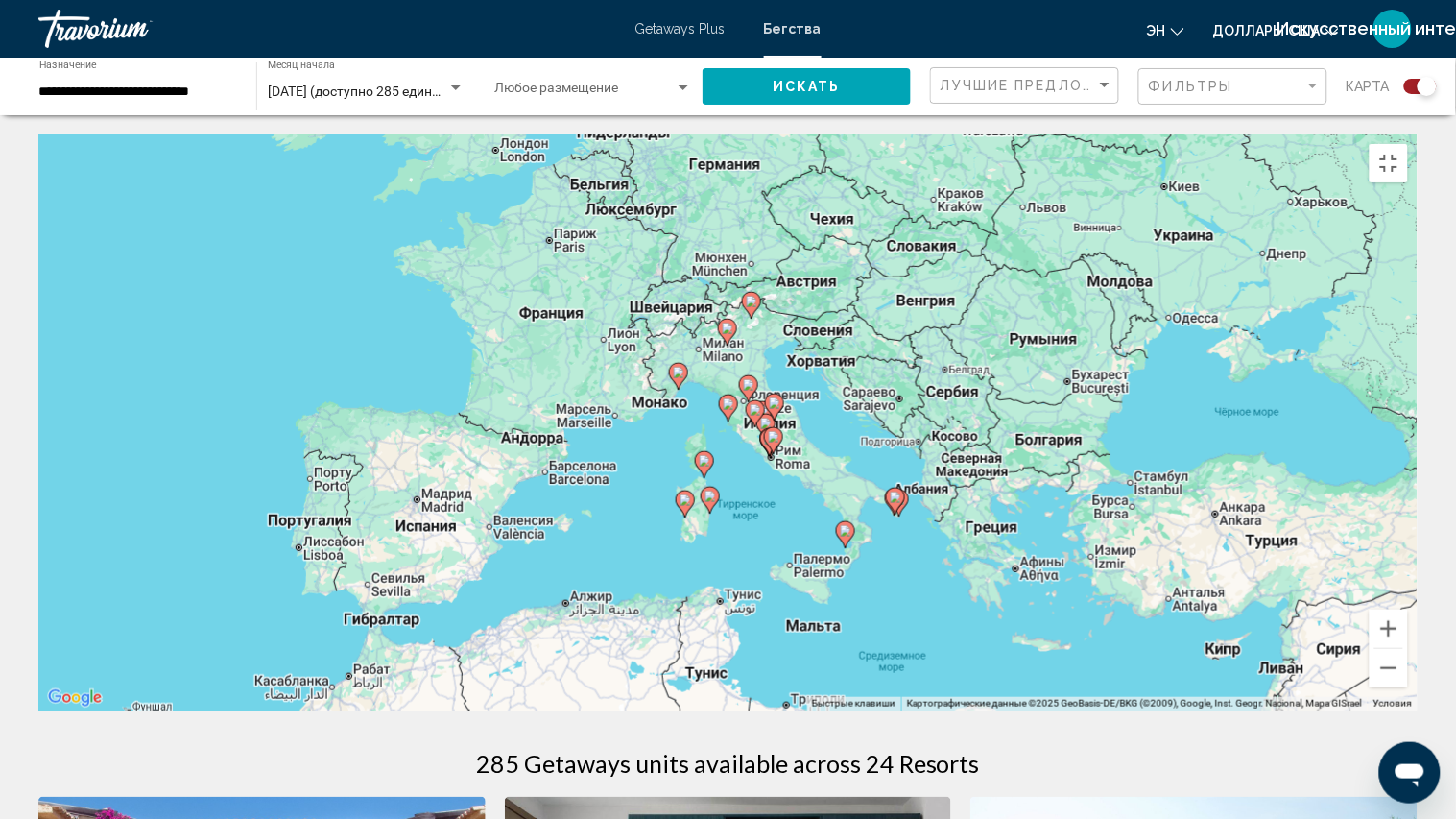 click 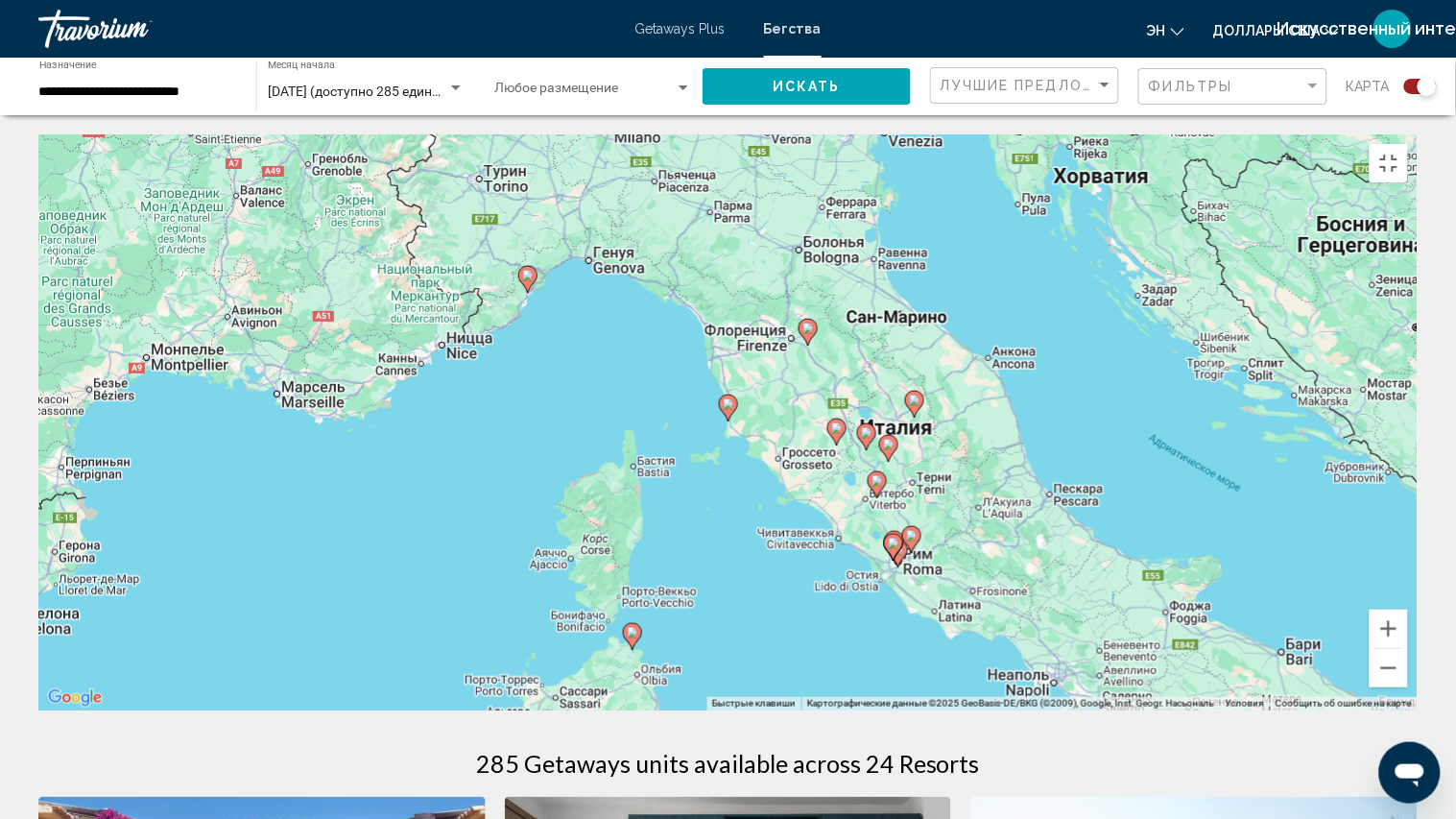 click 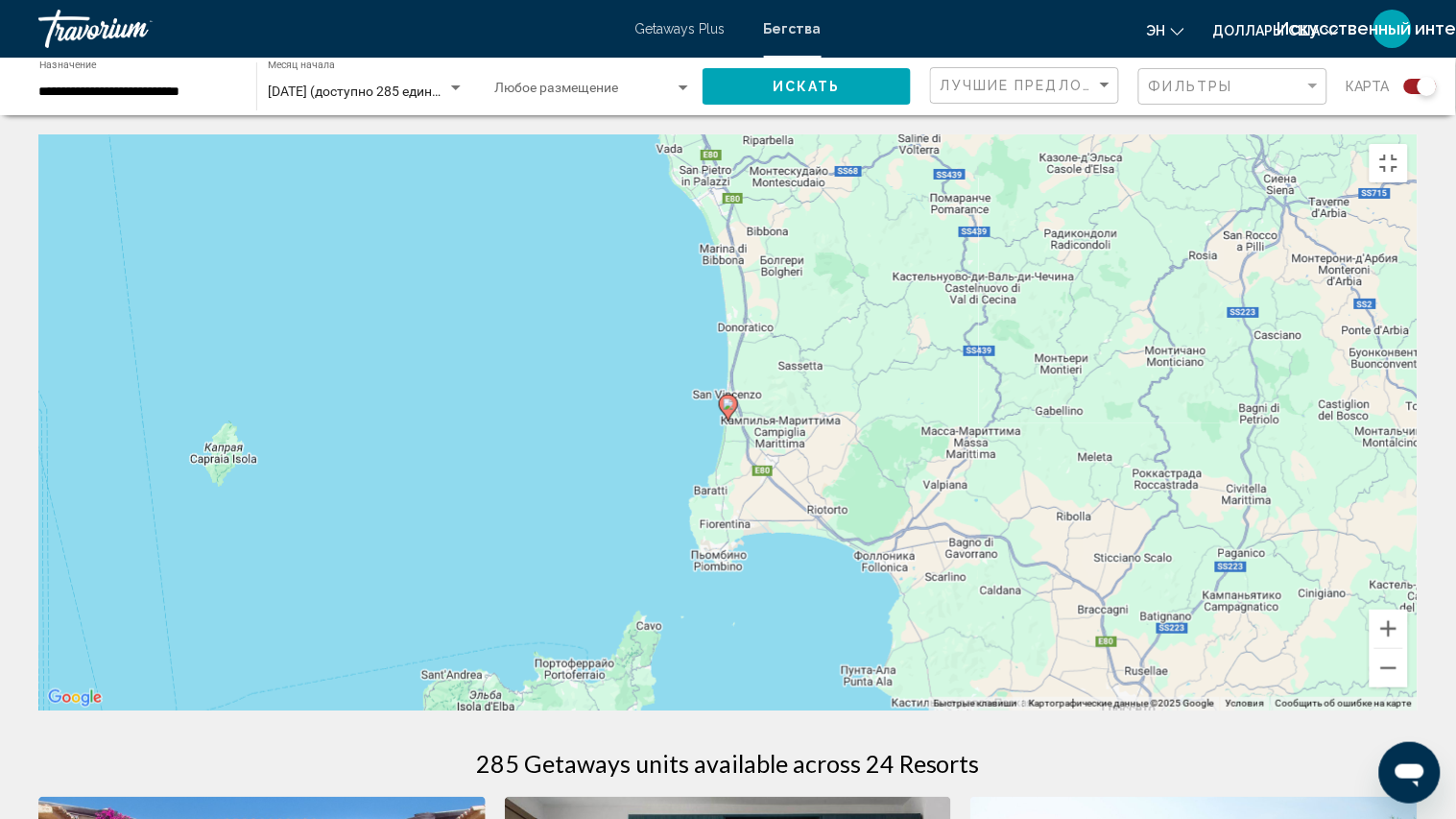click 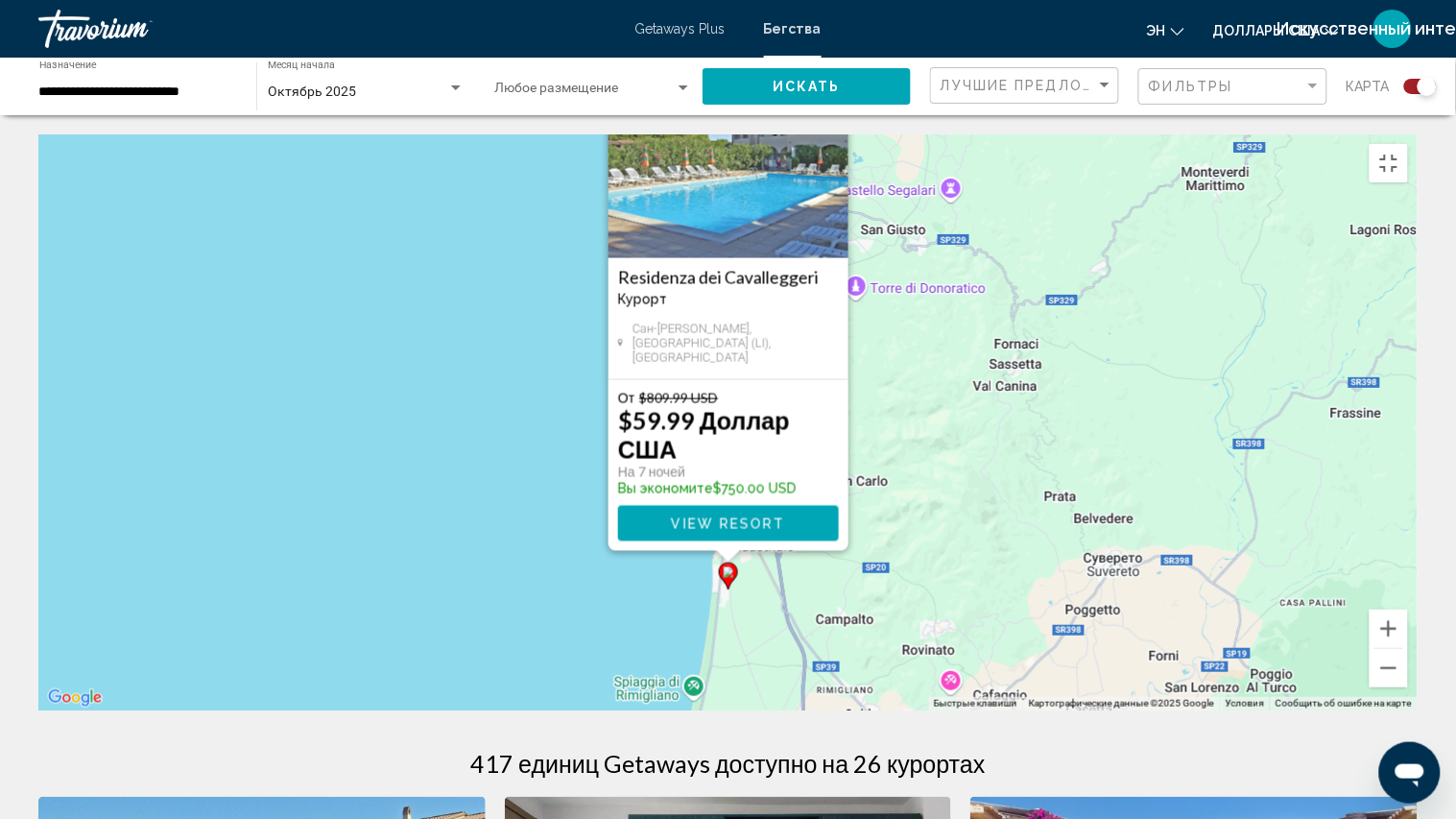 click on "View Resort" at bounding box center (728, 524) 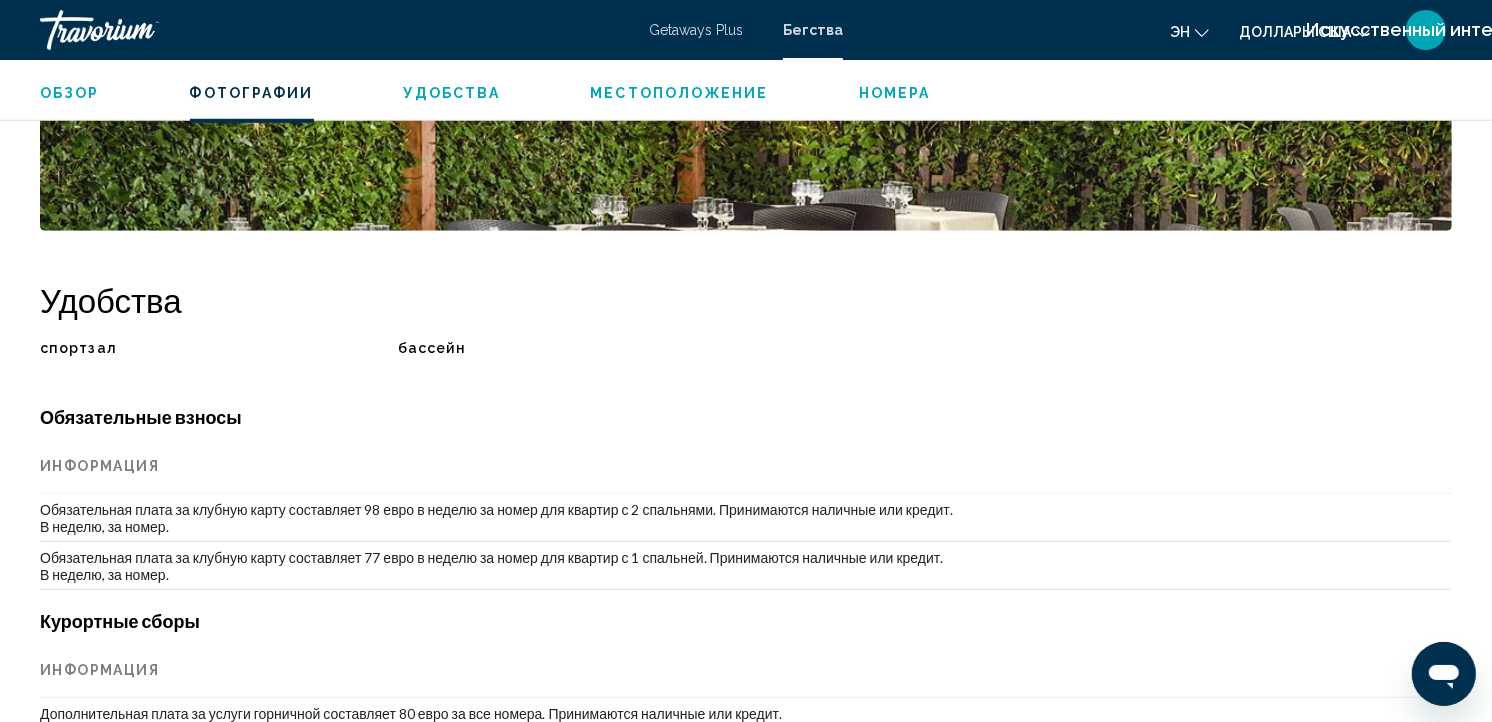 scroll, scrollTop: 1365, scrollLeft: 0, axis: vertical 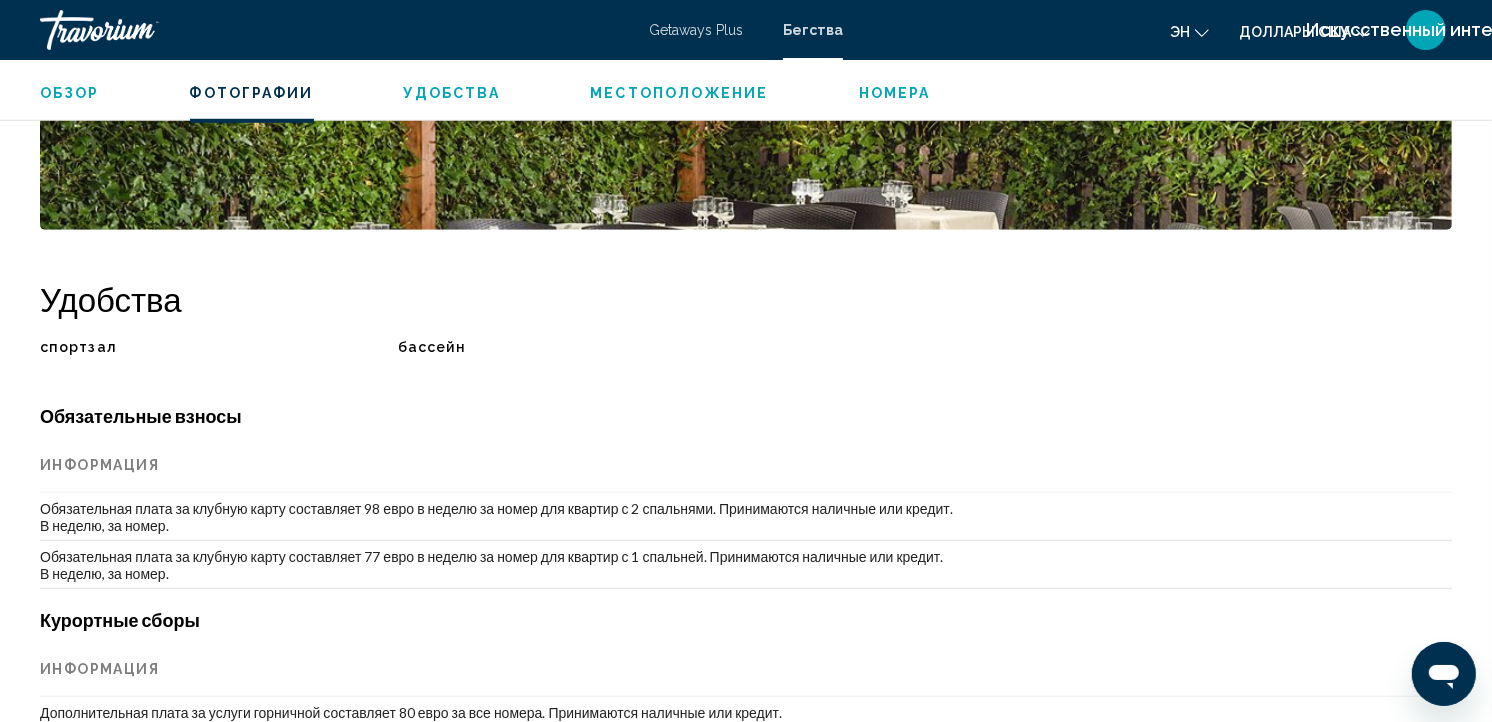 click on "Местоположение" at bounding box center (679, 93) 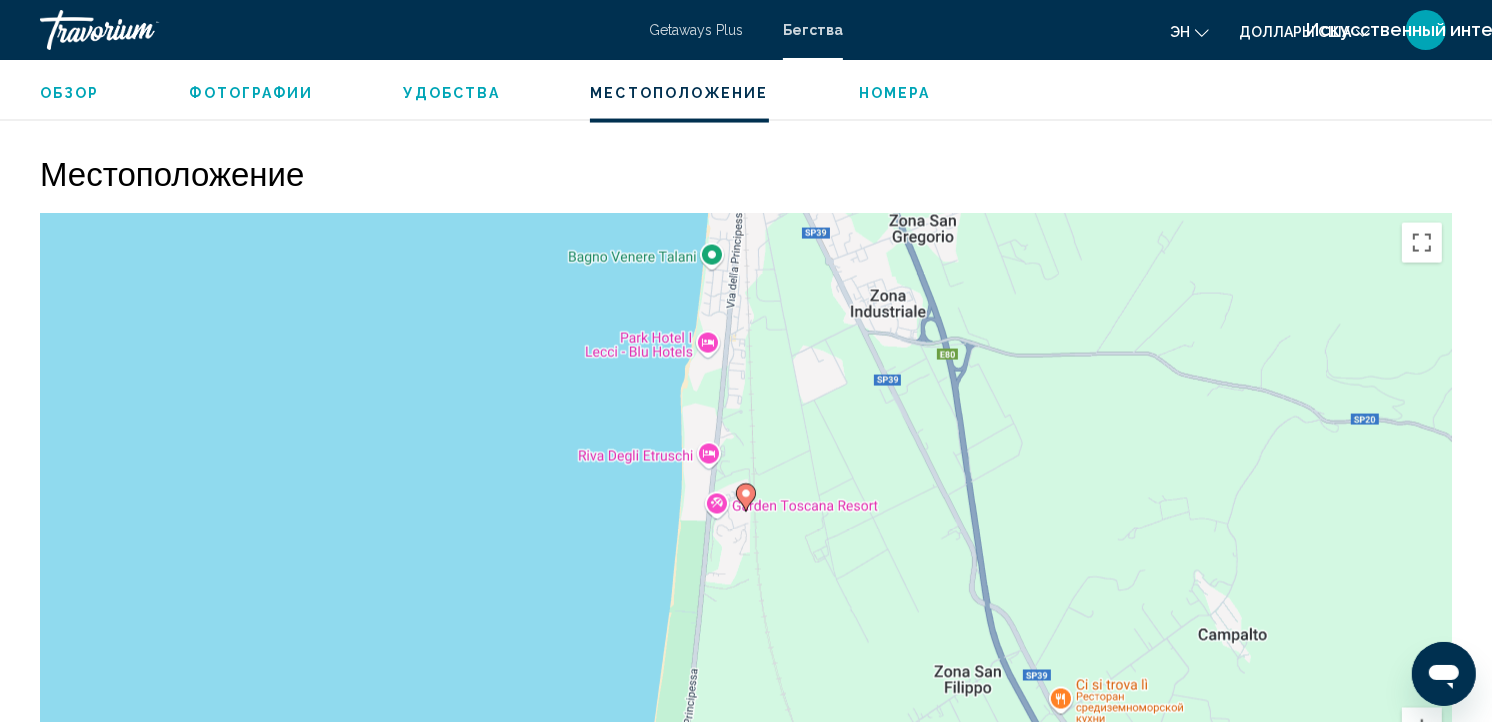 scroll, scrollTop: 2957, scrollLeft: 0, axis: vertical 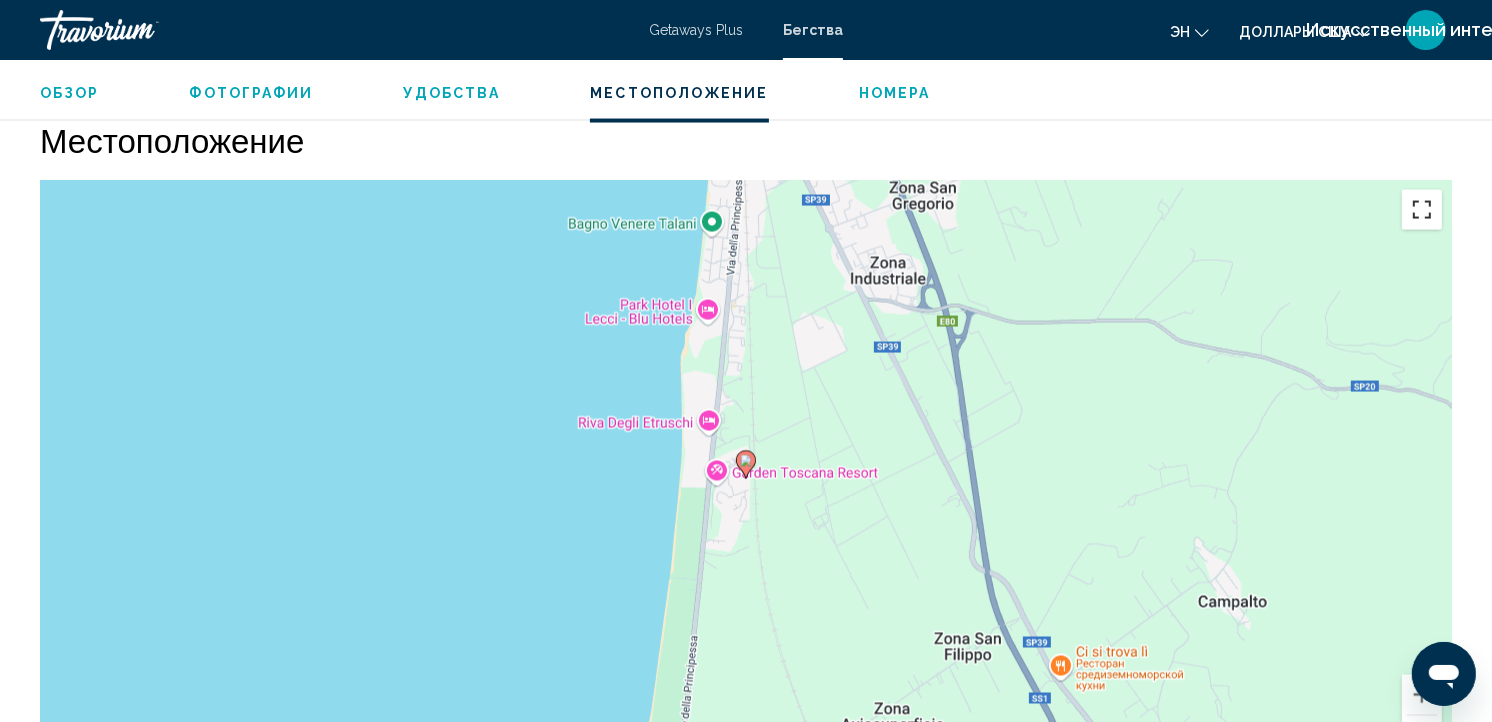 click at bounding box center (1422, 210) 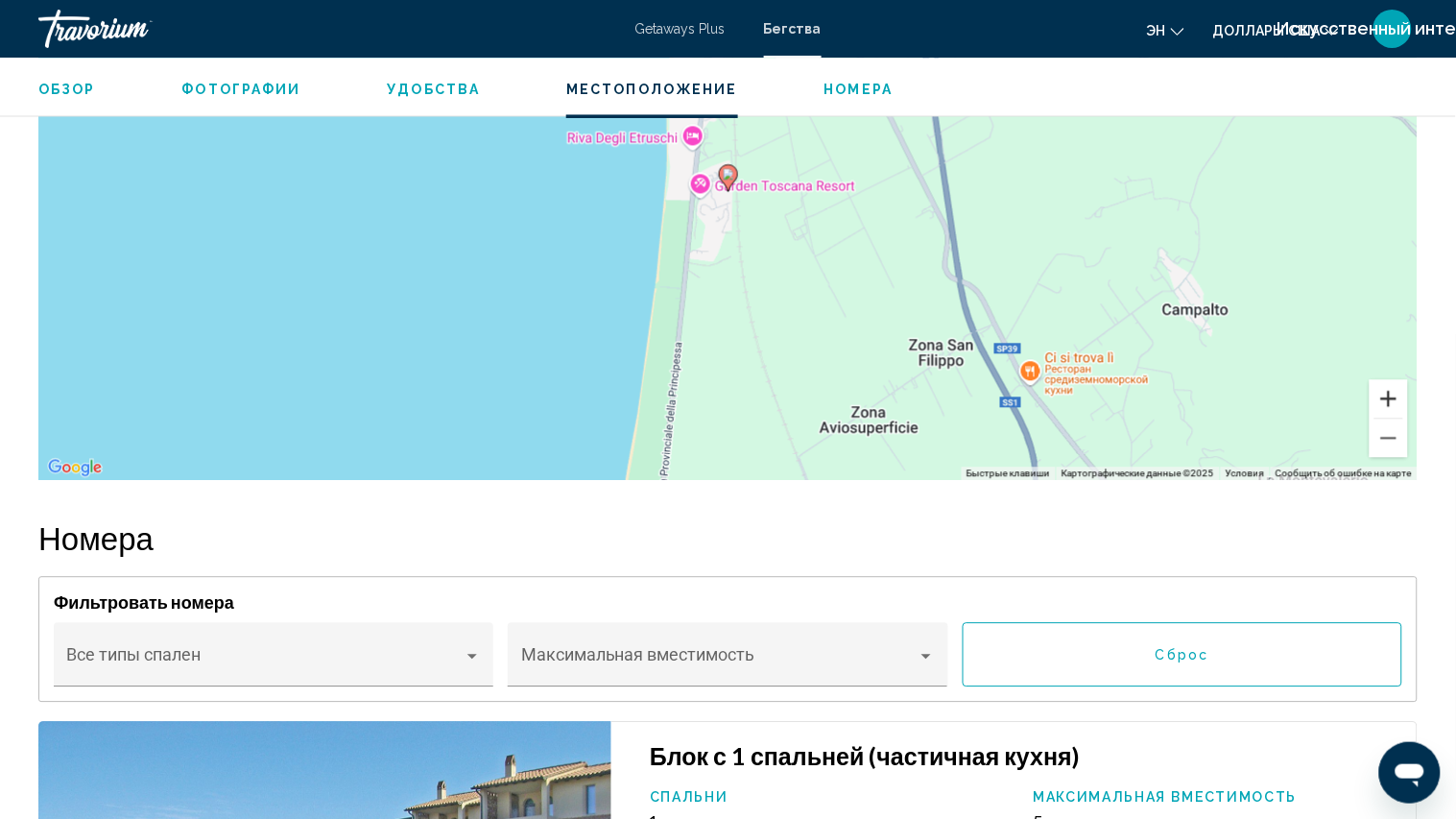 click at bounding box center (1389, 398) 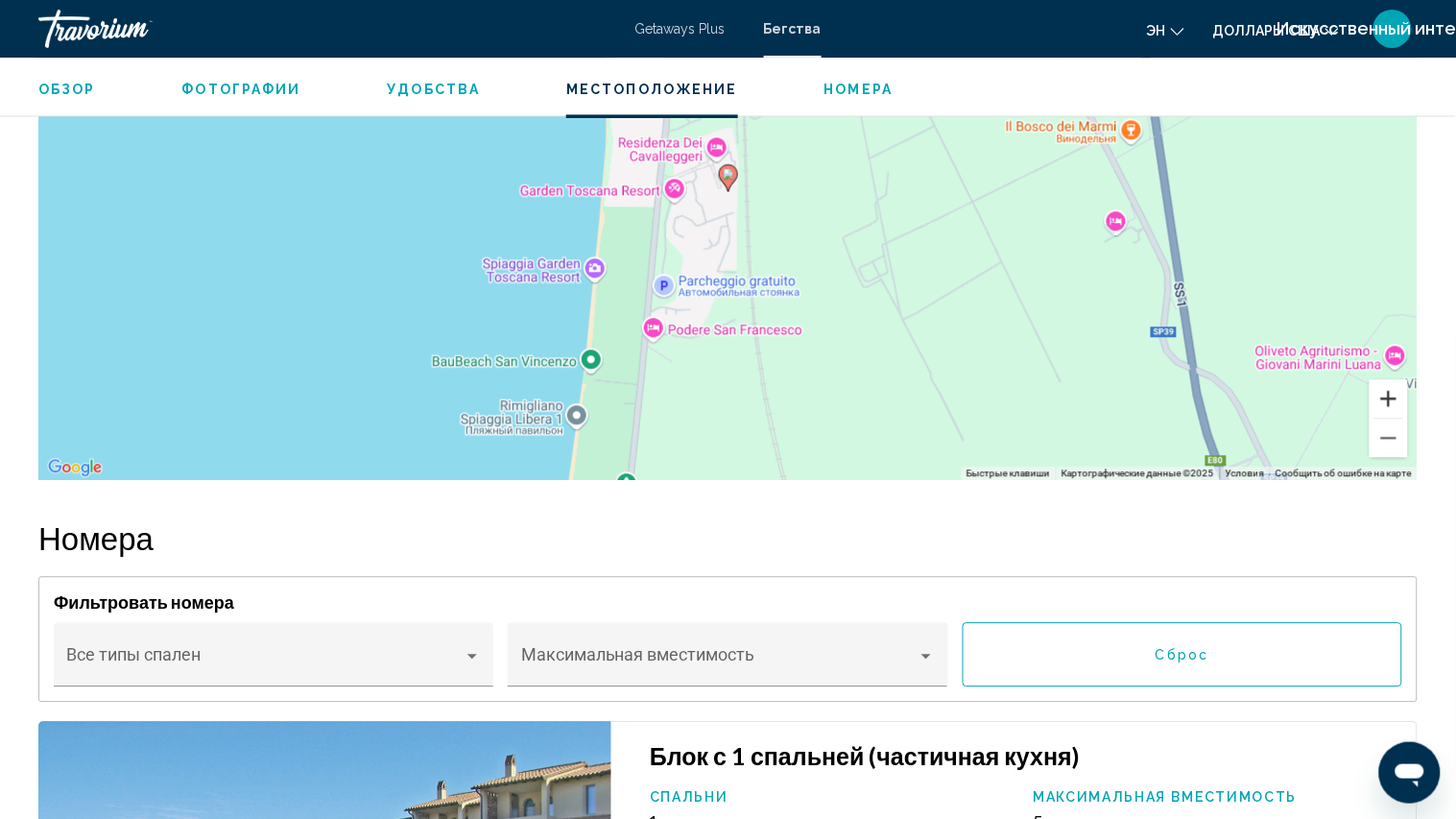 click at bounding box center (1389, 398) 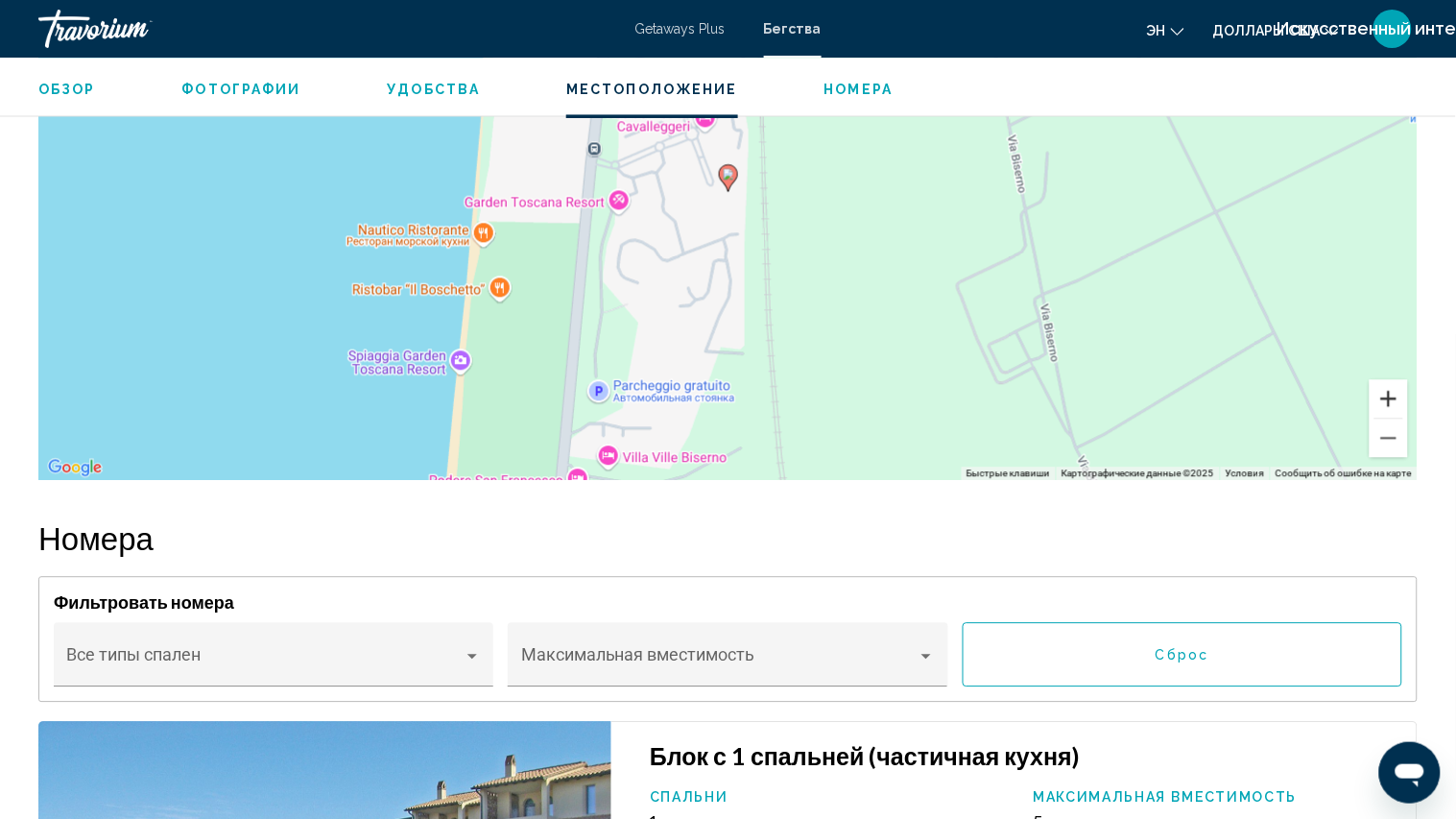 click at bounding box center [1389, 398] 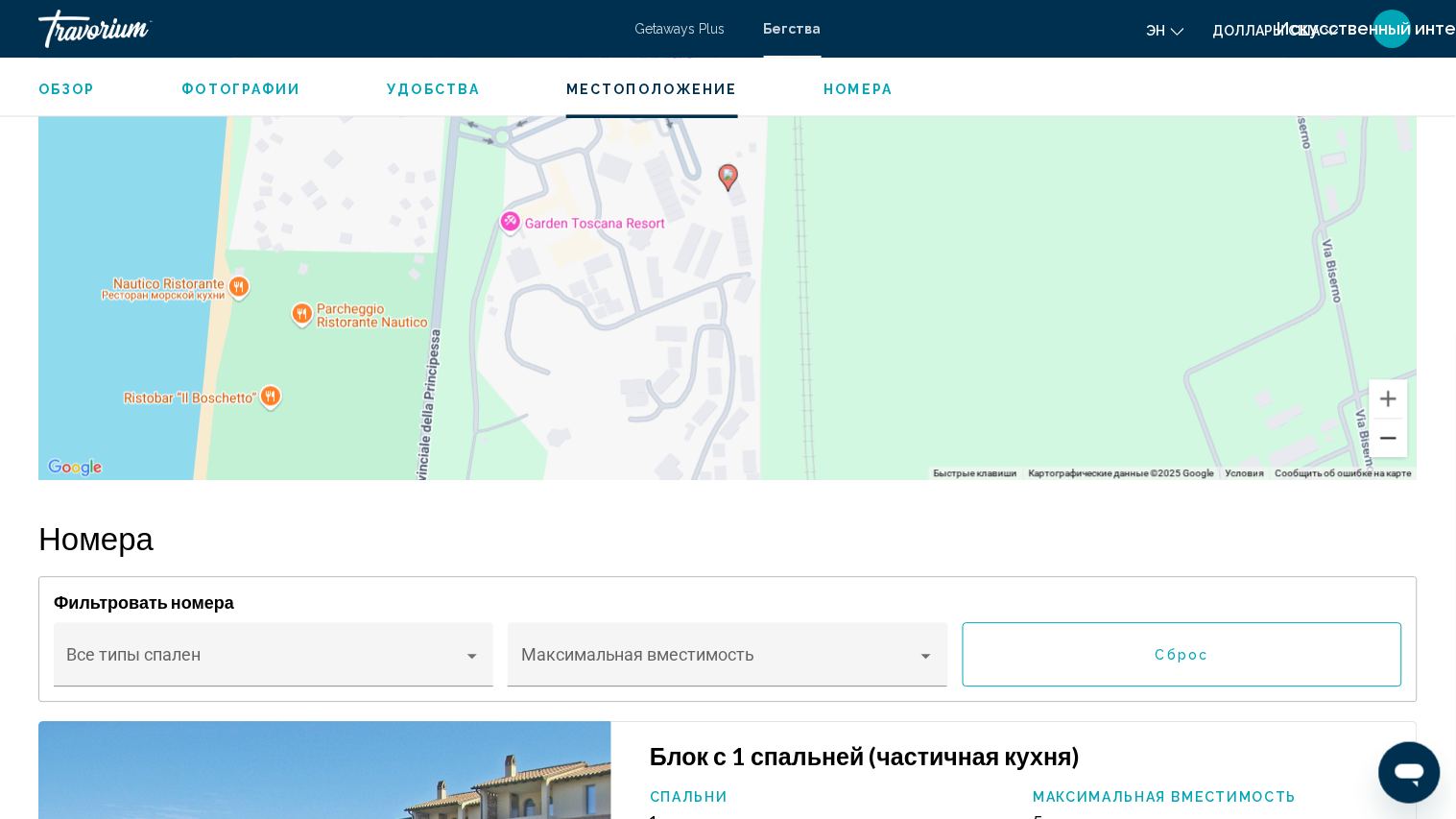 click at bounding box center (1389, 438) 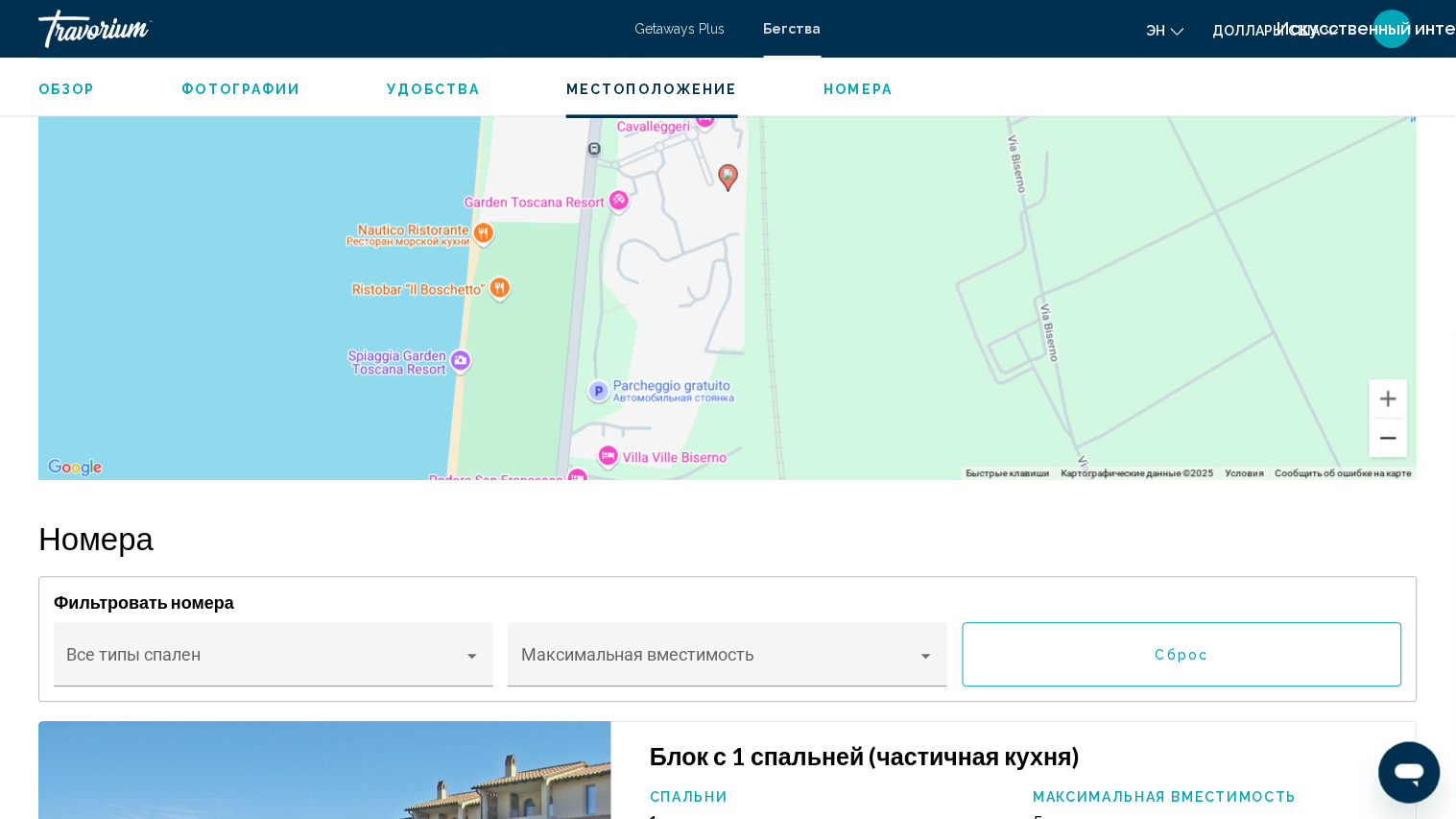 click at bounding box center [1389, 438] 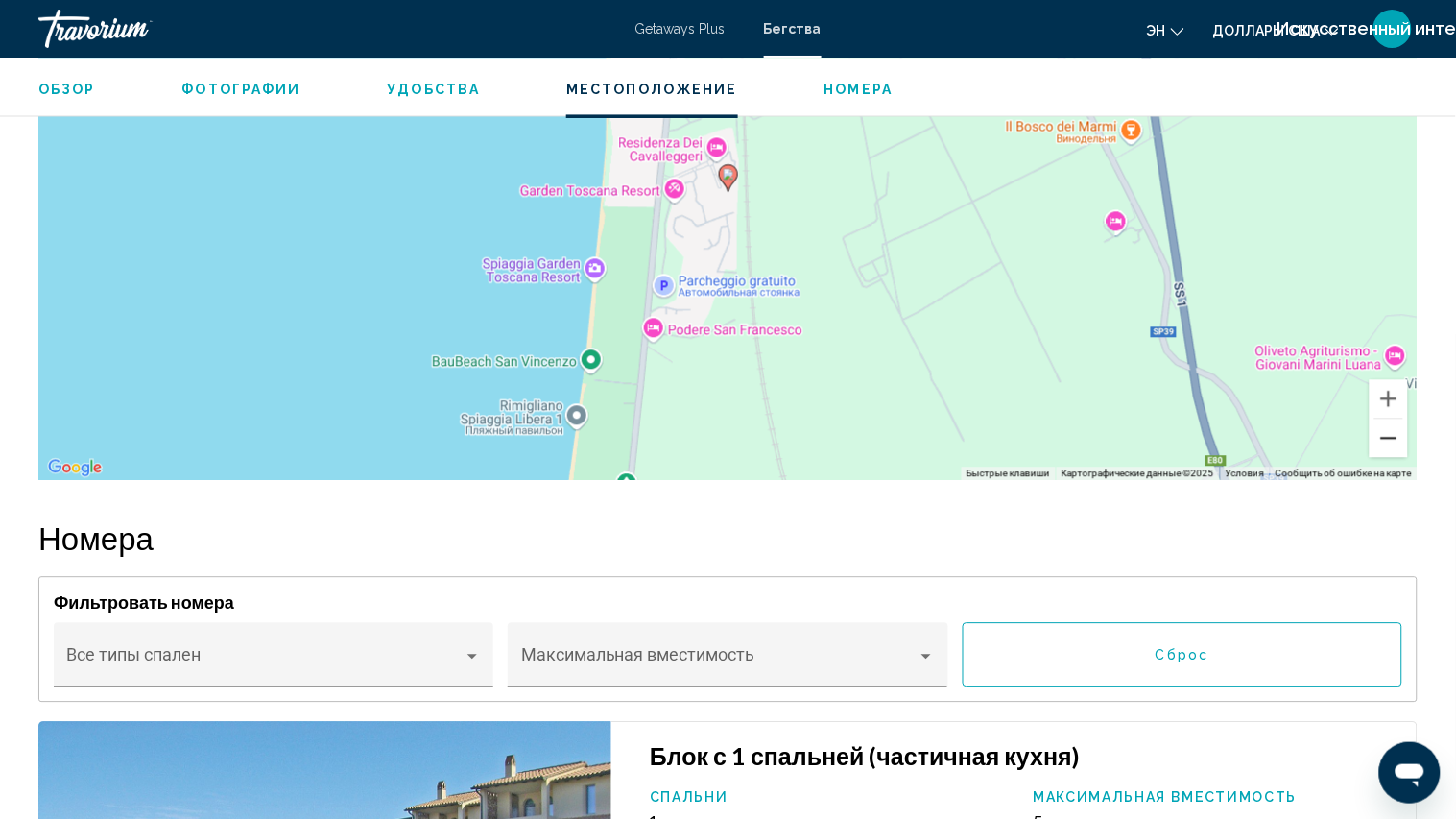 click at bounding box center (1389, 438) 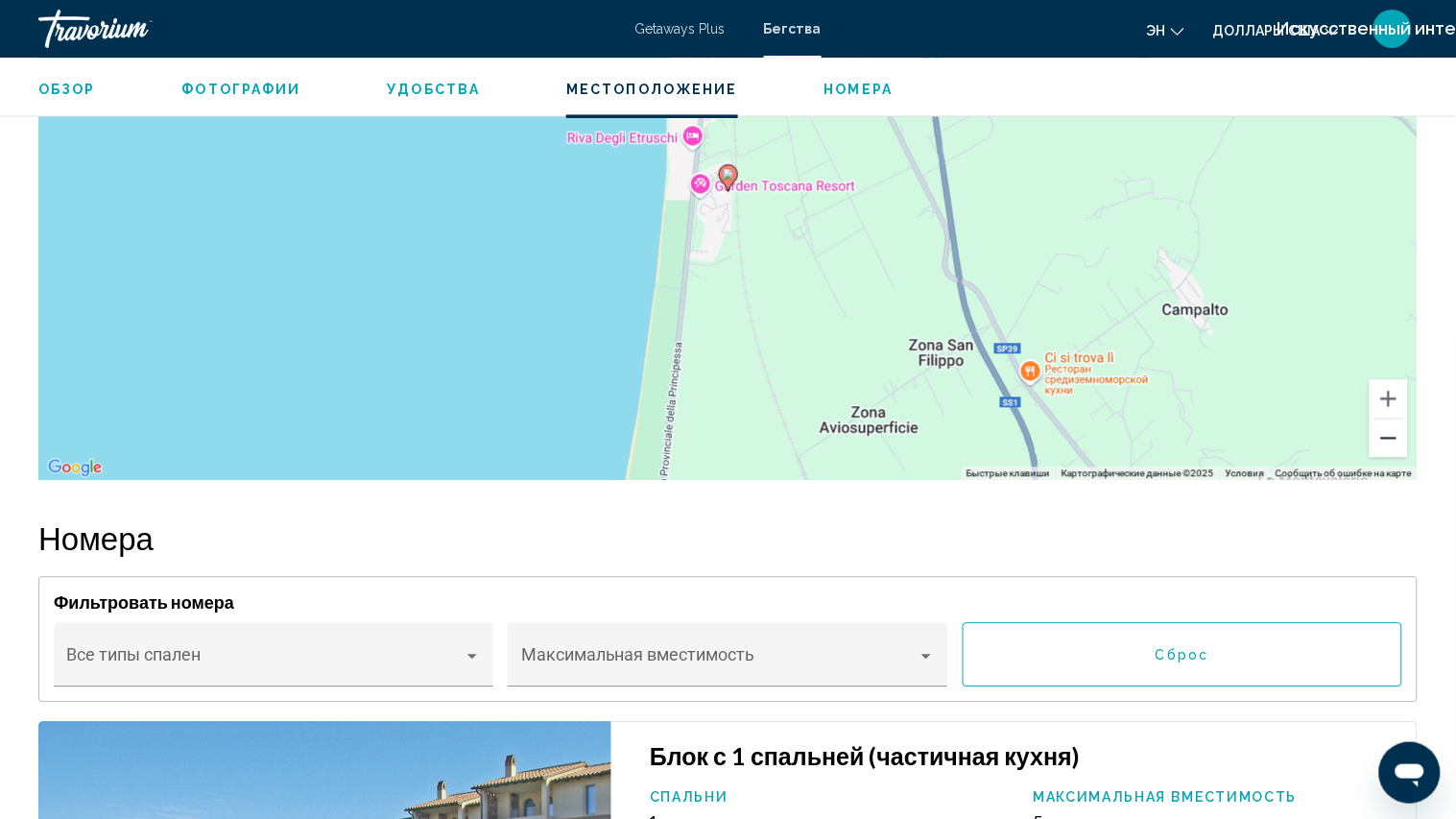 click at bounding box center (1389, 438) 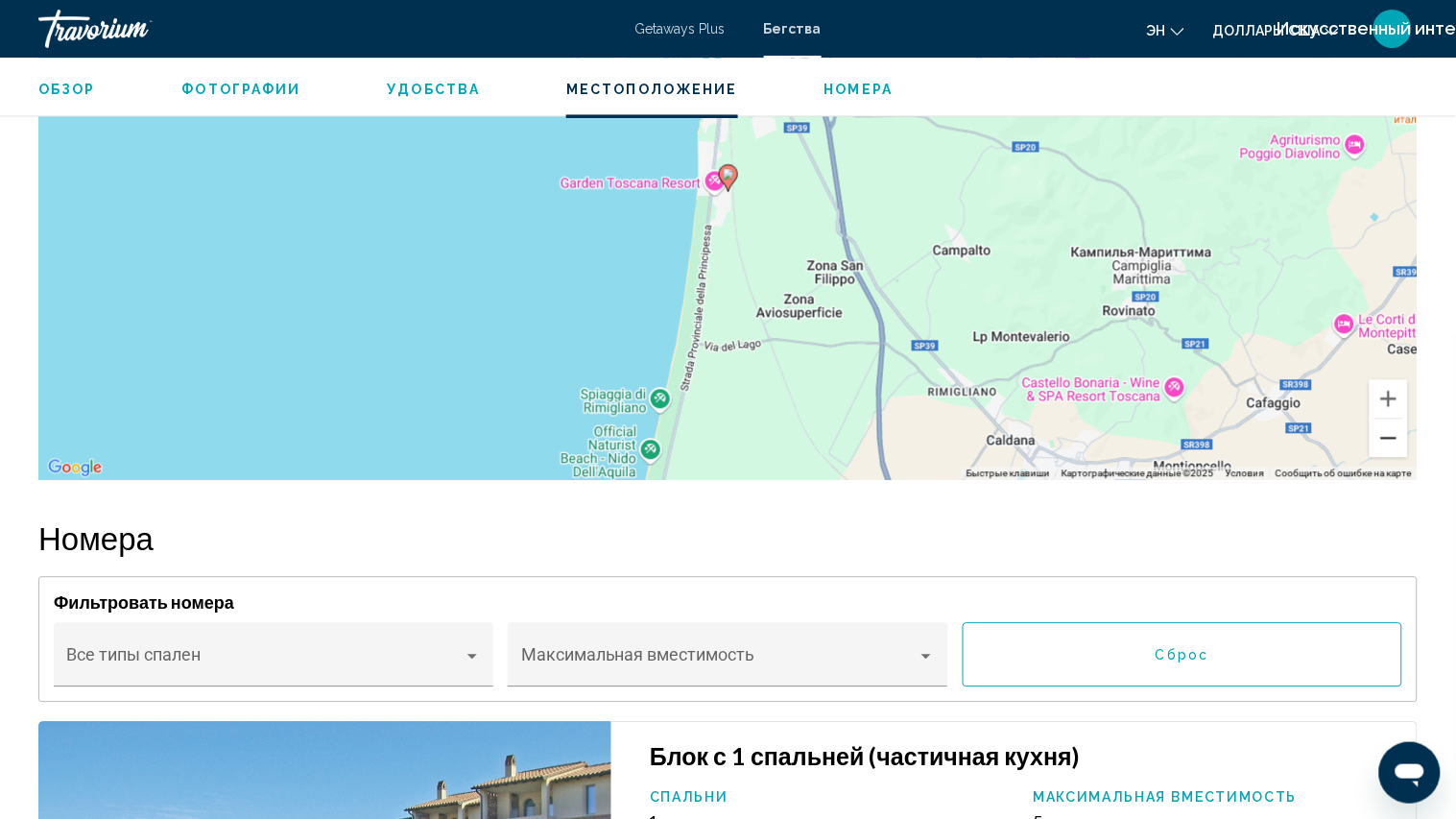 click at bounding box center (1389, 438) 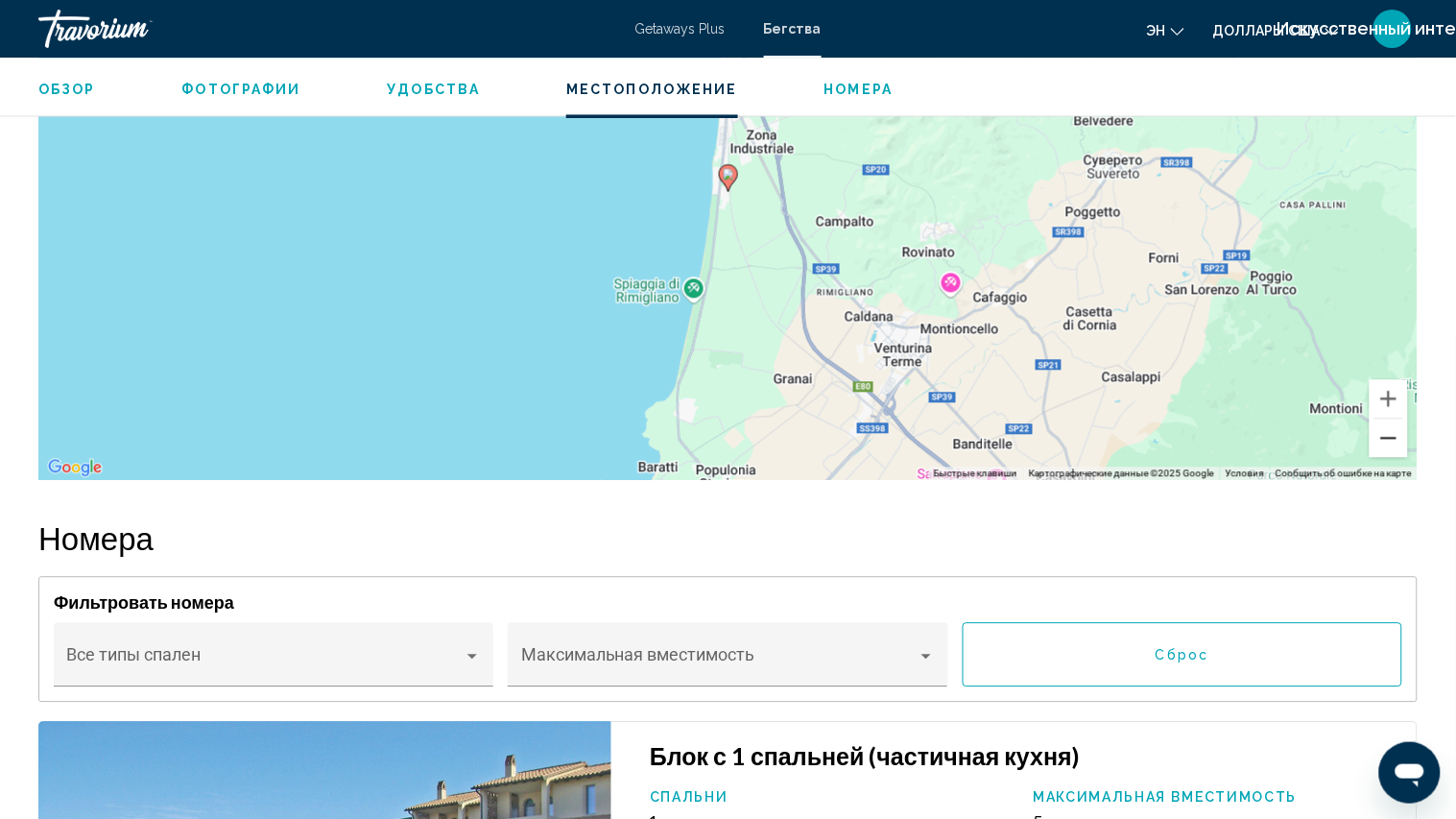 click at bounding box center [1389, 438] 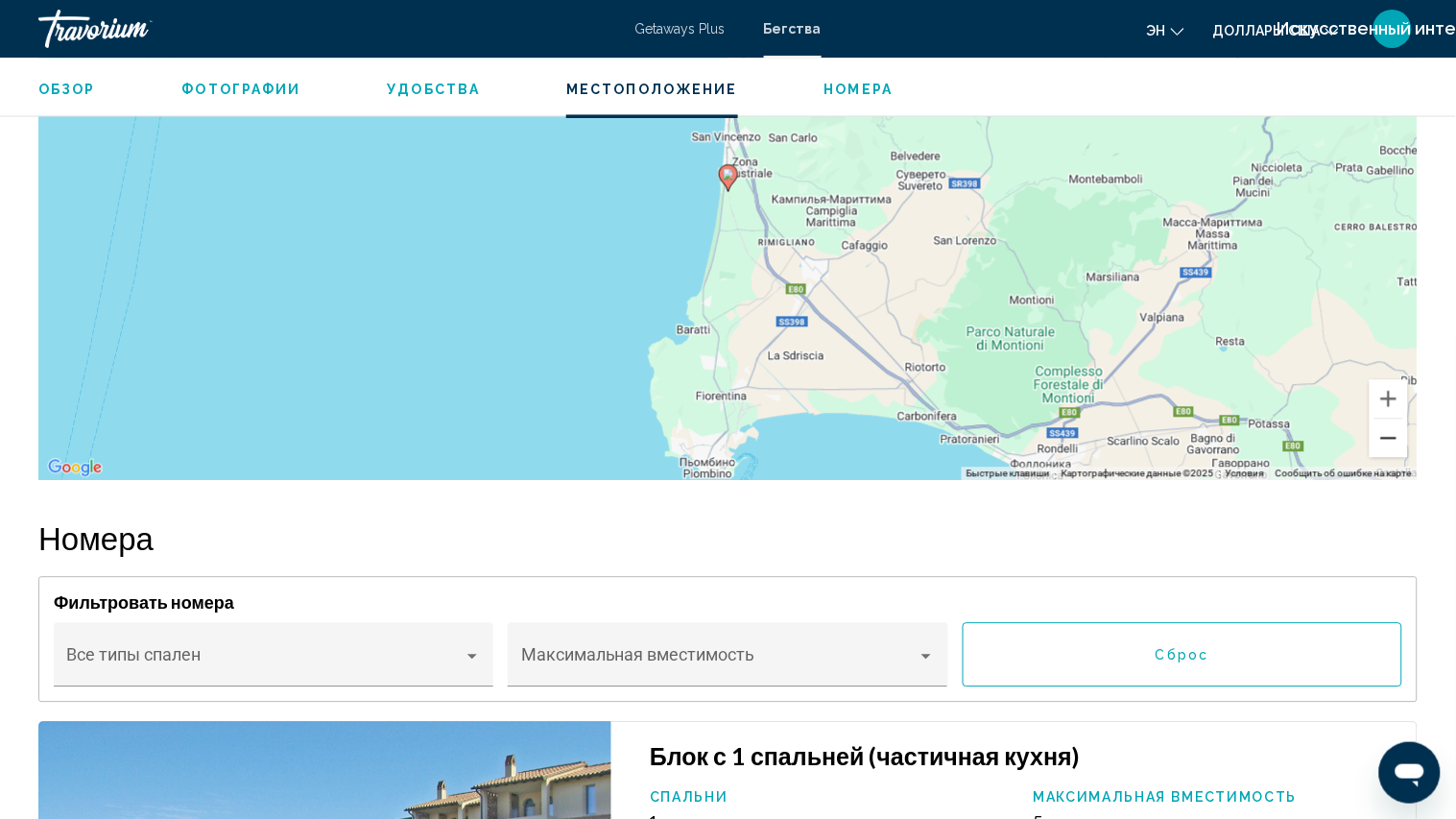 click at bounding box center (1389, 438) 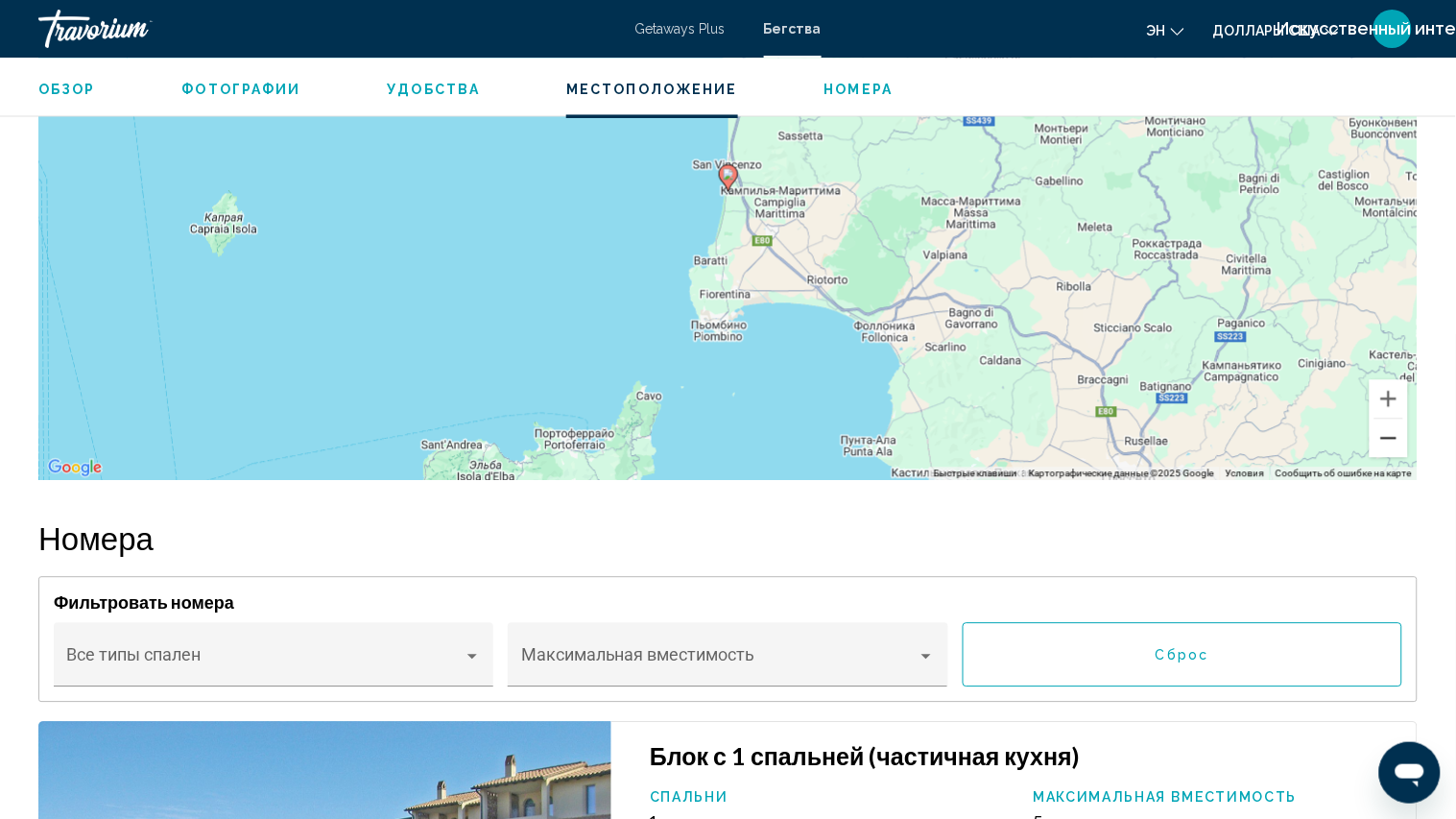 click at bounding box center (1389, 438) 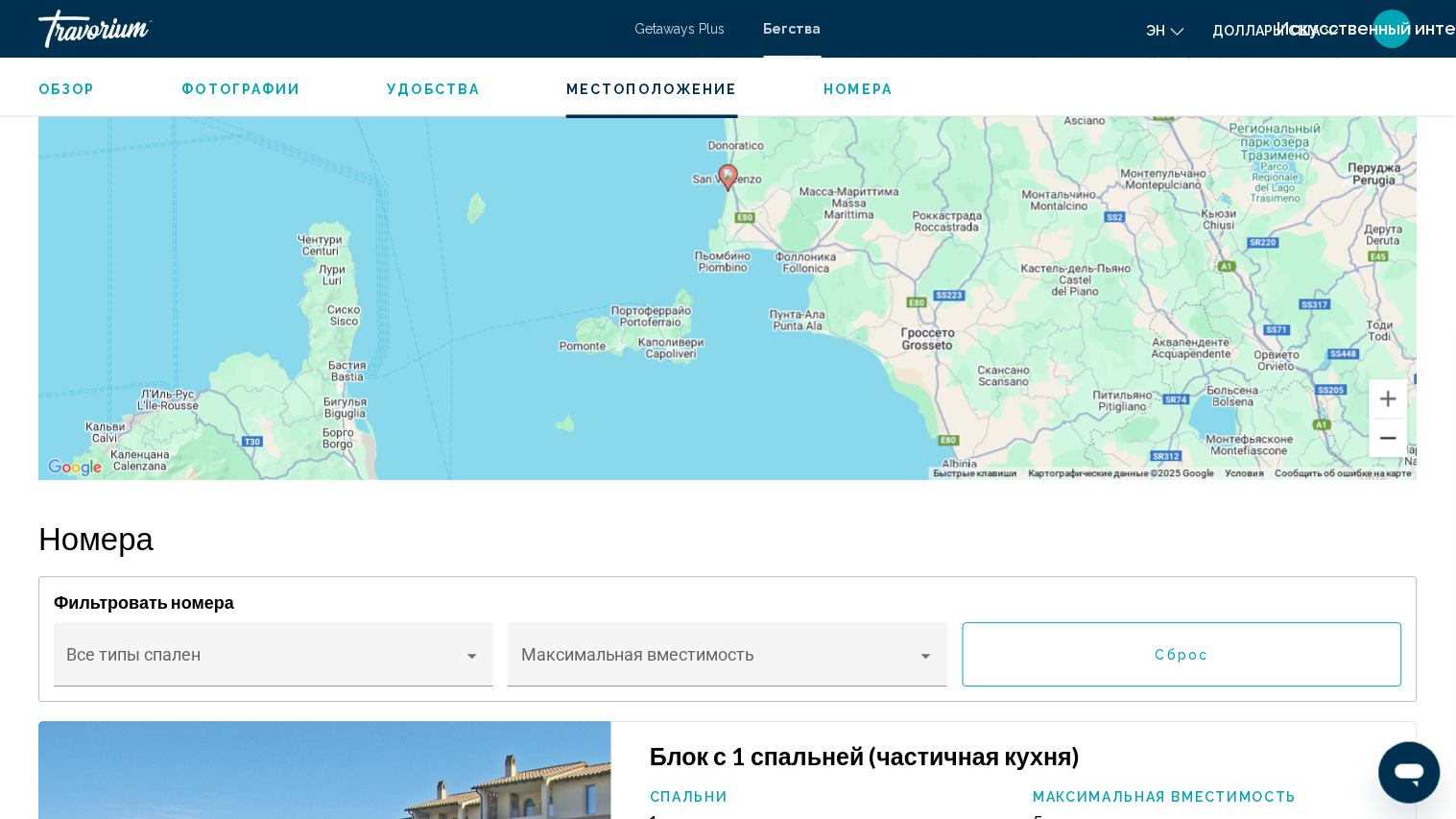 click at bounding box center [1389, 438] 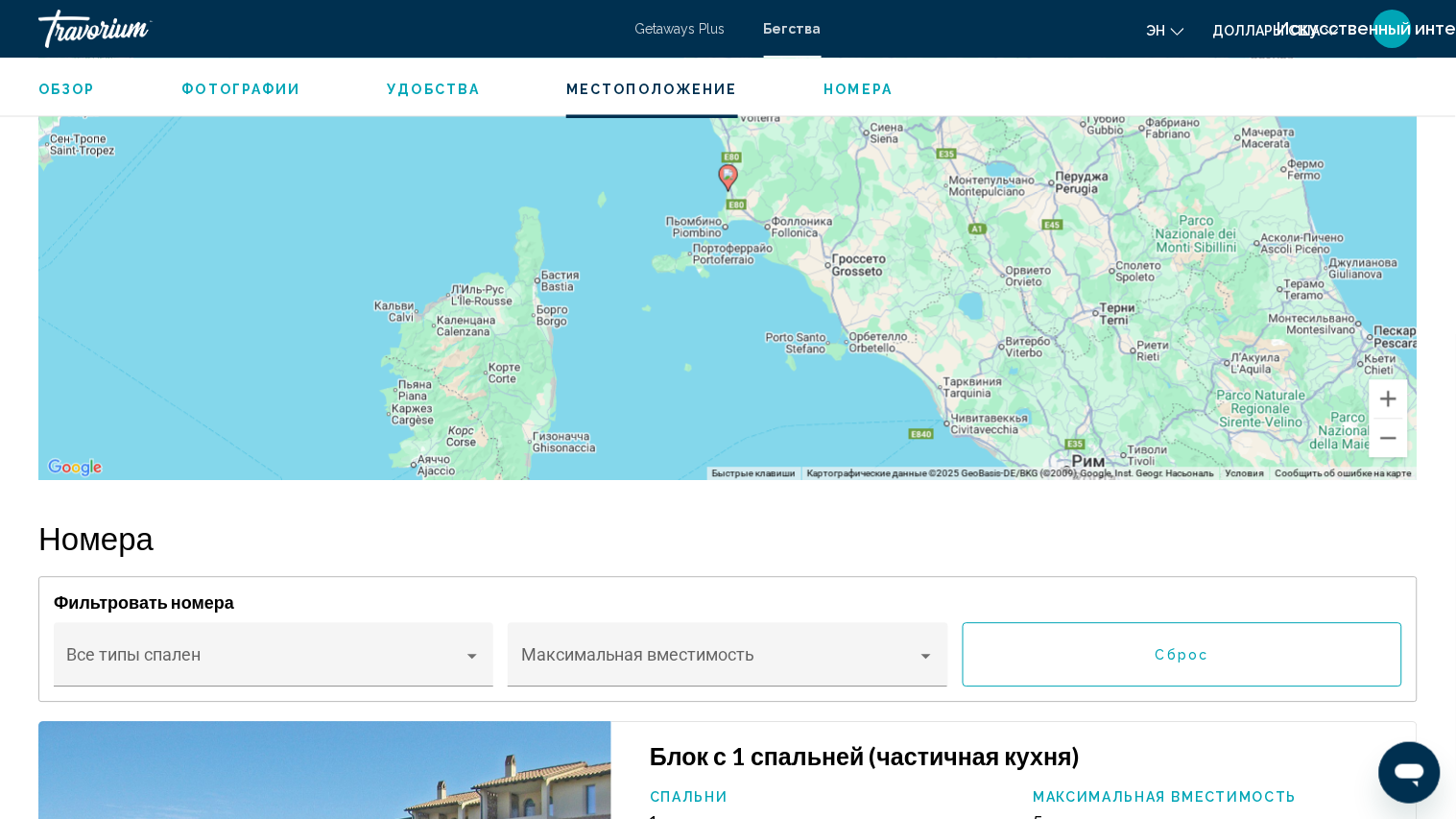 click at bounding box center (1389, -67) 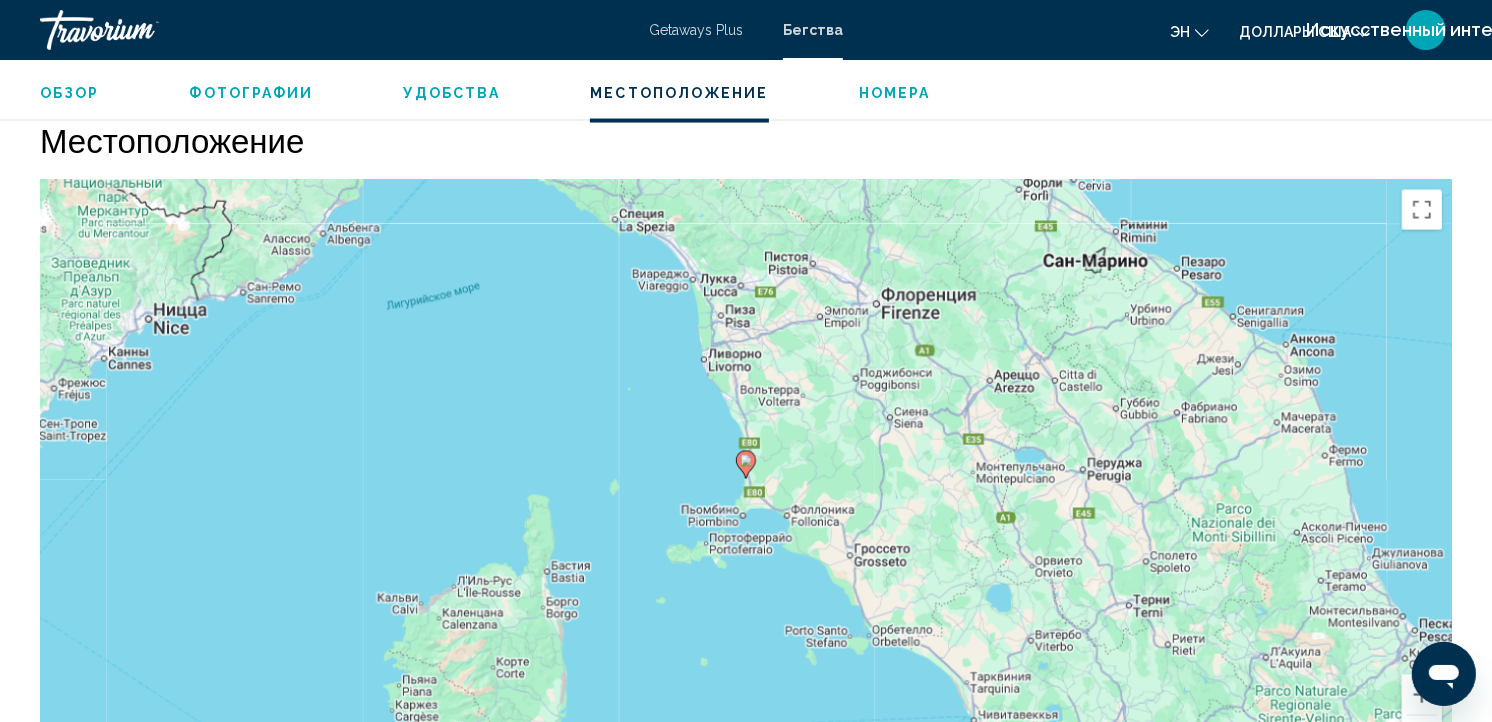 click on "Номера" at bounding box center (895, 93) 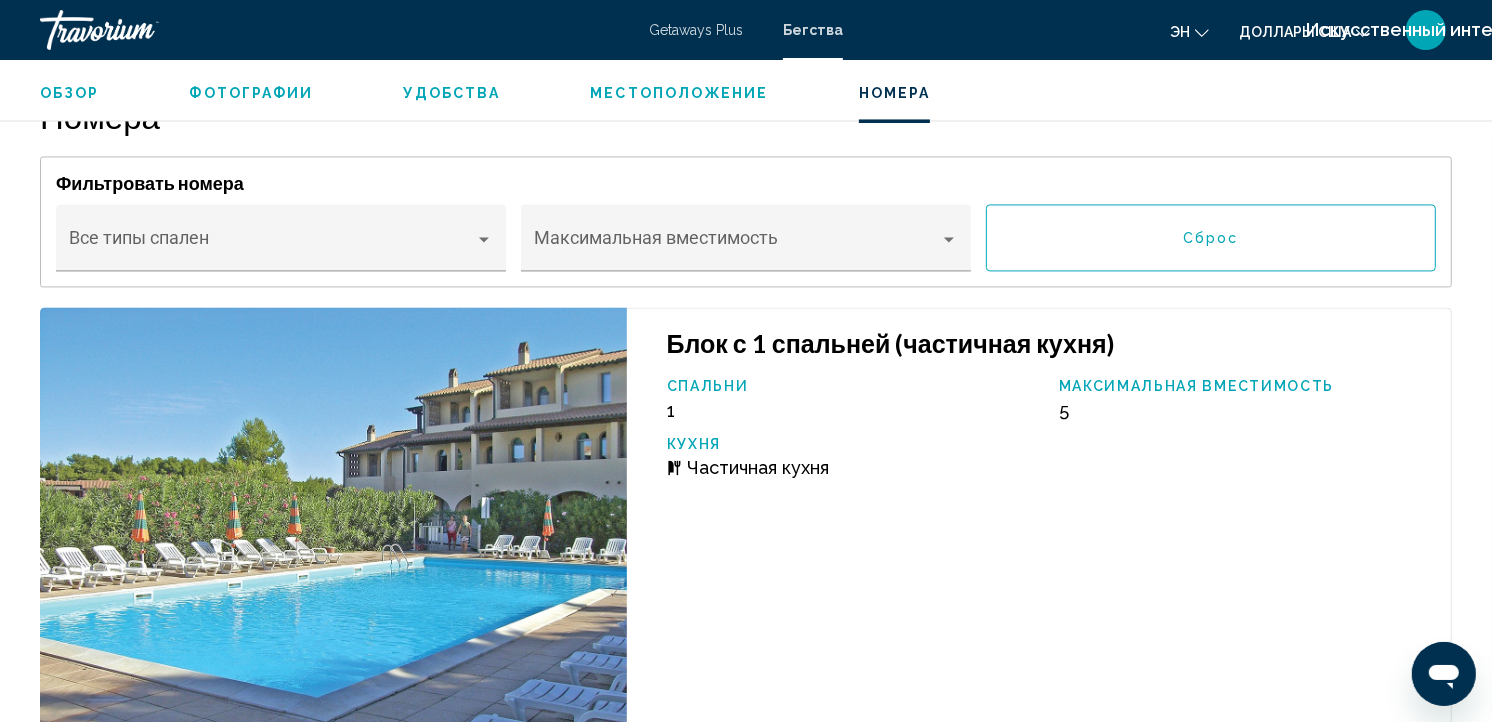 scroll, scrollTop: 3575, scrollLeft: 0, axis: vertical 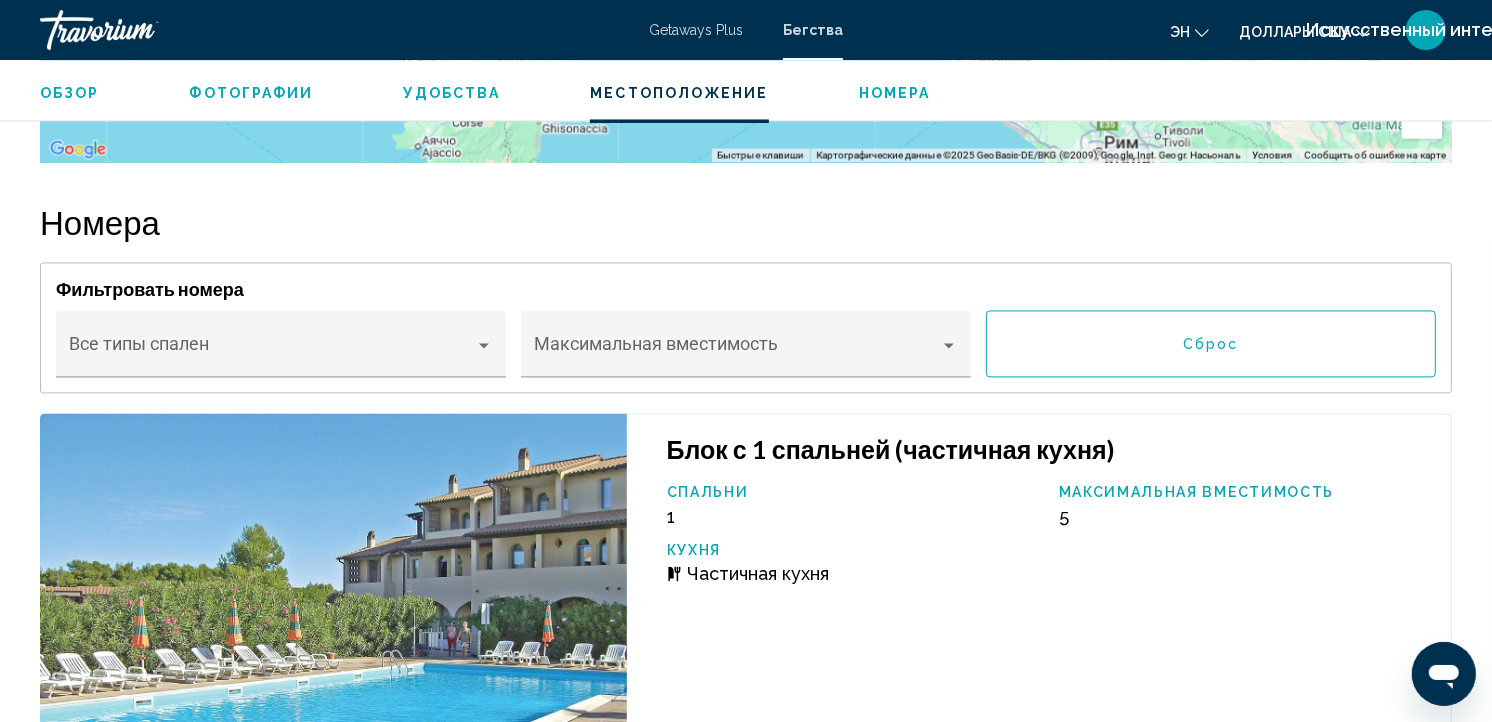 click on "Фотографии" at bounding box center [252, 93] 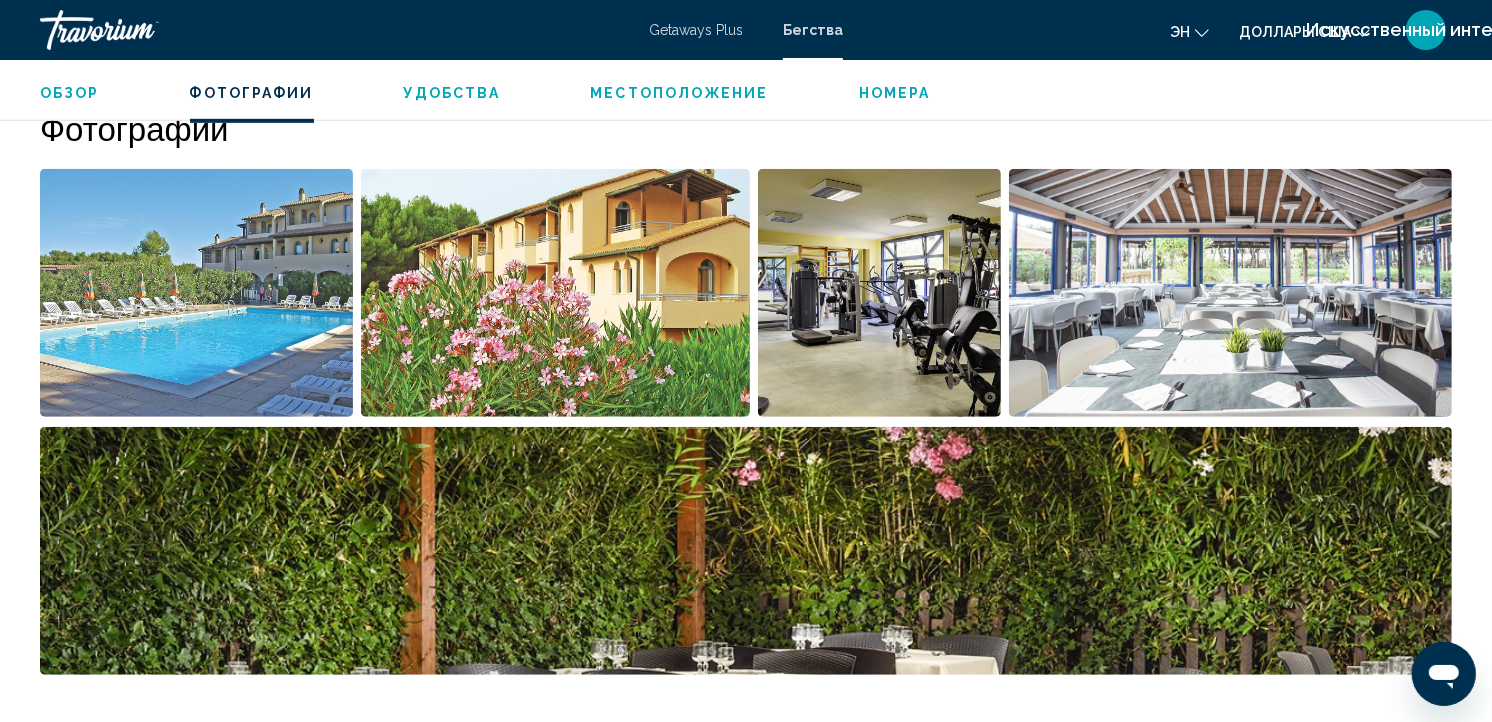 scroll, scrollTop: 907, scrollLeft: 0, axis: vertical 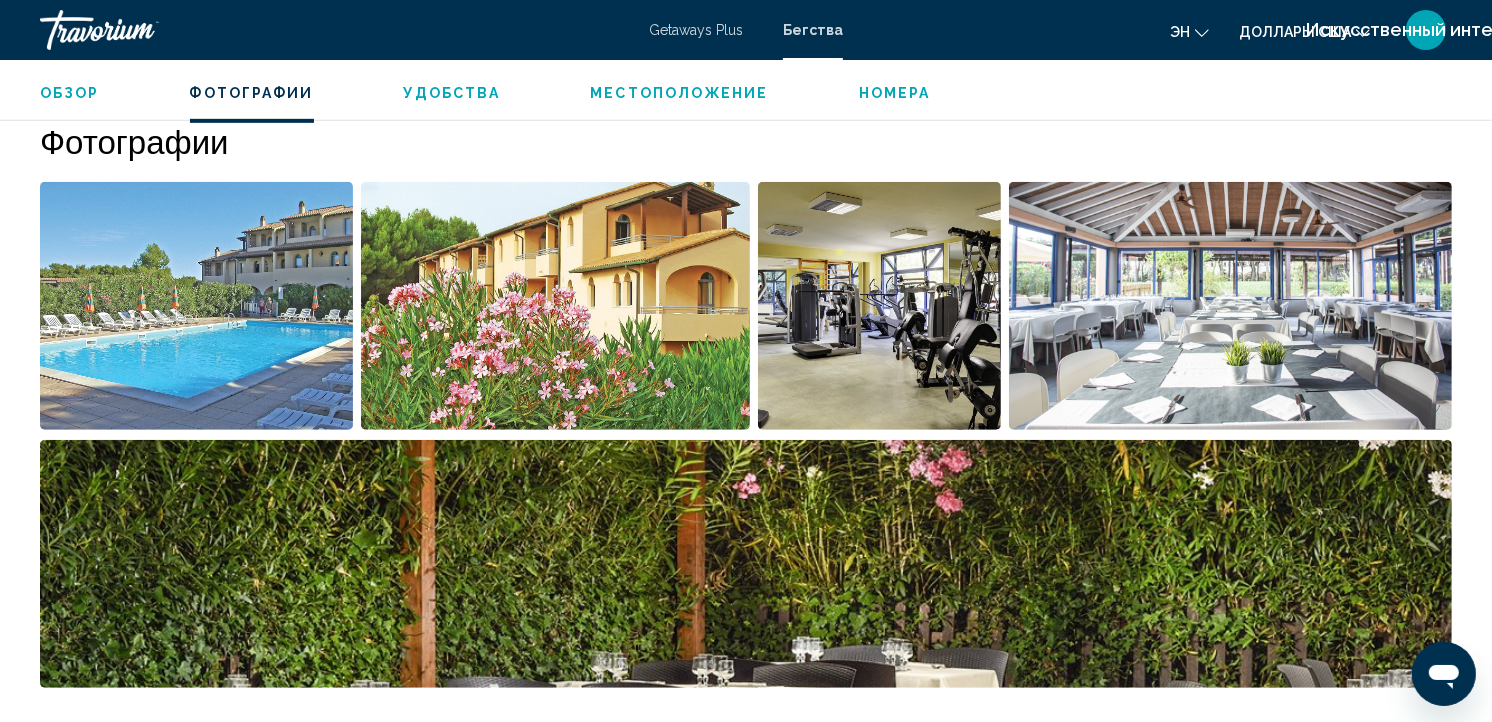 click at bounding box center [1230, 306] 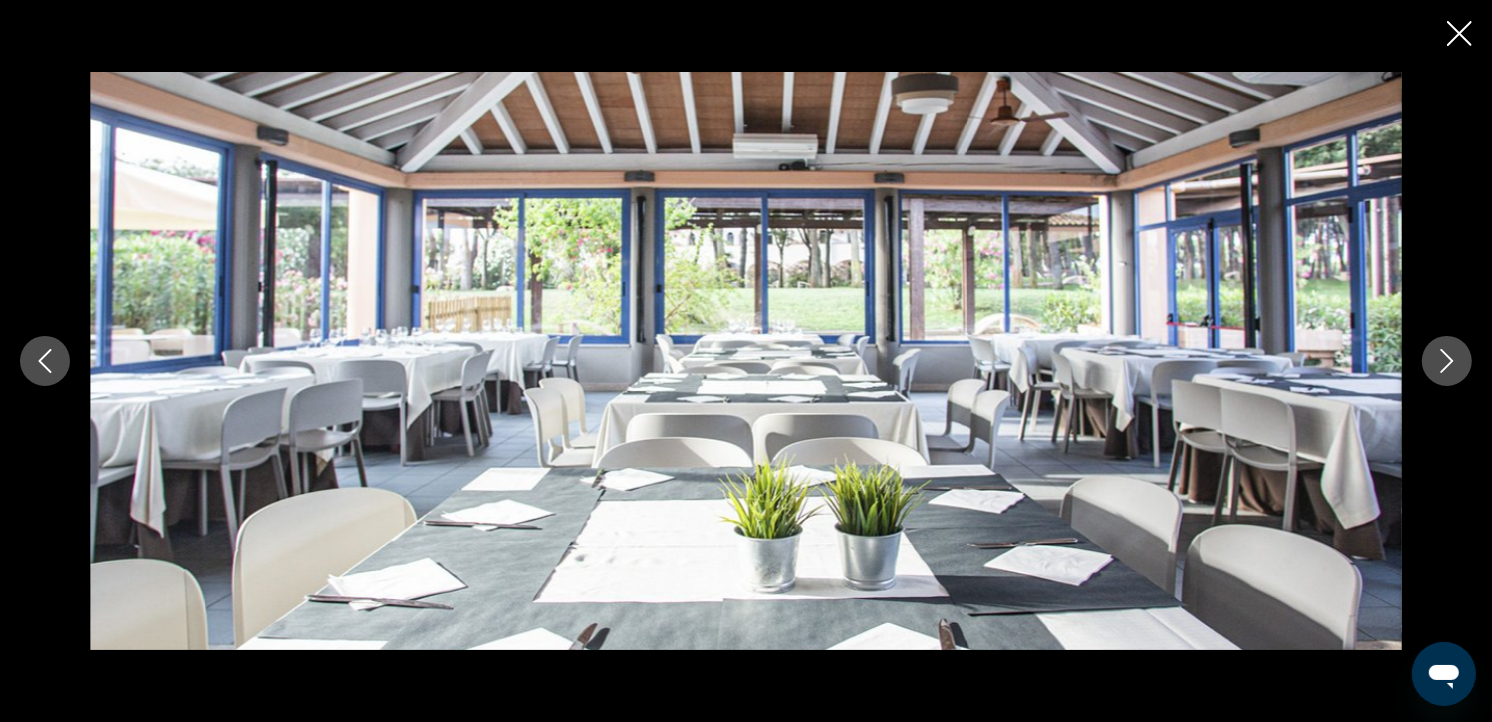 click 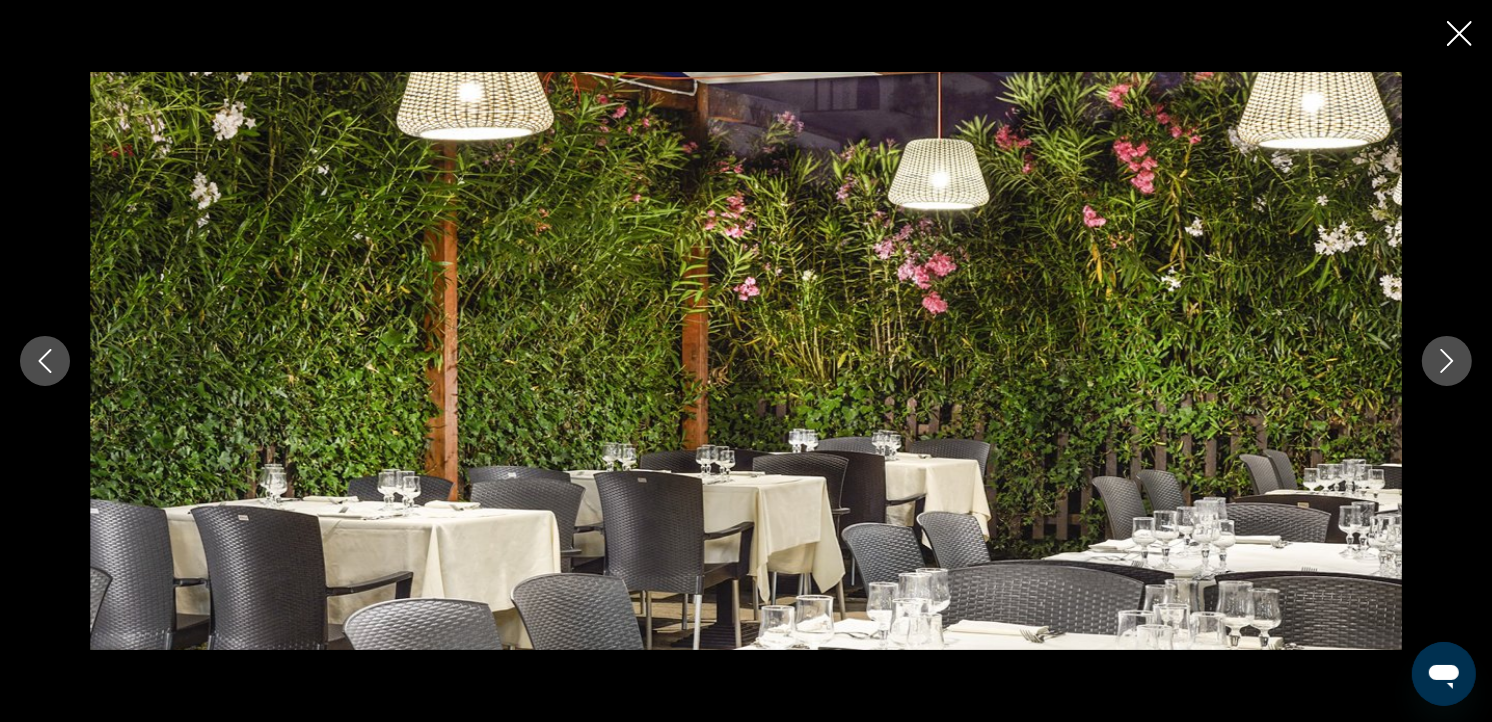 click 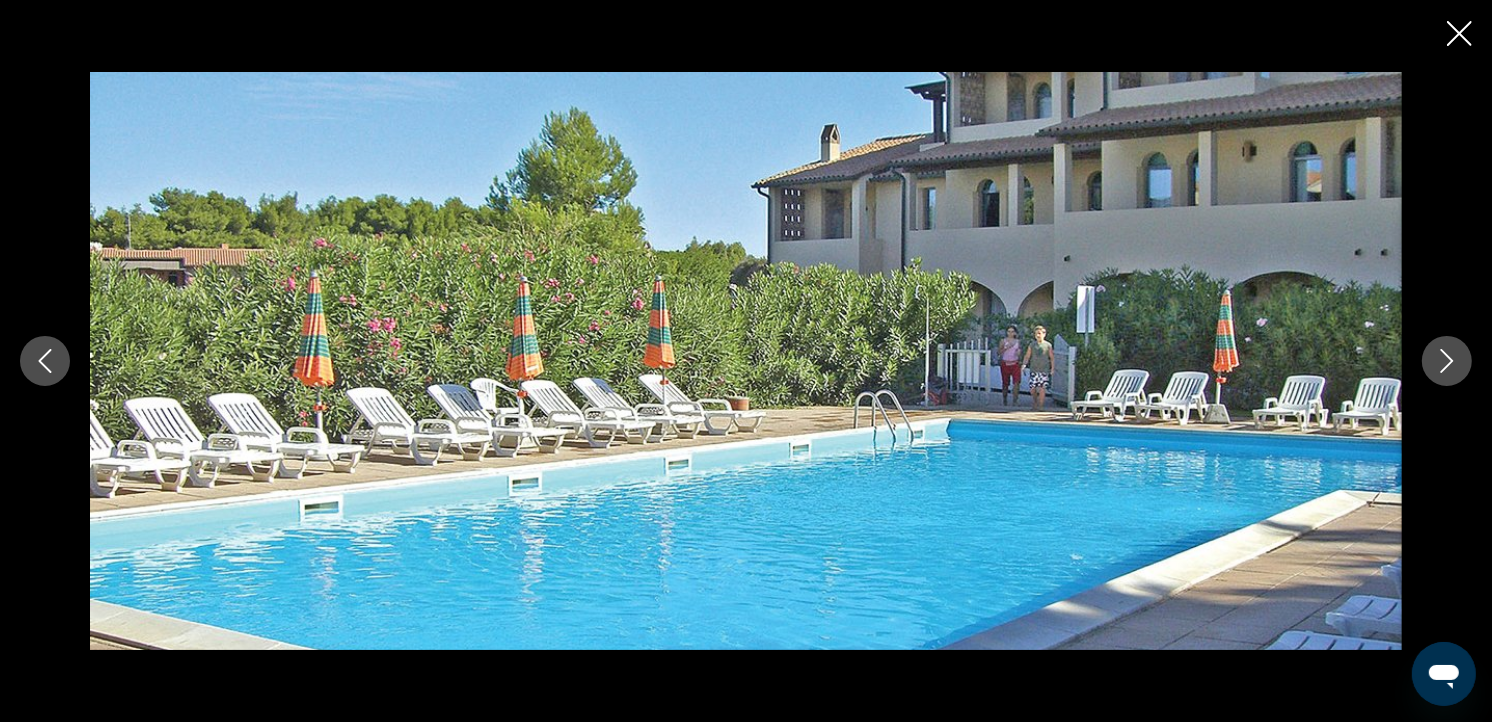 click 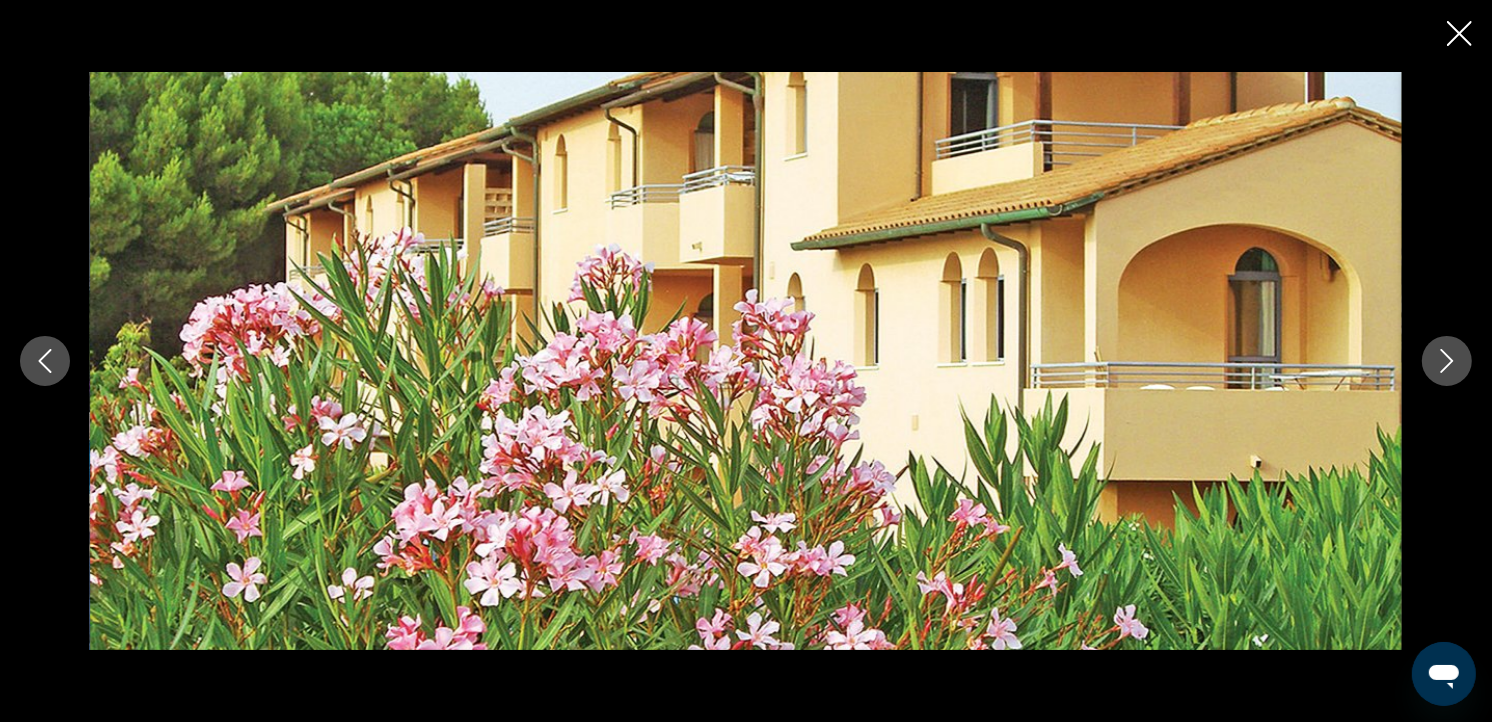 click 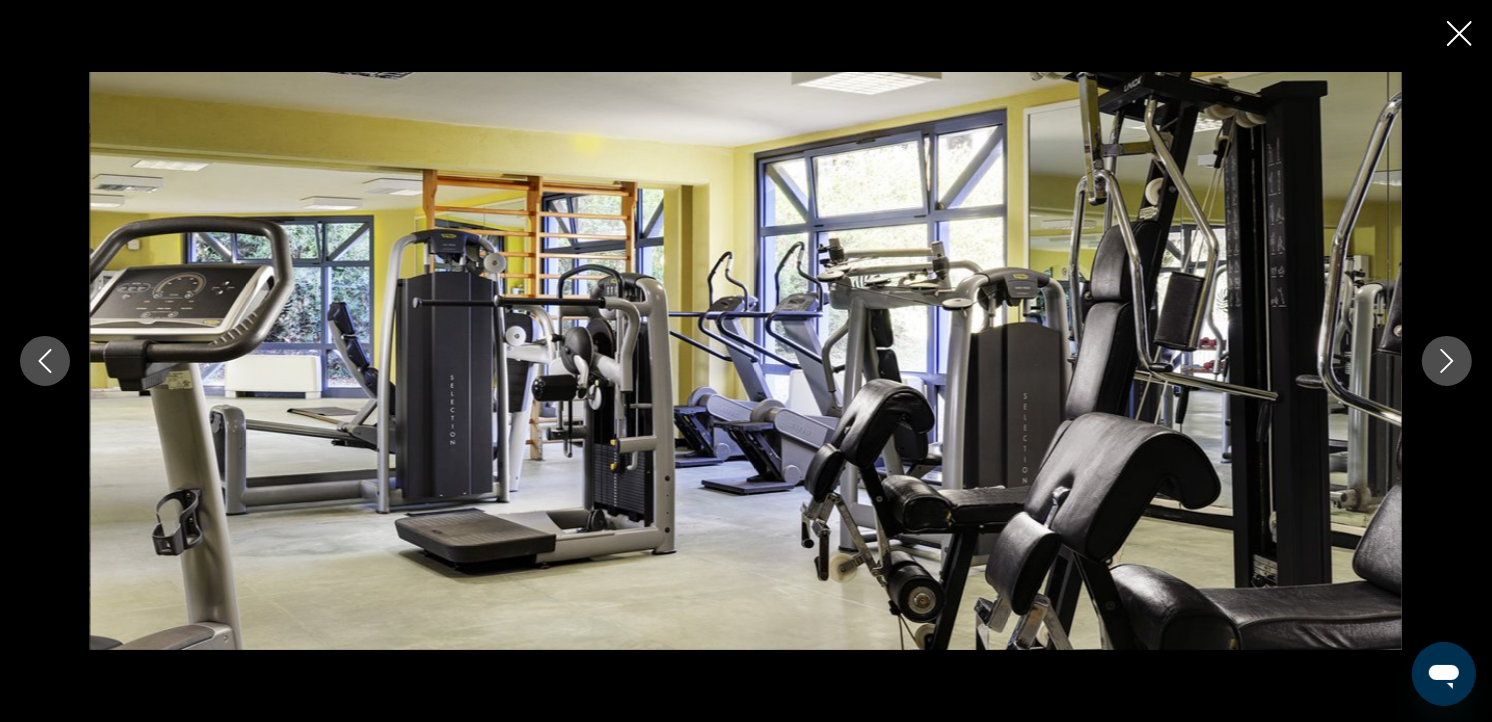 click 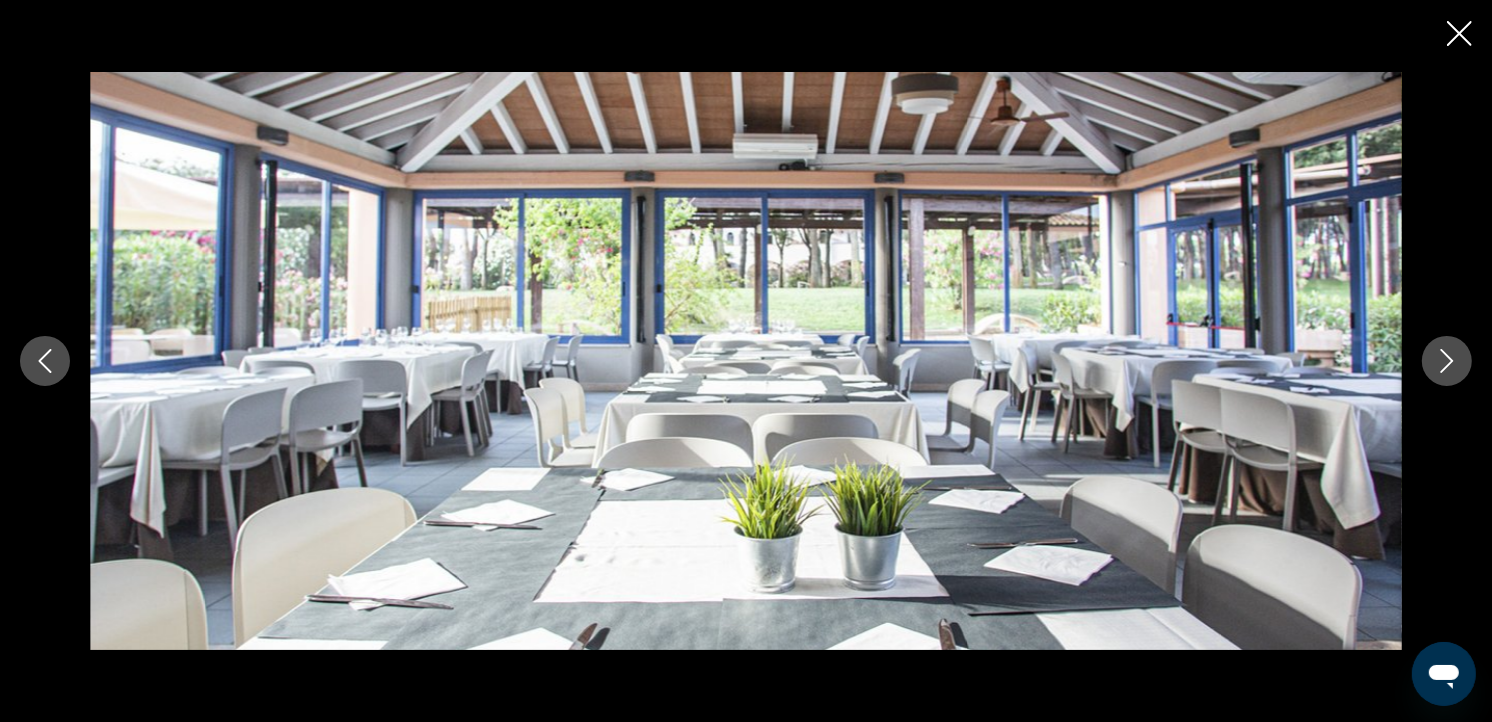click 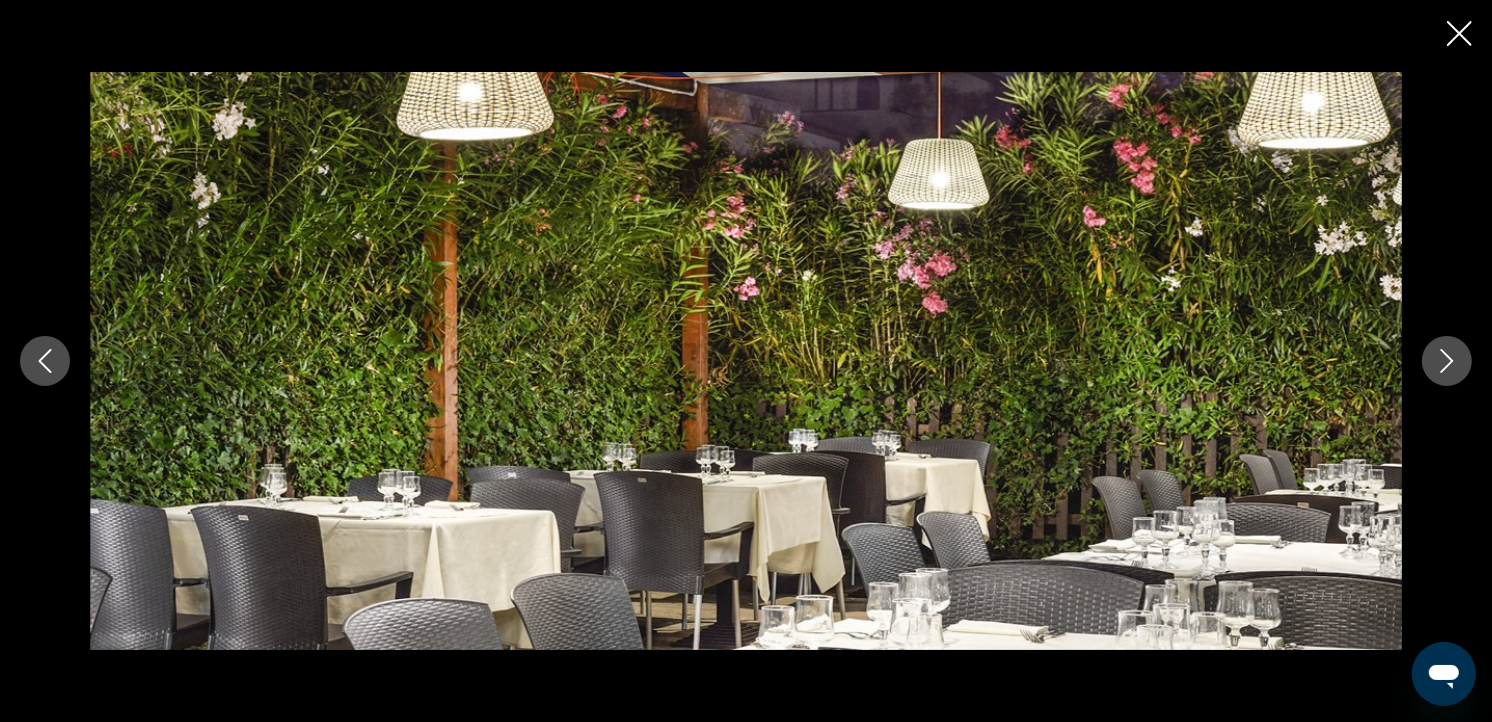 click 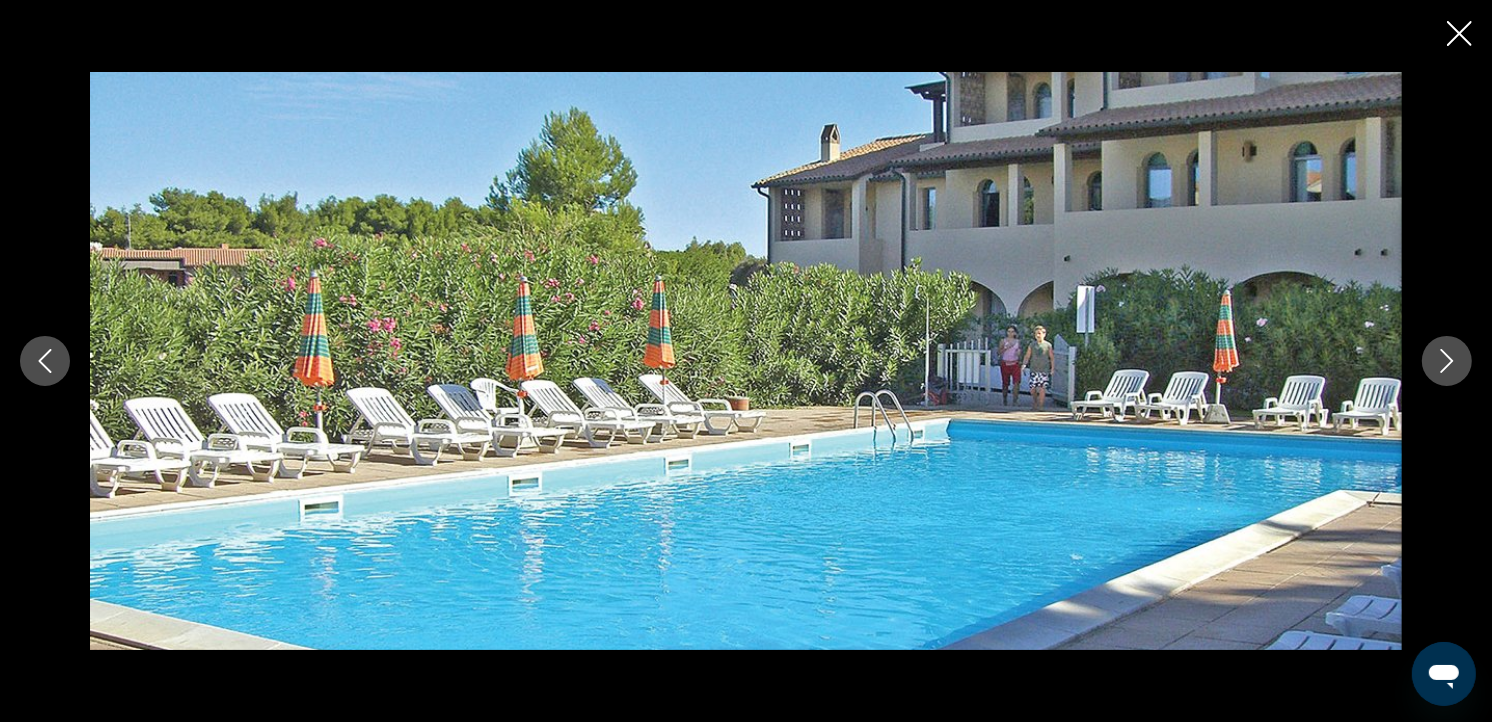 click 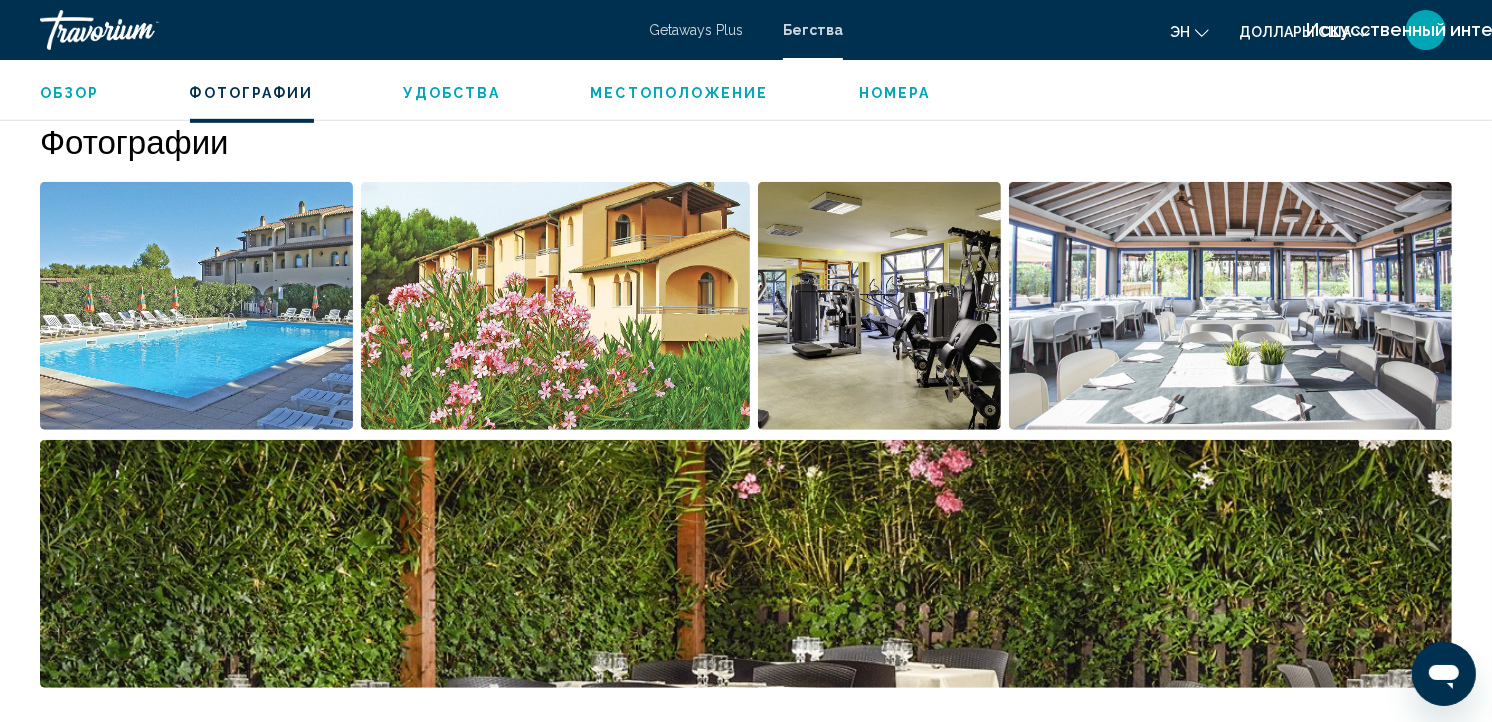 click on "Удобства" at bounding box center [452, 93] 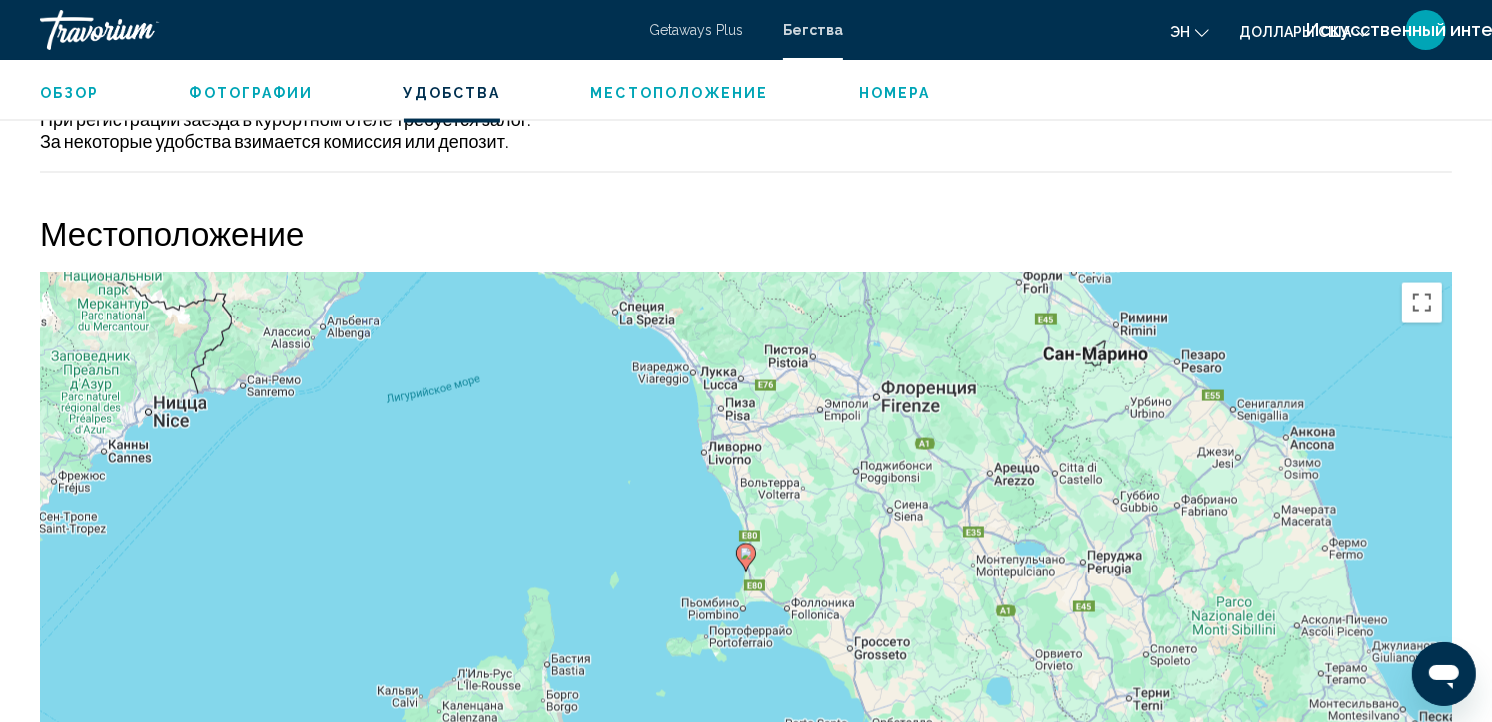 scroll, scrollTop: 2863, scrollLeft: 0, axis: vertical 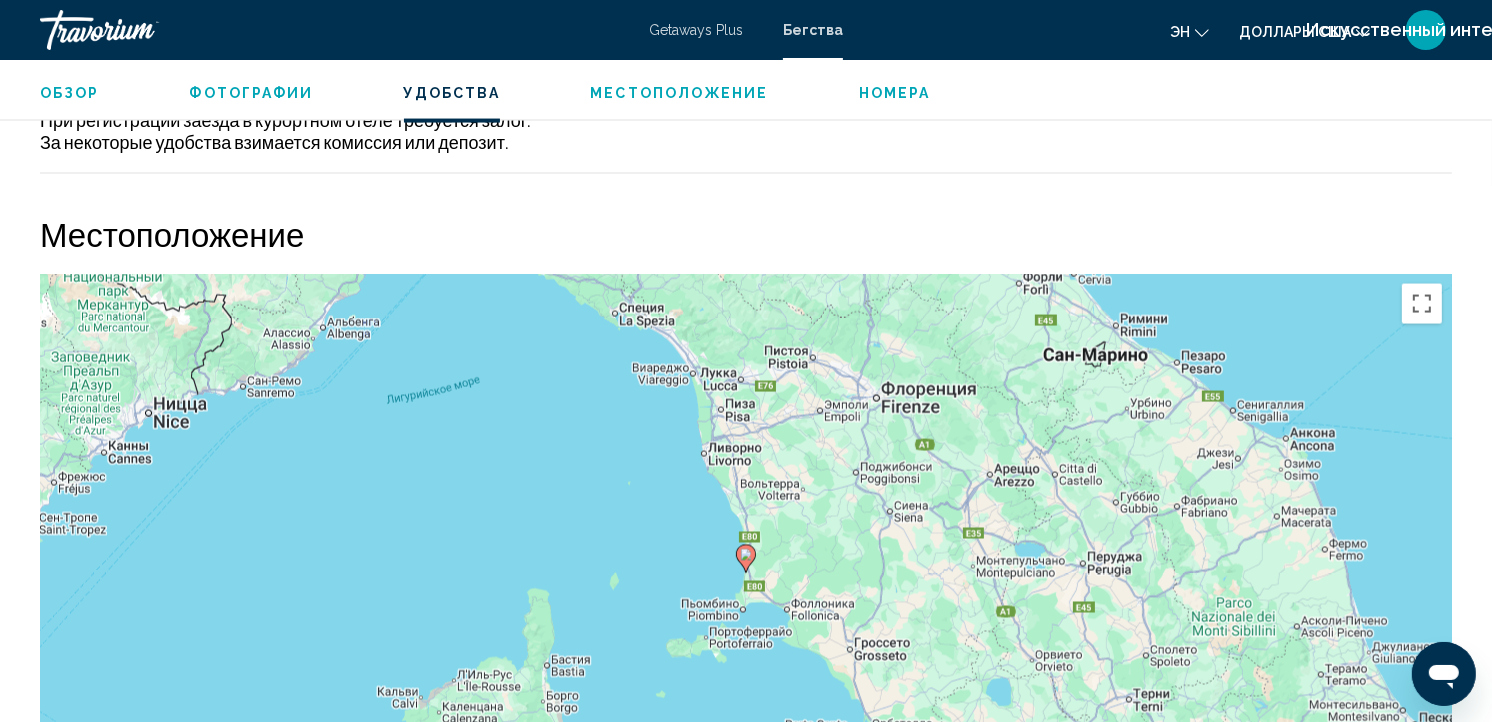 click on "Номера" at bounding box center (895, 93) 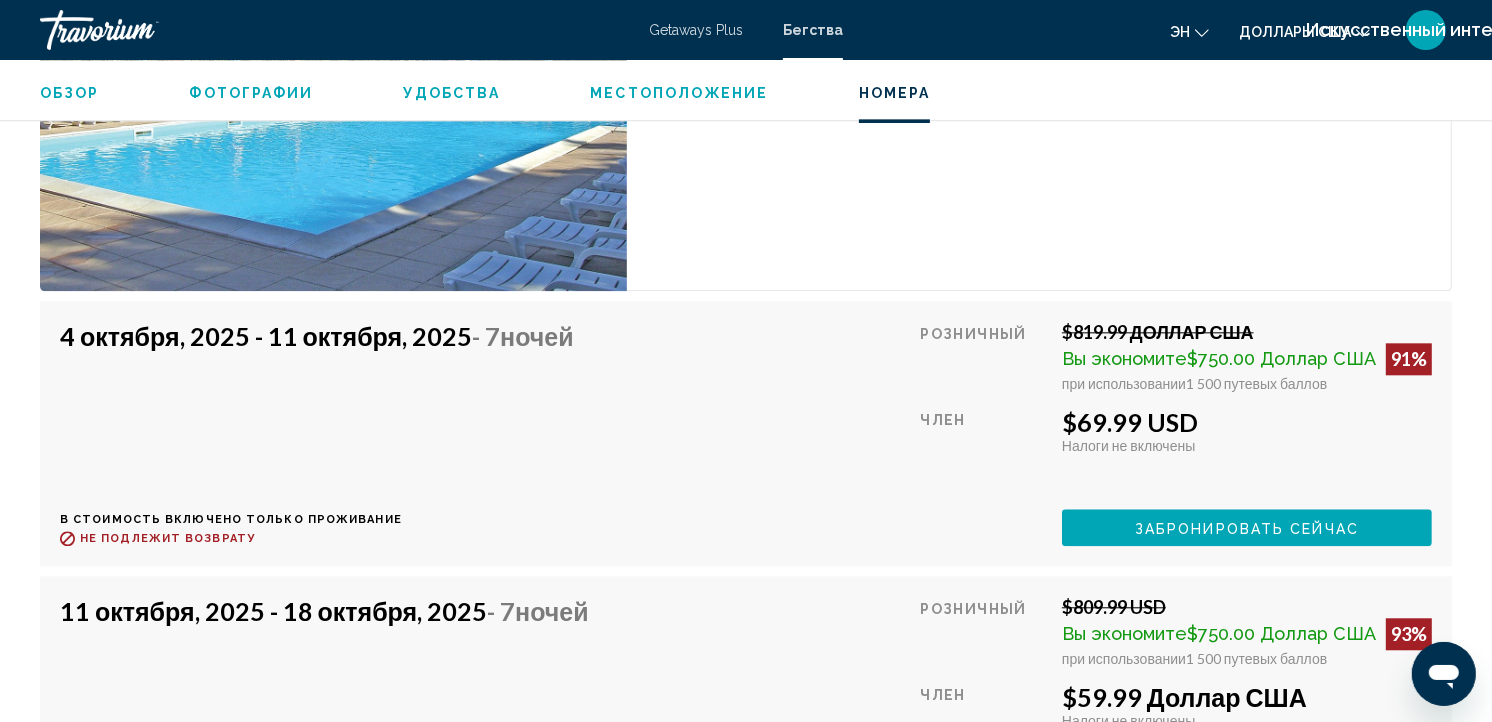 scroll, scrollTop: 3964, scrollLeft: 0, axis: vertical 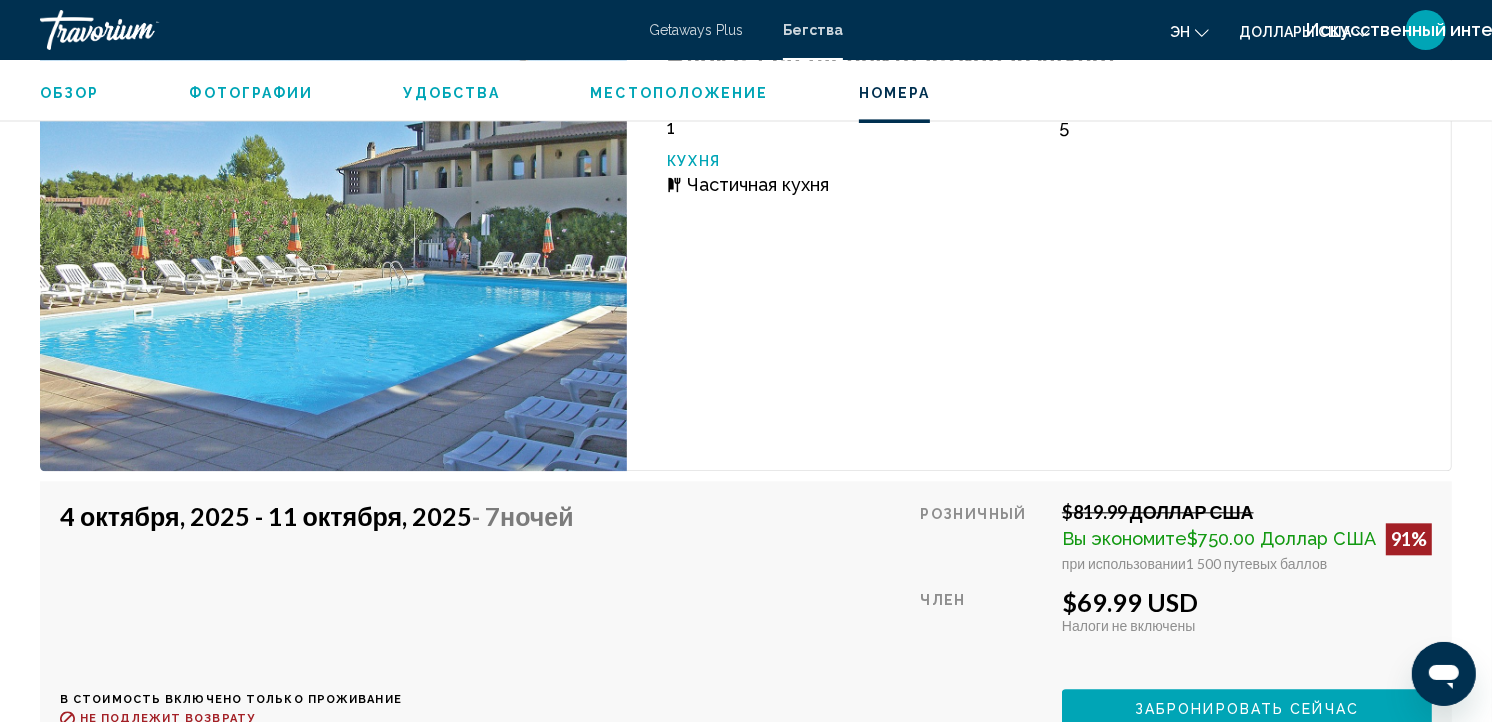 click on "Местоположение" at bounding box center (679, 93) 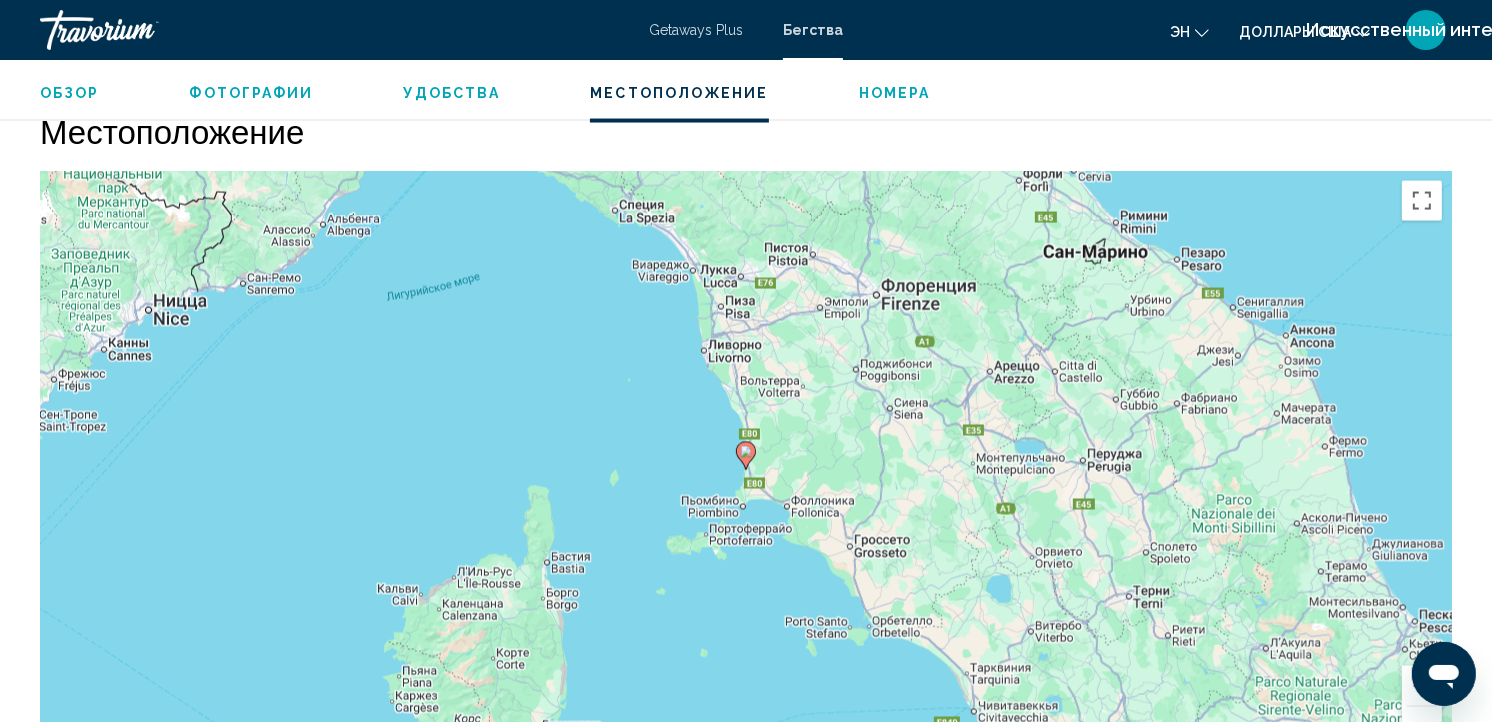 scroll, scrollTop: 2957, scrollLeft: 0, axis: vertical 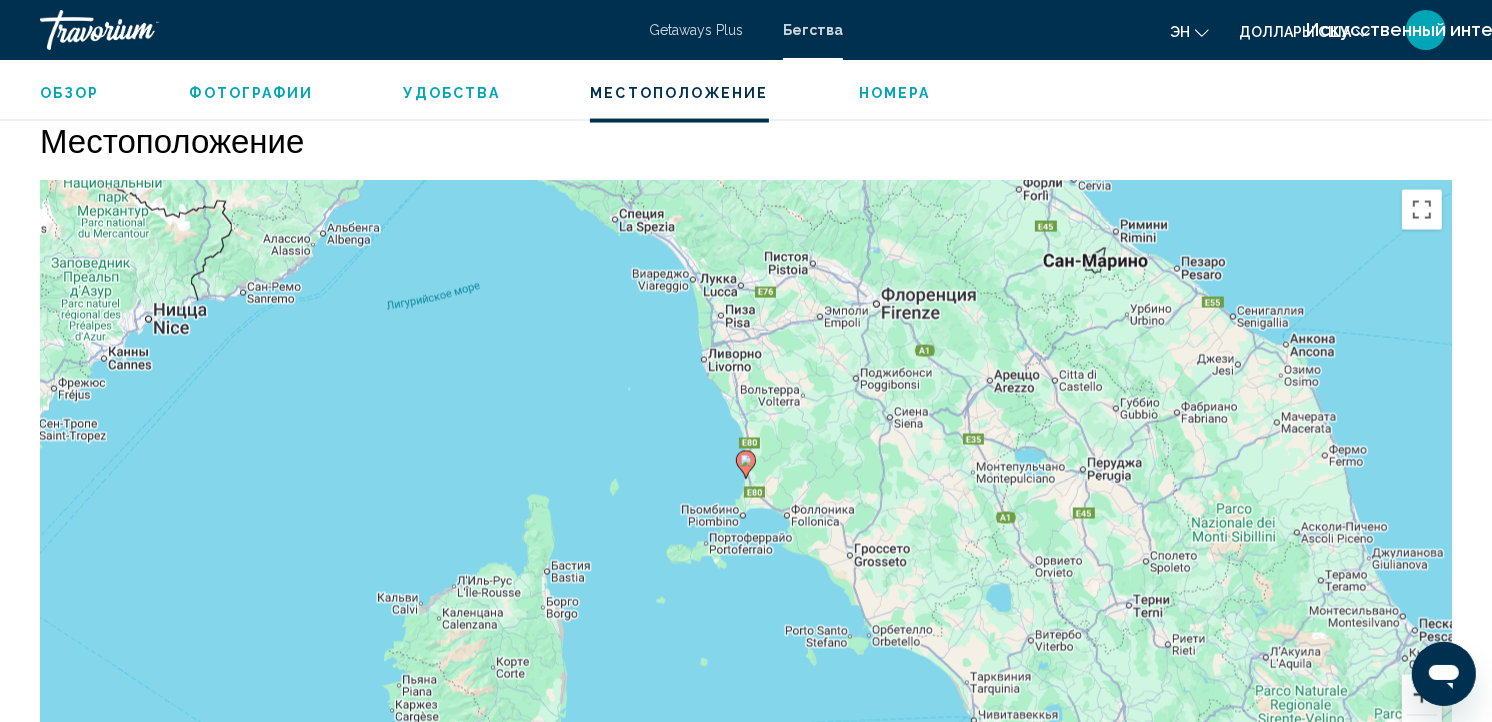 click at bounding box center (1422, 695) 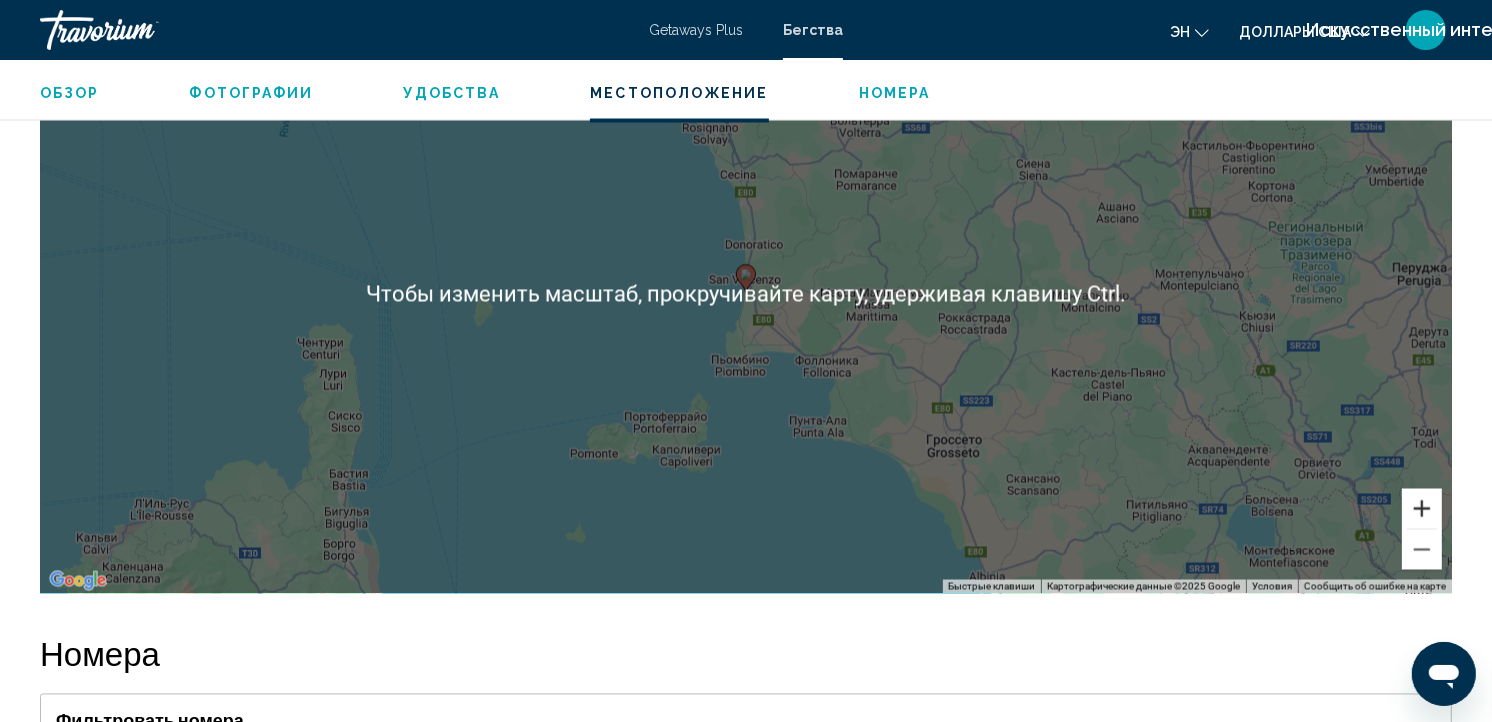 scroll, scrollTop: 3155, scrollLeft: 0, axis: vertical 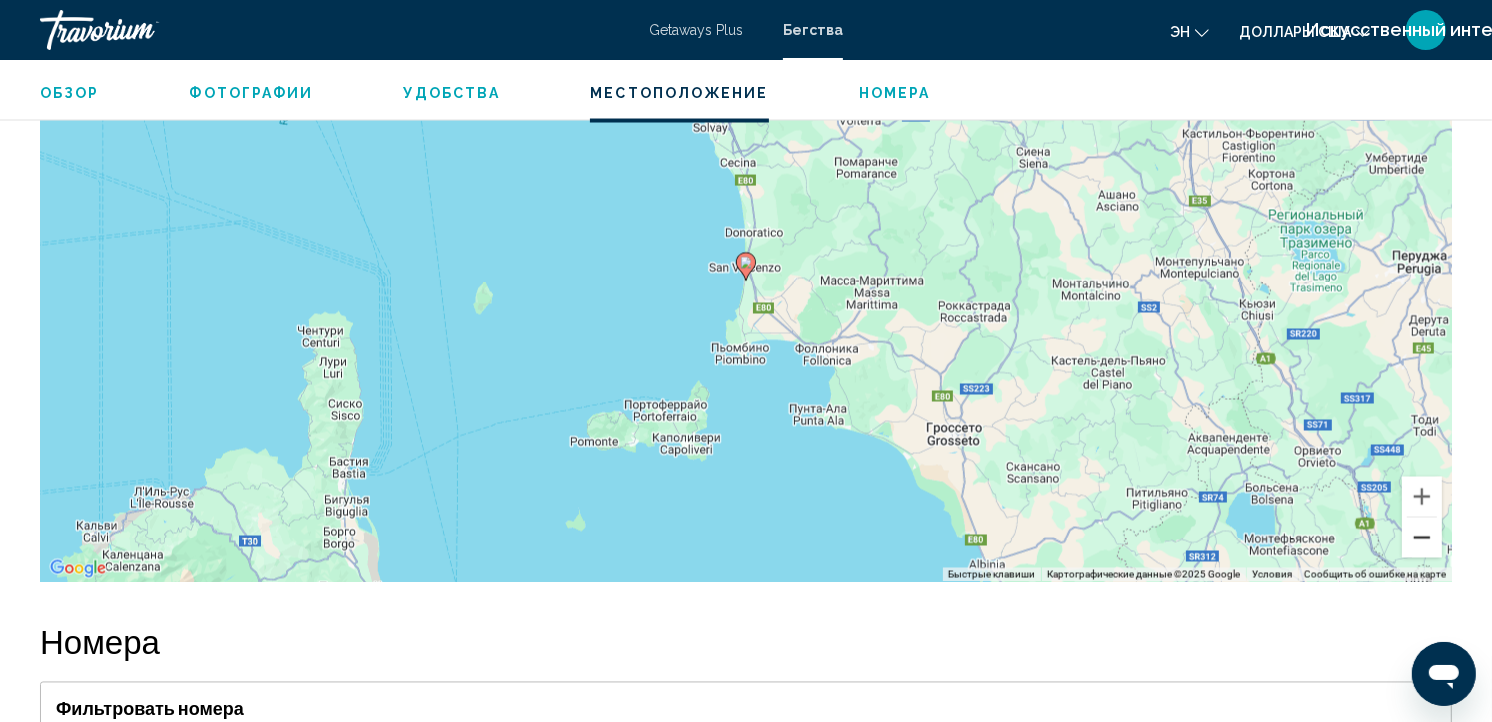 click at bounding box center (1422, 538) 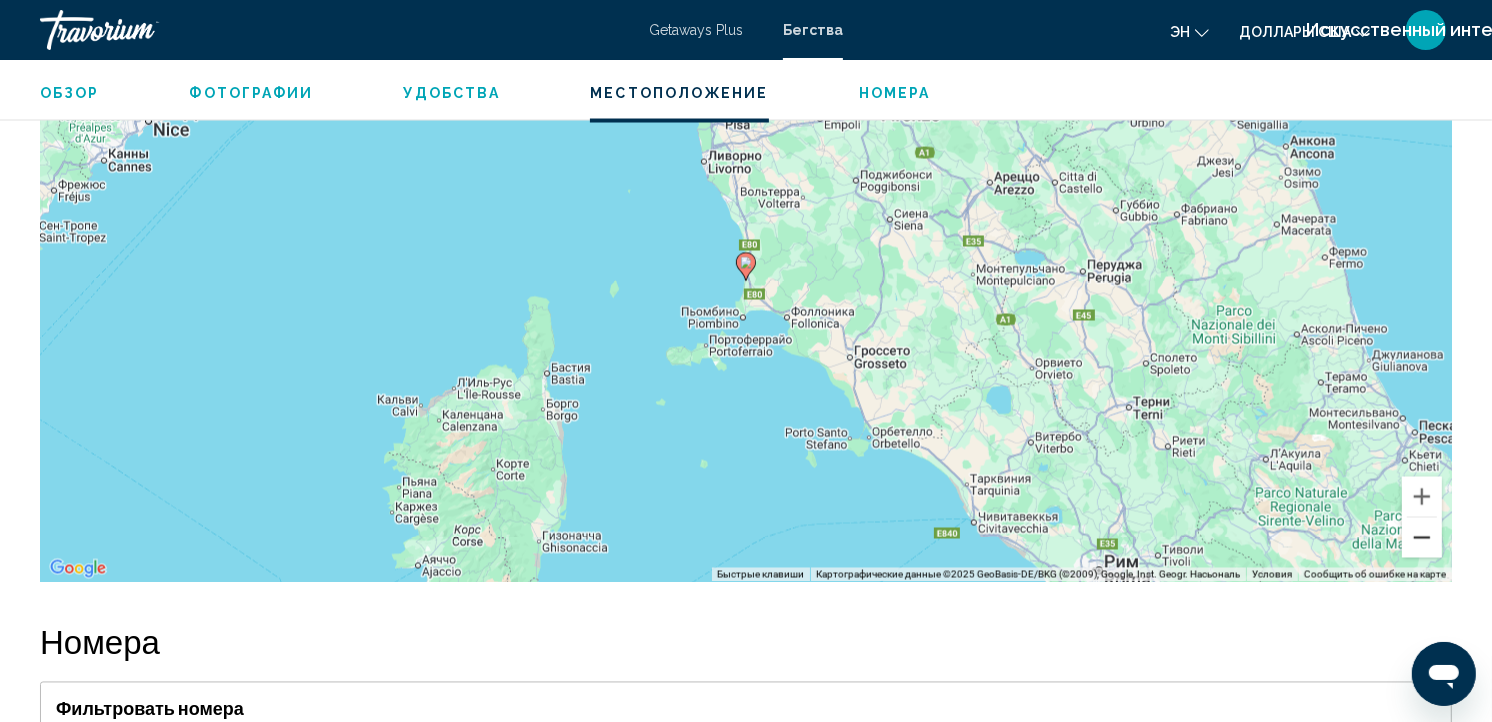 click at bounding box center [1422, 538] 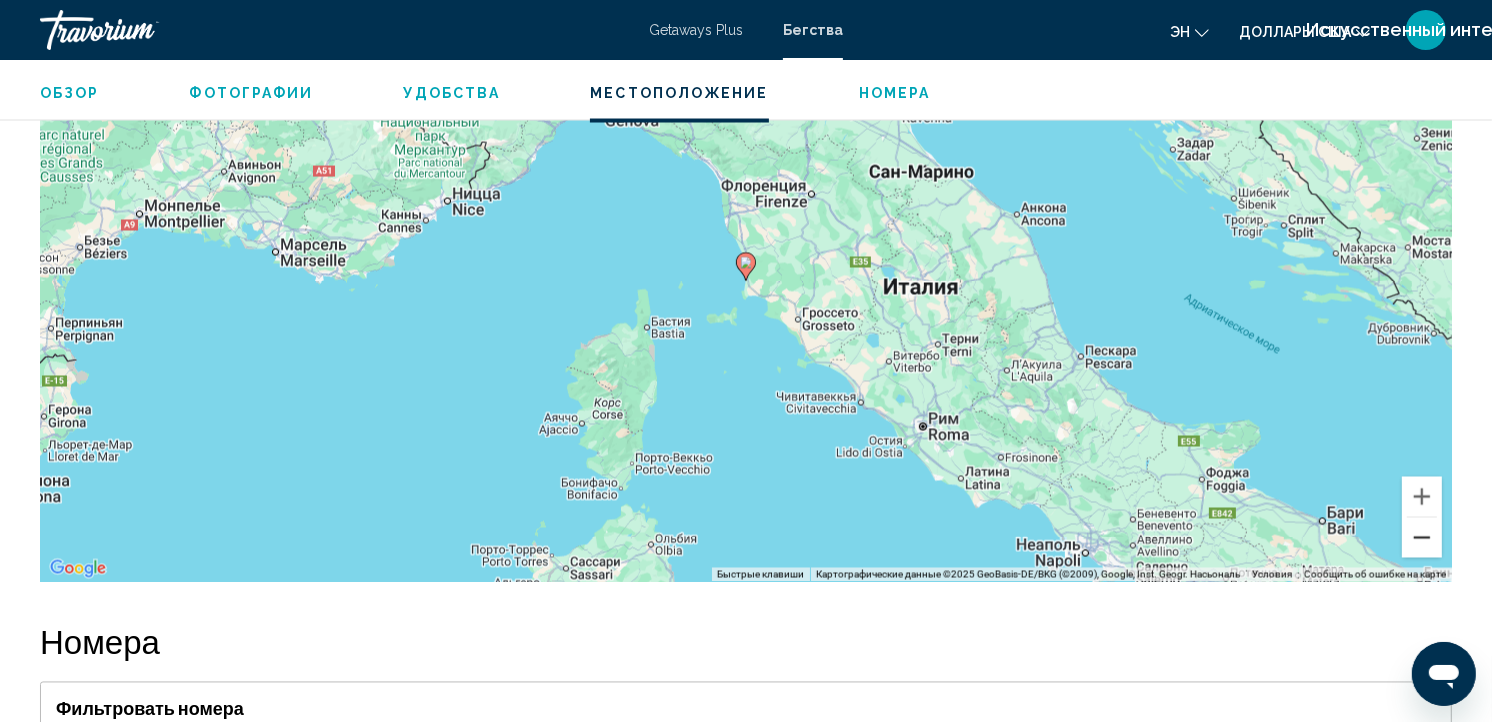 click at bounding box center [1422, 538] 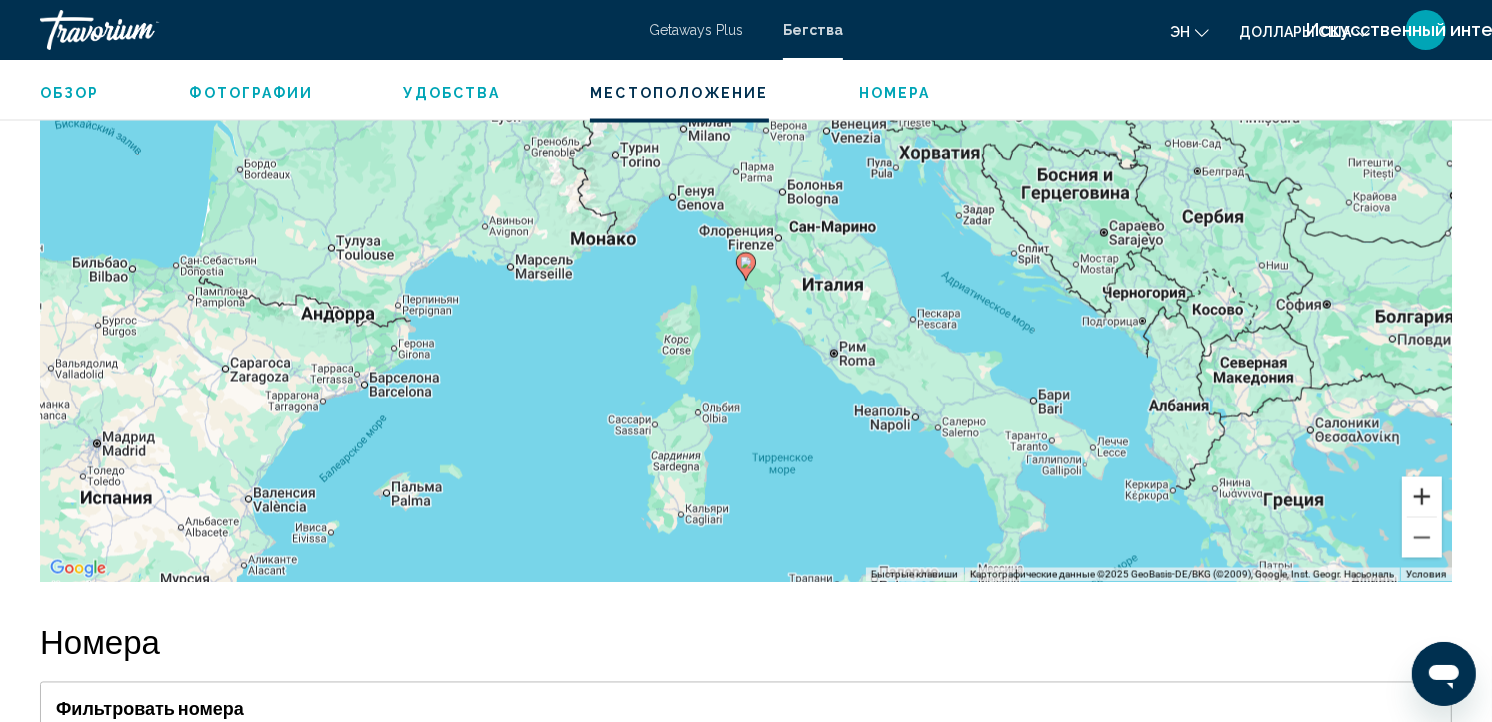 click at bounding box center [1422, 497] 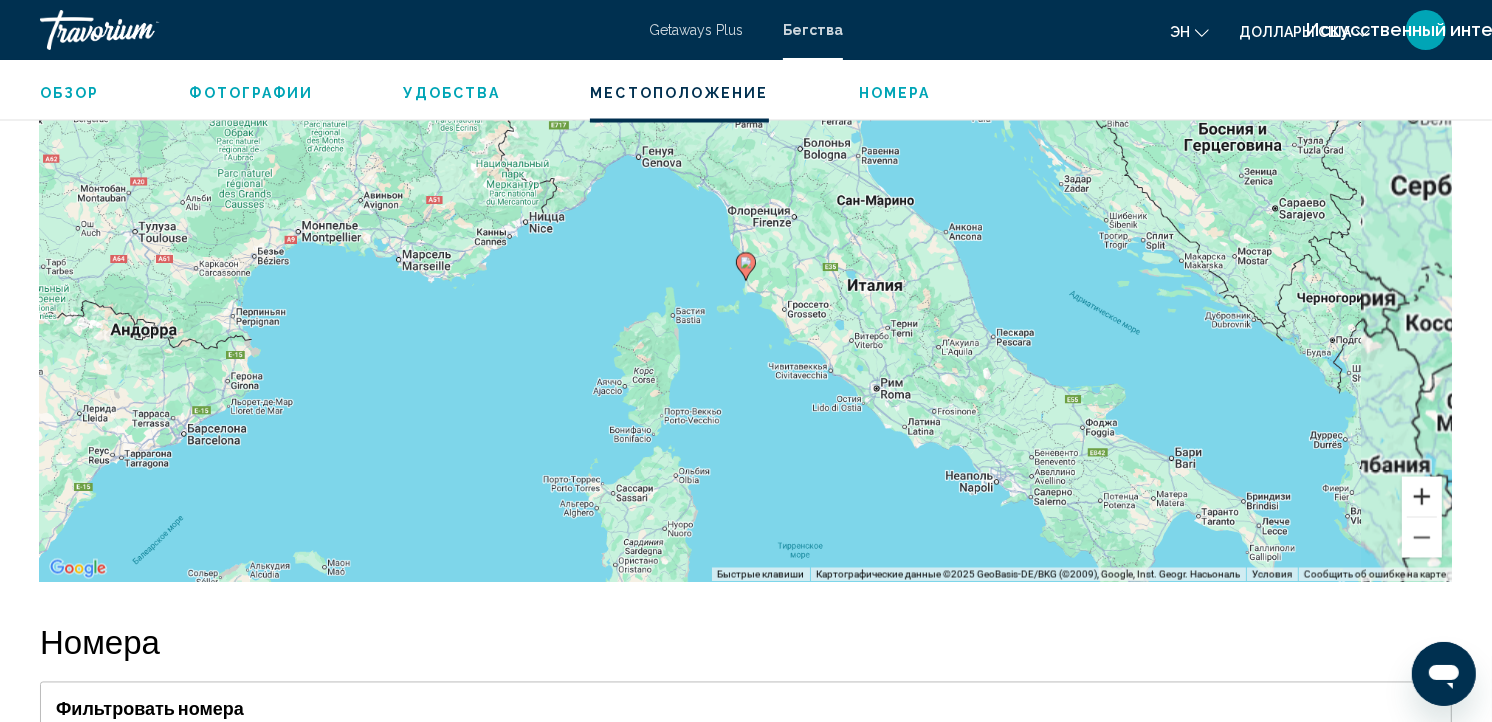 click at bounding box center [1422, 497] 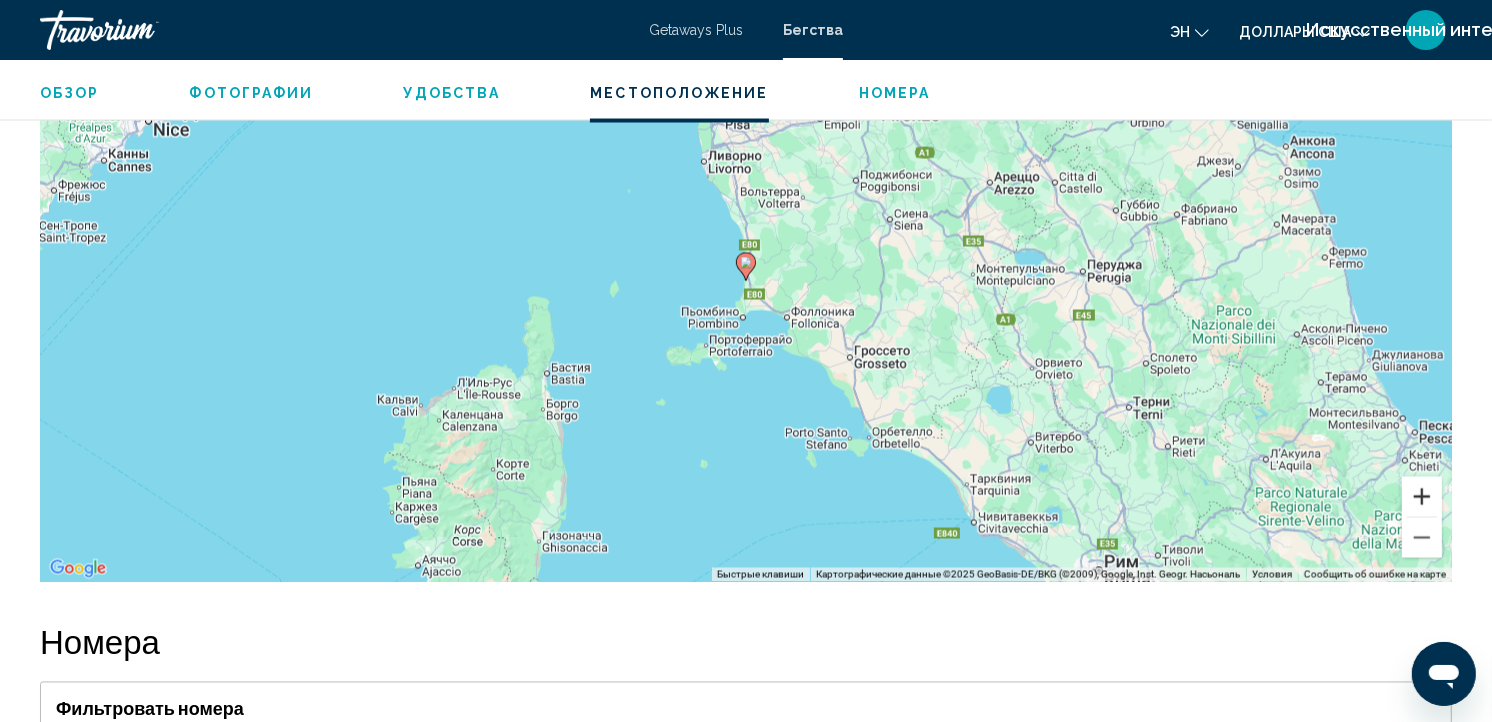 click at bounding box center (1422, 497) 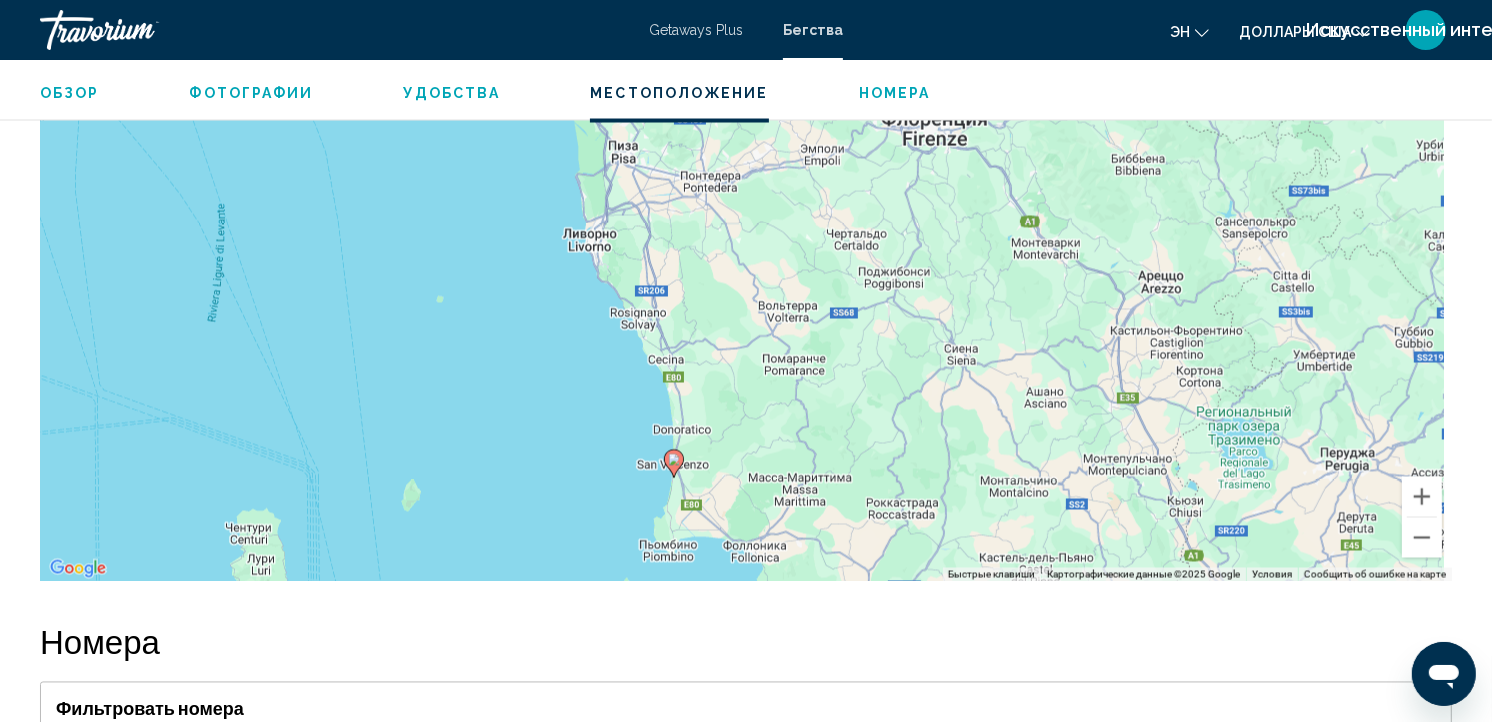 drag, startPoint x: 1248, startPoint y: 400, endPoint x: 1173, endPoint y: 605, distance: 218.2888 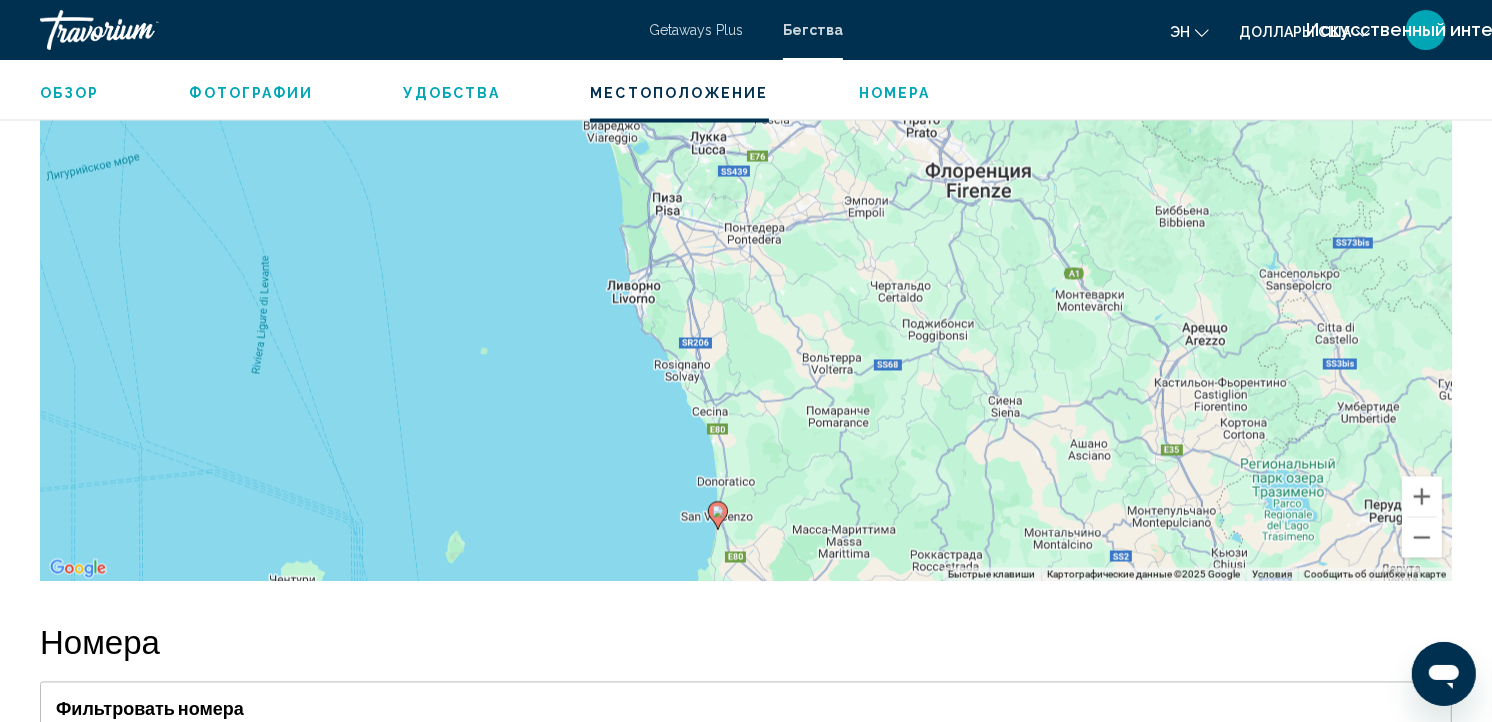 drag, startPoint x: 991, startPoint y: 486, endPoint x: 1035, endPoint y: 542, distance: 71.21797 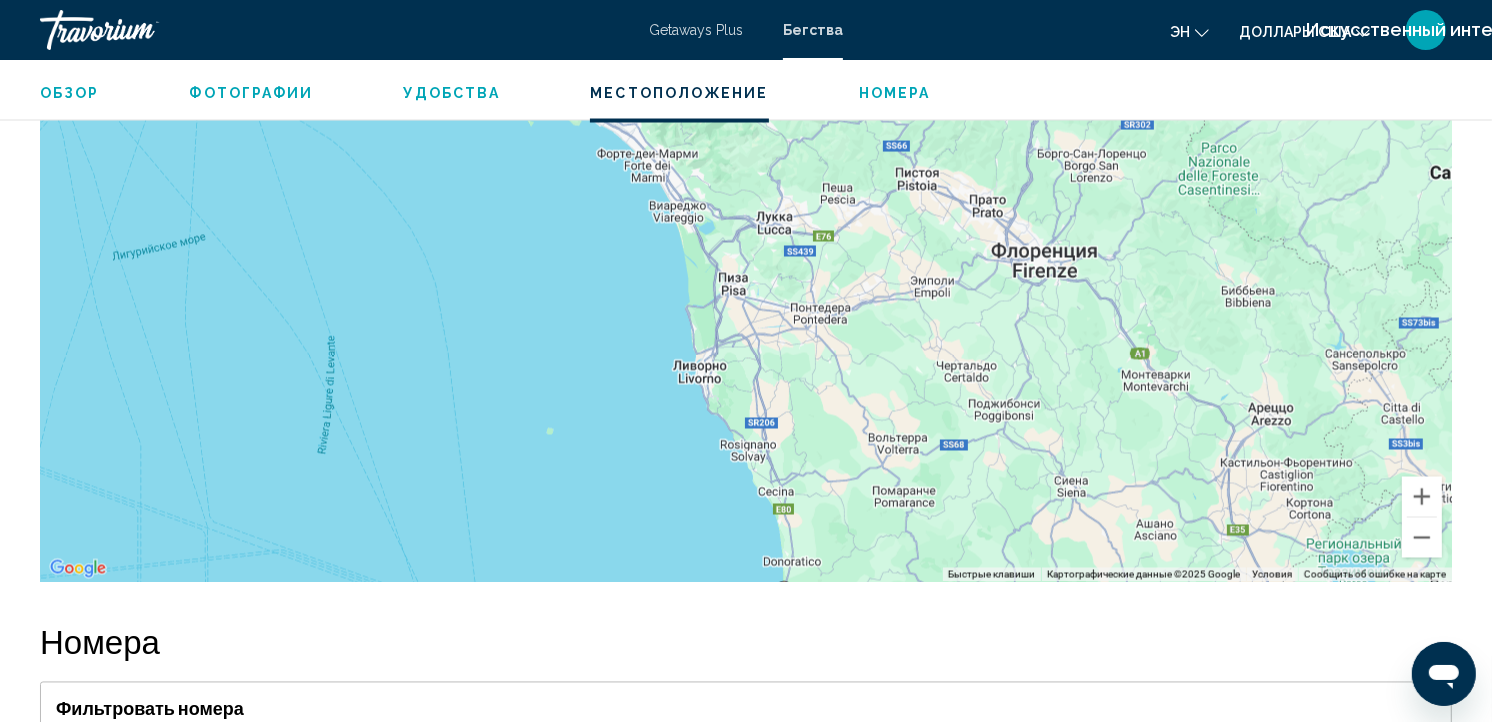 drag, startPoint x: 860, startPoint y: 388, endPoint x: 921, endPoint y: 466, distance: 99.0202 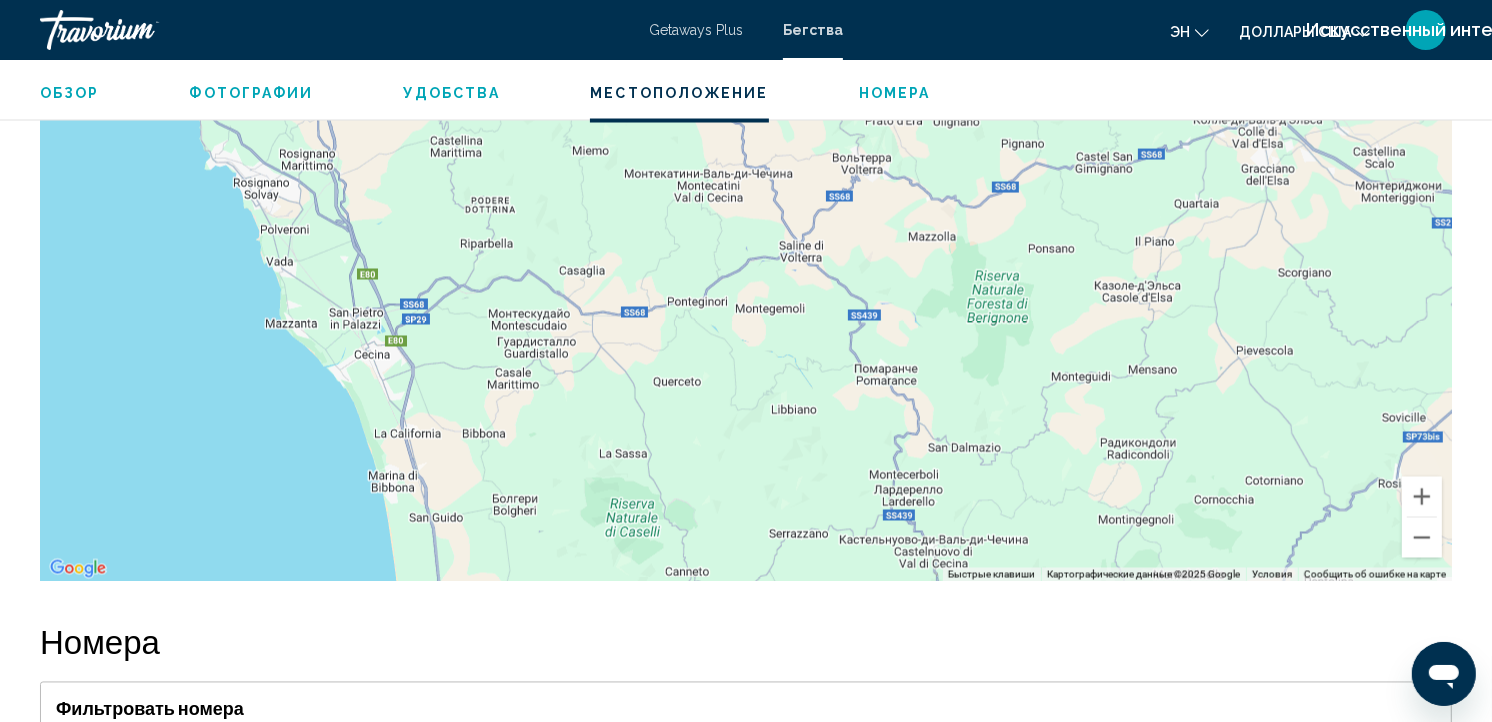 drag, startPoint x: 853, startPoint y: 370, endPoint x: 884, endPoint y: 153, distance: 219.20311 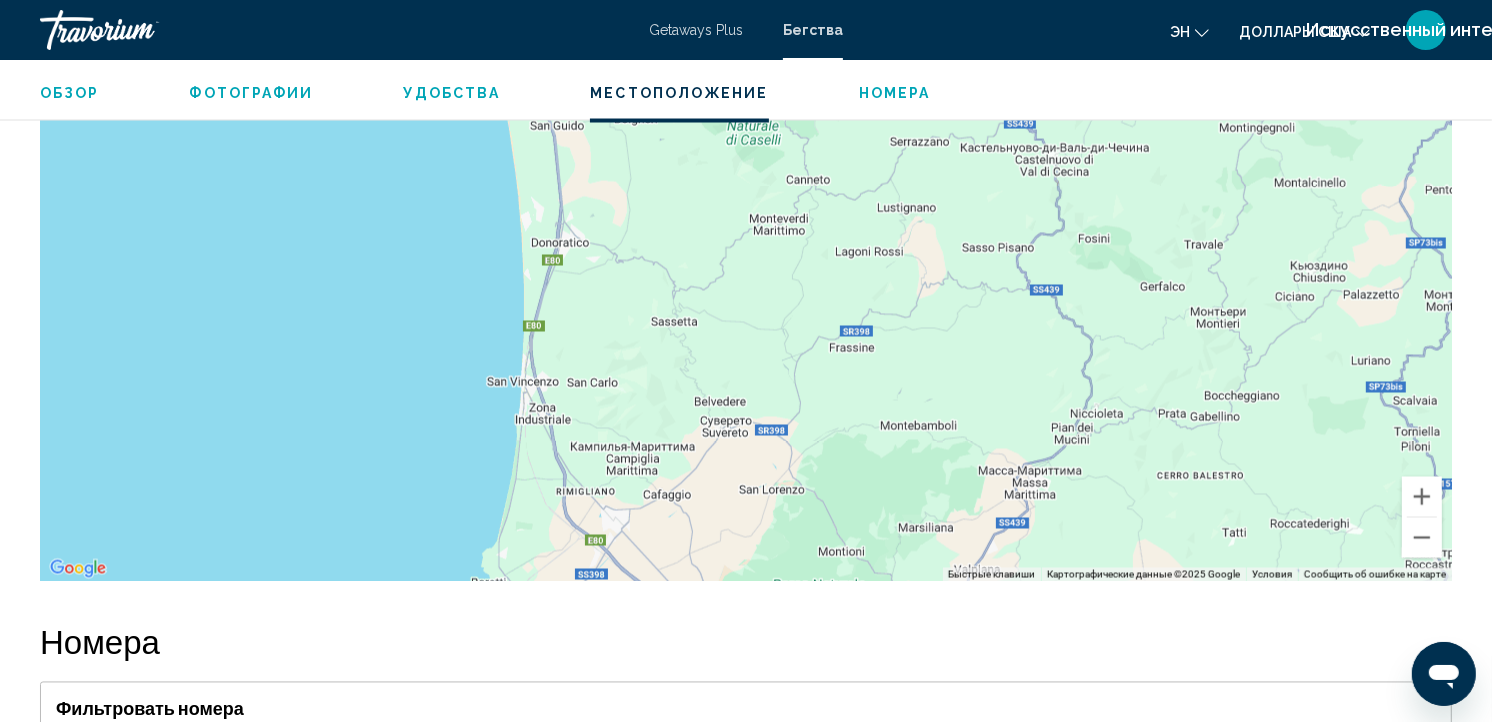 drag, startPoint x: 776, startPoint y: 488, endPoint x: 898, endPoint y: 90, distance: 416.27875 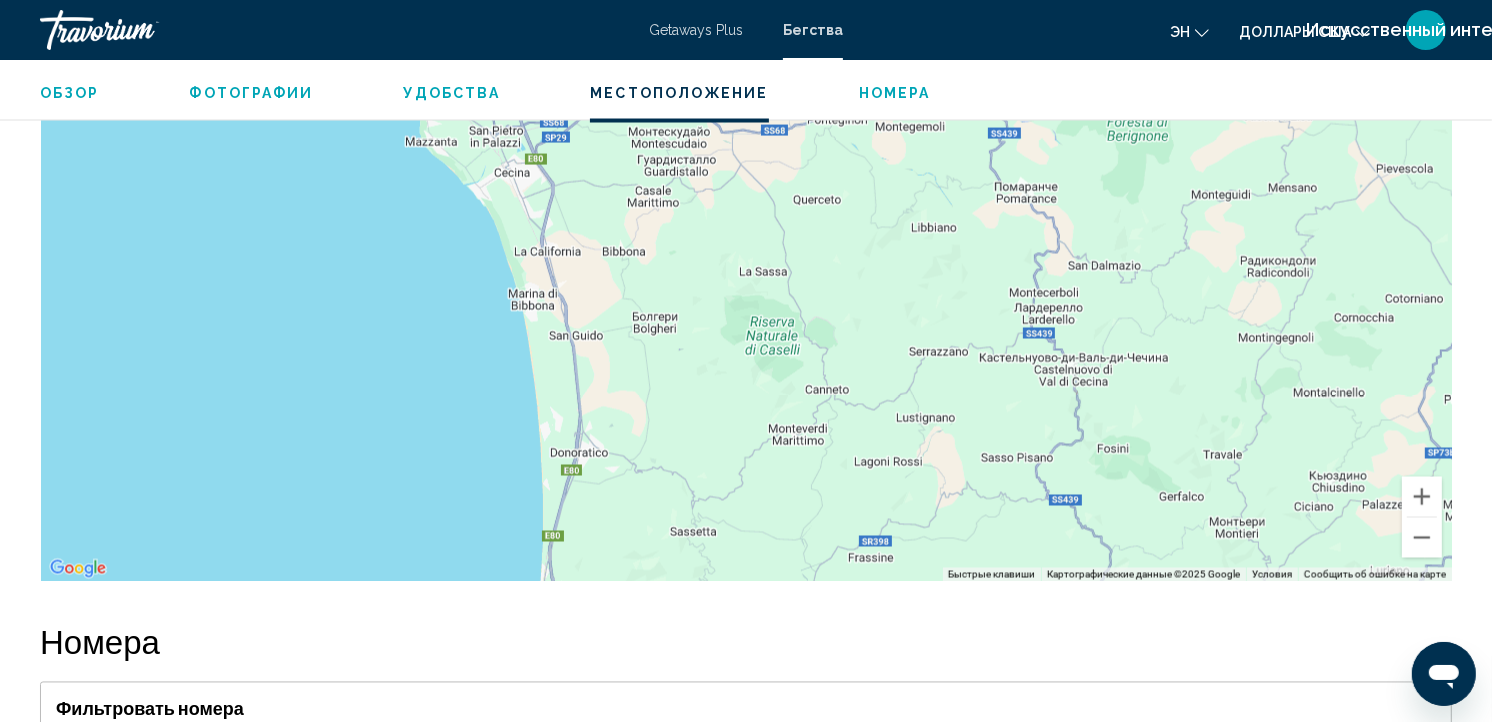 drag, startPoint x: 873, startPoint y: 176, endPoint x: 892, endPoint y: 400, distance: 224.80435 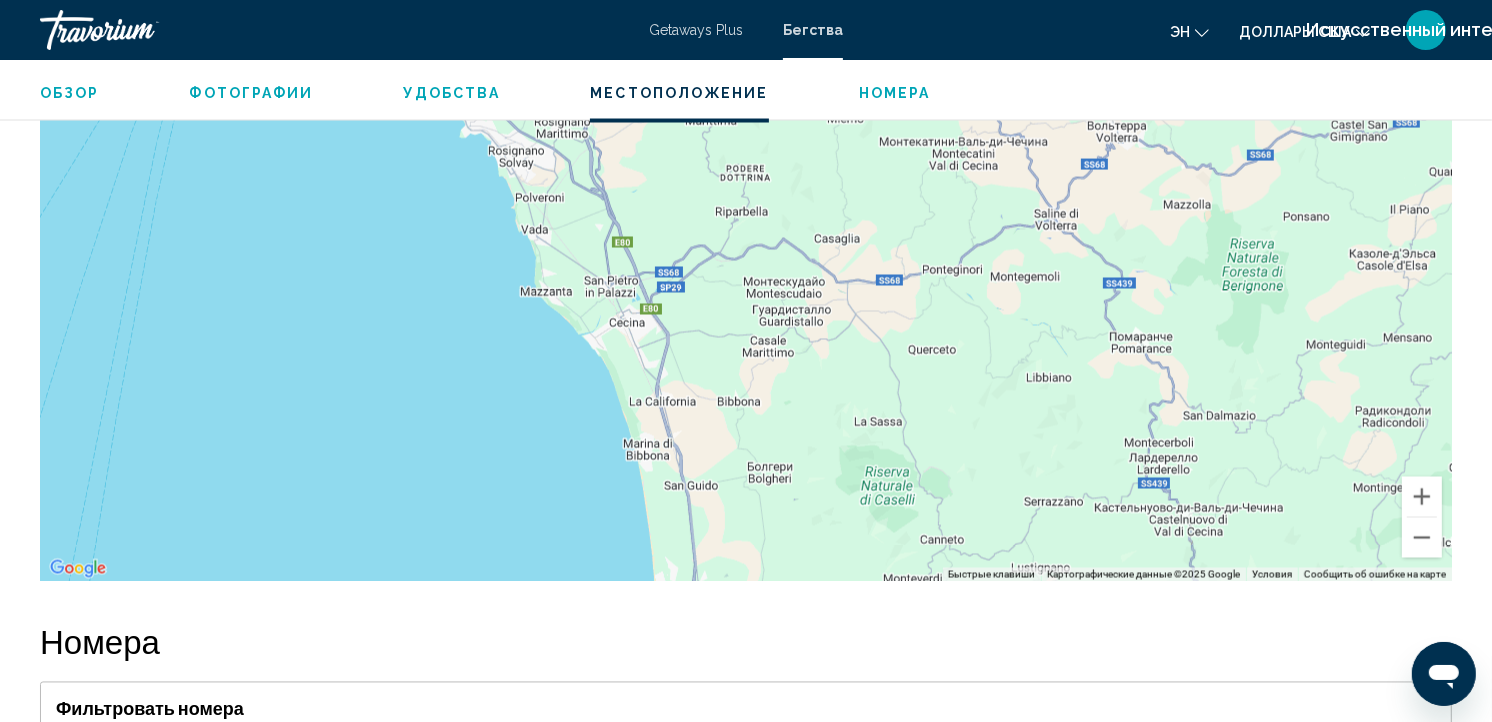 drag, startPoint x: 706, startPoint y: 320, endPoint x: 823, endPoint y: 463, distance: 184.76471 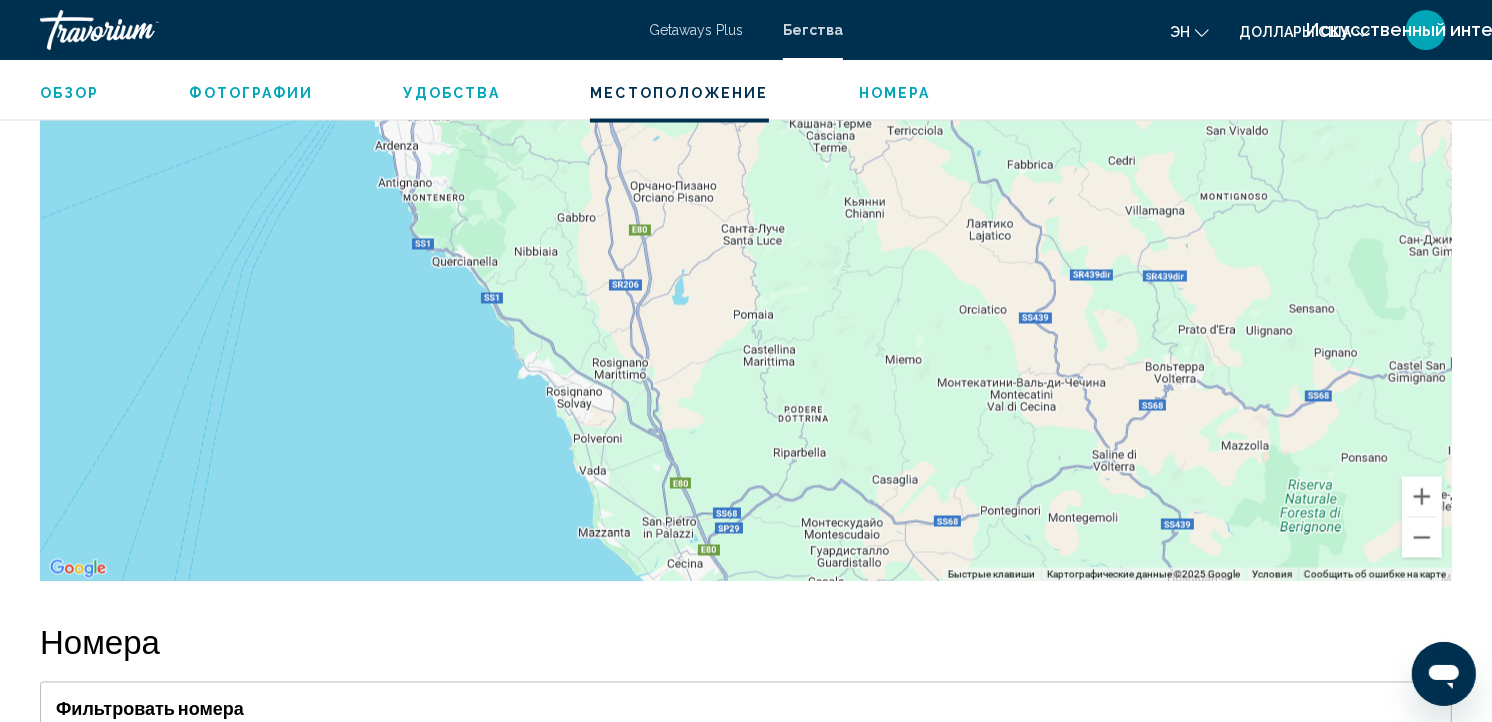 drag, startPoint x: 762, startPoint y: 214, endPoint x: 820, endPoint y: 457, distance: 249.82594 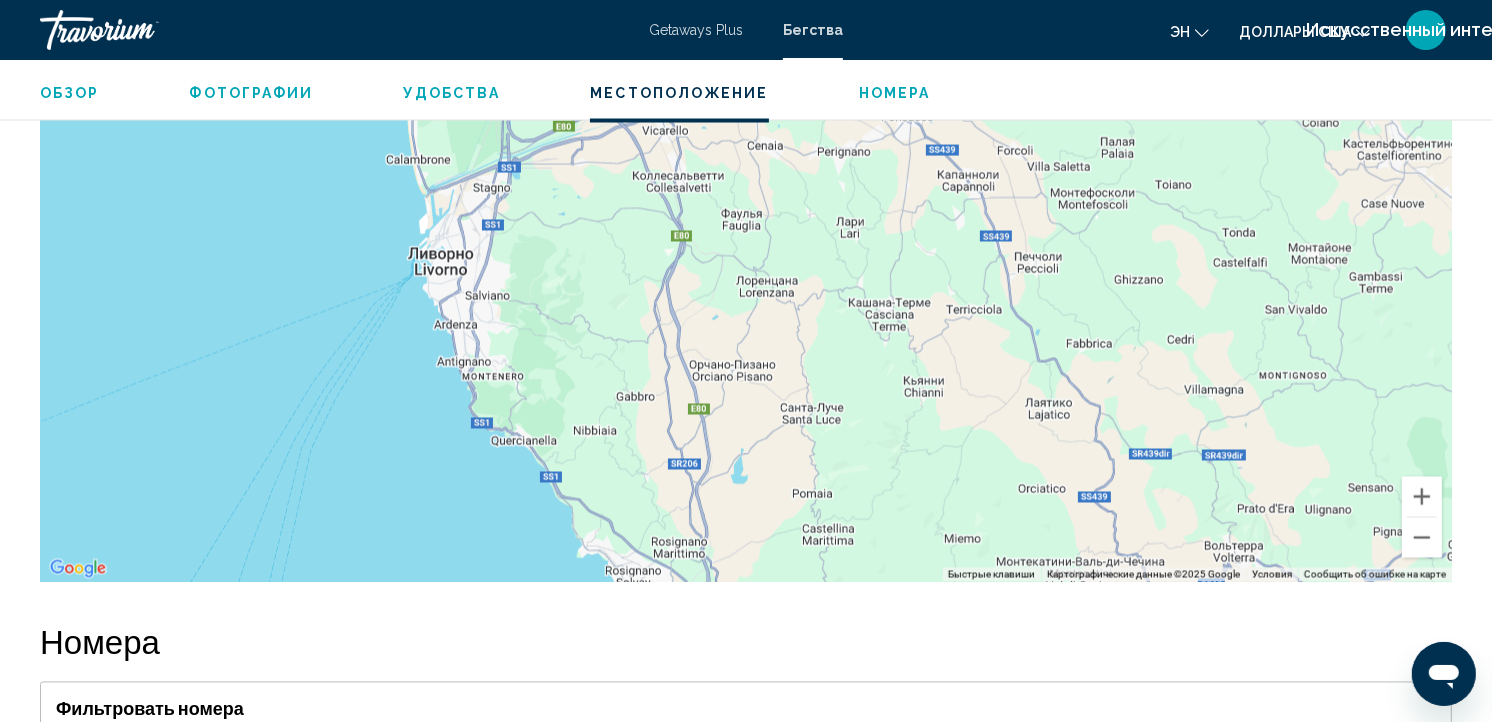 drag, startPoint x: 813, startPoint y: 312, endPoint x: 867, endPoint y: 482, distance: 178.3704 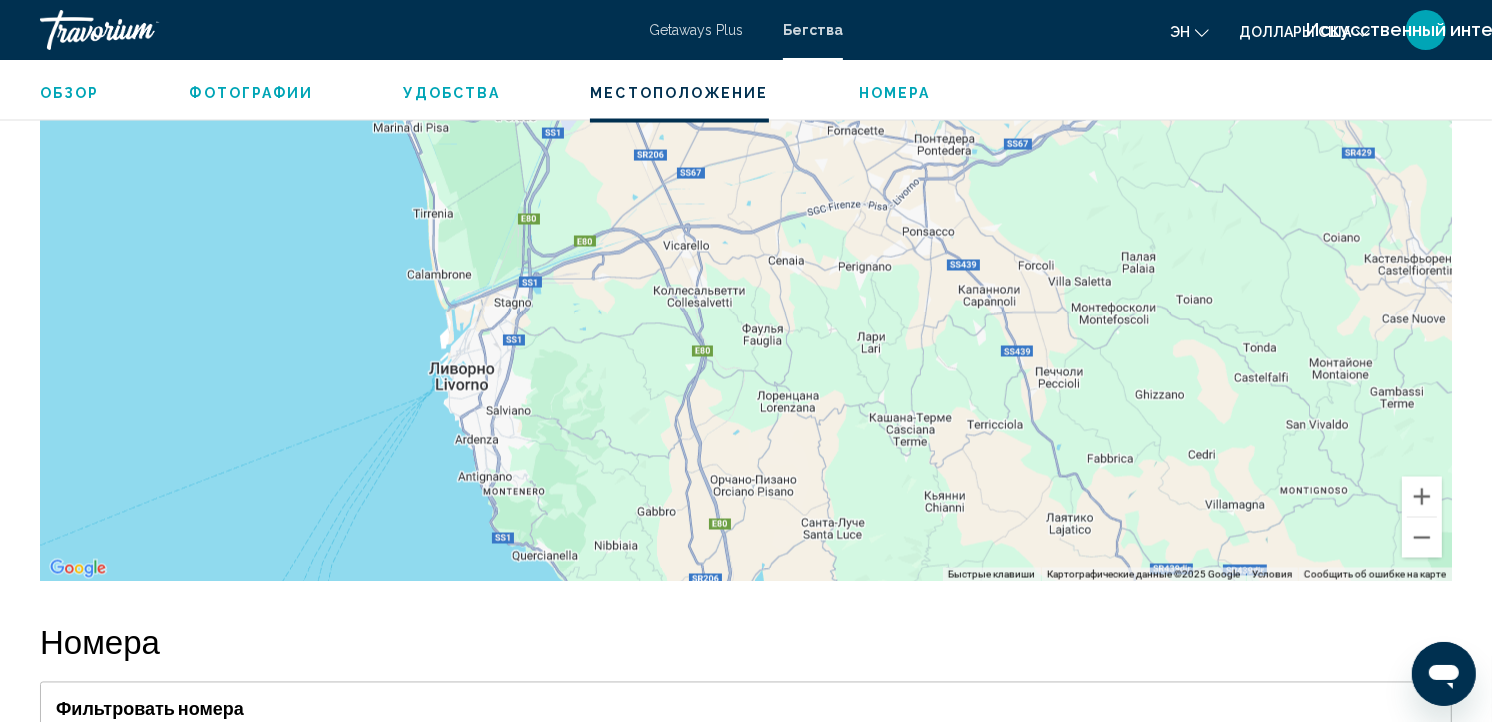 drag, startPoint x: 816, startPoint y: 285, endPoint x: 827, endPoint y: 370, distance: 85.70881 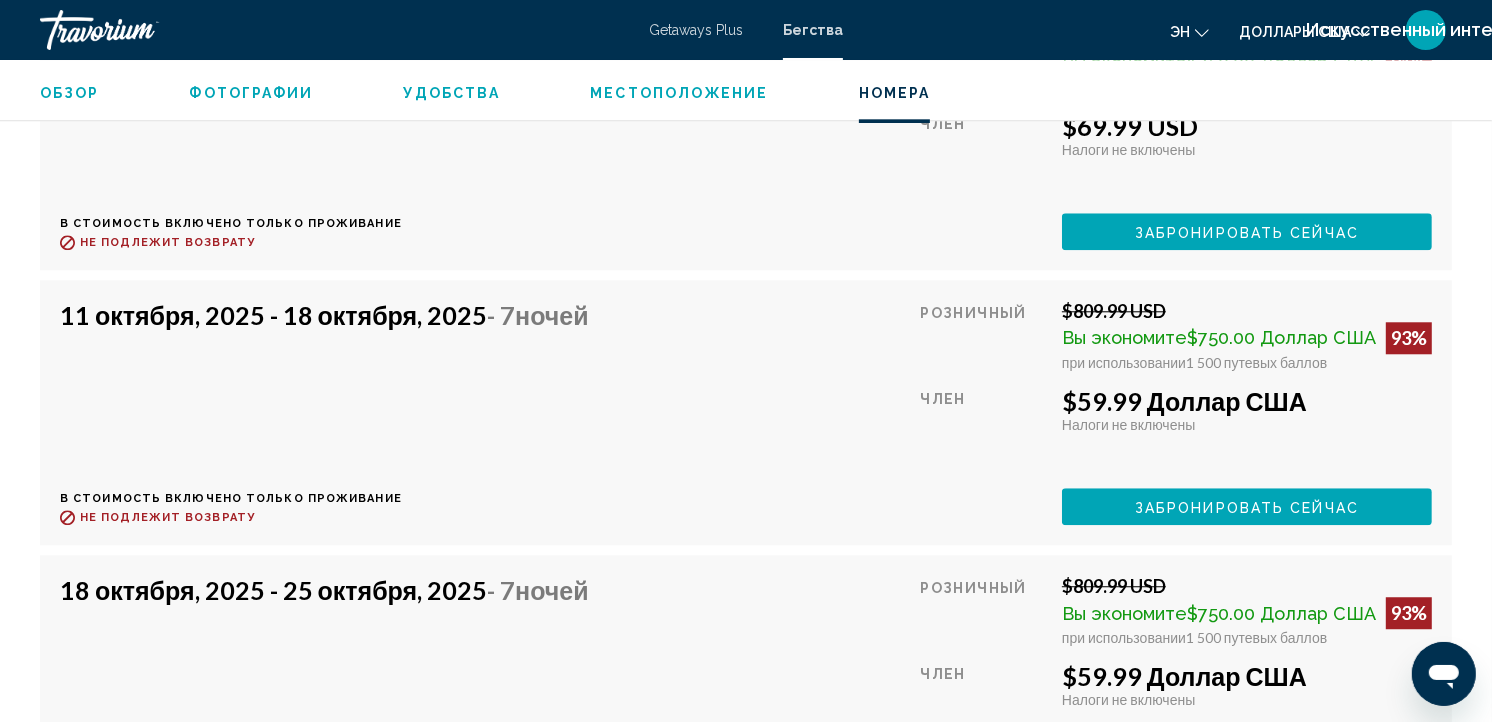 scroll, scrollTop: 4437, scrollLeft: 0, axis: vertical 